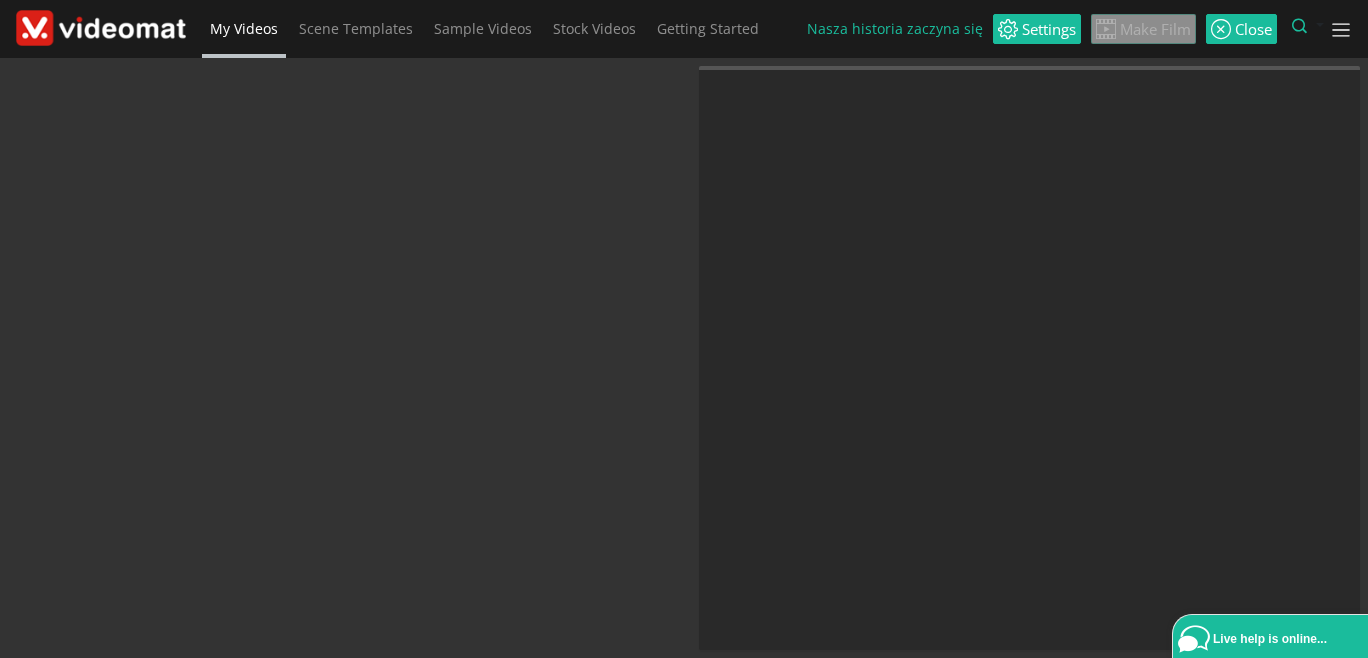scroll, scrollTop: 0, scrollLeft: 0, axis: both 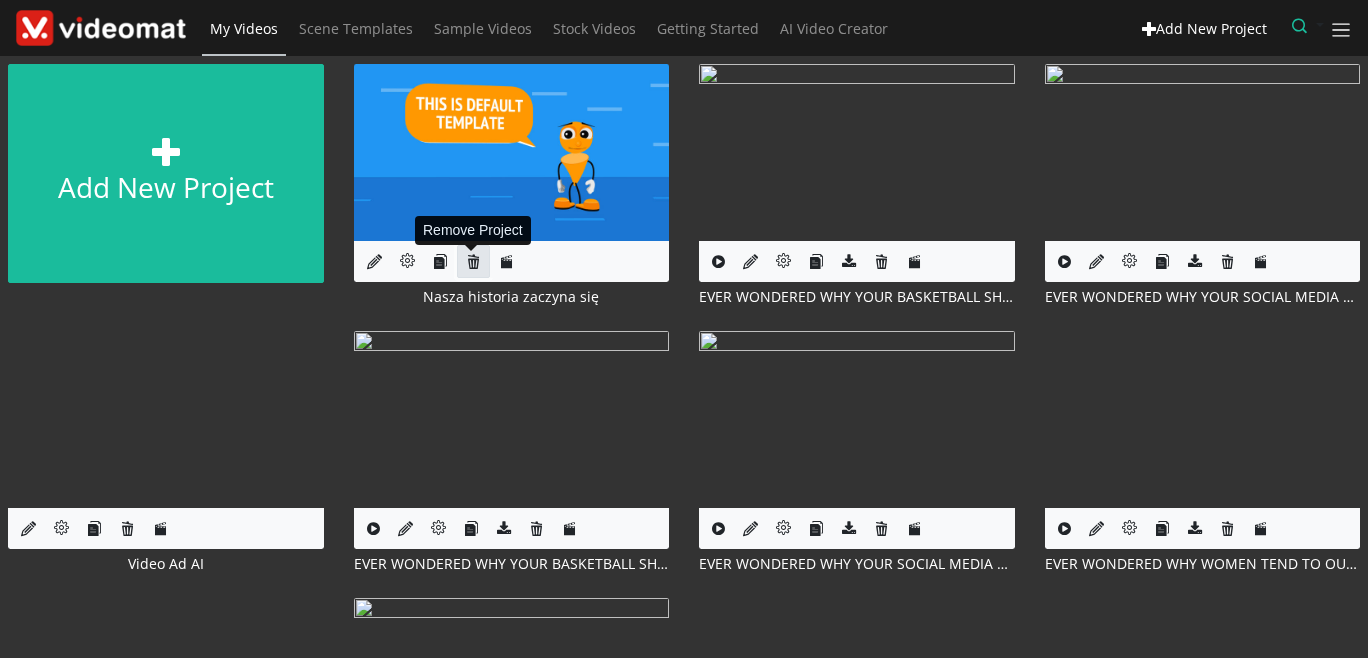click at bounding box center [473, 261] 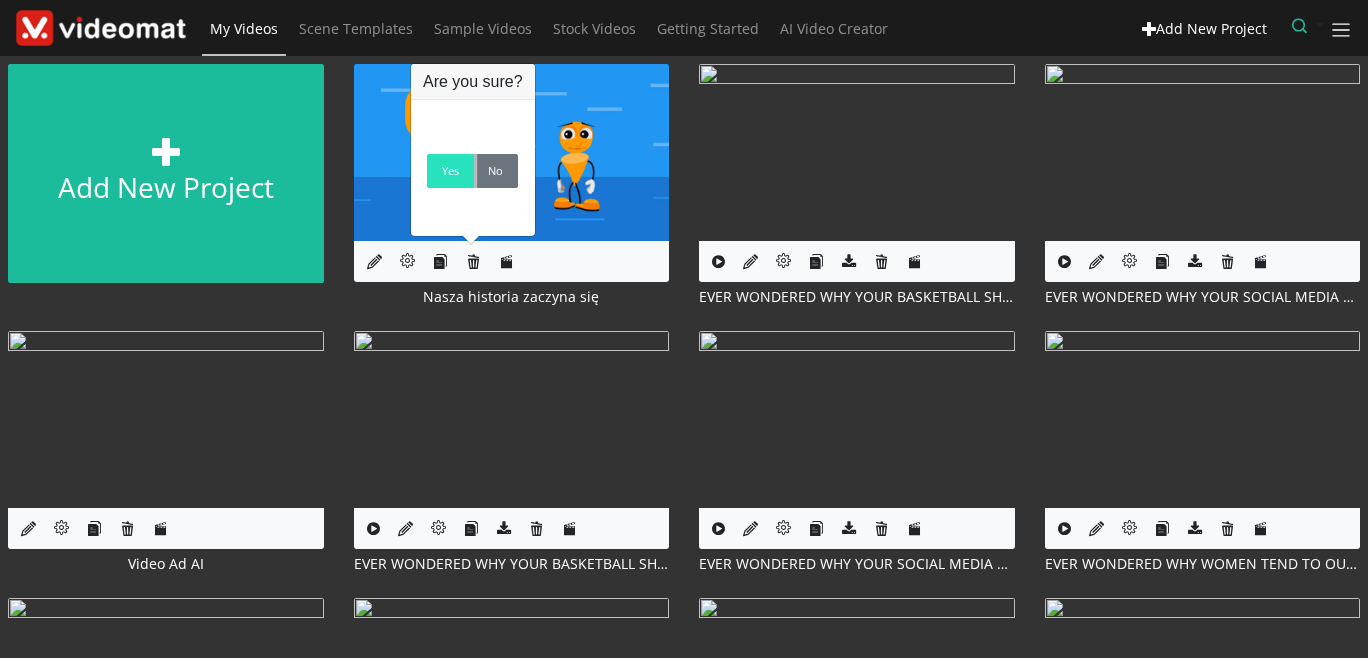 click on "Yes" at bounding box center (450, 171) 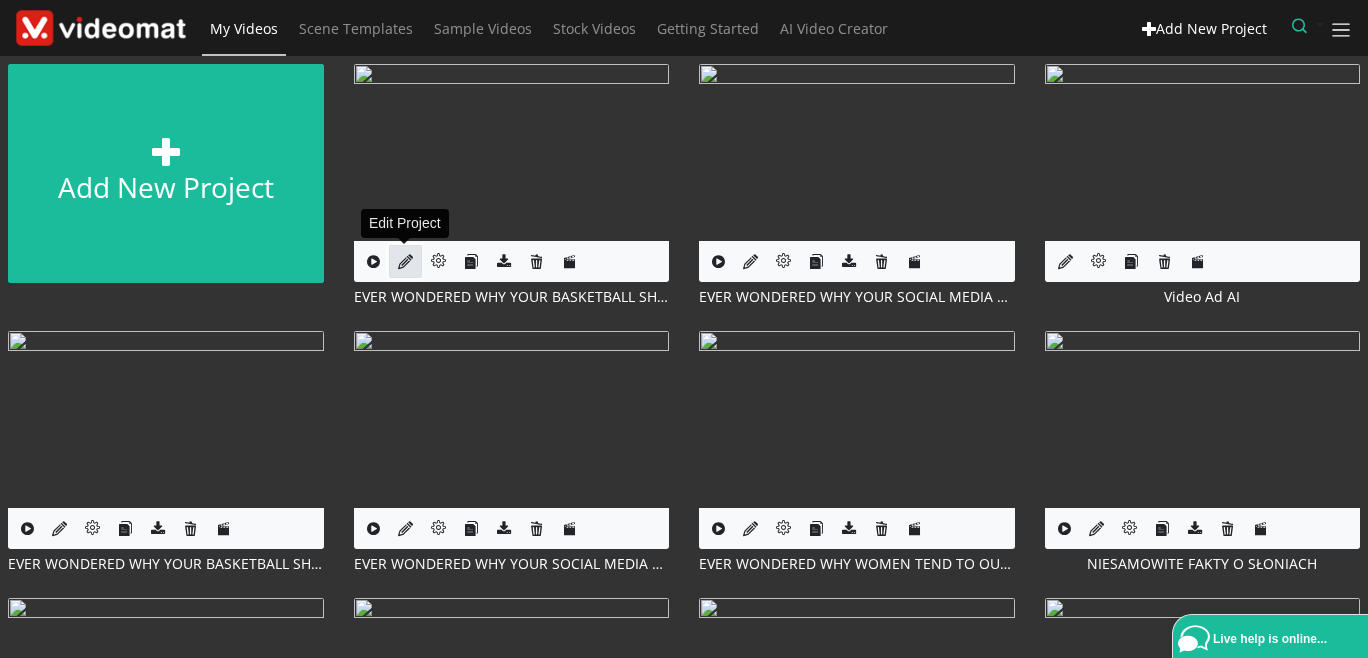 click at bounding box center [405, 261] 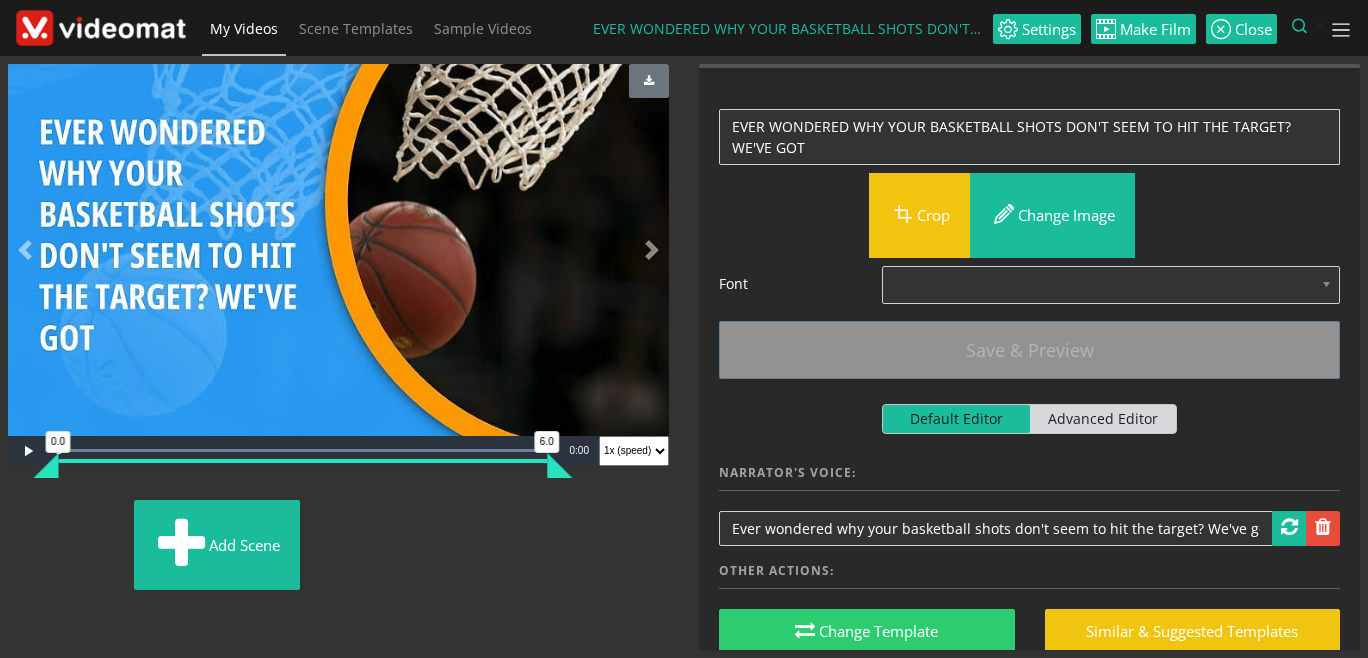scroll, scrollTop: 0, scrollLeft: 0, axis: both 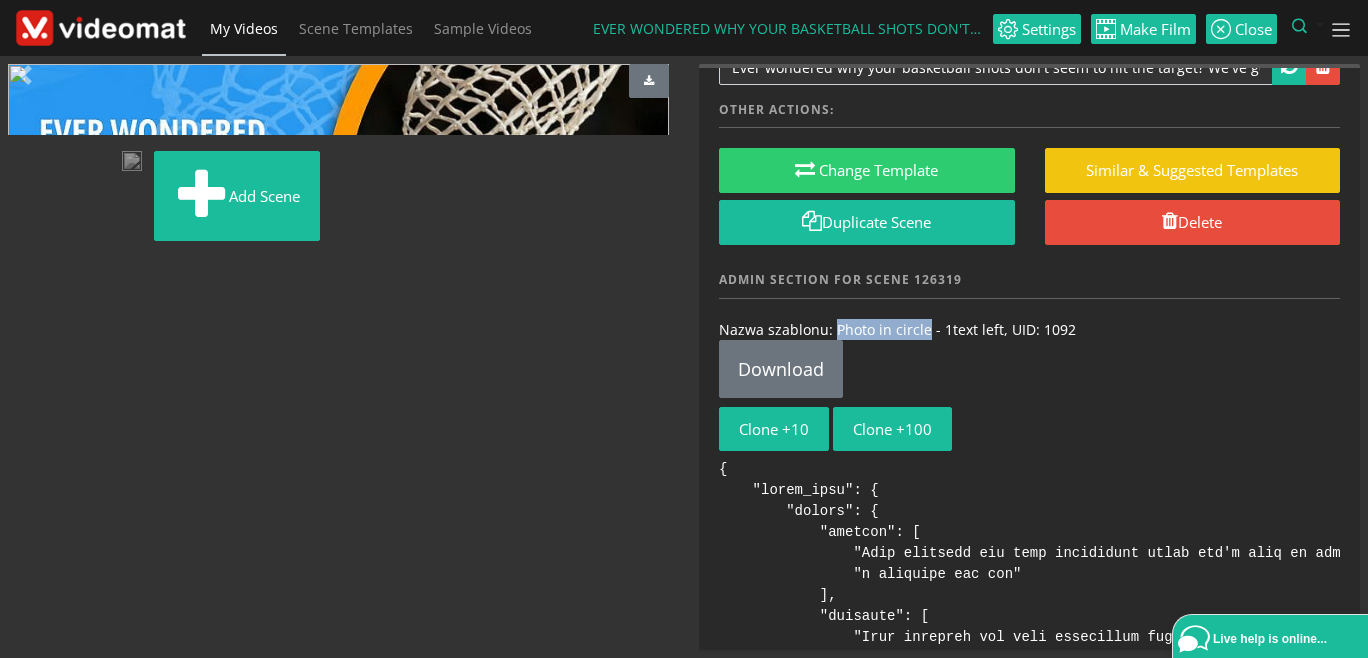 drag, startPoint x: 834, startPoint y: 326, endPoint x: 923, endPoint y: 324, distance: 89.02247 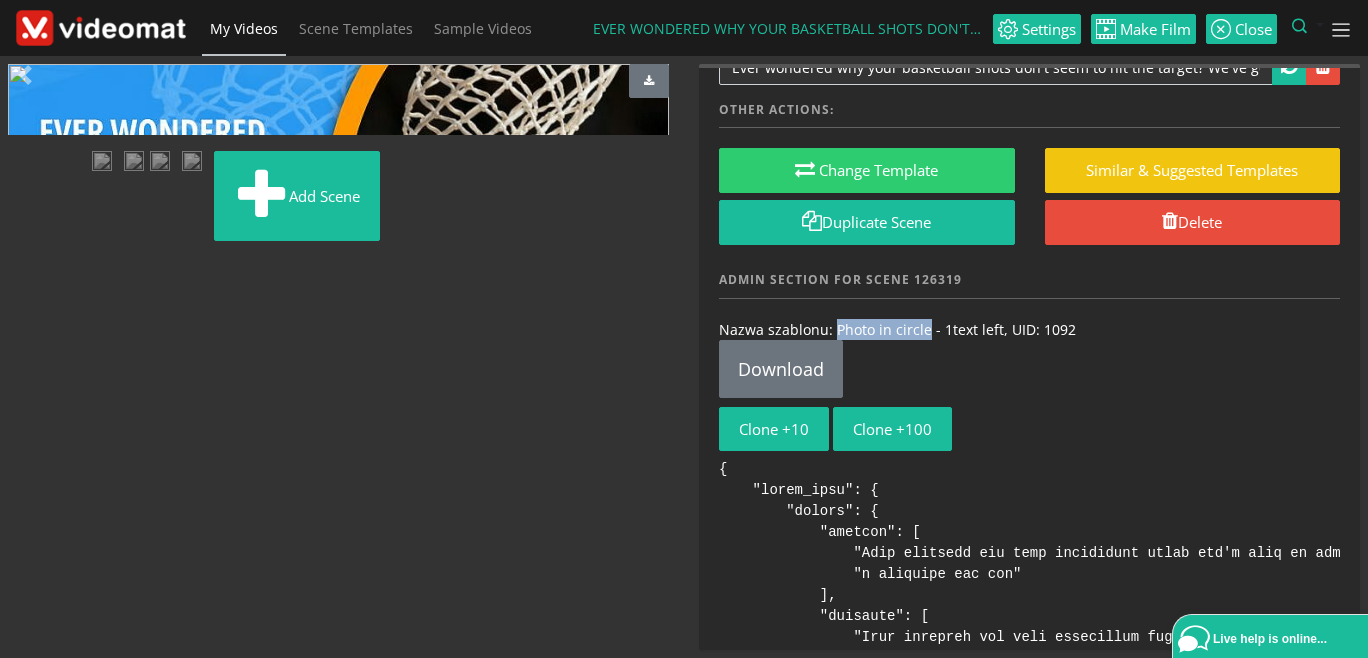 click on "Nazwa szablonu: Photo in circle - 1text left, UID: 1092" at bounding box center [1029, 329] 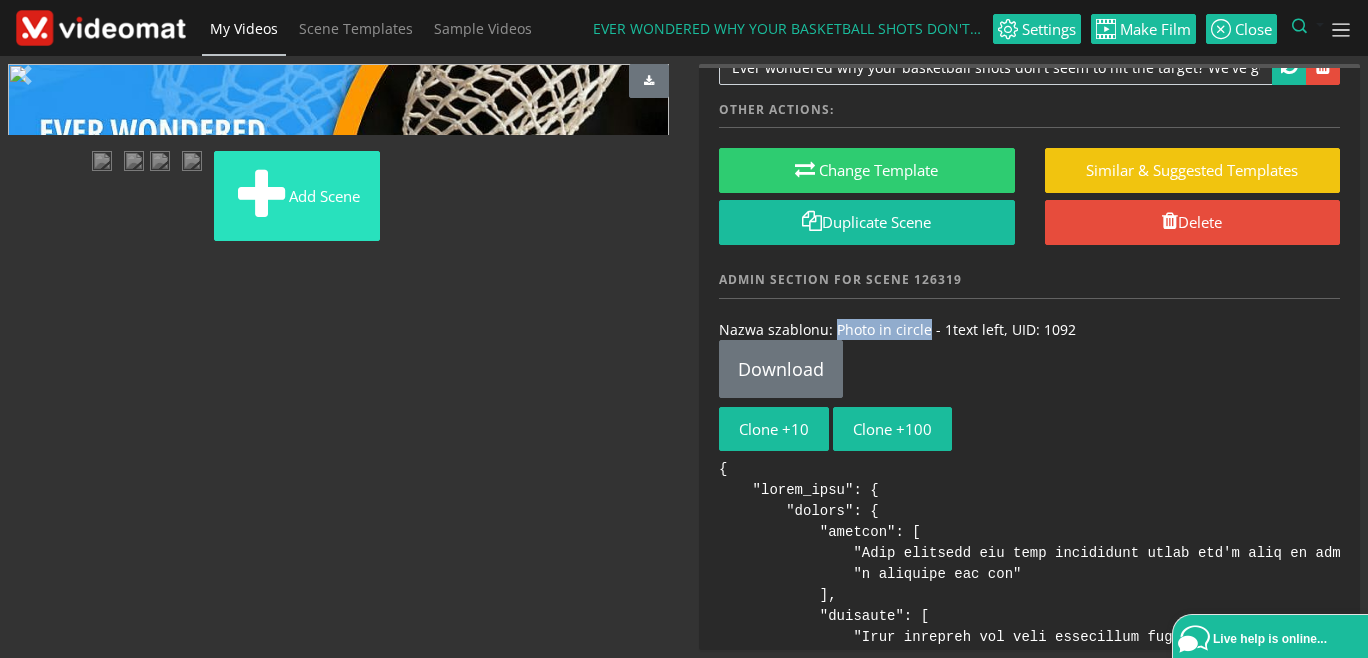 copy on "Photo in circle" 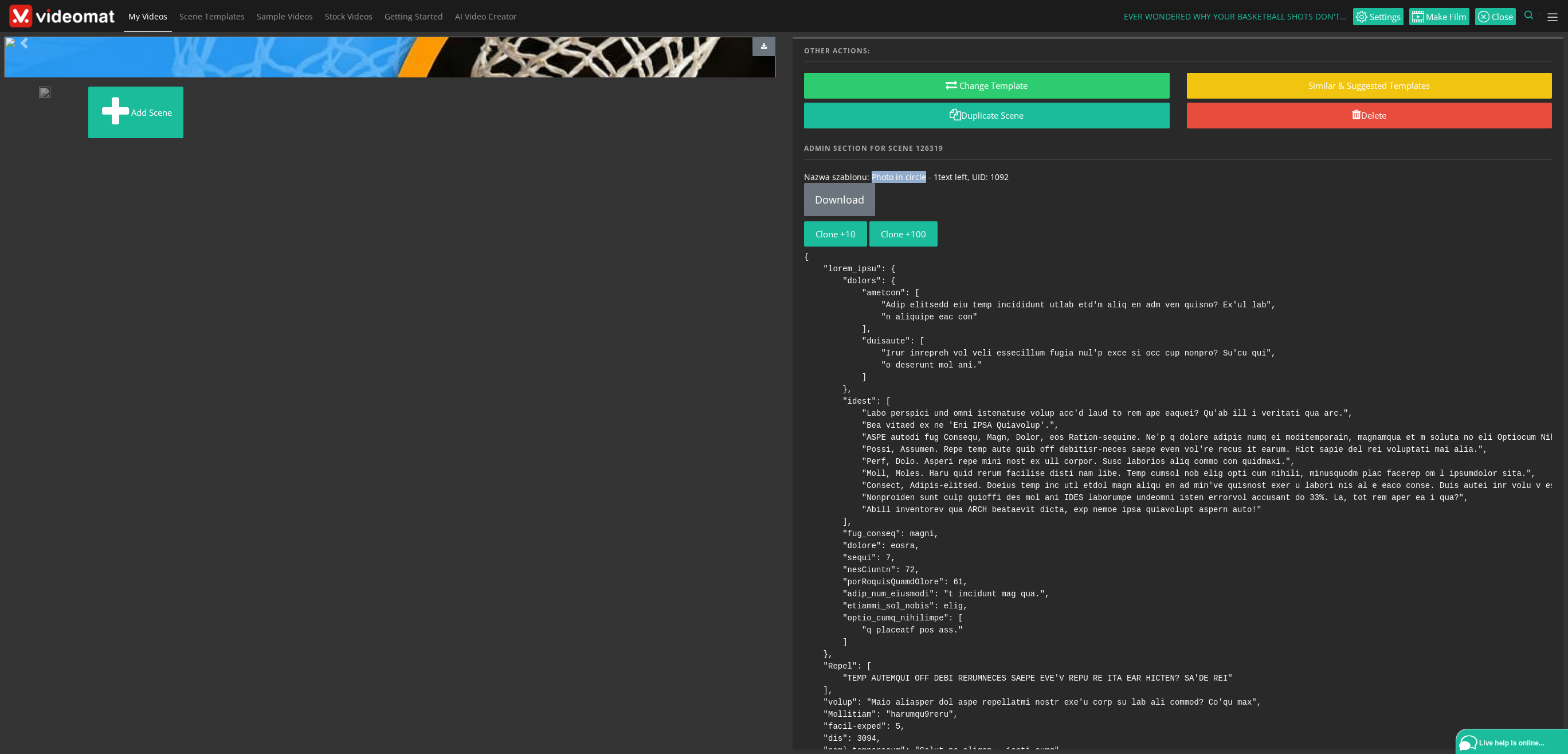 scroll, scrollTop: 267, scrollLeft: 0, axis: vertical 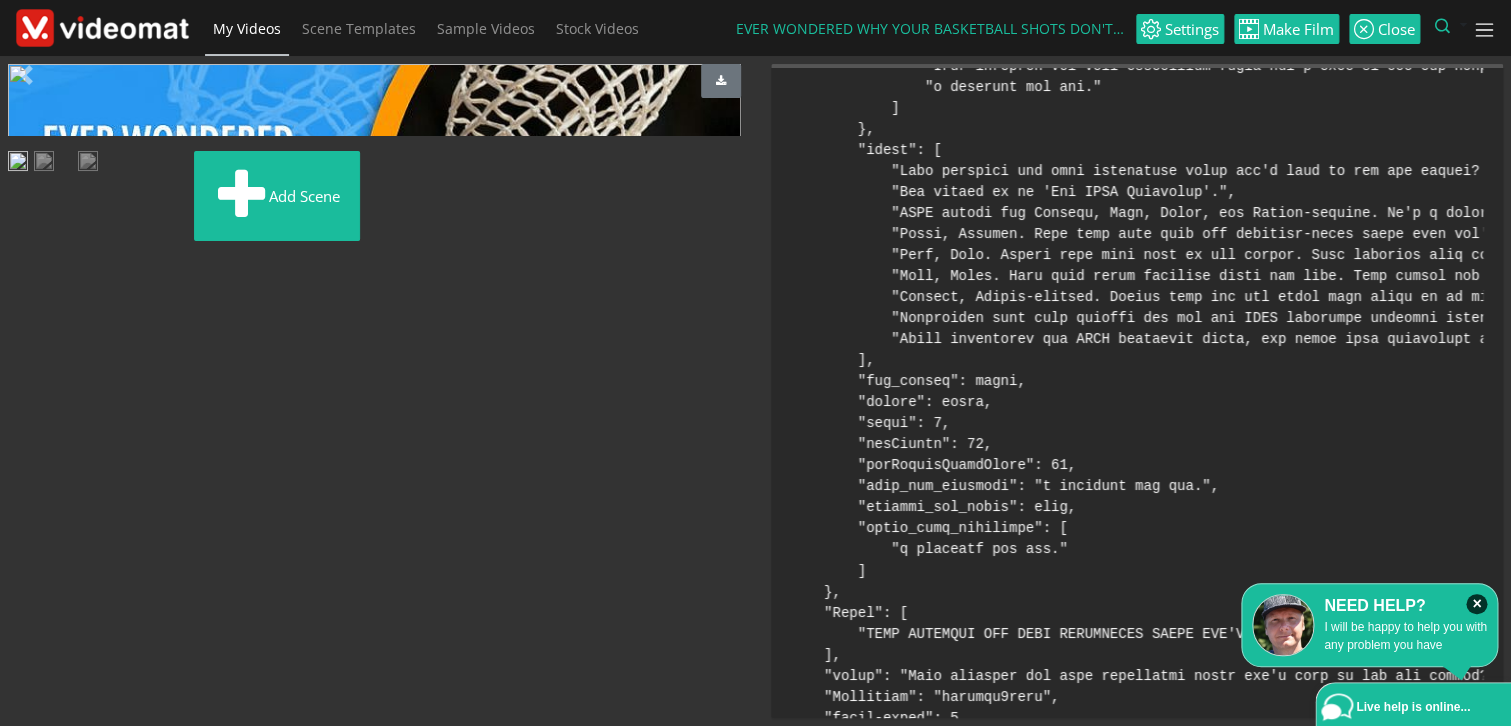 click at bounding box center (44, 163) 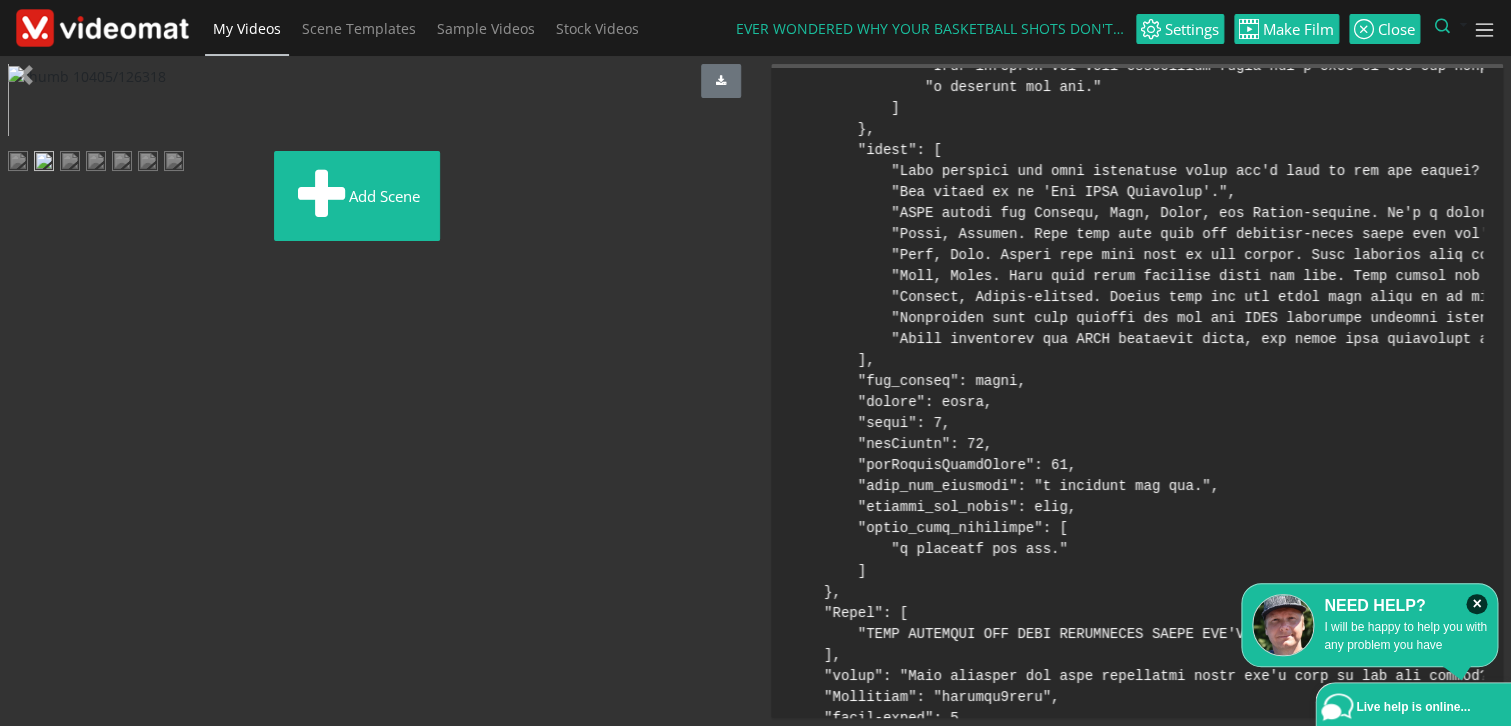 scroll, scrollTop: 0, scrollLeft: 0, axis: both 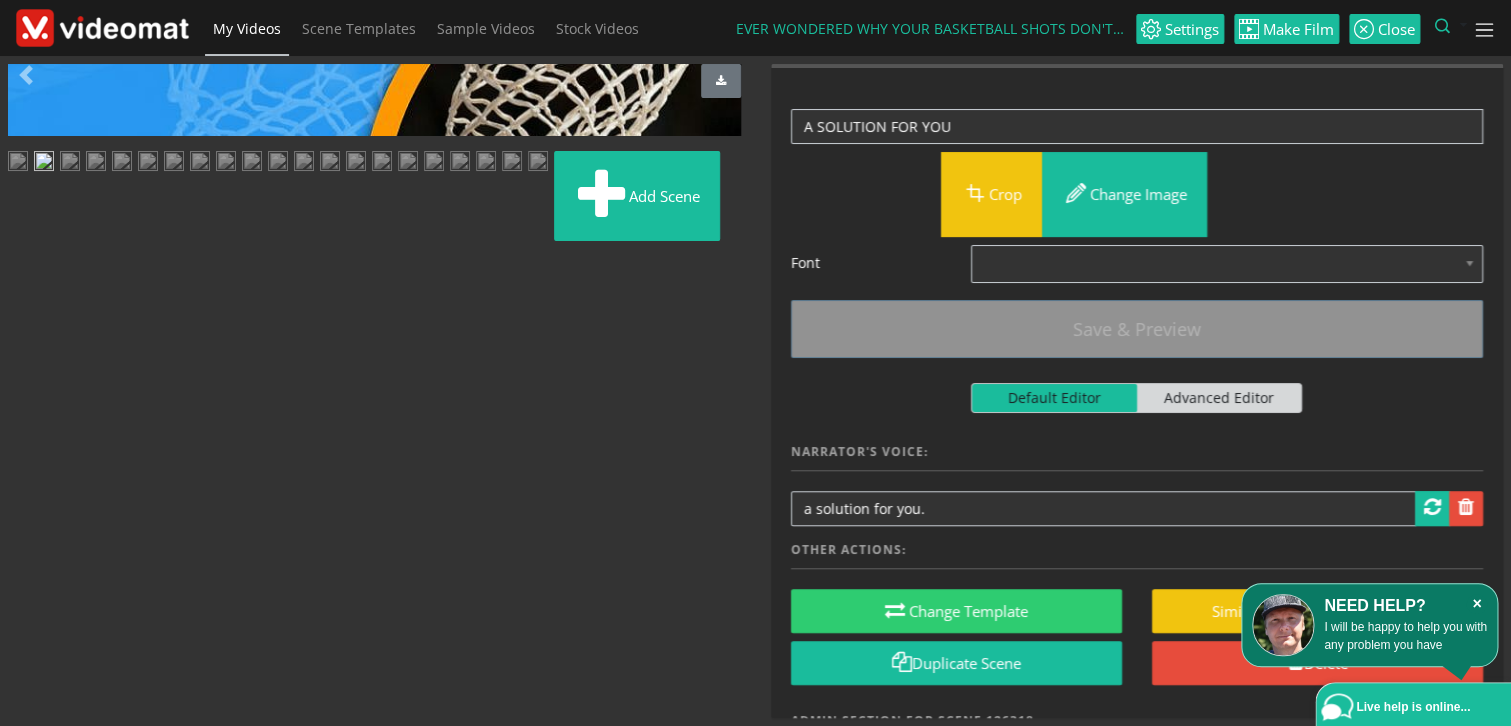 click on "×" at bounding box center (1476, 604) 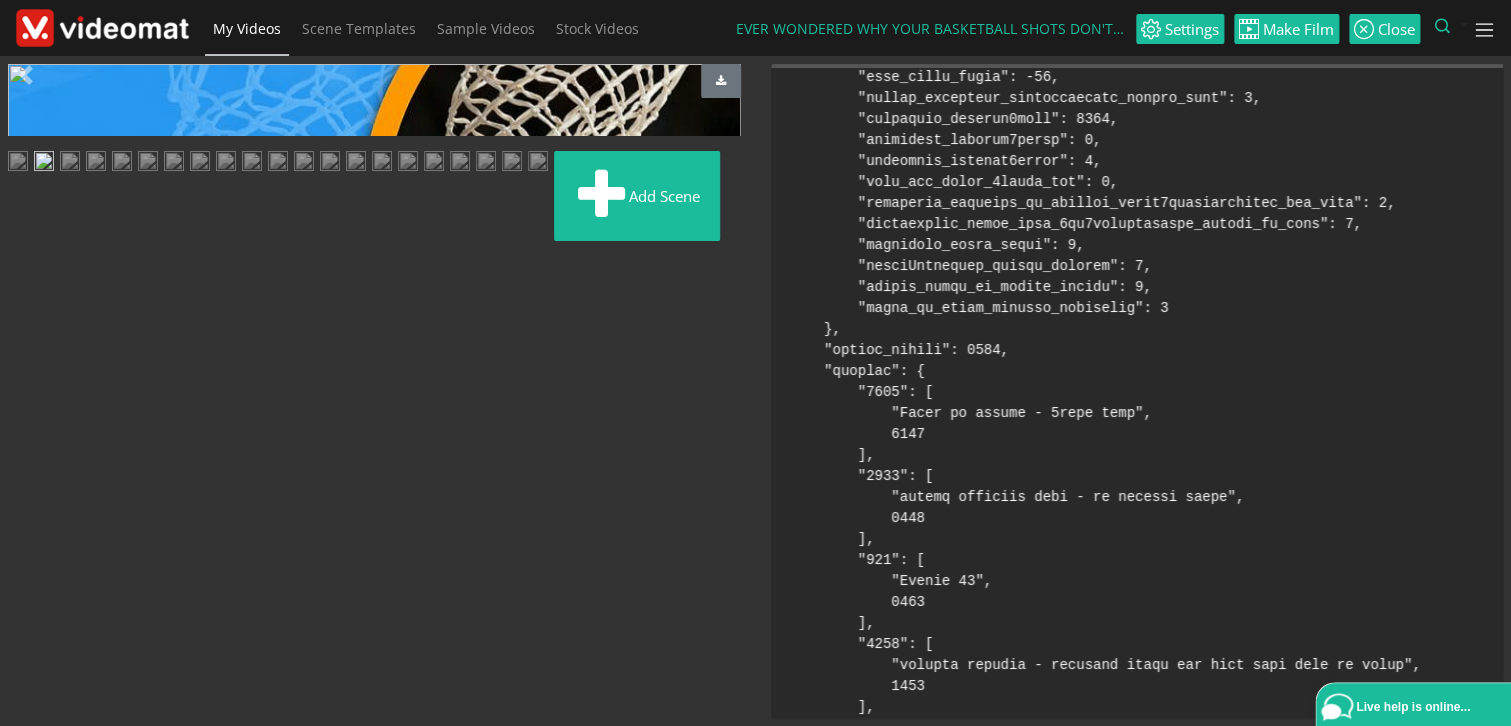 scroll, scrollTop: 1851, scrollLeft: 0, axis: vertical 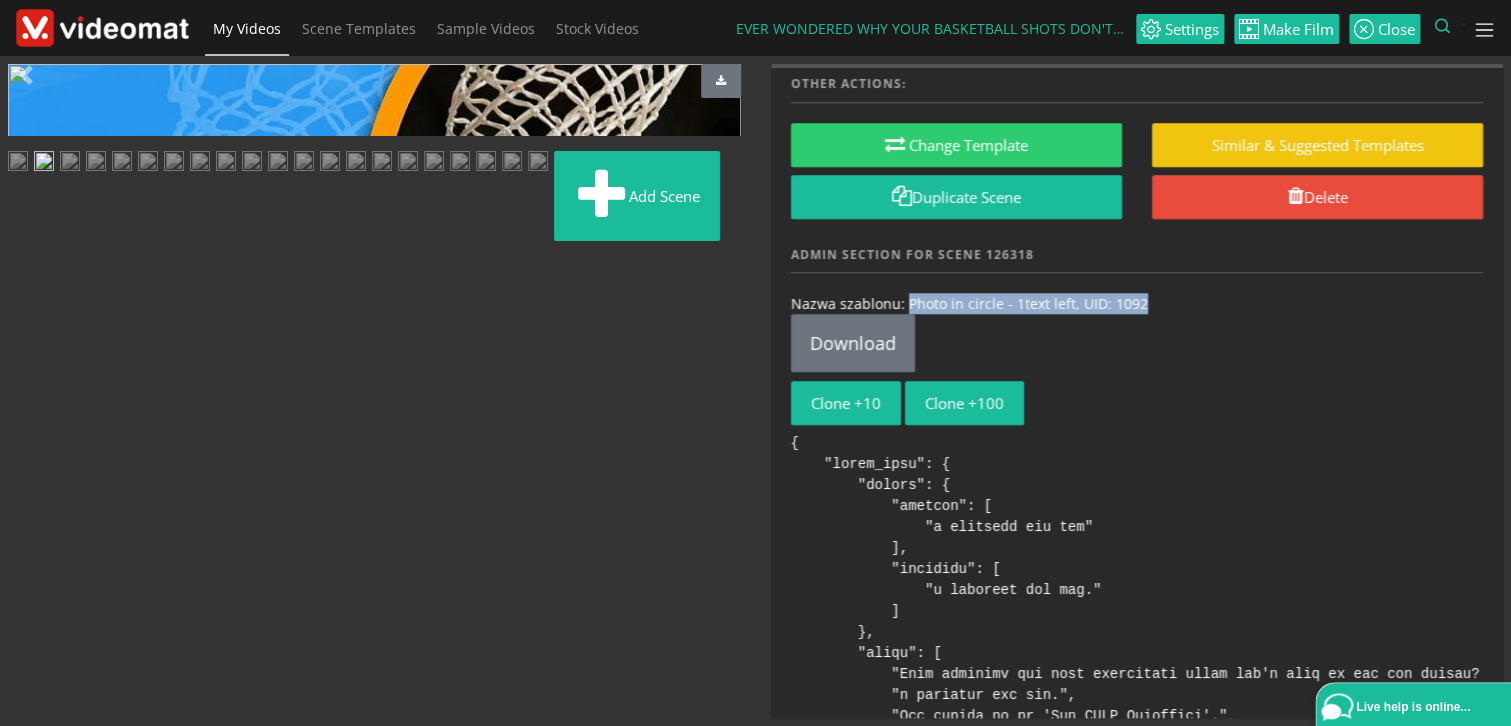 drag, startPoint x: 1158, startPoint y: 307, endPoint x: 904, endPoint y: 310, distance: 254.01772 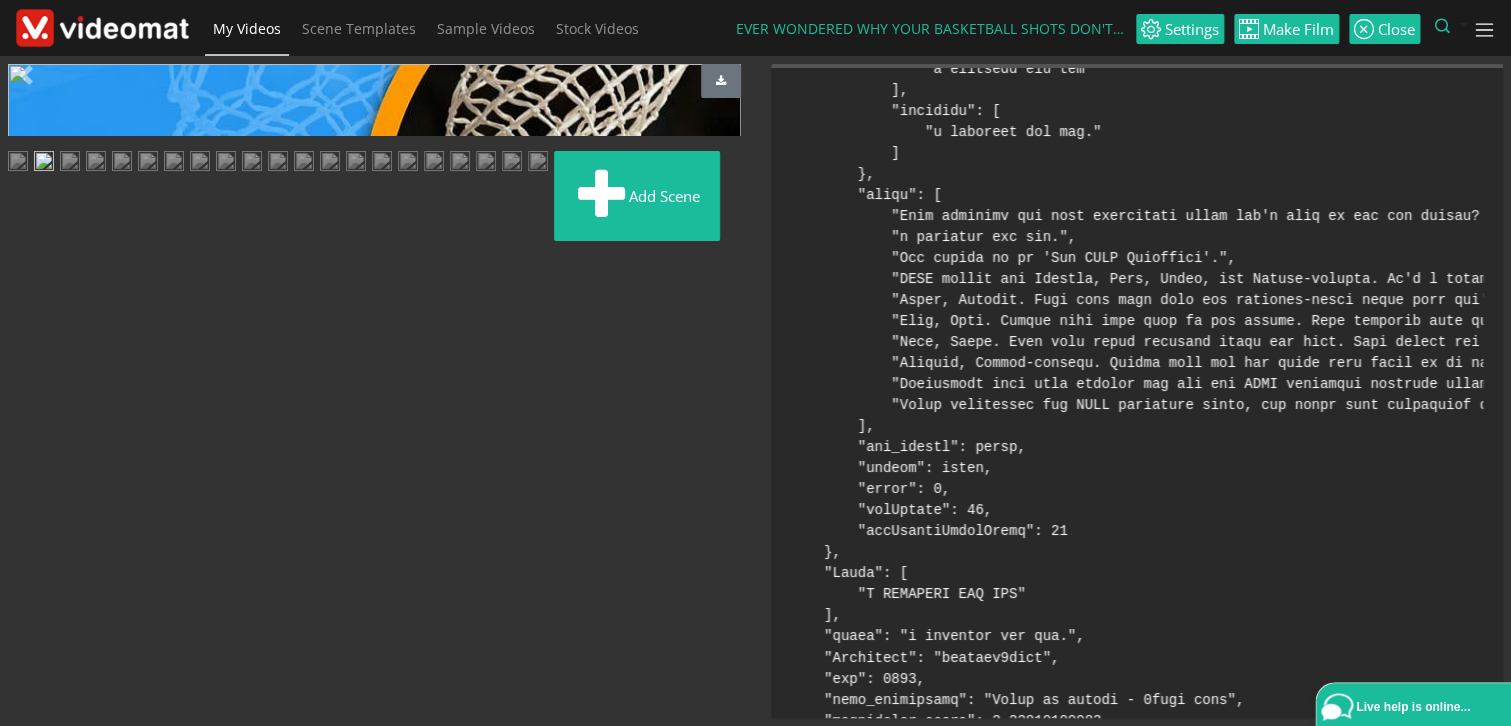 scroll, scrollTop: 1166, scrollLeft: 0, axis: vertical 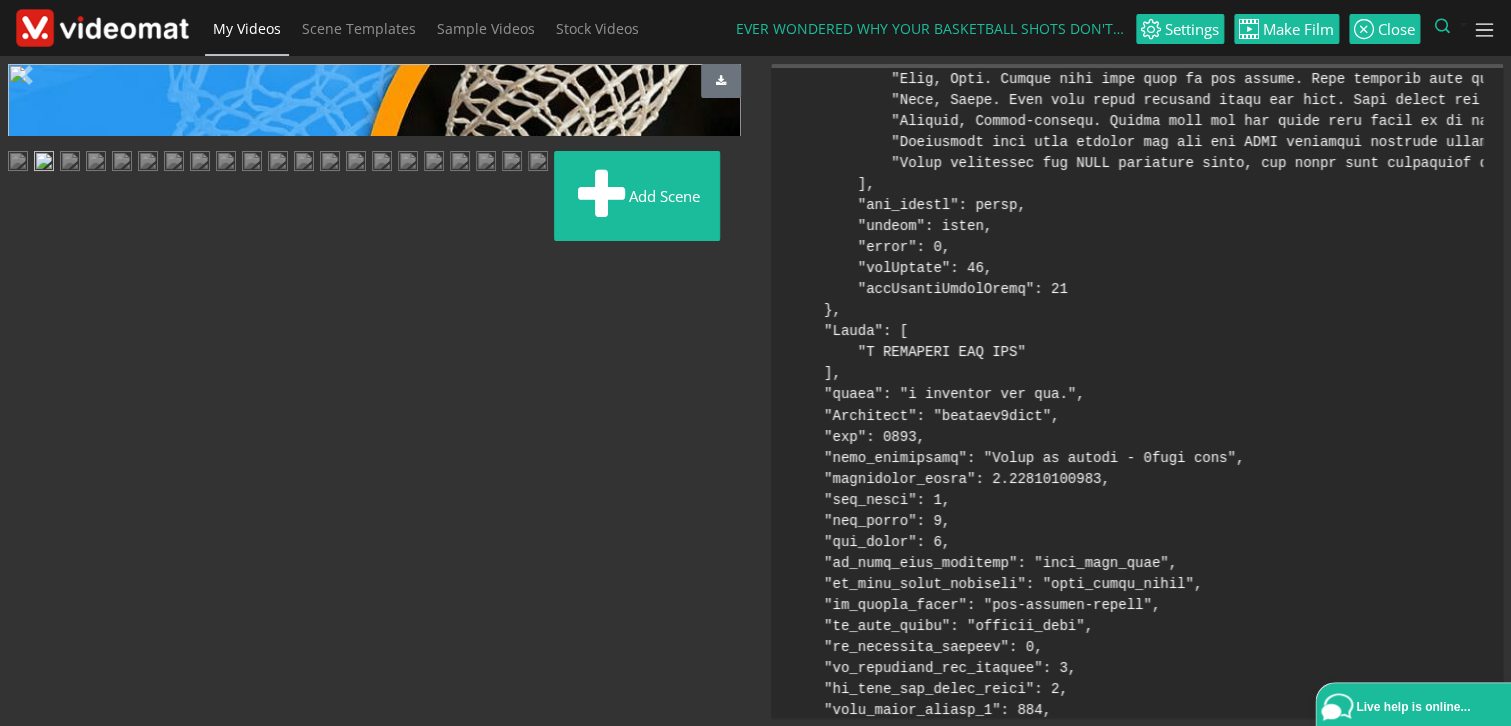 click on "My Videos" at bounding box center (247, 28) 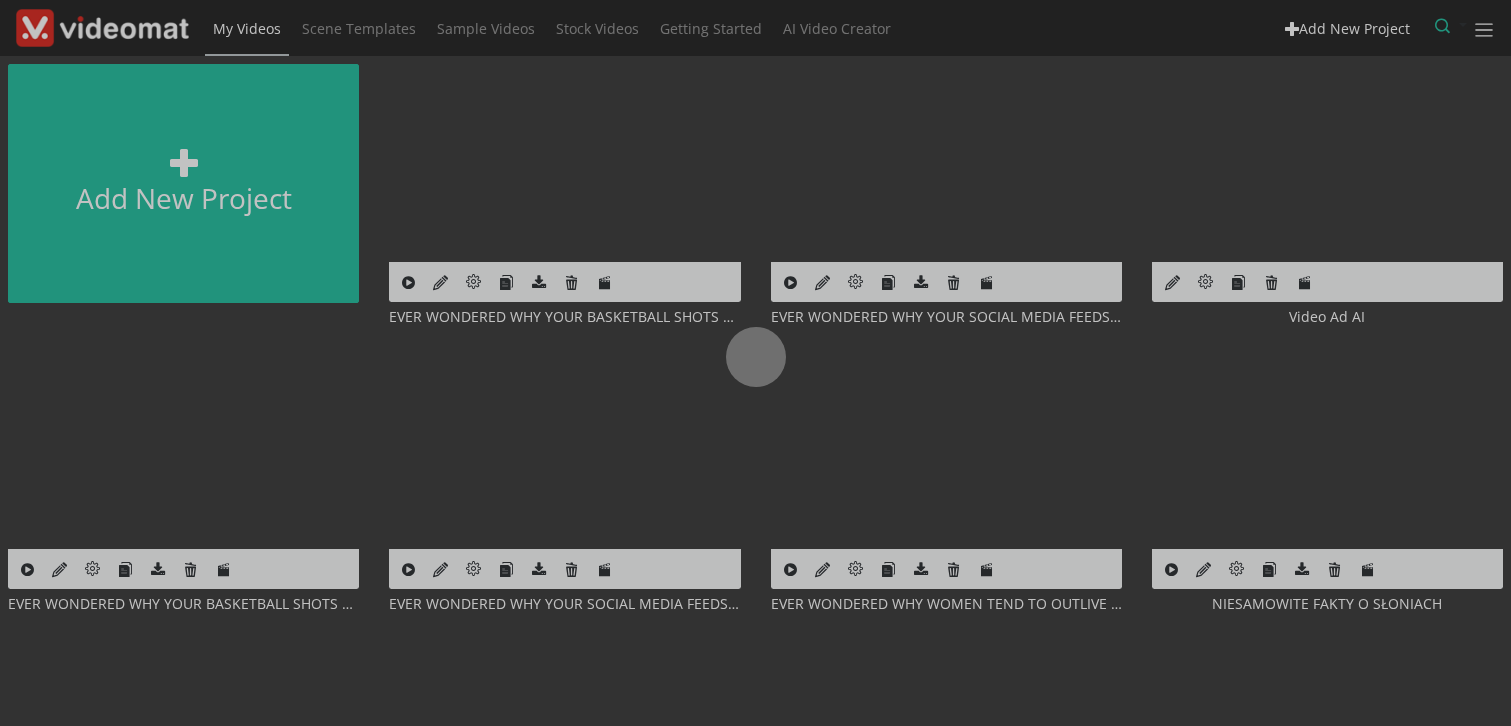 scroll, scrollTop: 0, scrollLeft: 0, axis: both 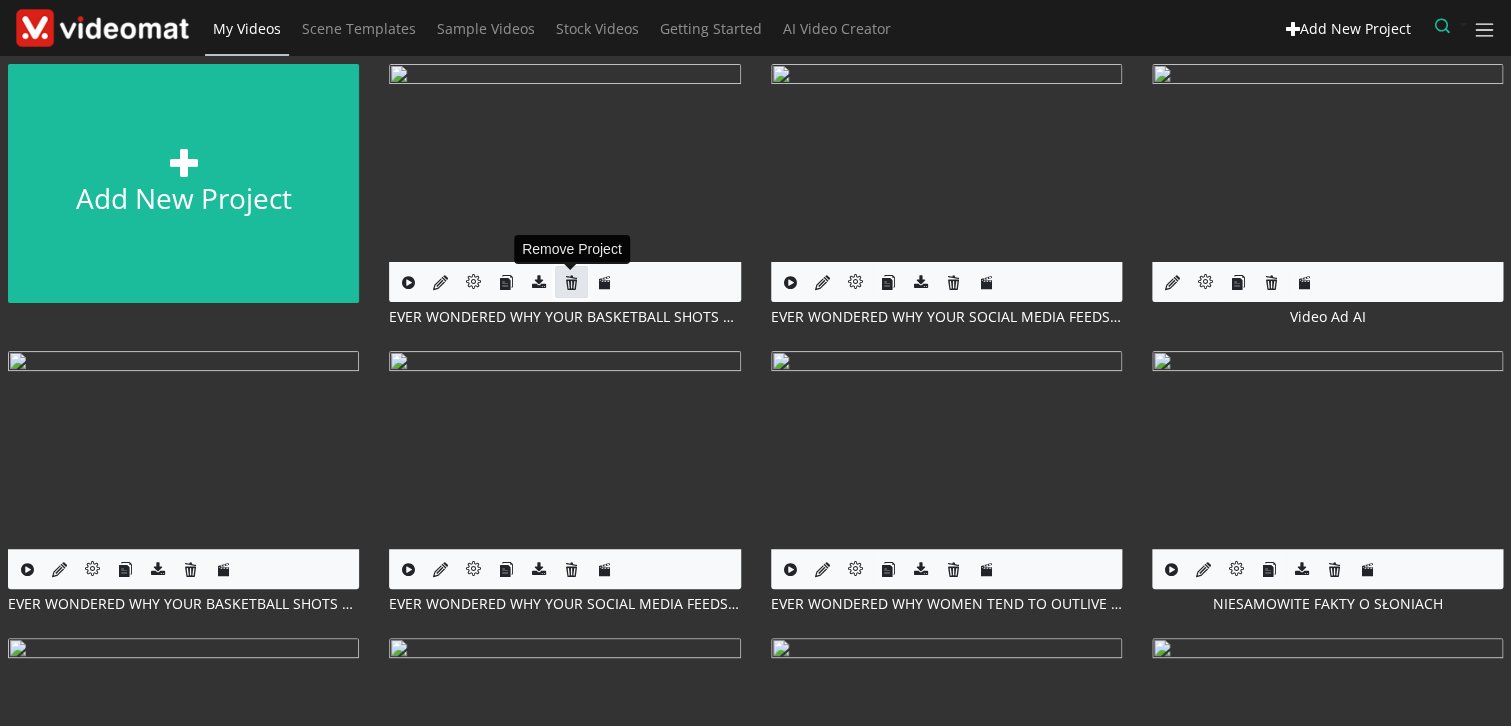 click at bounding box center [571, 282] 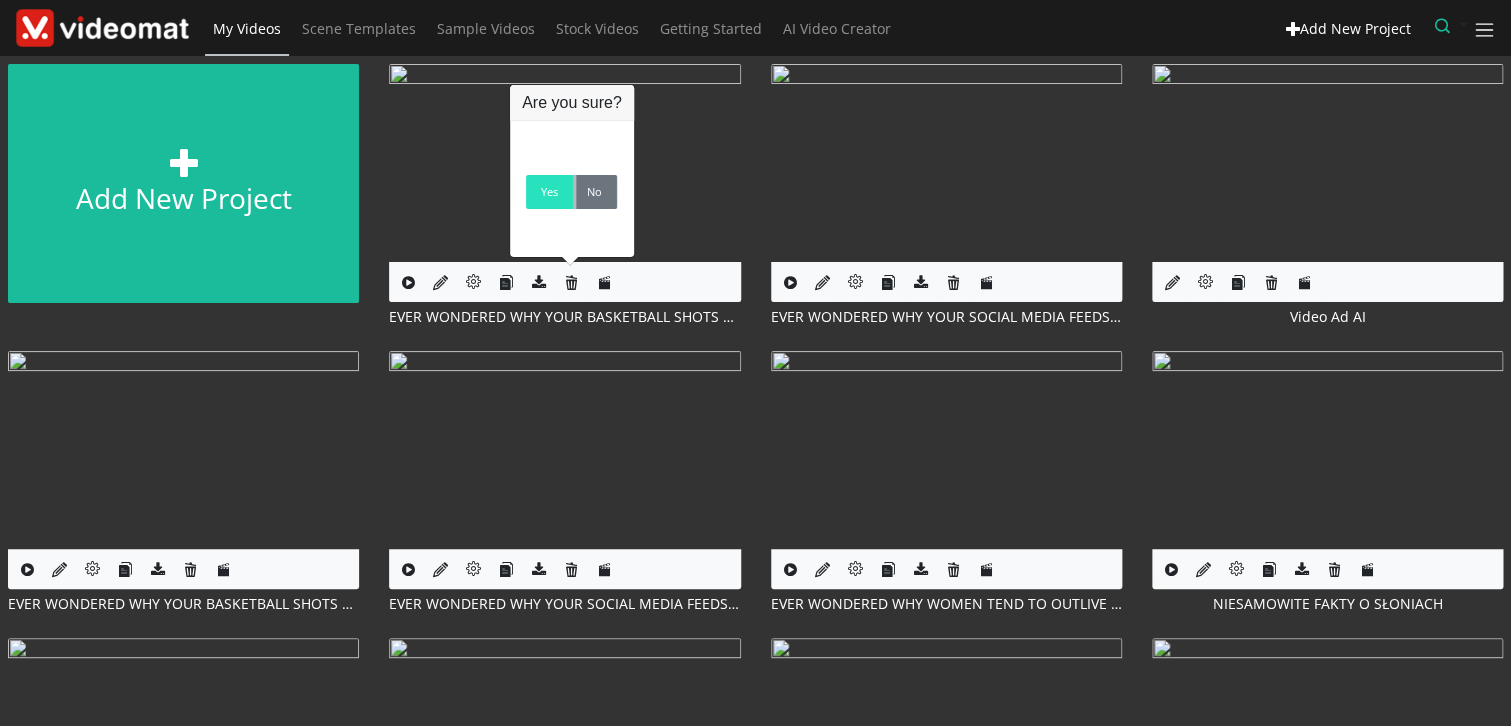 click on "Yes" at bounding box center [549, 192] 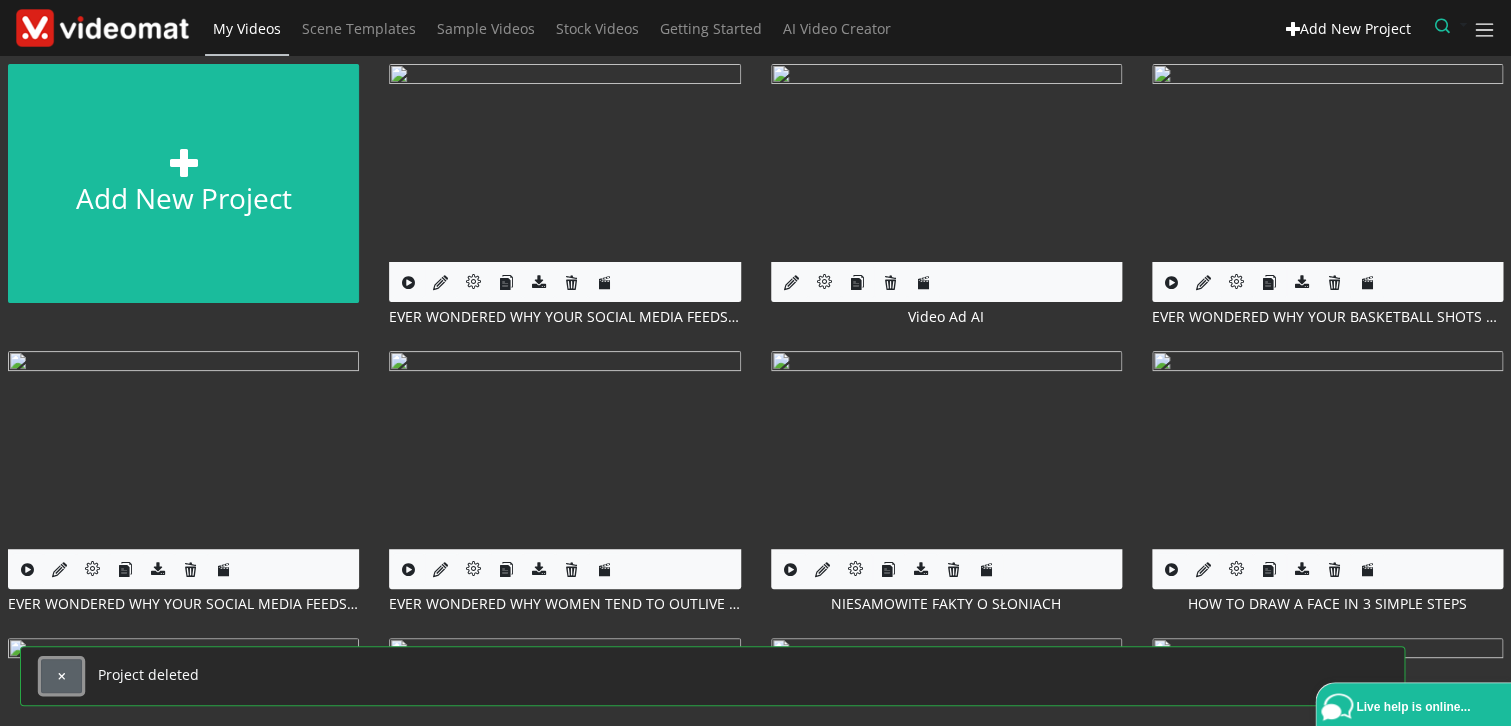 click at bounding box center (61, 676) 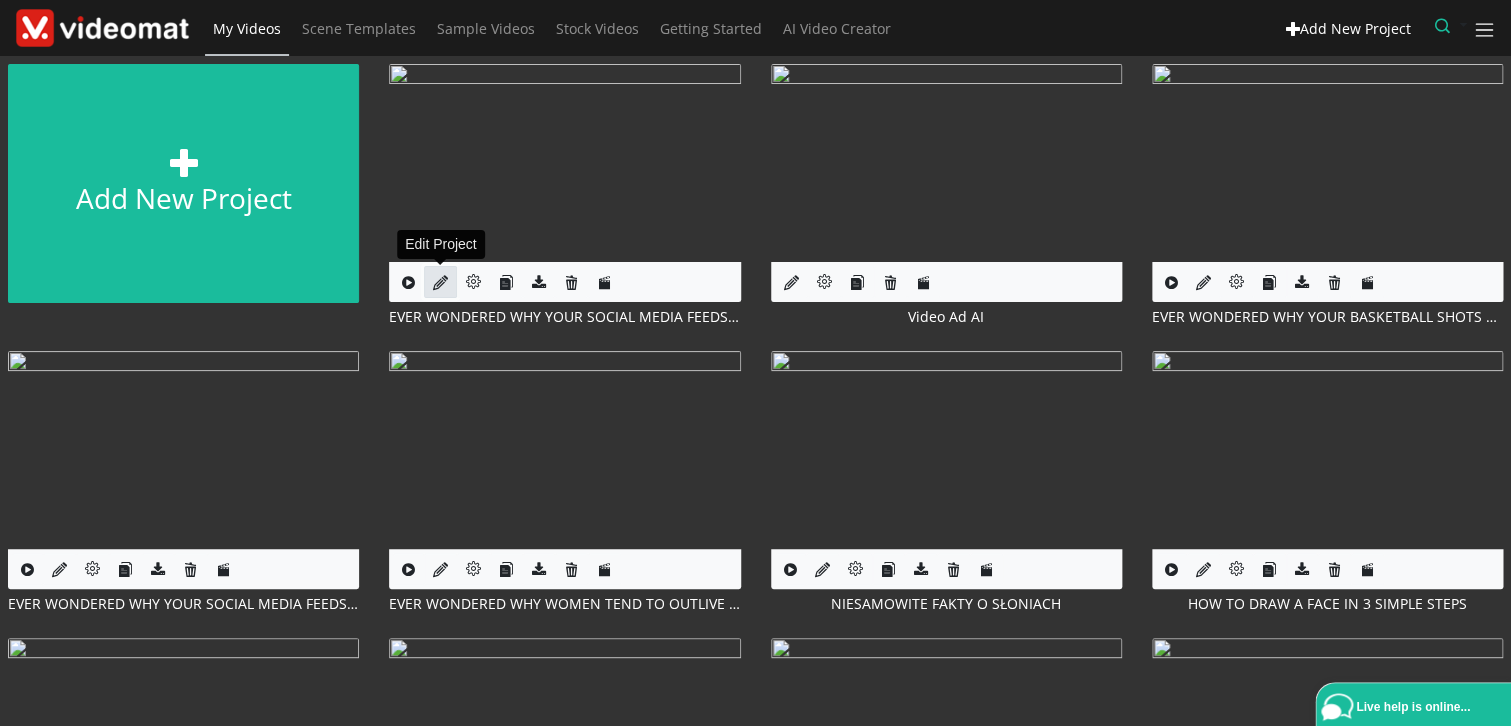click at bounding box center (440, 282) 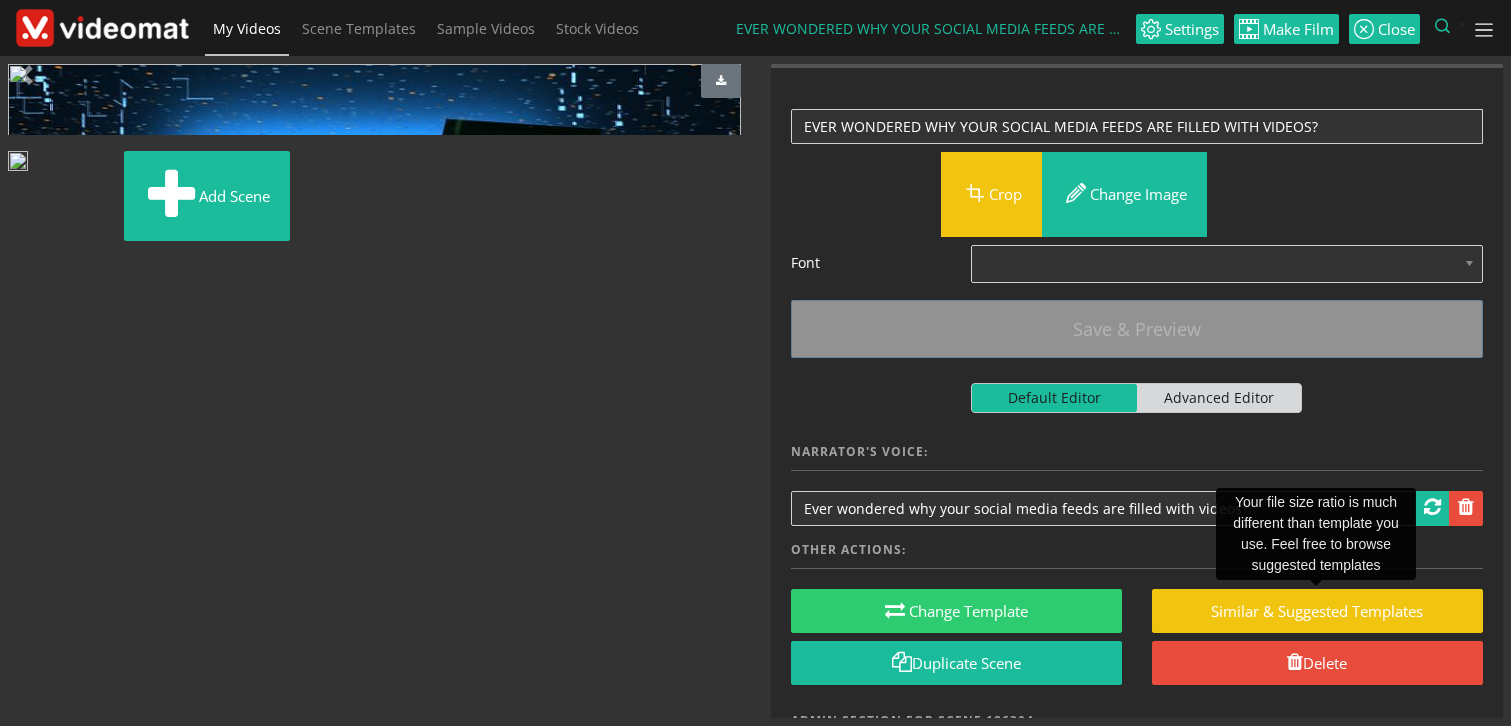 scroll, scrollTop: 0, scrollLeft: 0, axis: both 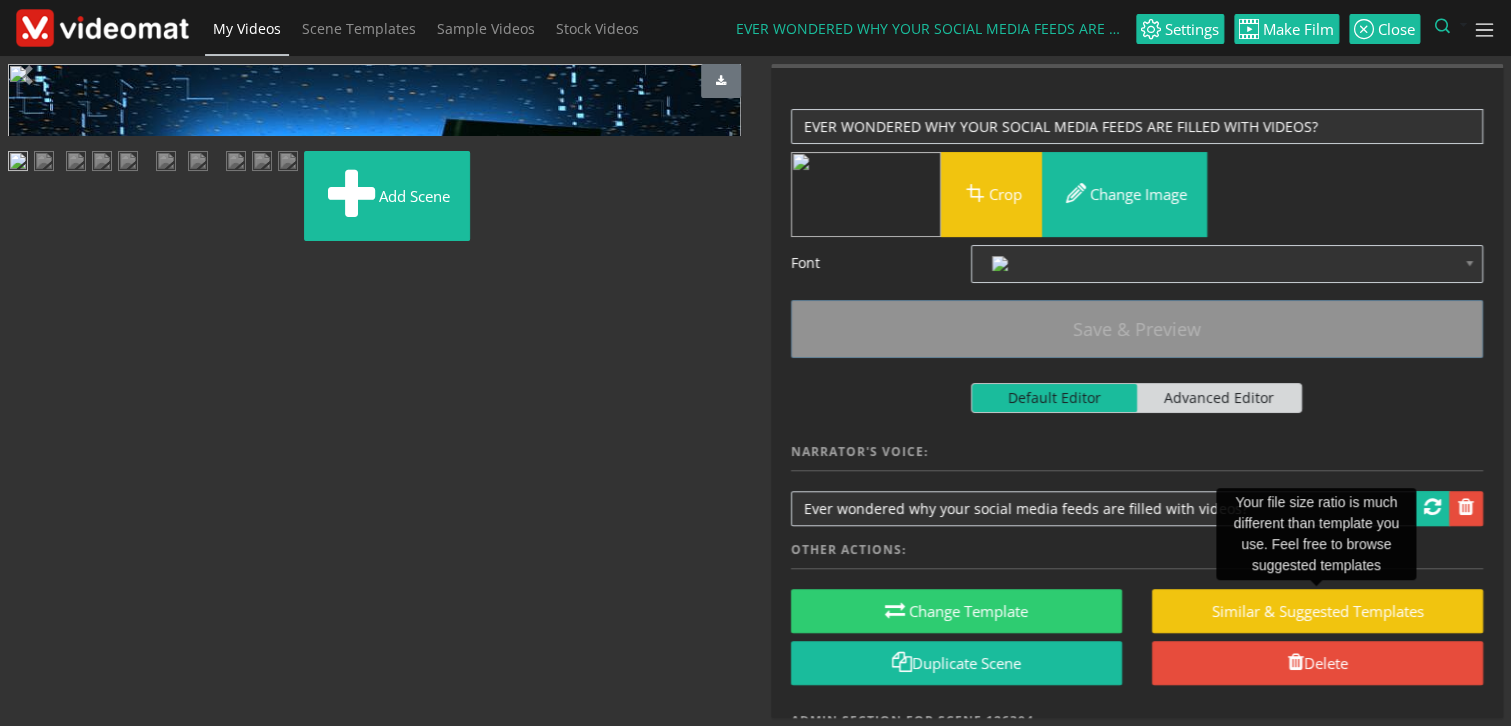 click at bounding box center [44, 163] 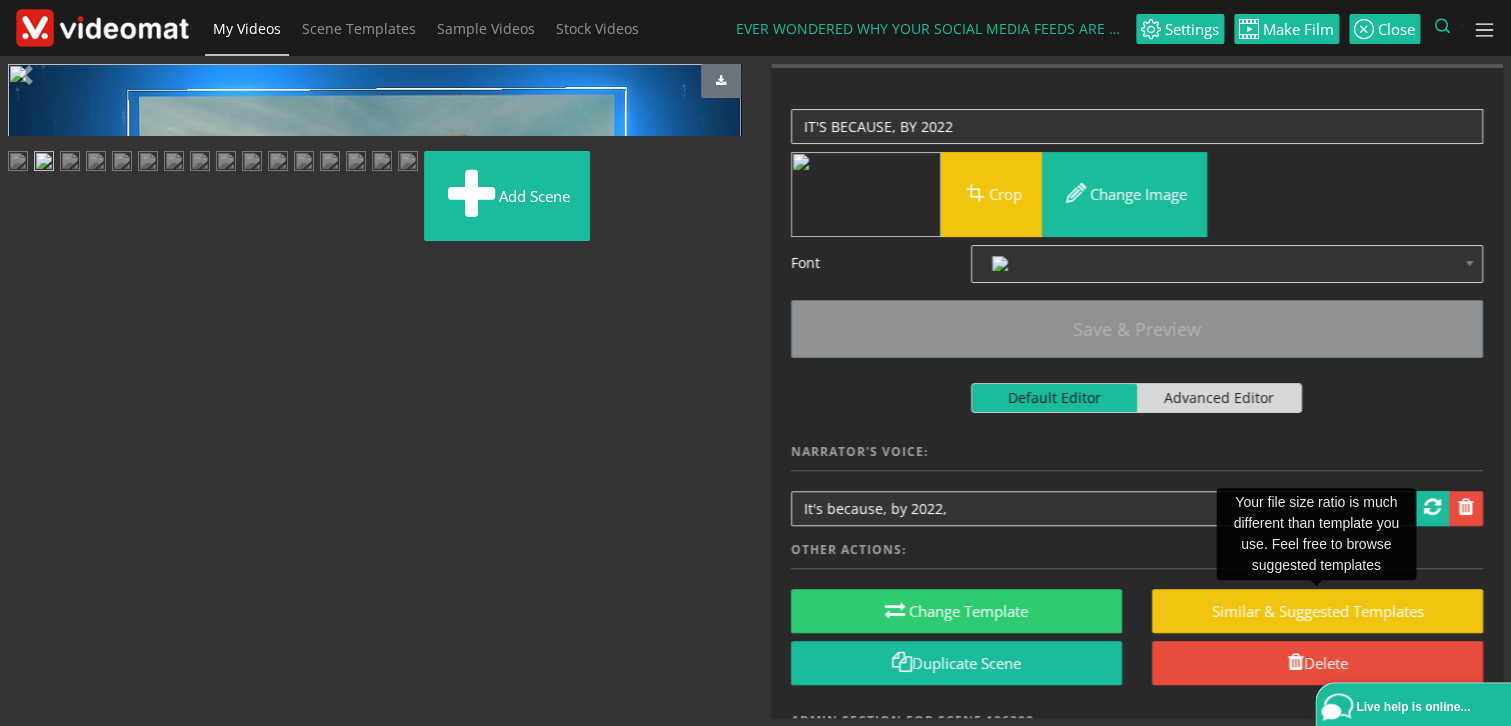 click at bounding box center (28, 491) 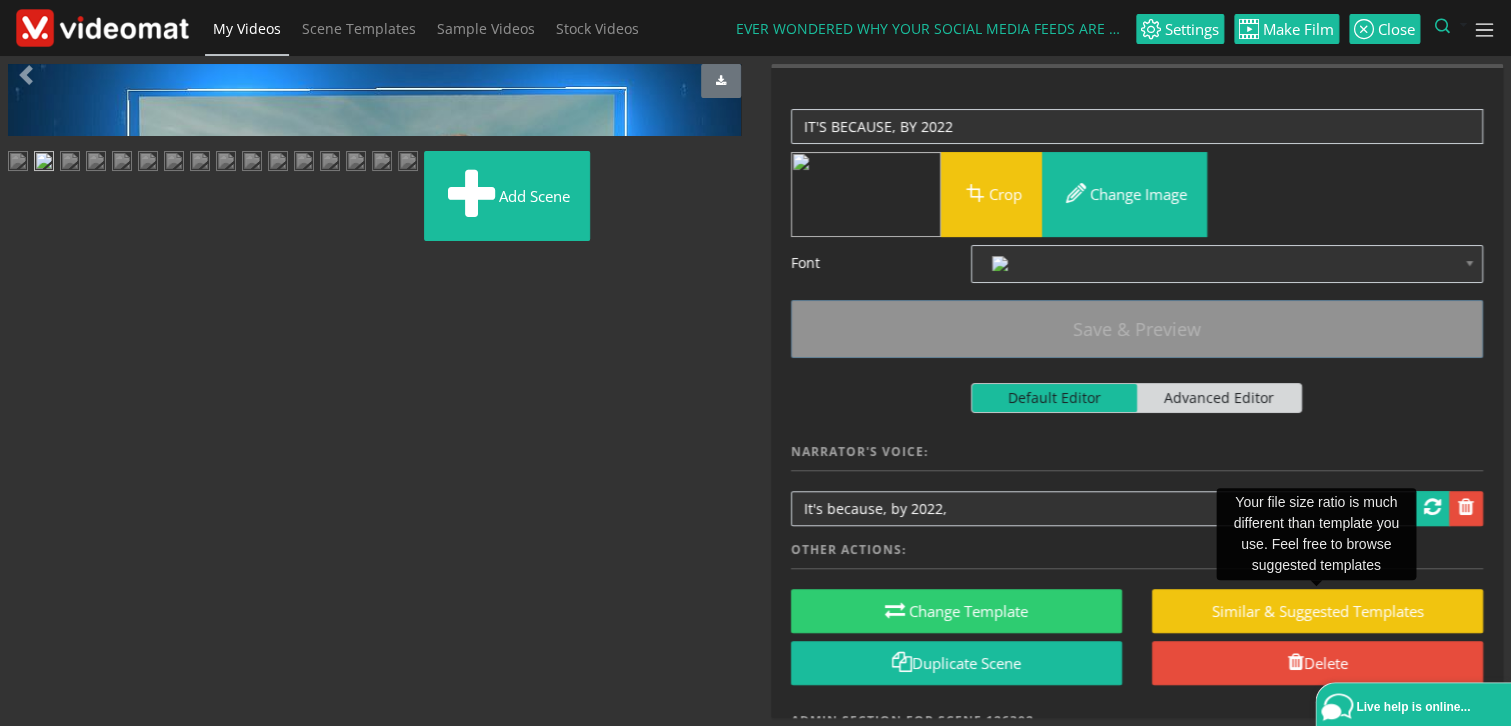 click at bounding box center [28, 491] 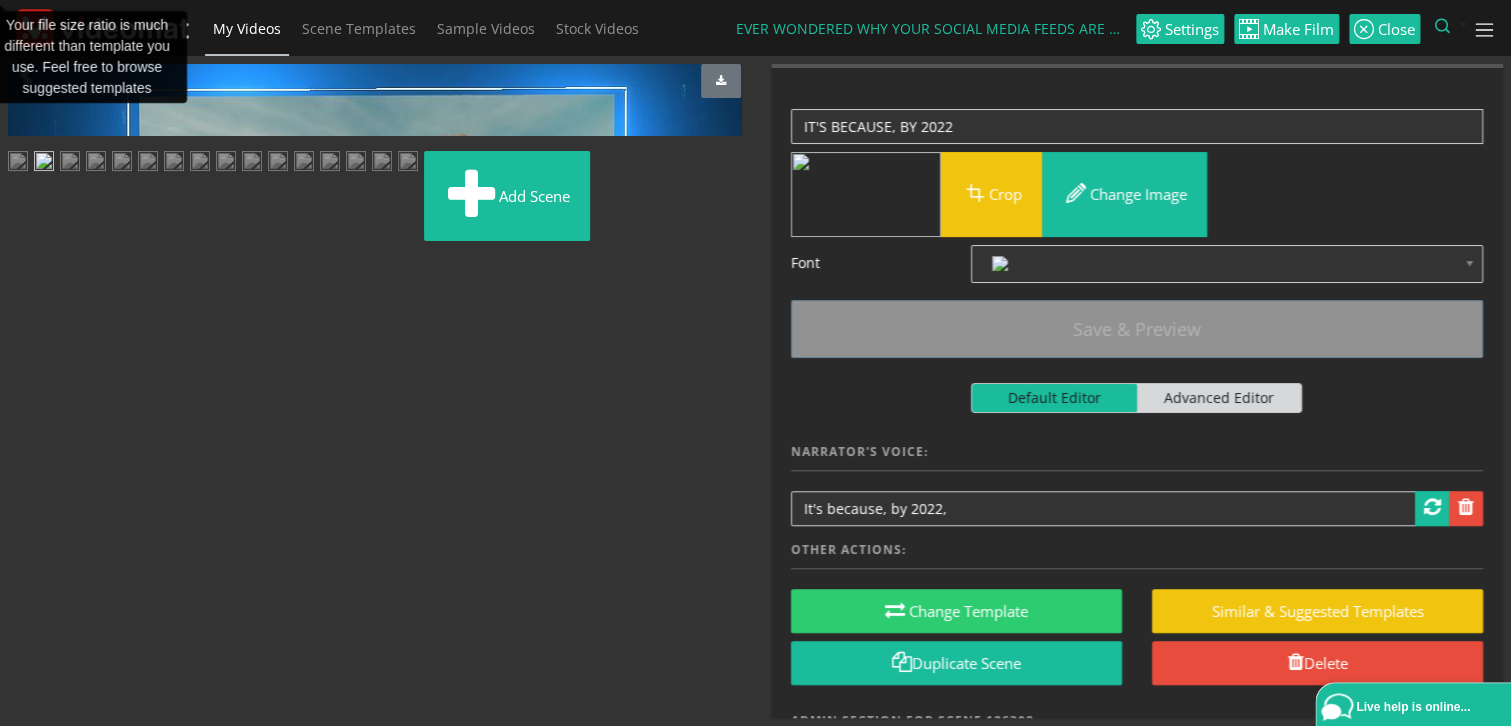 scroll, scrollTop: 233, scrollLeft: 0, axis: vertical 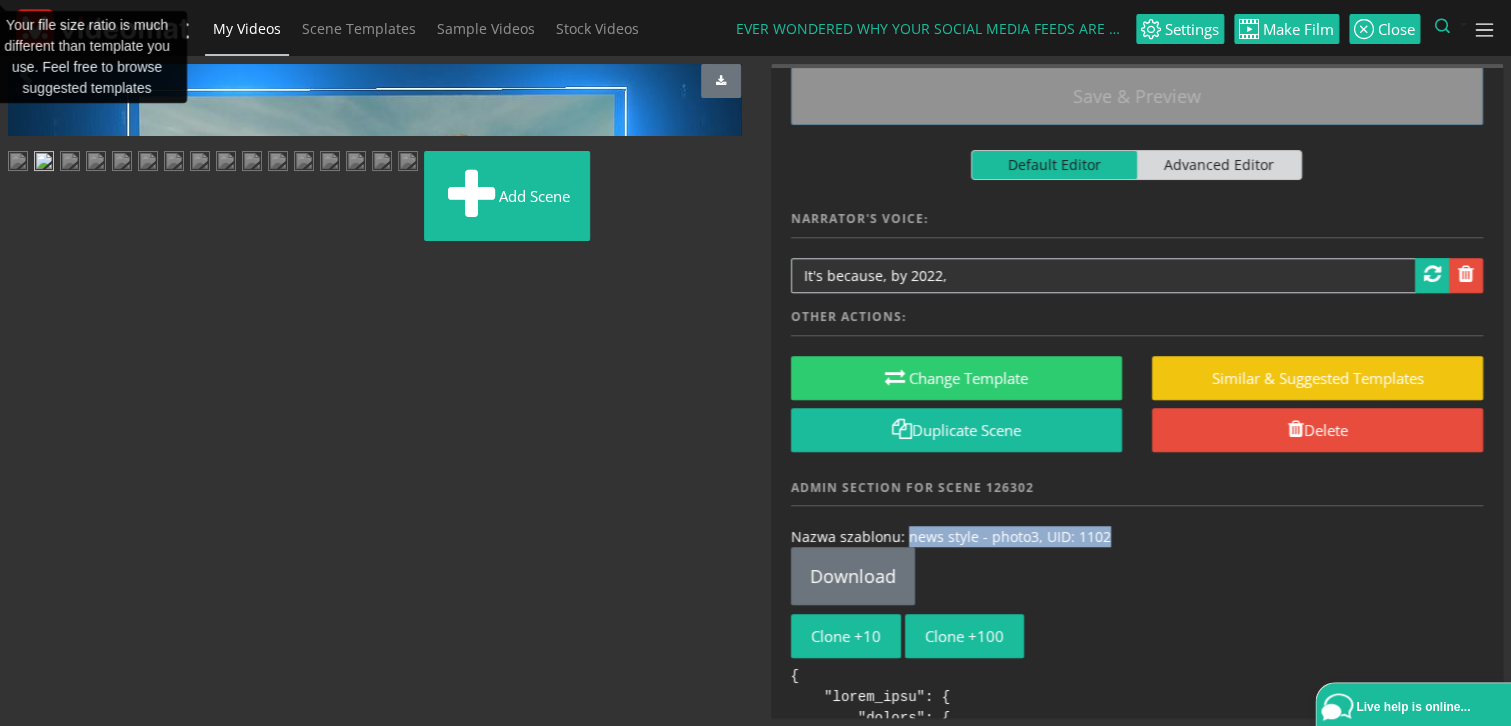 drag, startPoint x: 1116, startPoint y: 530, endPoint x: 905, endPoint y: 535, distance: 211.05923 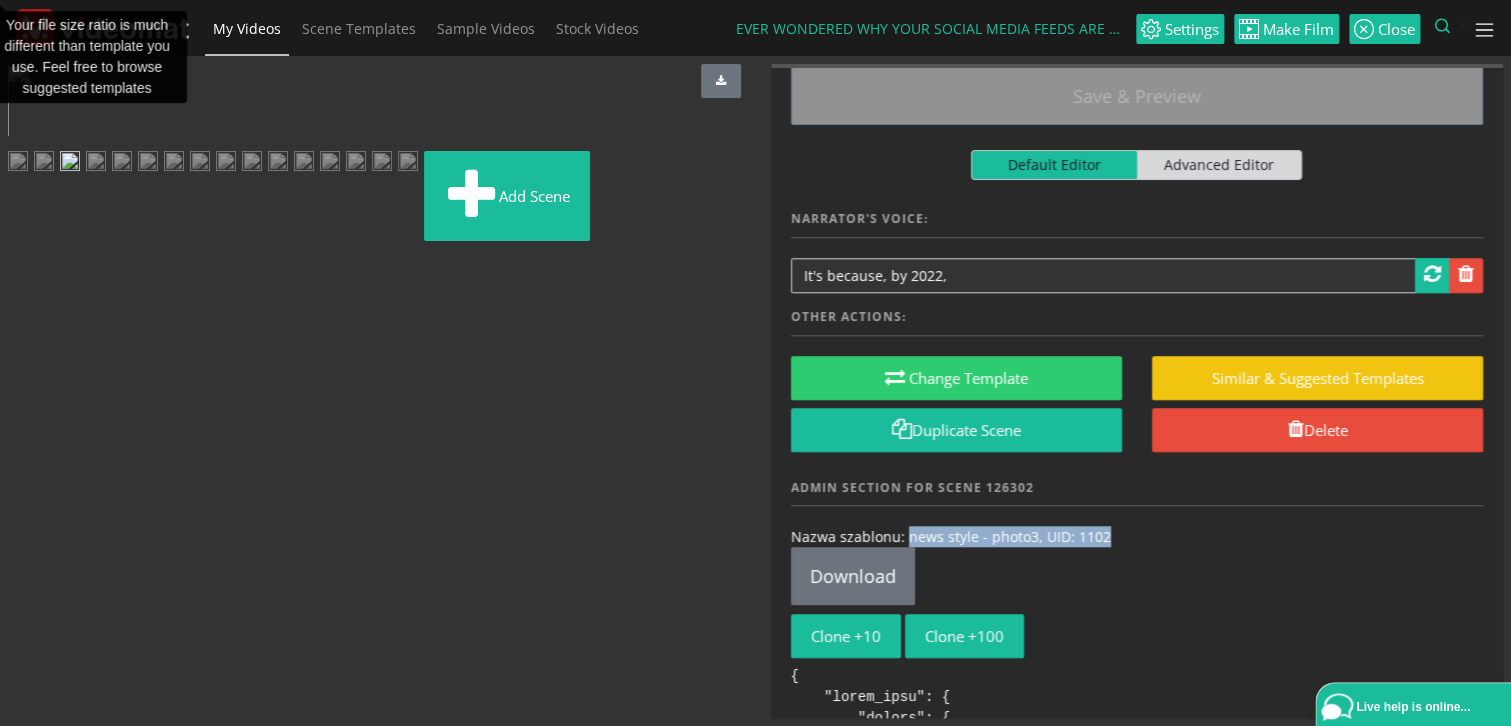 scroll, scrollTop: 0, scrollLeft: 0, axis: both 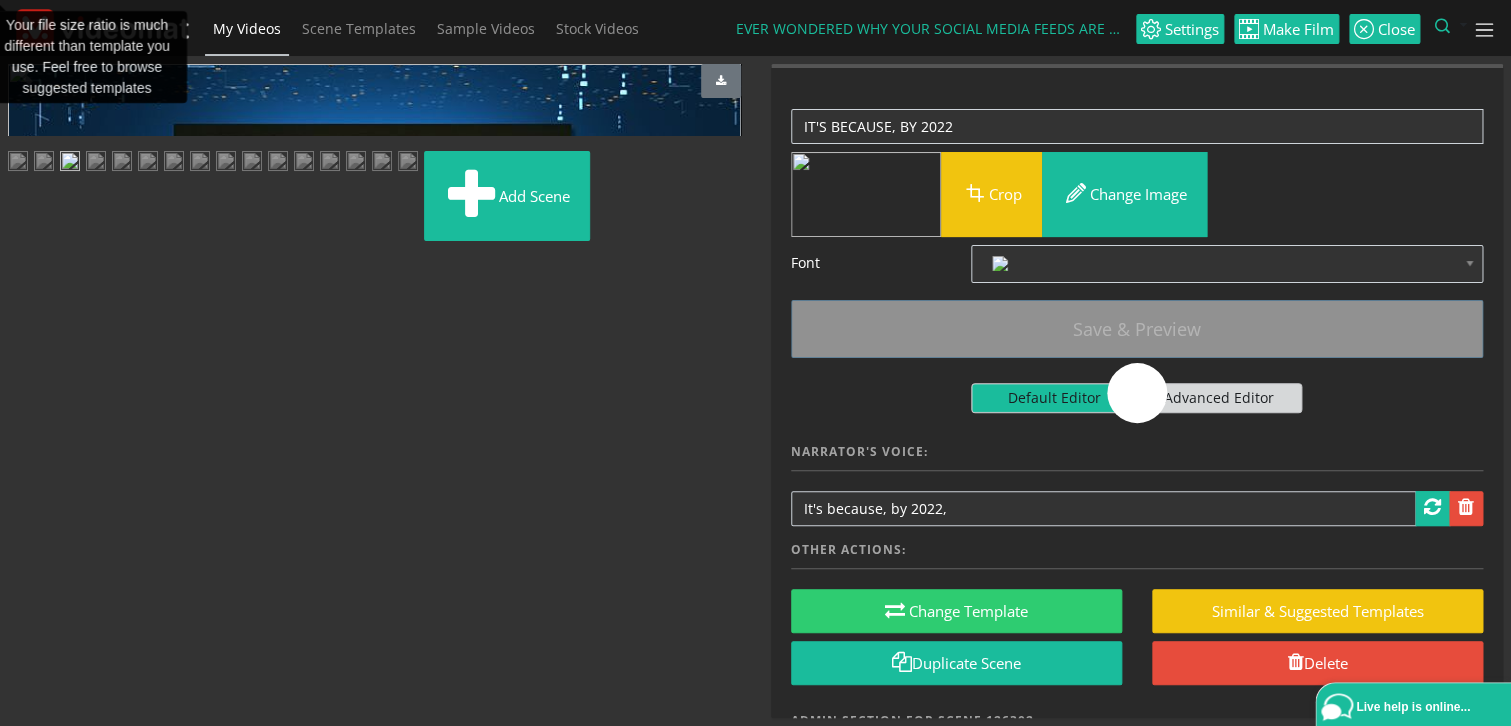 click at bounding box center (44, 163) 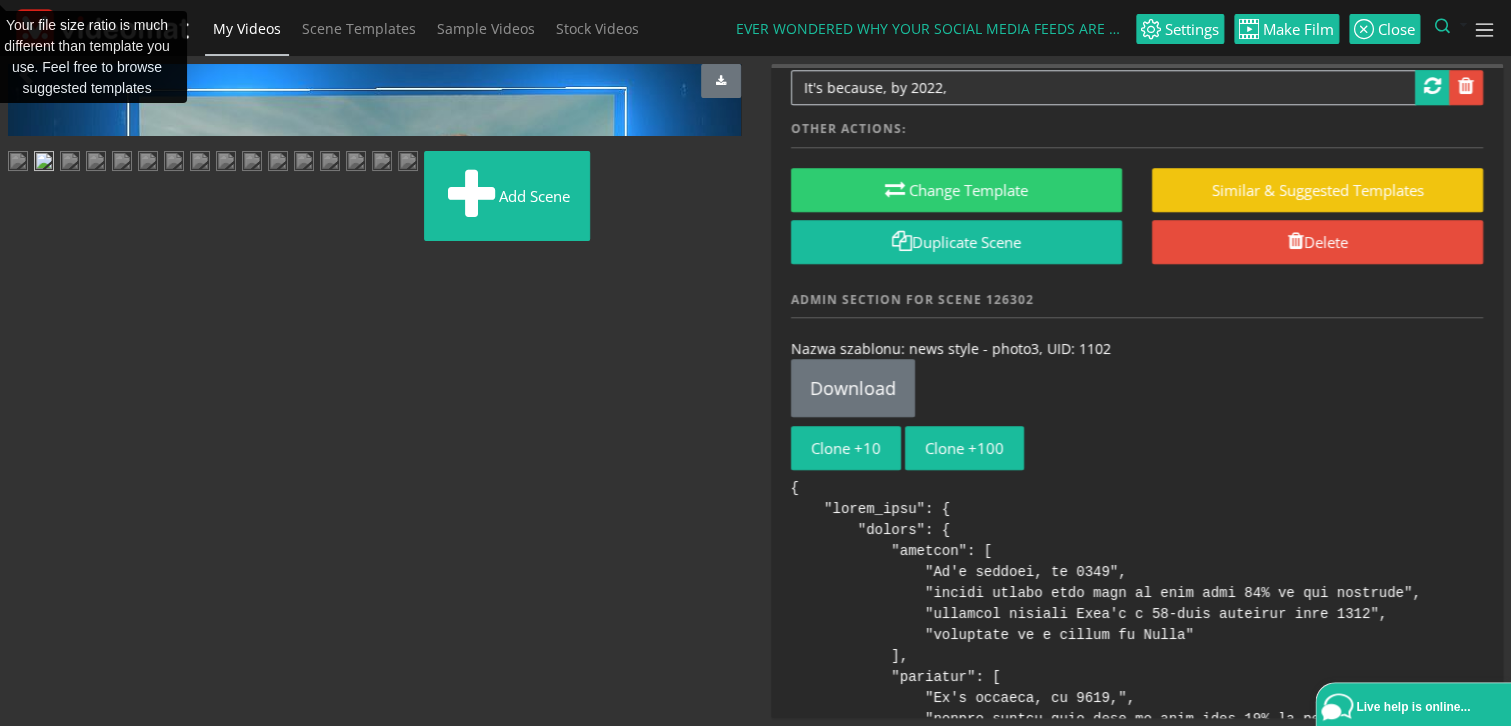 scroll, scrollTop: 466, scrollLeft: 0, axis: vertical 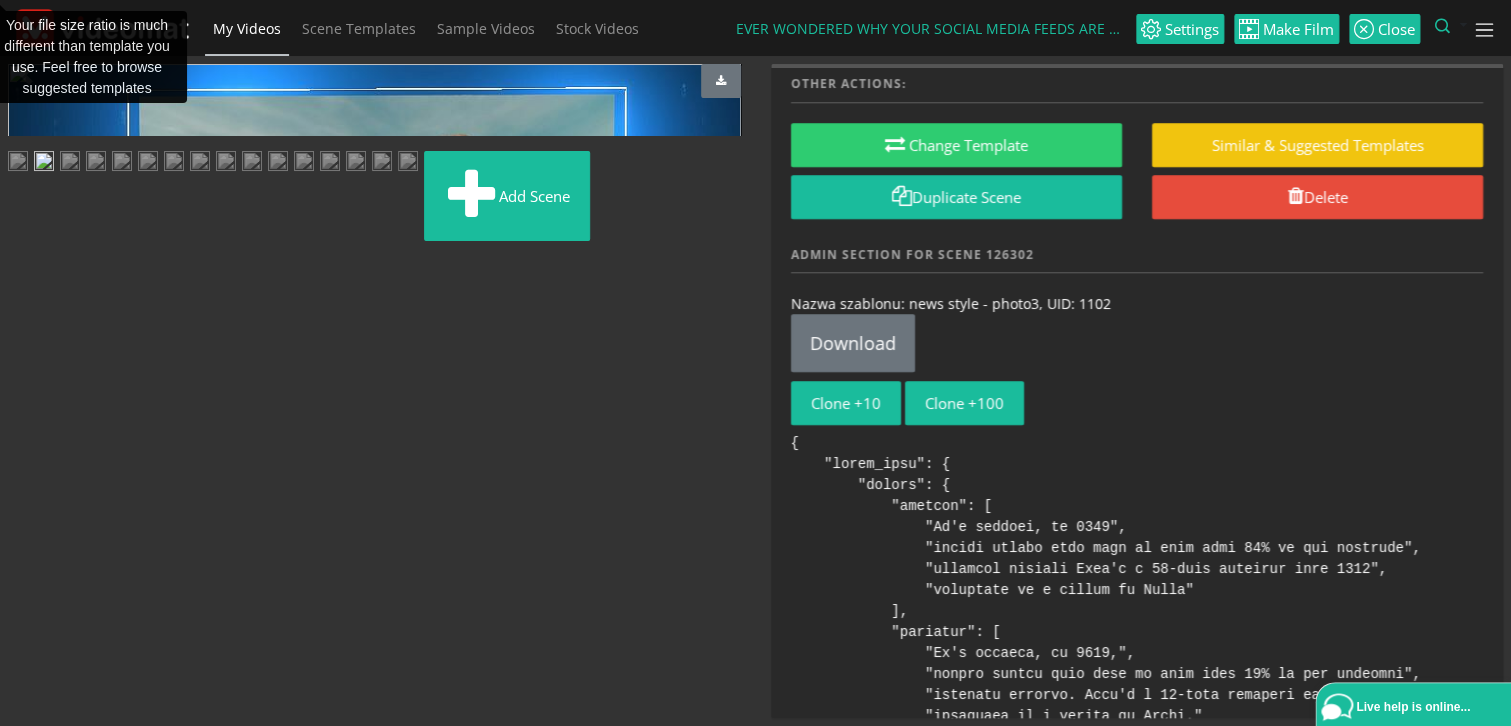 click at bounding box center (70, 163) 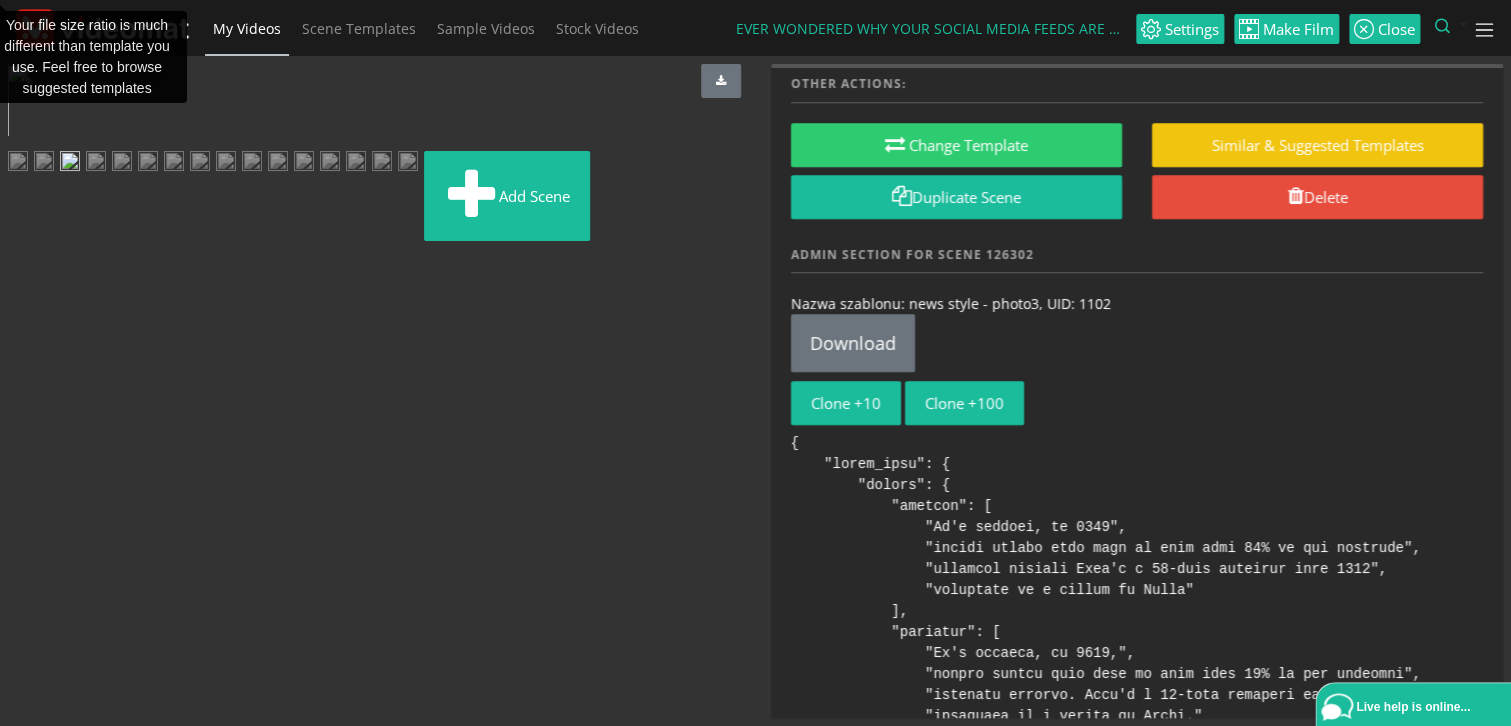 scroll, scrollTop: 0, scrollLeft: 0, axis: both 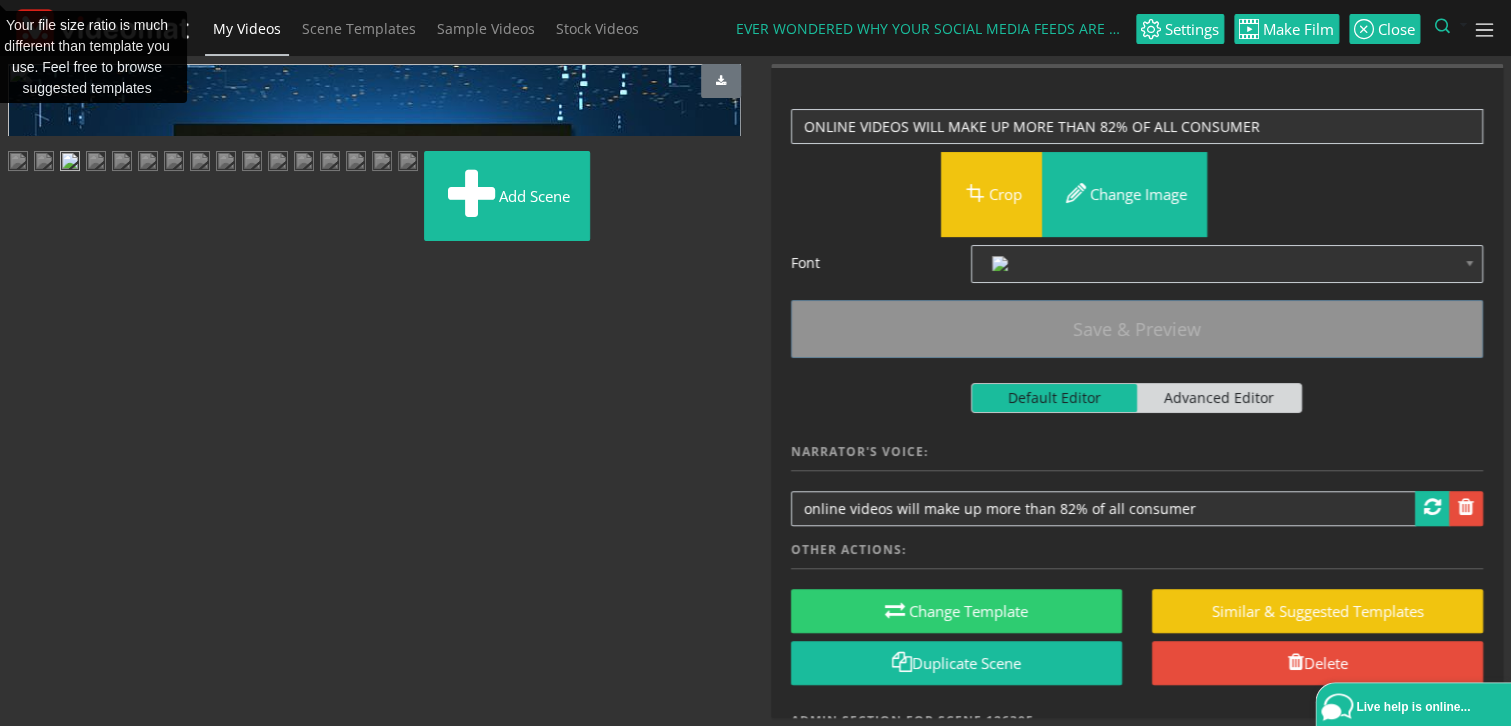 click at bounding box center (44, 163) 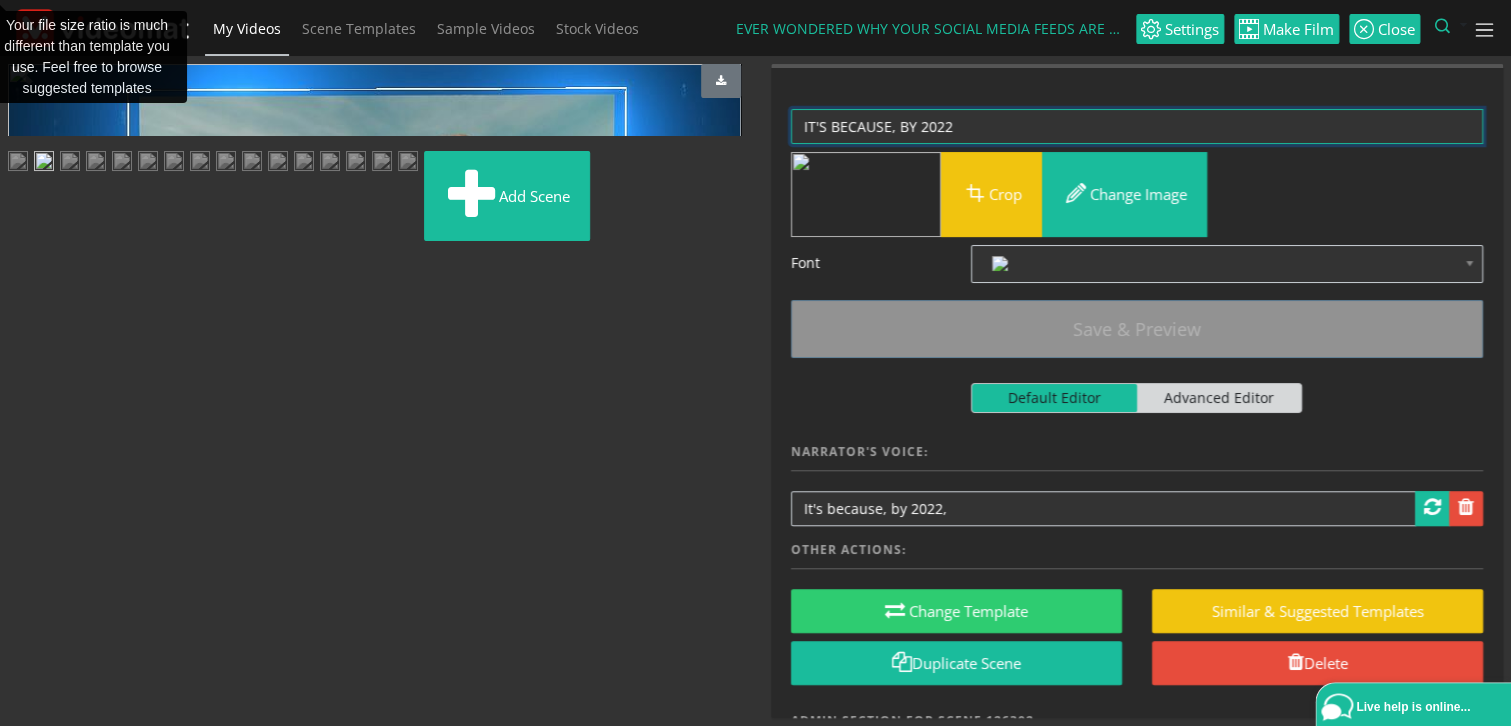 drag, startPoint x: 991, startPoint y: 125, endPoint x: 686, endPoint y: 101, distance: 305.9428 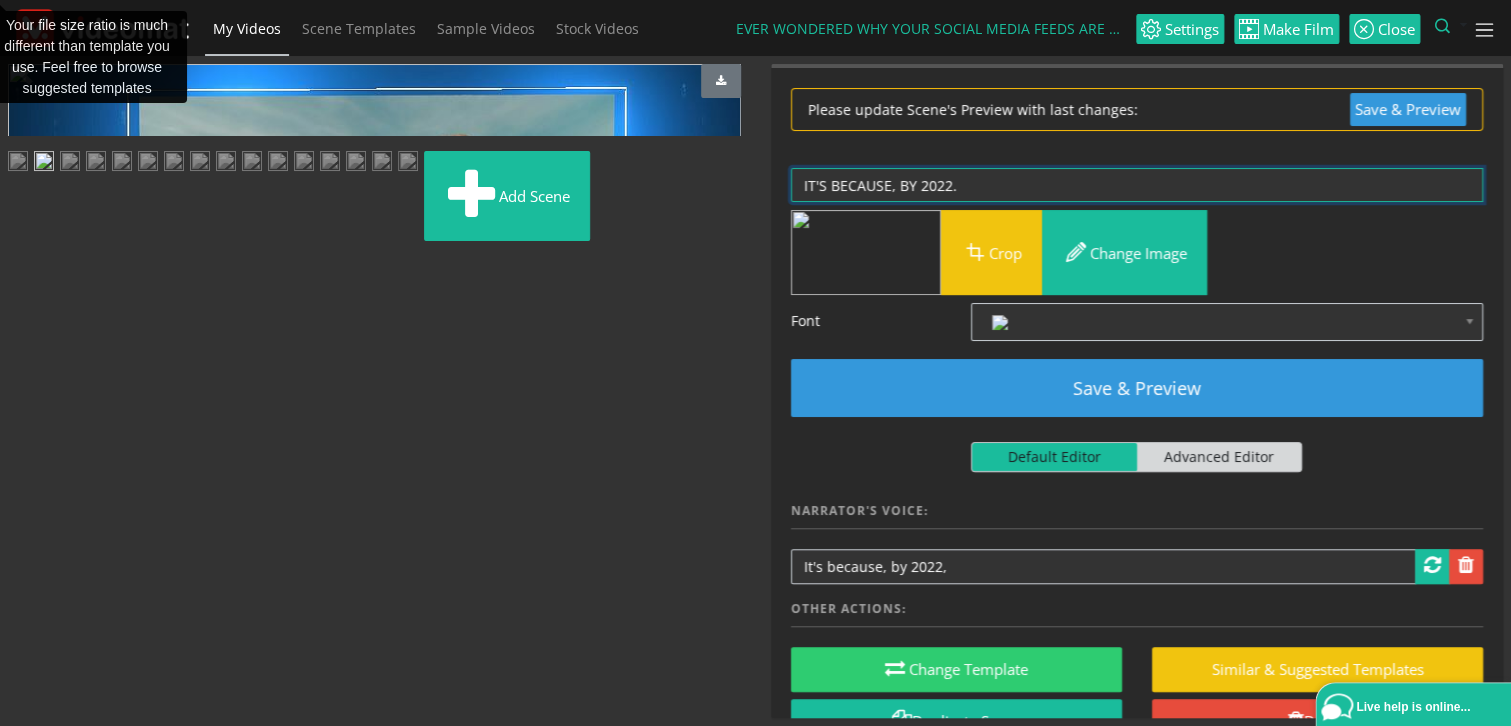 paste on "IT'S BECAUSE, BY 2022" 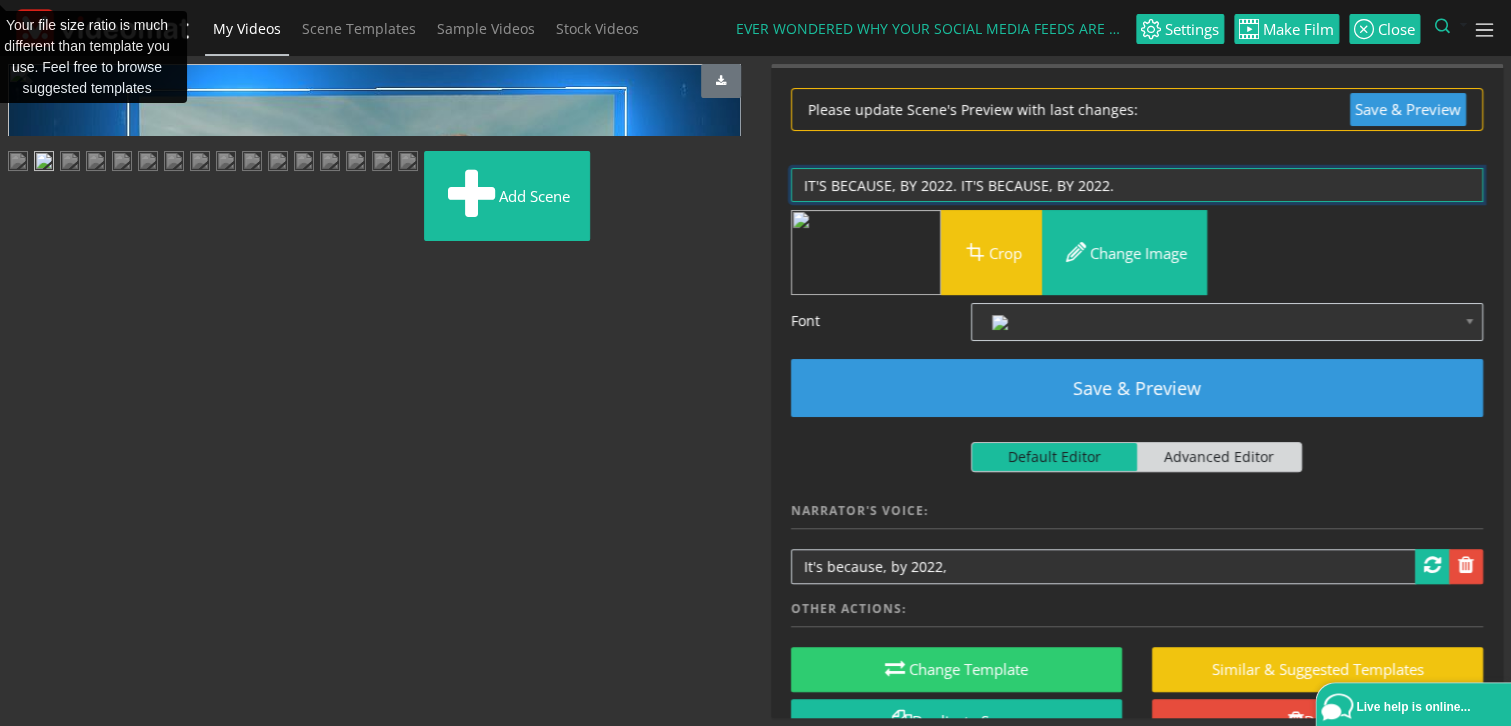 paste on "IT'S BECAUSE, BY 2022" 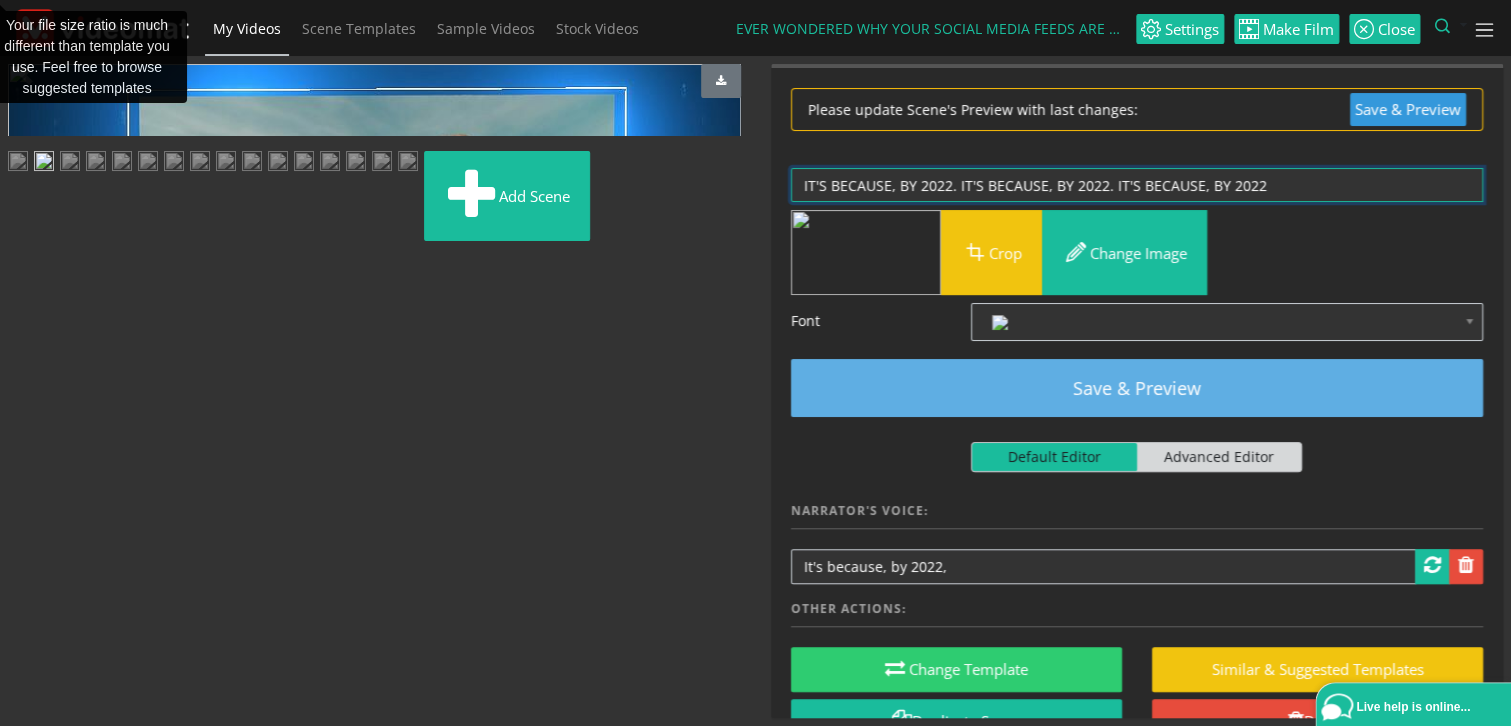 type on "IT'S BECAUSE, BY 2022. IT'S BECAUSE, BY 2022. IT'S BECAUSE, BY 2022" 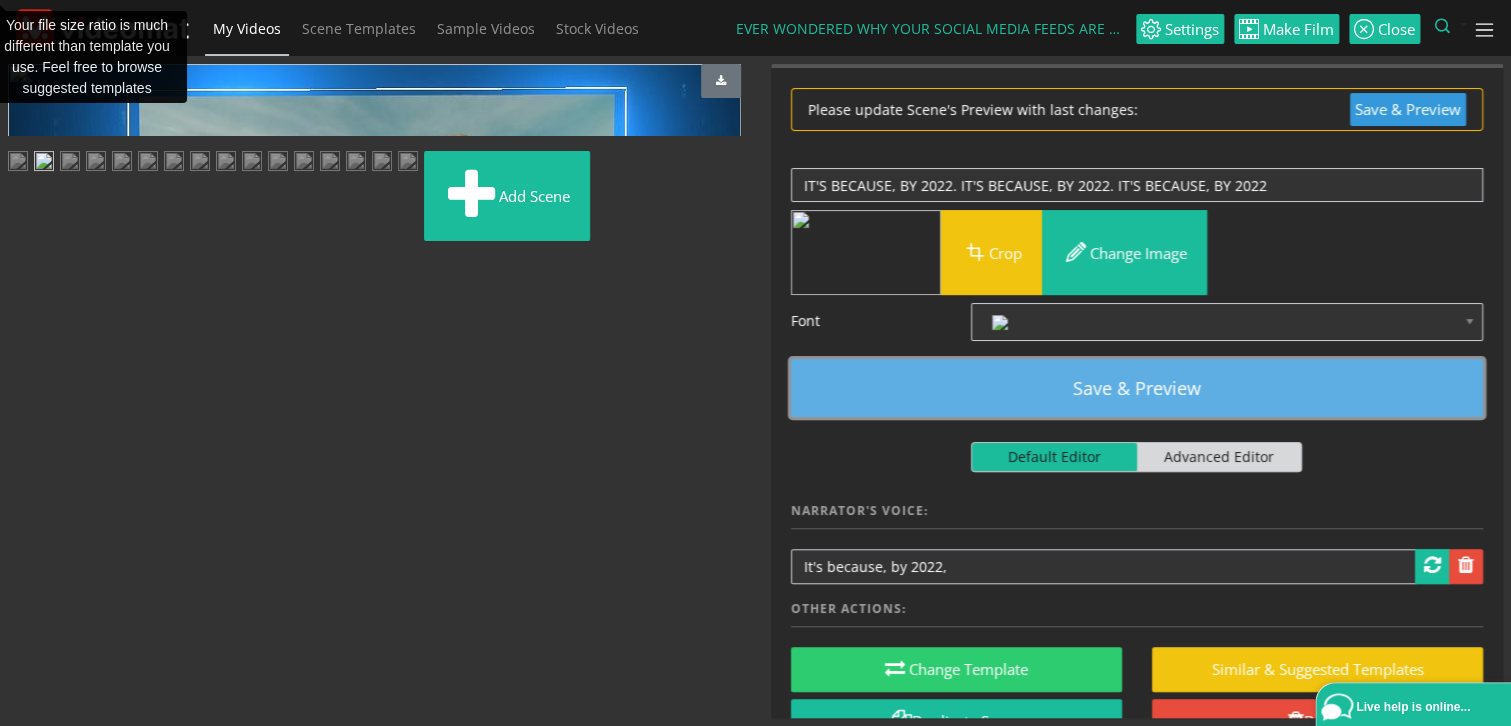 click on "Save & Preview" at bounding box center [1137, 388] 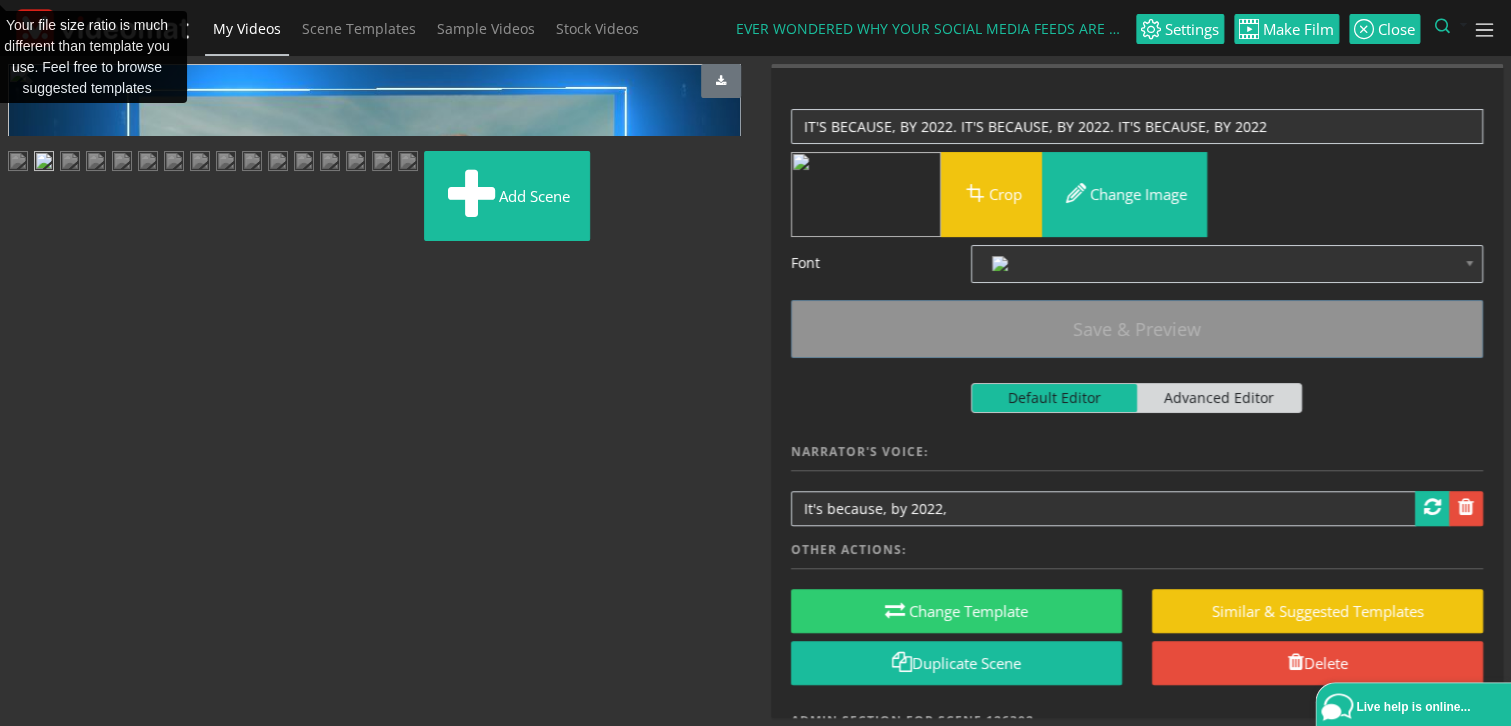 click at bounding box center (70, 163) 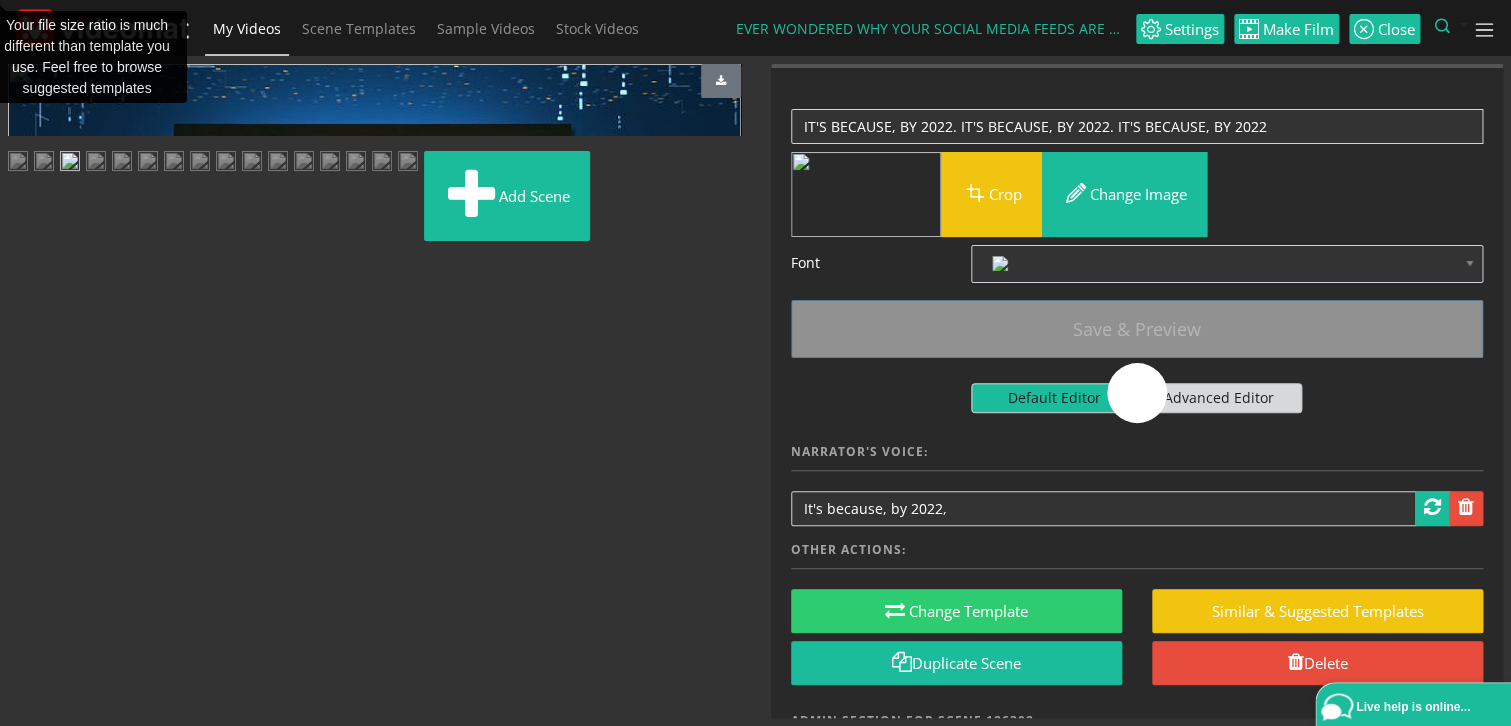 click at bounding box center (44, 163) 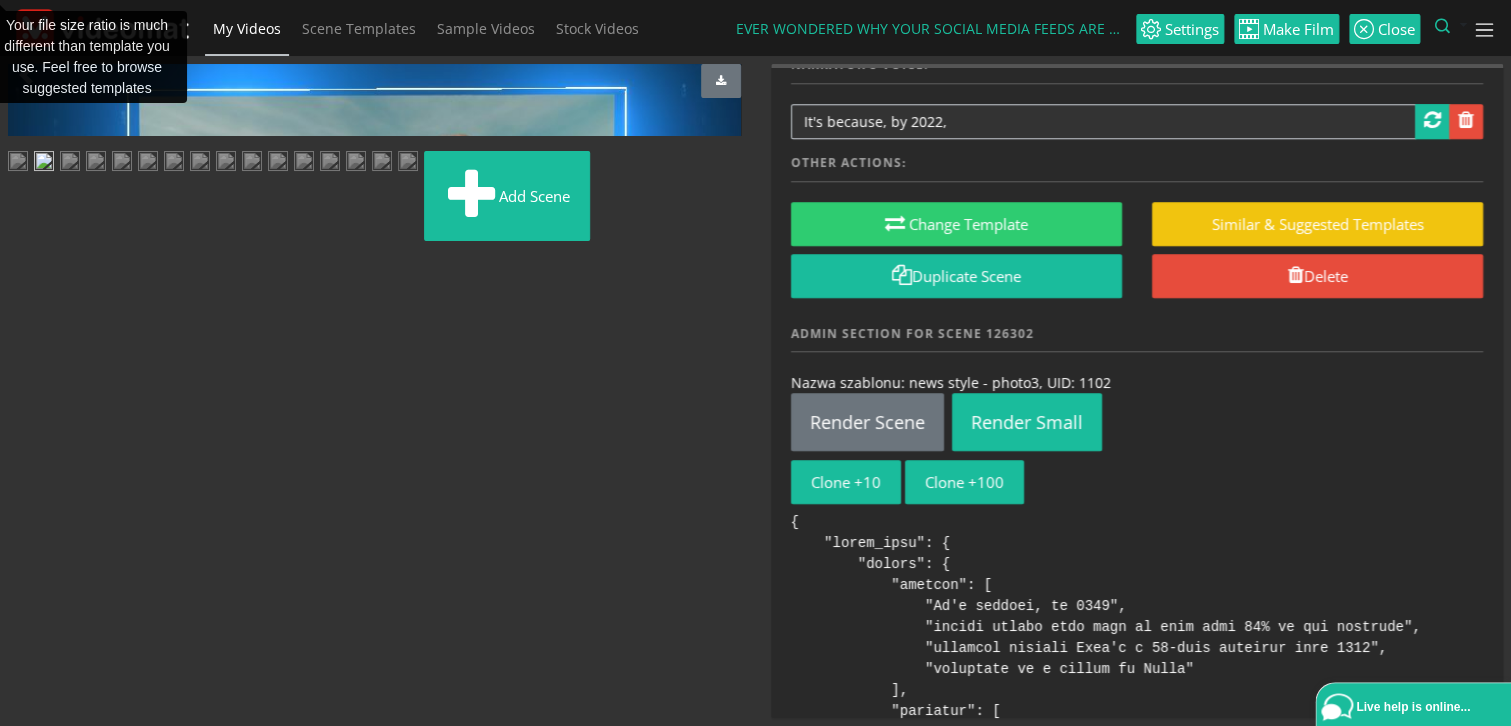 scroll, scrollTop: 466, scrollLeft: 0, axis: vertical 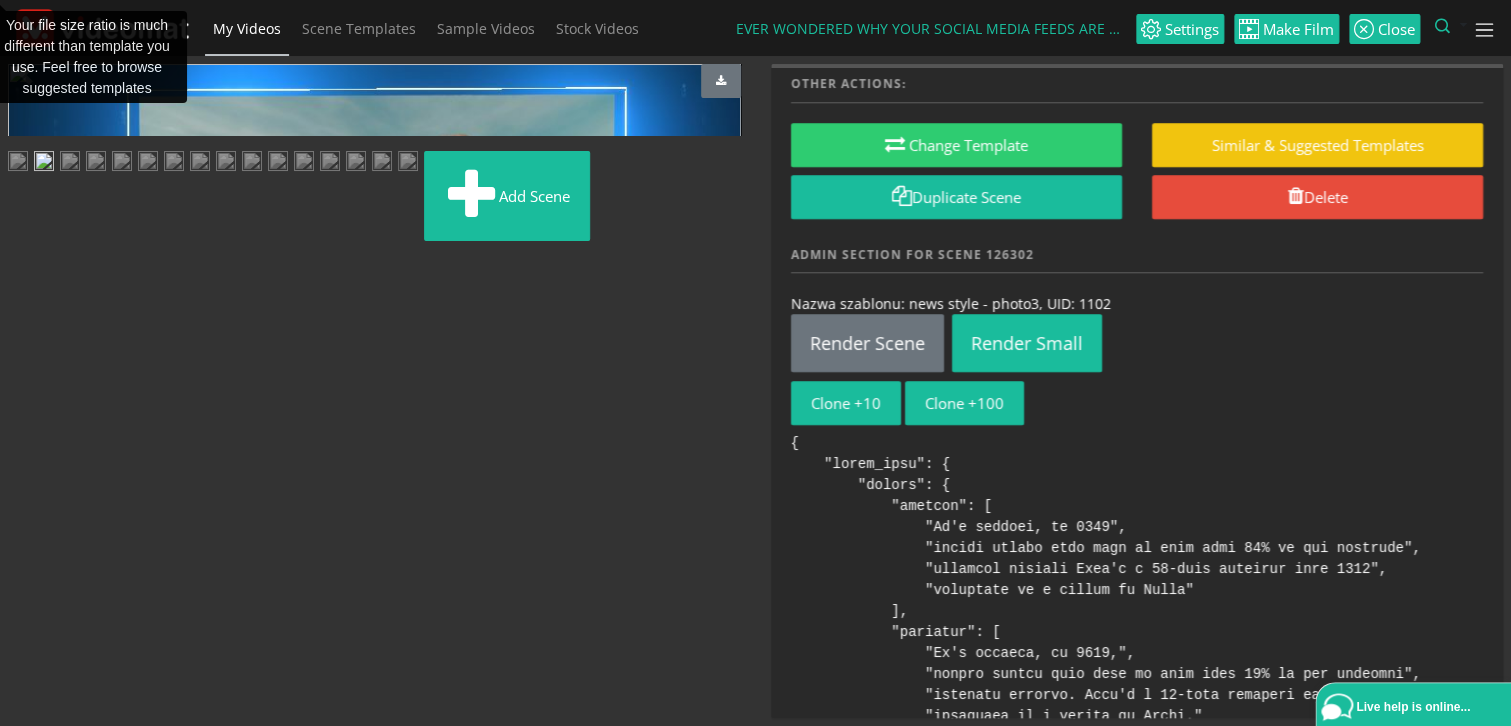 click at bounding box center (70, 163) 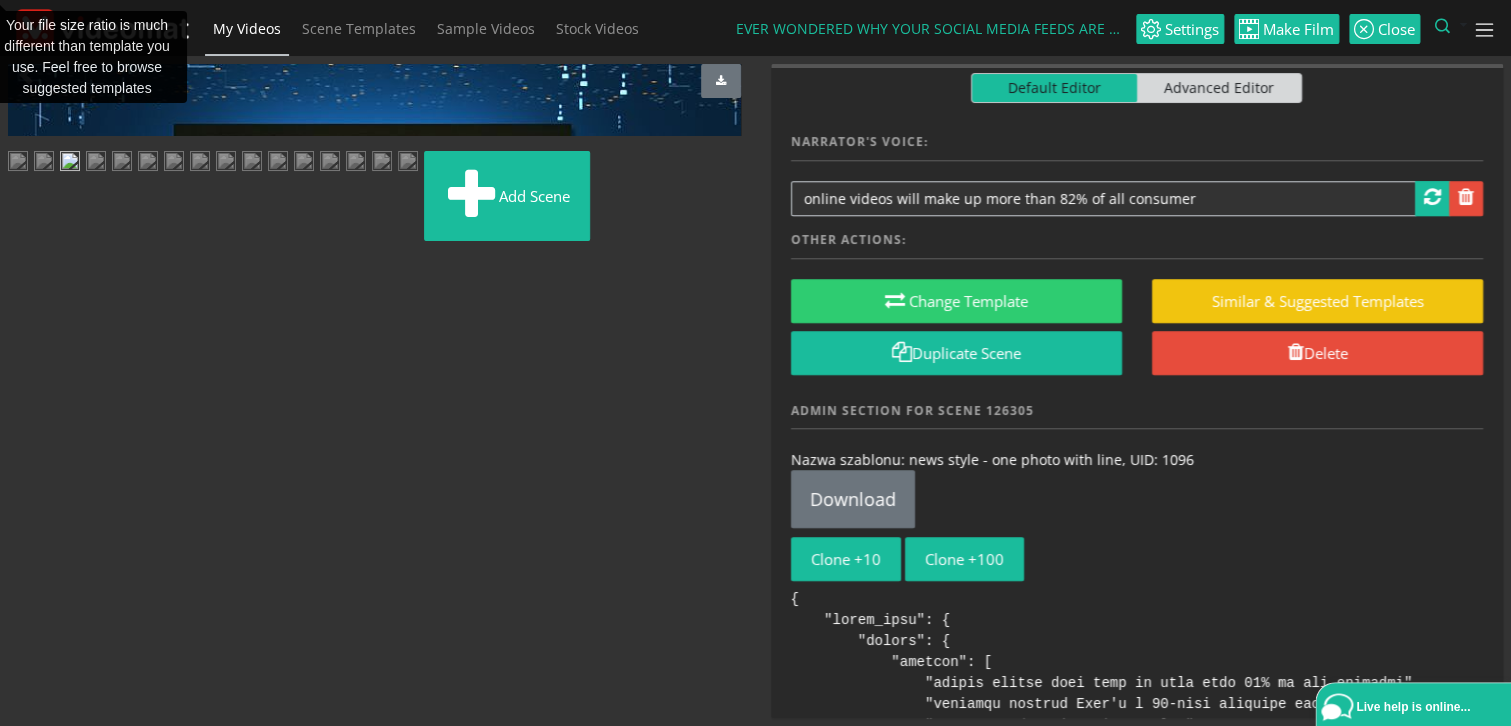 scroll, scrollTop: 233, scrollLeft: 0, axis: vertical 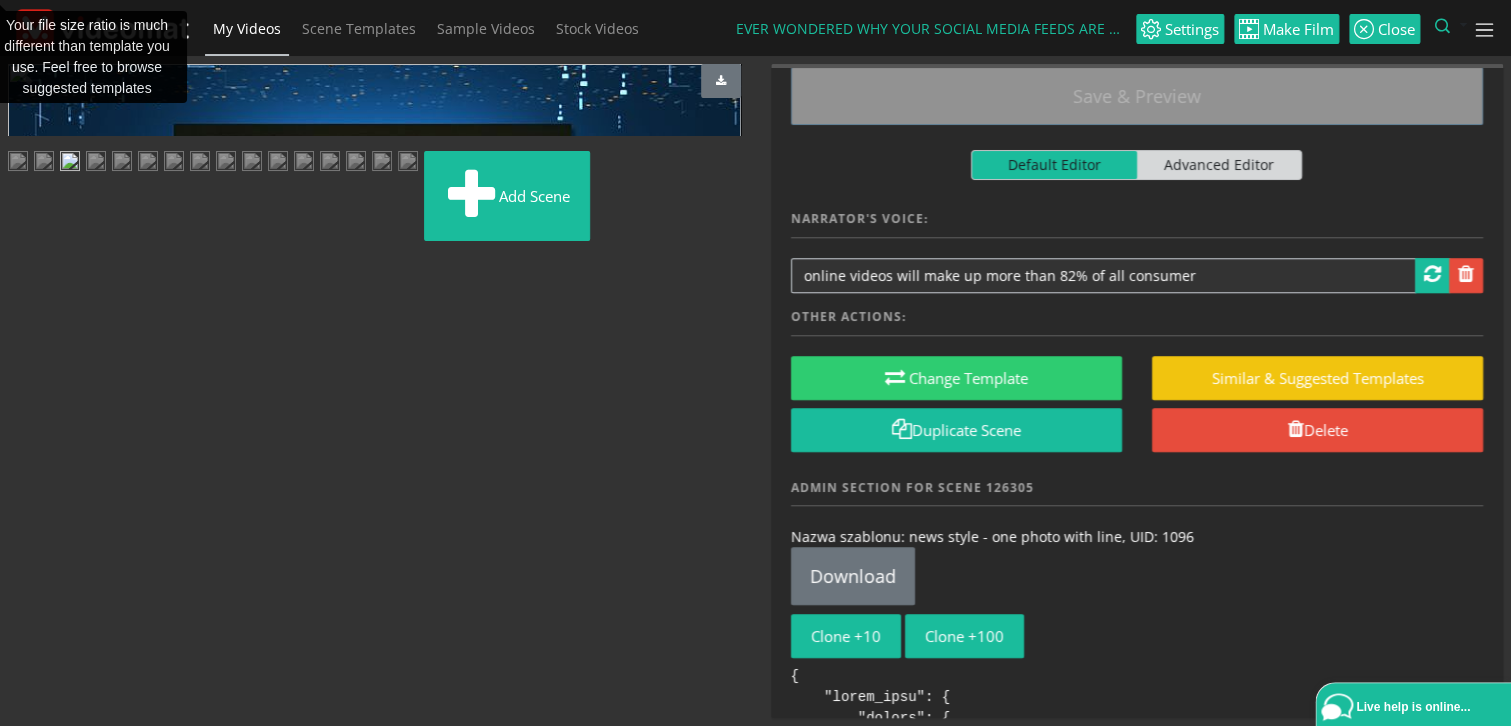 click at bounding box center [28, 491] 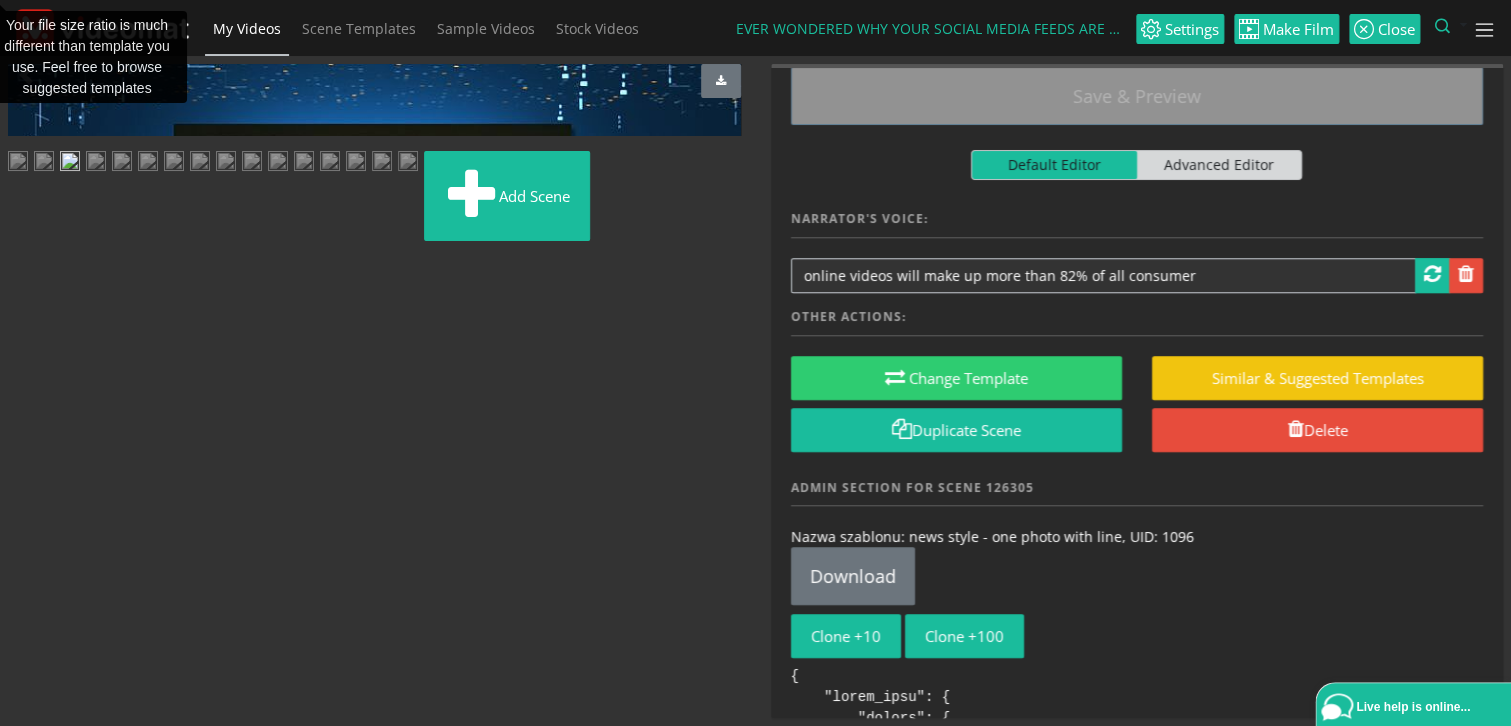 click at bounding box center (28, 491) 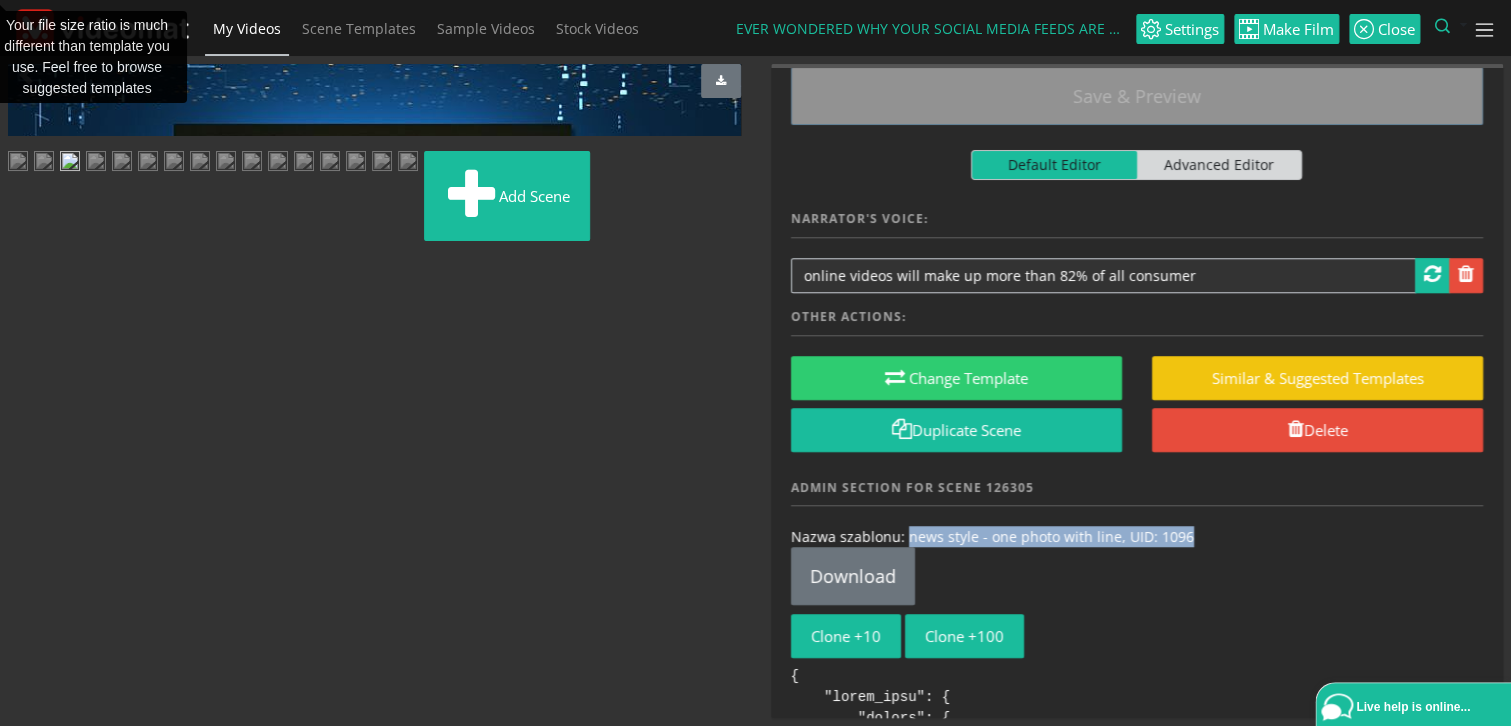 drag, startPoint x: 1193, startPoint y: 538, endPoint x: 907, endPoint y: 534, distance: 286.02798 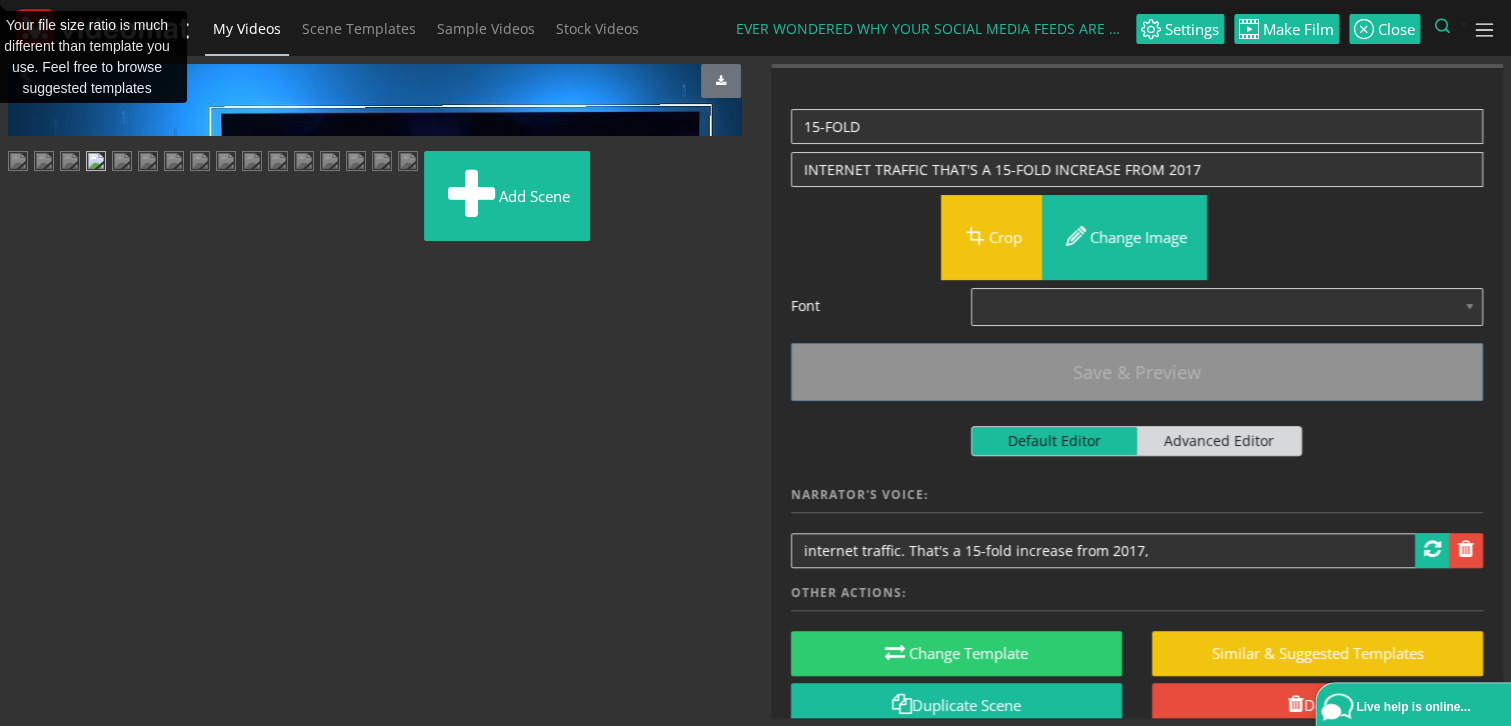 scroll, scrollTop: 233, scrollLeft: 0, axis: vertical 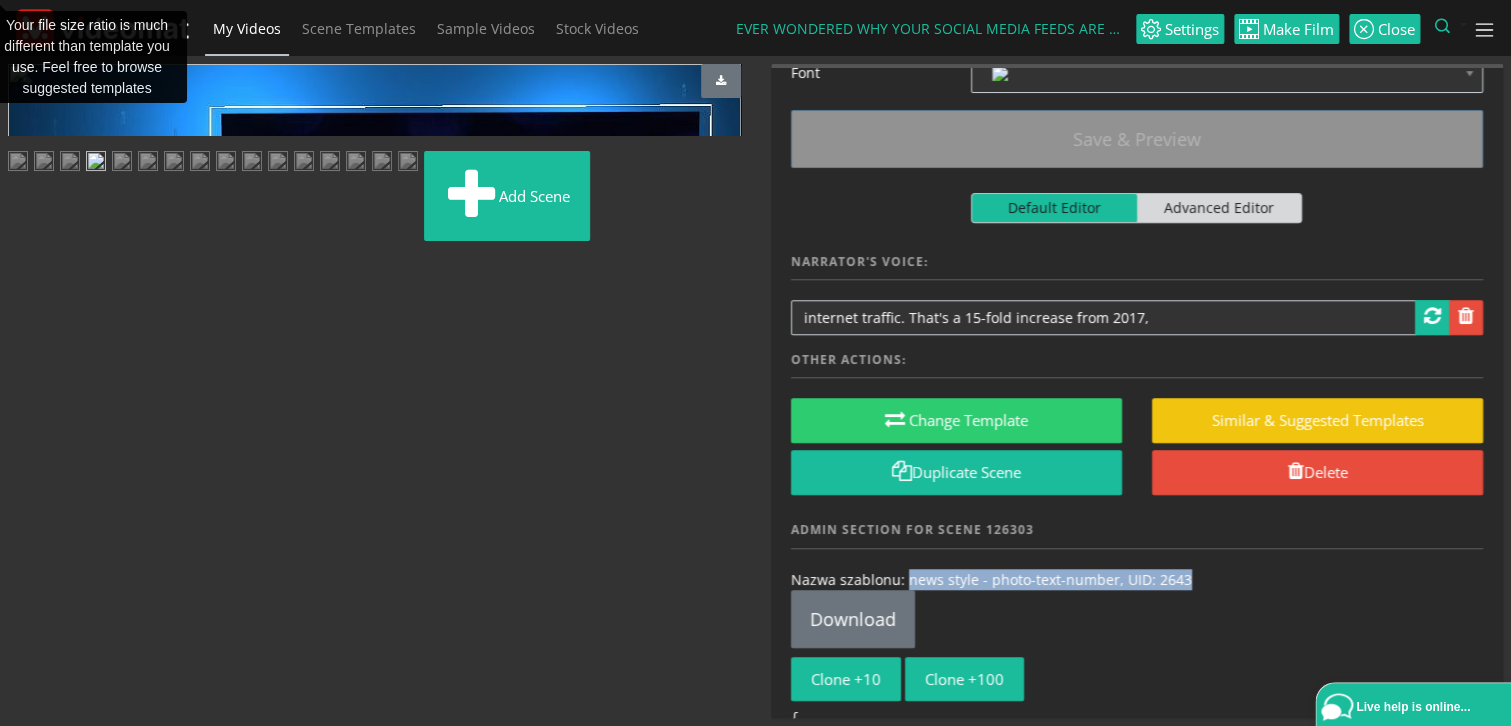 drag, startPoint x: 1191, startPoint y: 574, endPoint x: 905, endPoint y: 569, distance: 286.0437 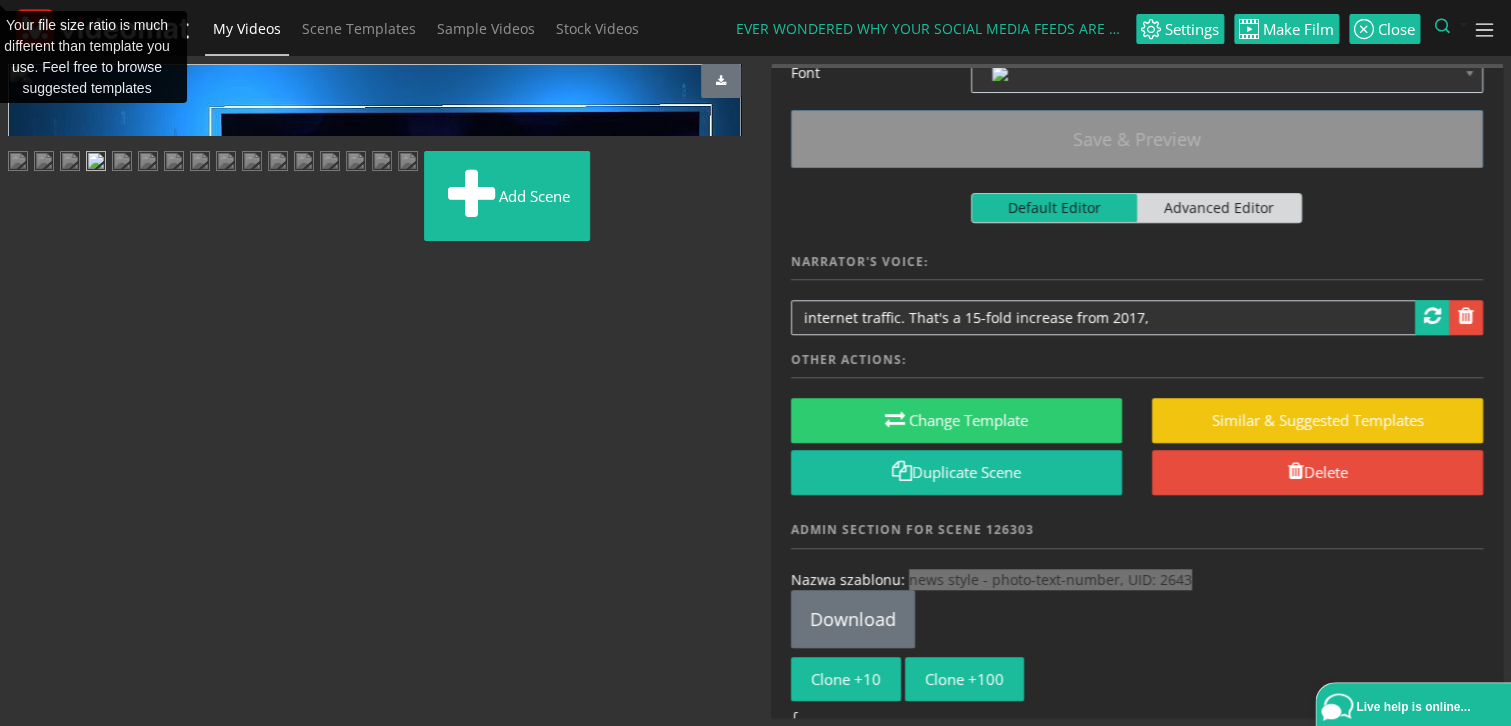 scroll, scrollTop: 233, scrollLeft: 0, axis: vertical 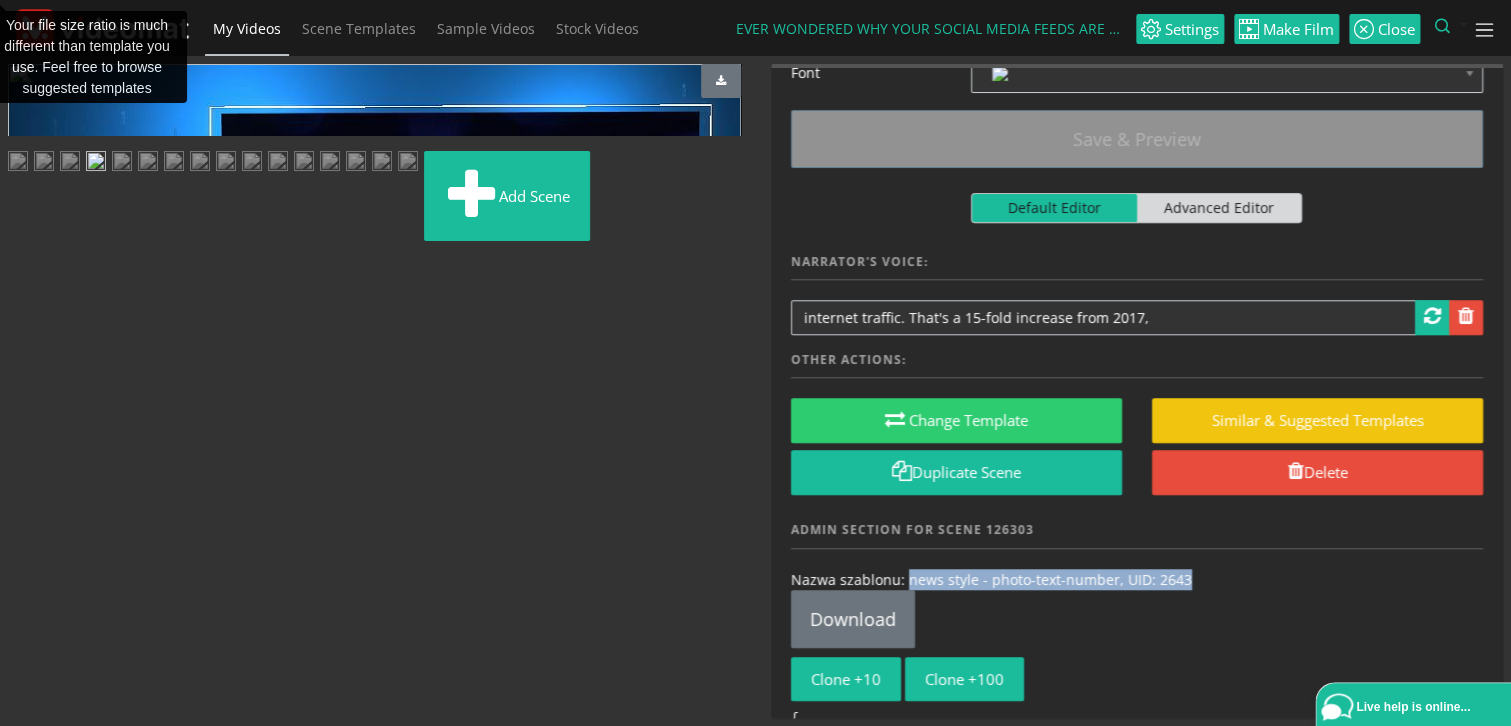 click at bounding box center (148, 163) 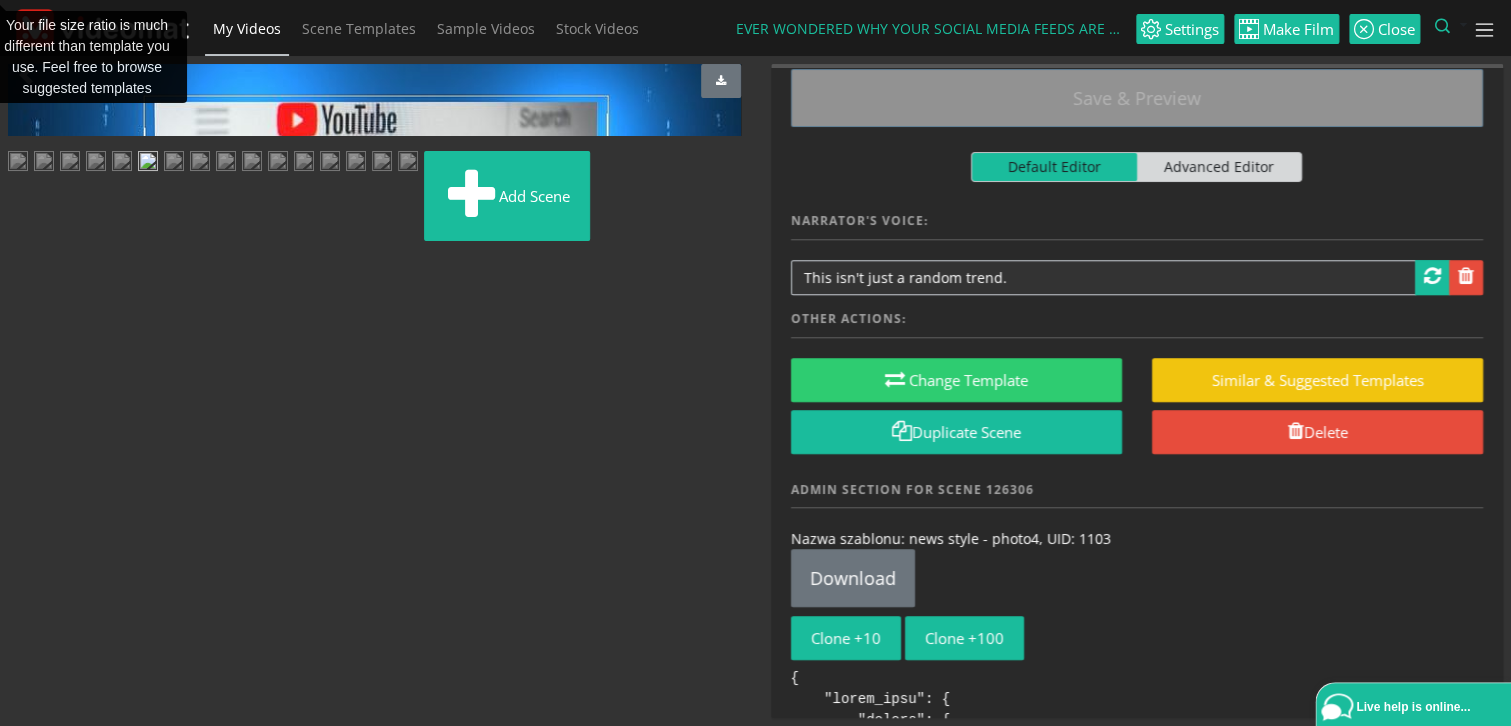 scroll, scrollTop: 233, scrollLeft: 0, axis: vertical 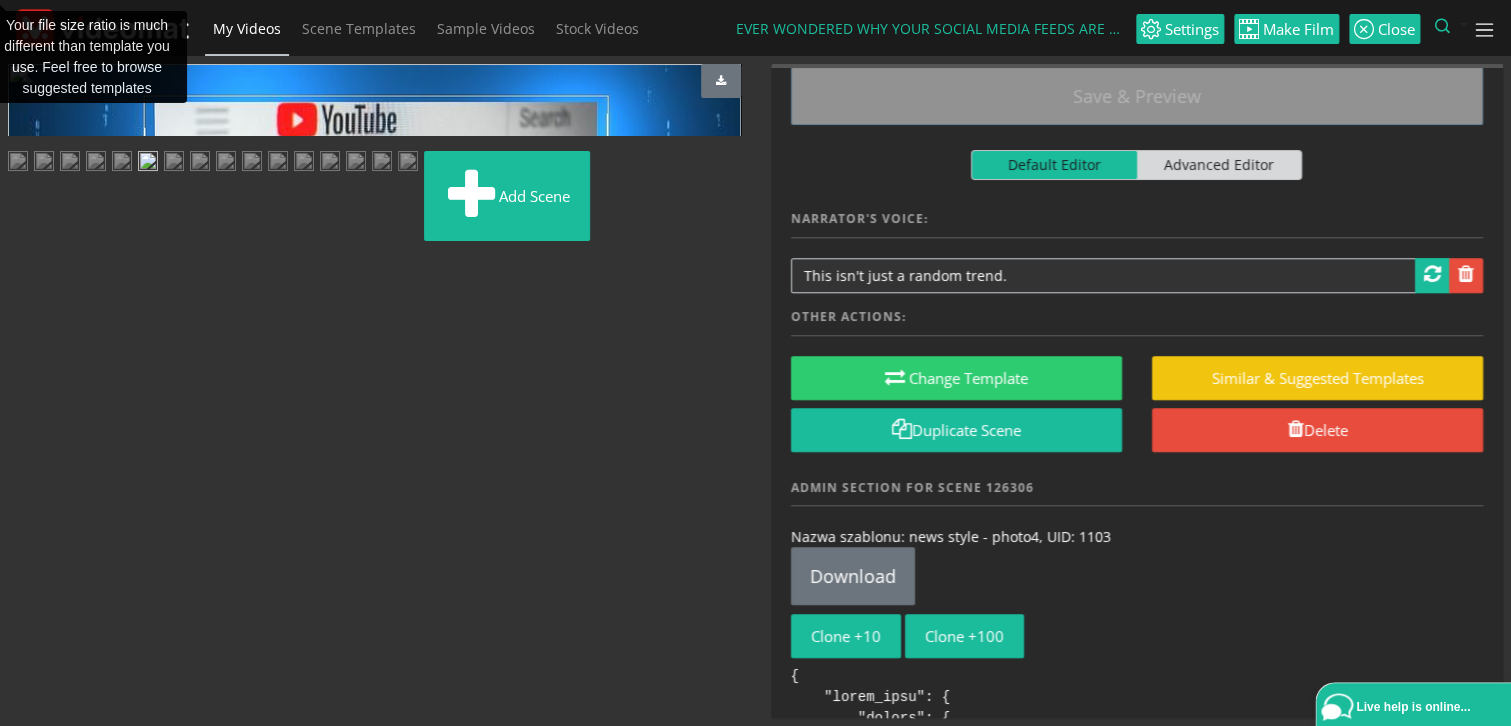click at bounding box center [44, 163] 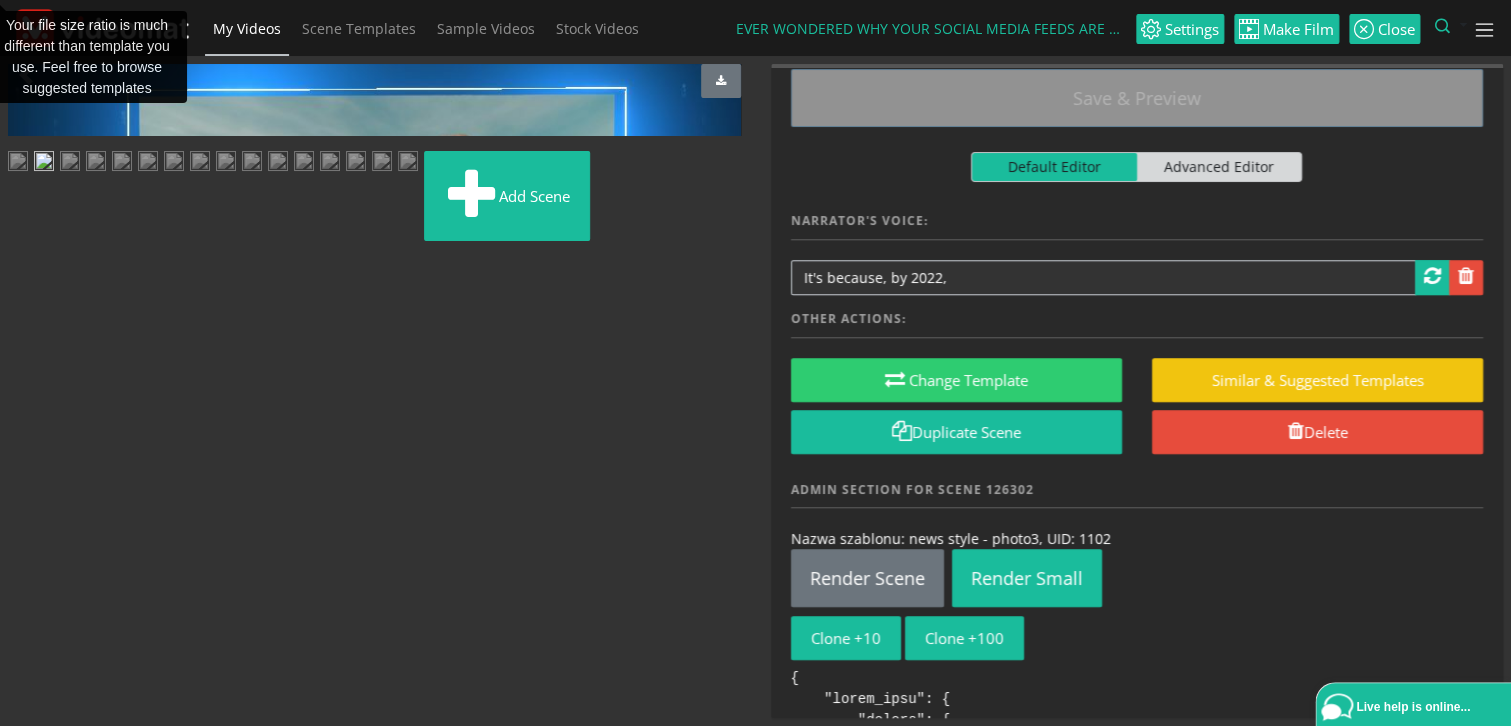 scroll, scrollTop: 233, scrollLeft: 0, axis: vertical 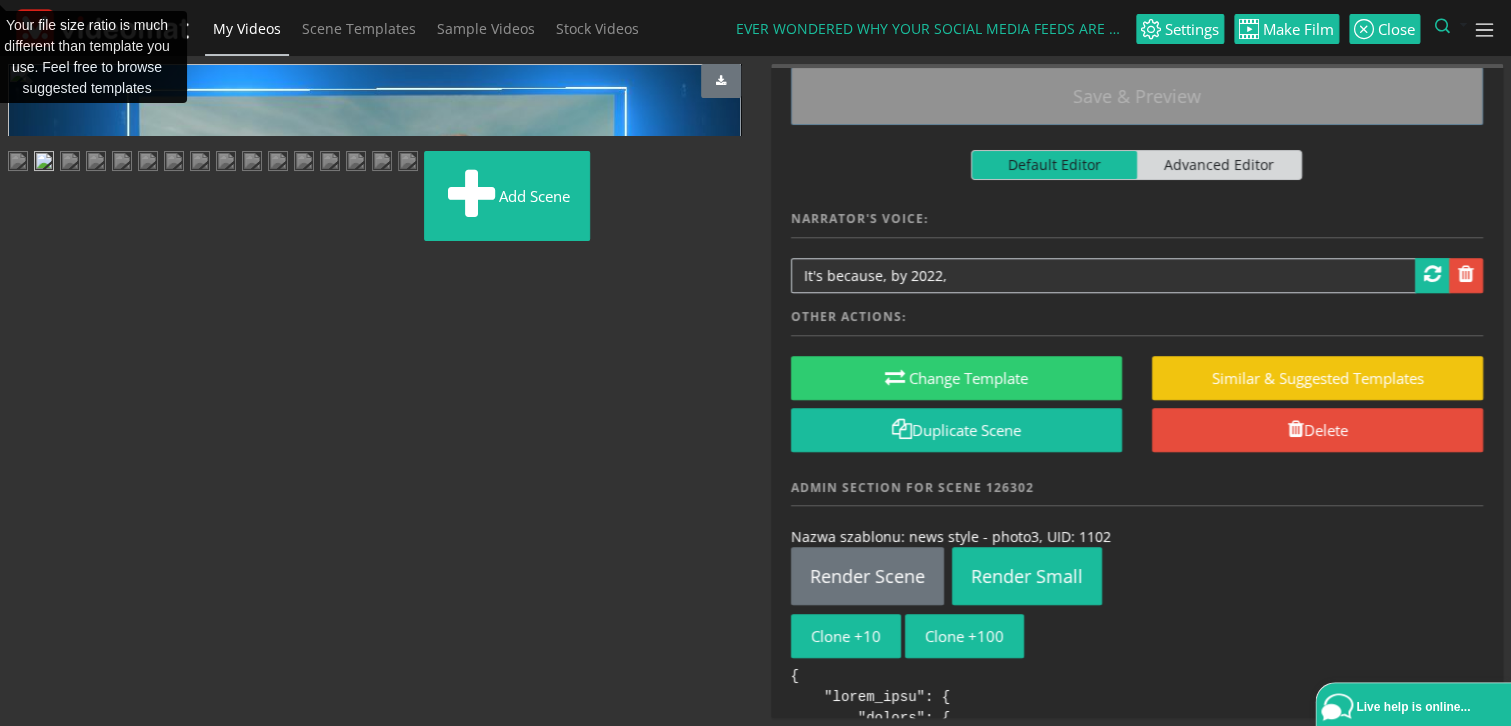 click at bounding box center (148, 163) 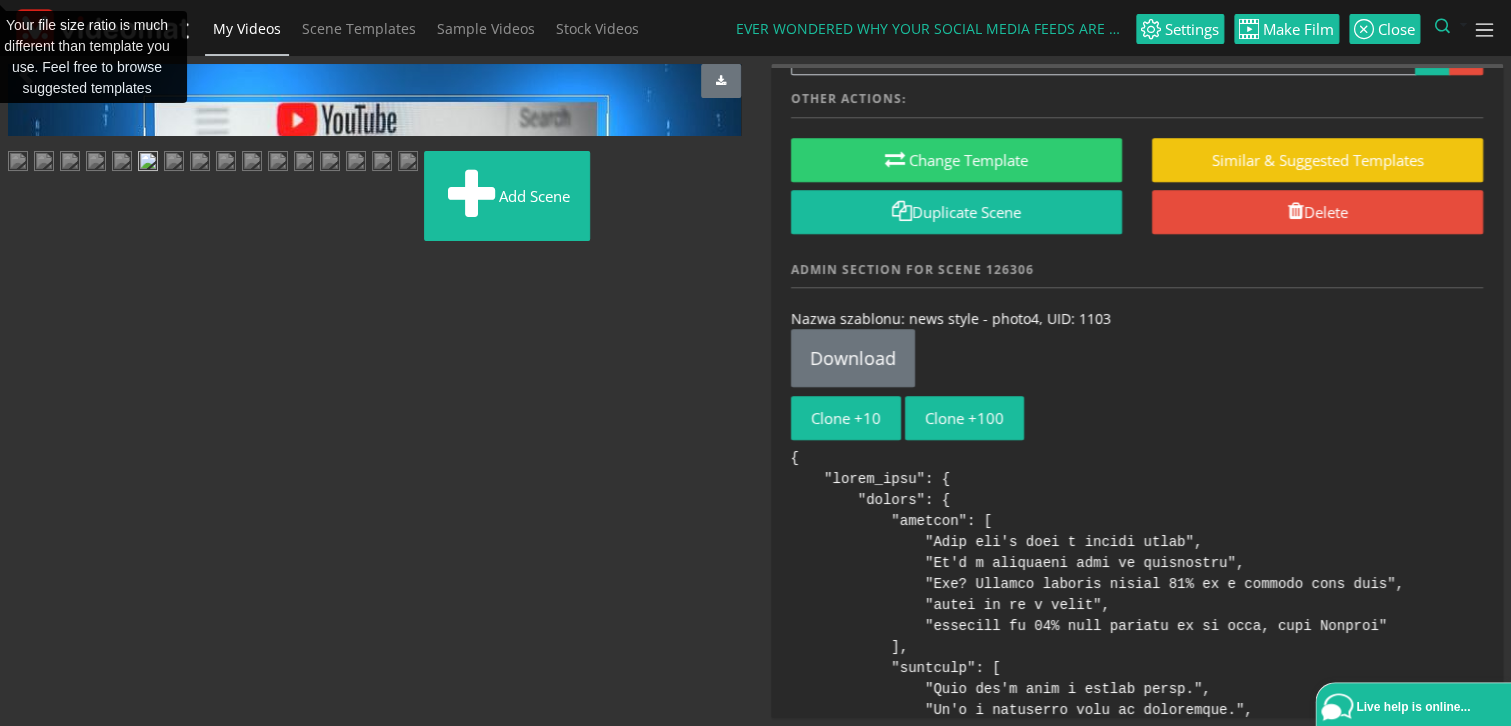 scroll, scrollTop: 466, scrollLeft: 0, axis: vertical 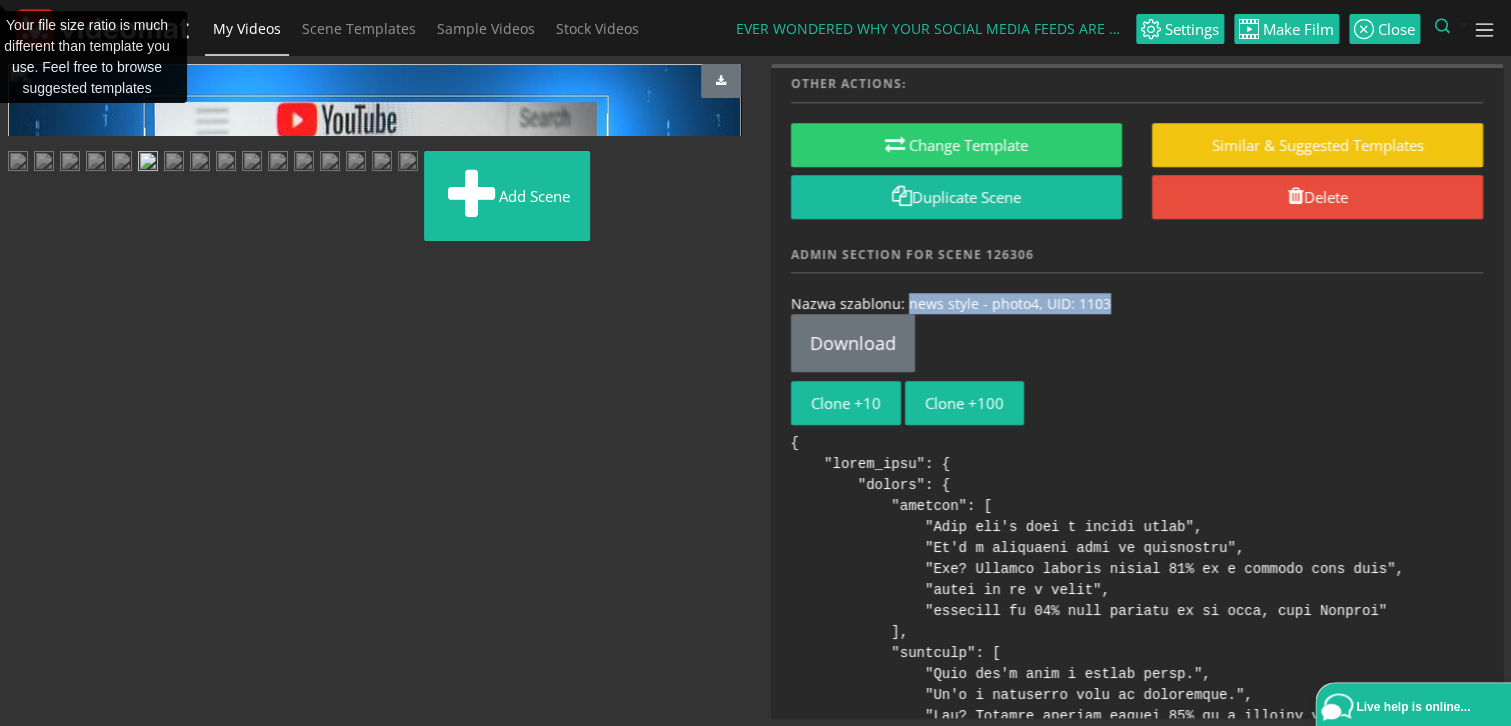 drag, startPoint x: 1110, startPoint y: 299, endPoint x: 904, endPoint y: 304, distance: 206.06067 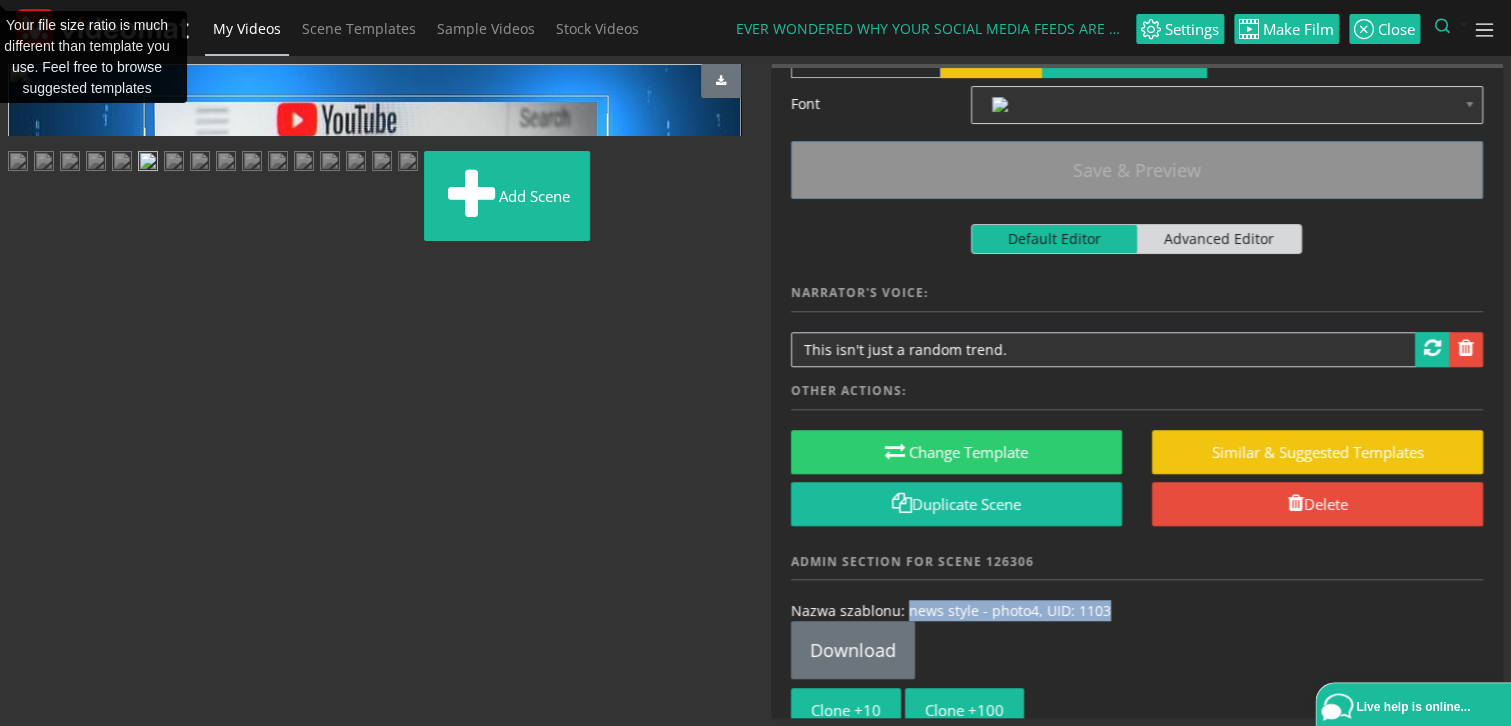 scroll, scrollTop: 0, scrollLeft: 0, axis: both 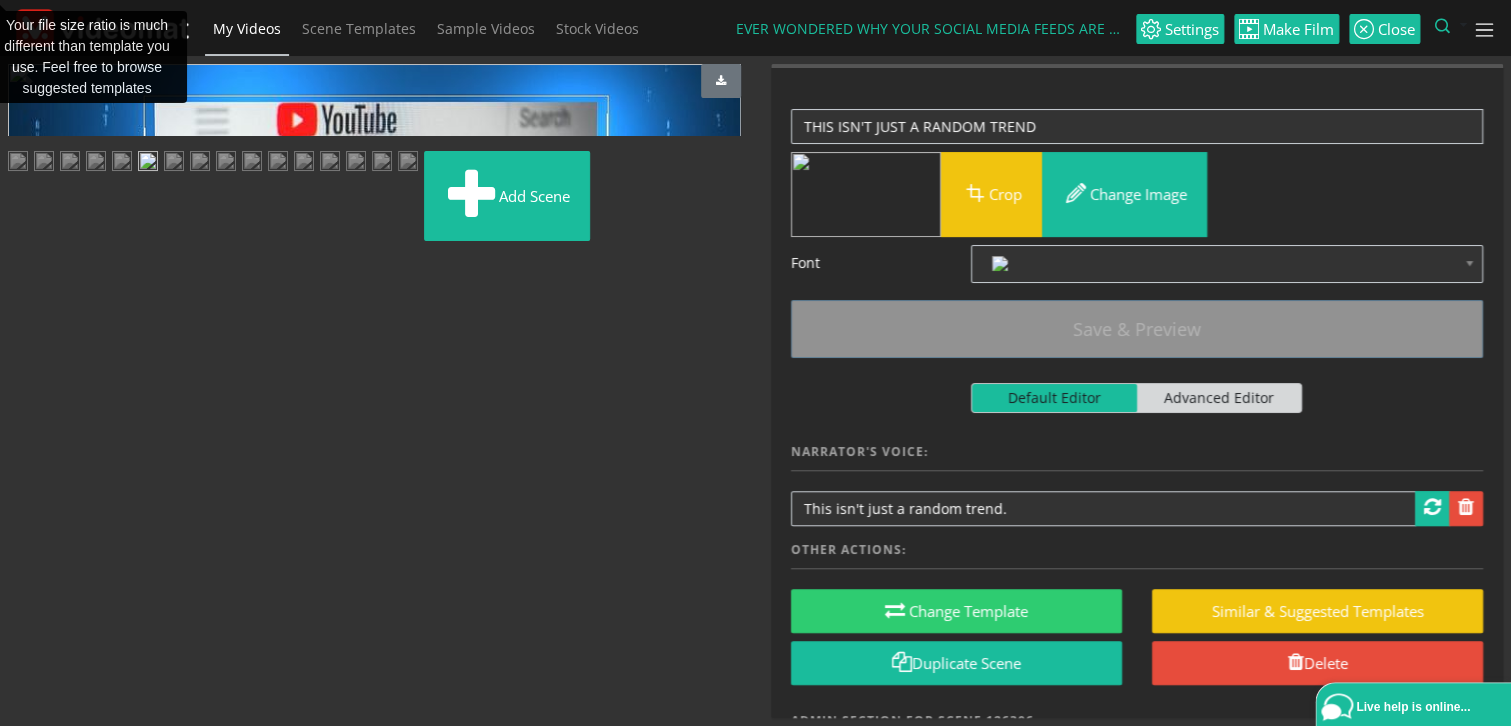 click at bounding box center (200, 163) 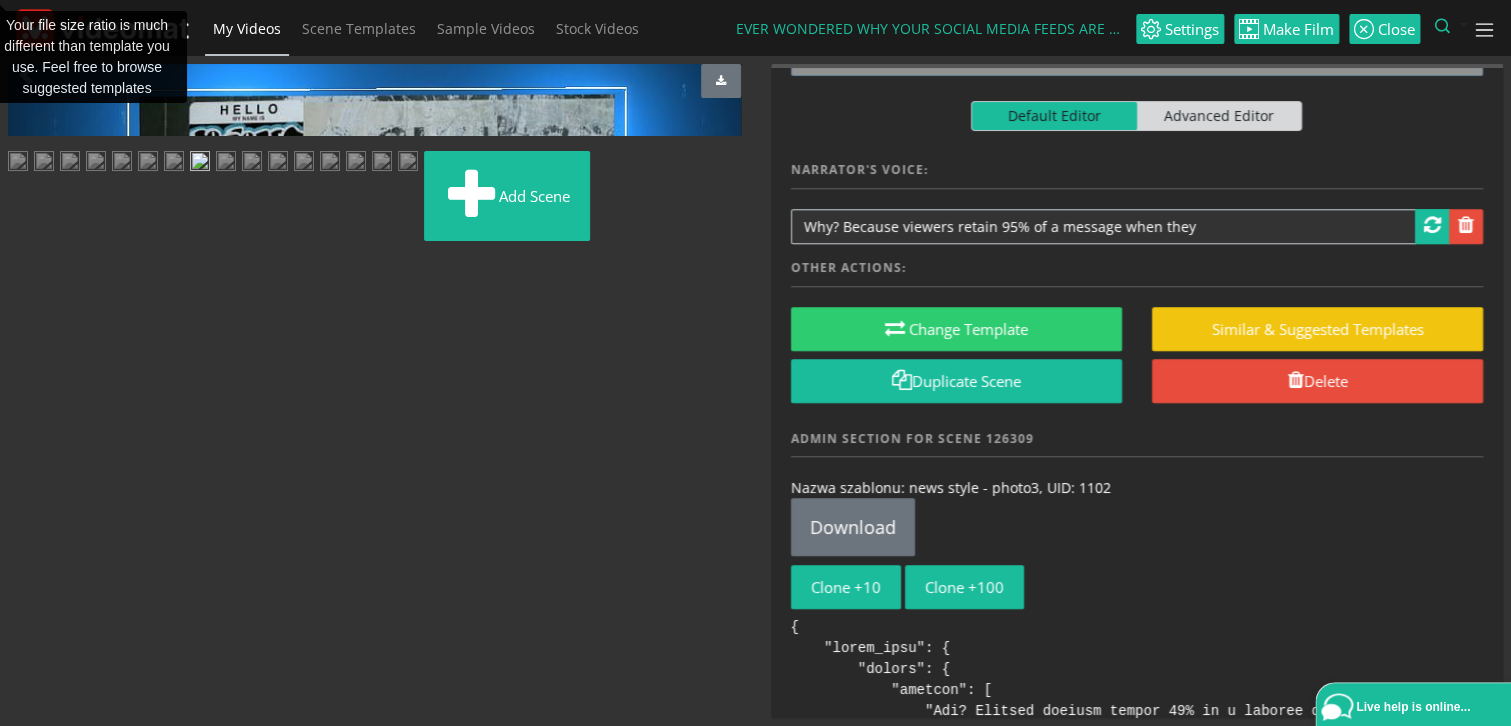 scroll, scrollTop: 466, scrollLeft: 0, axis: vertical 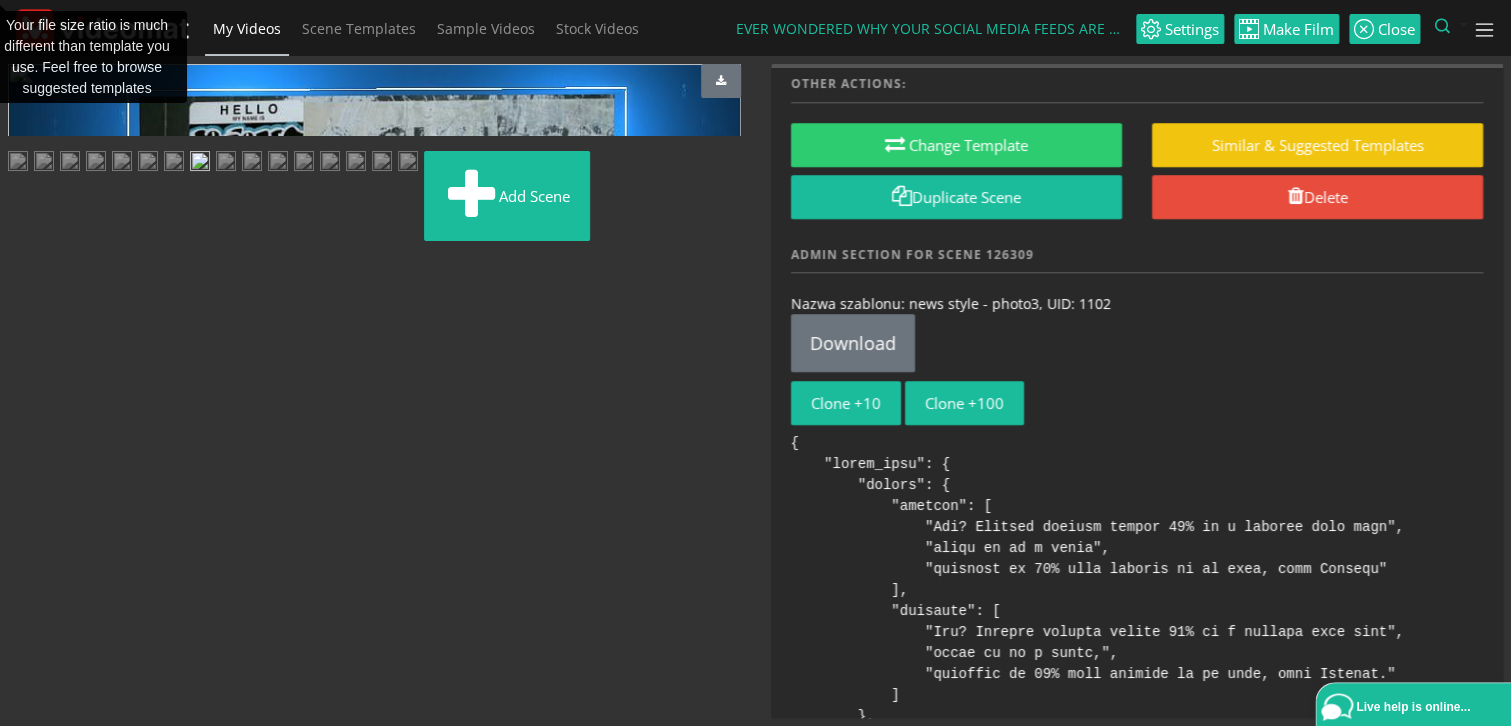 click at bounding box center [382, 163] 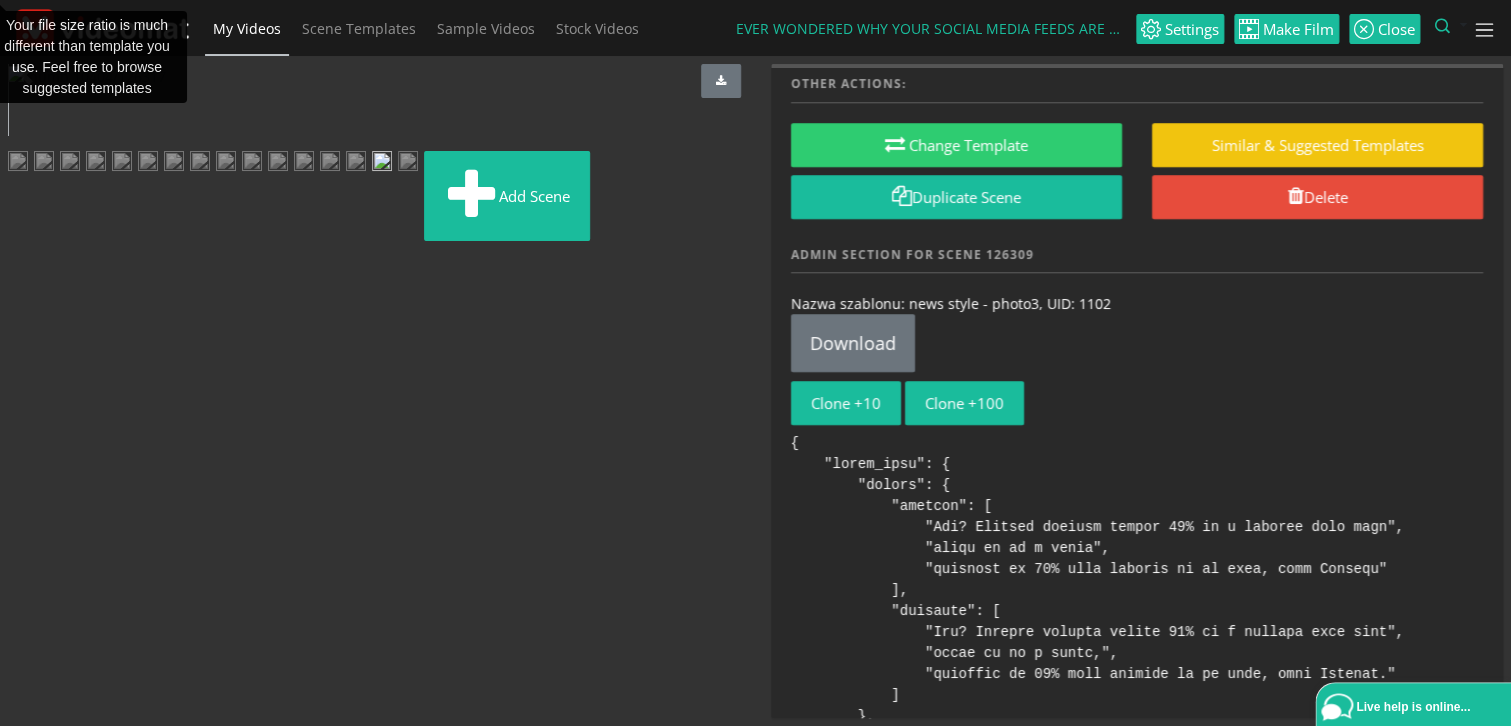 scroll, scrollTop: 266, scrollLeft: 0, axis: vertical 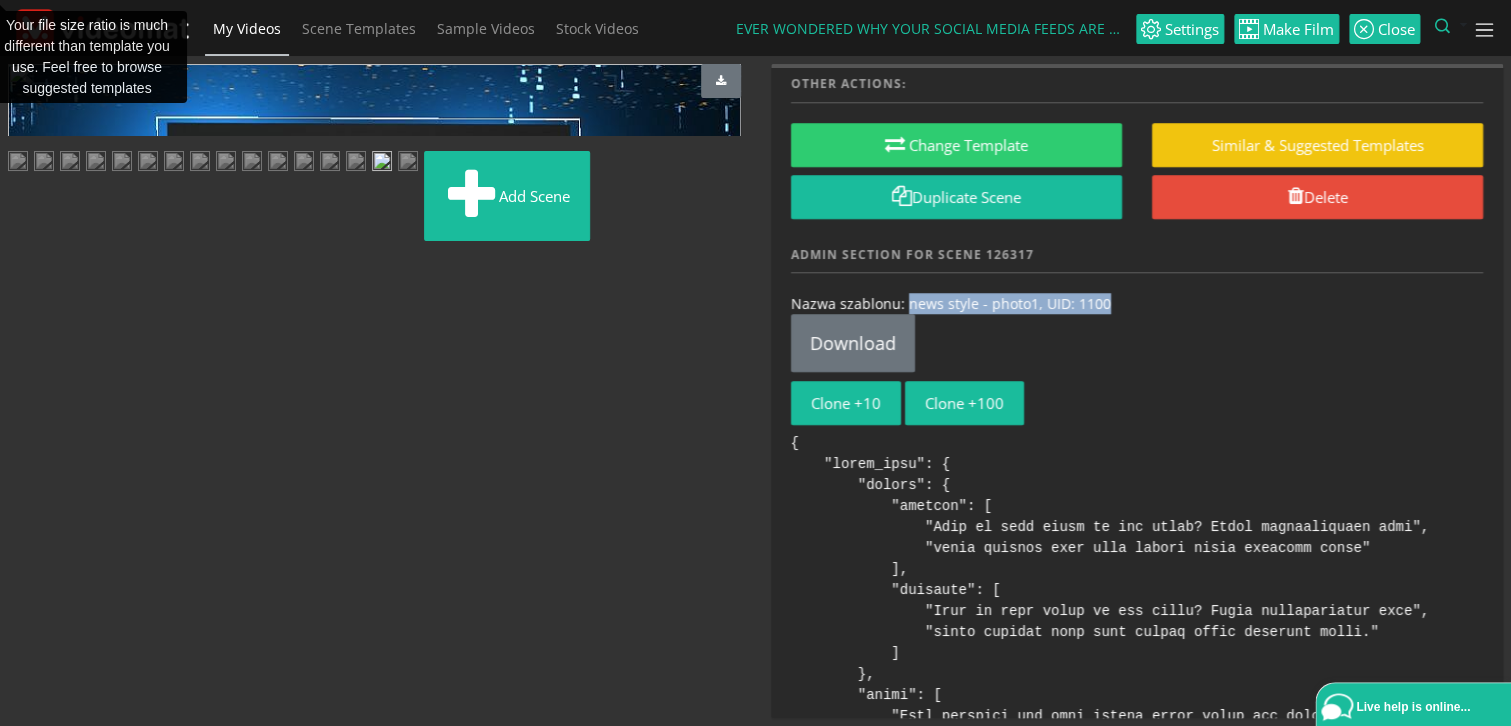 drag, startPoint x: 1116, startPoint y: 301, endPoint x: 905, endPoint y: 302, distance: 211.00237 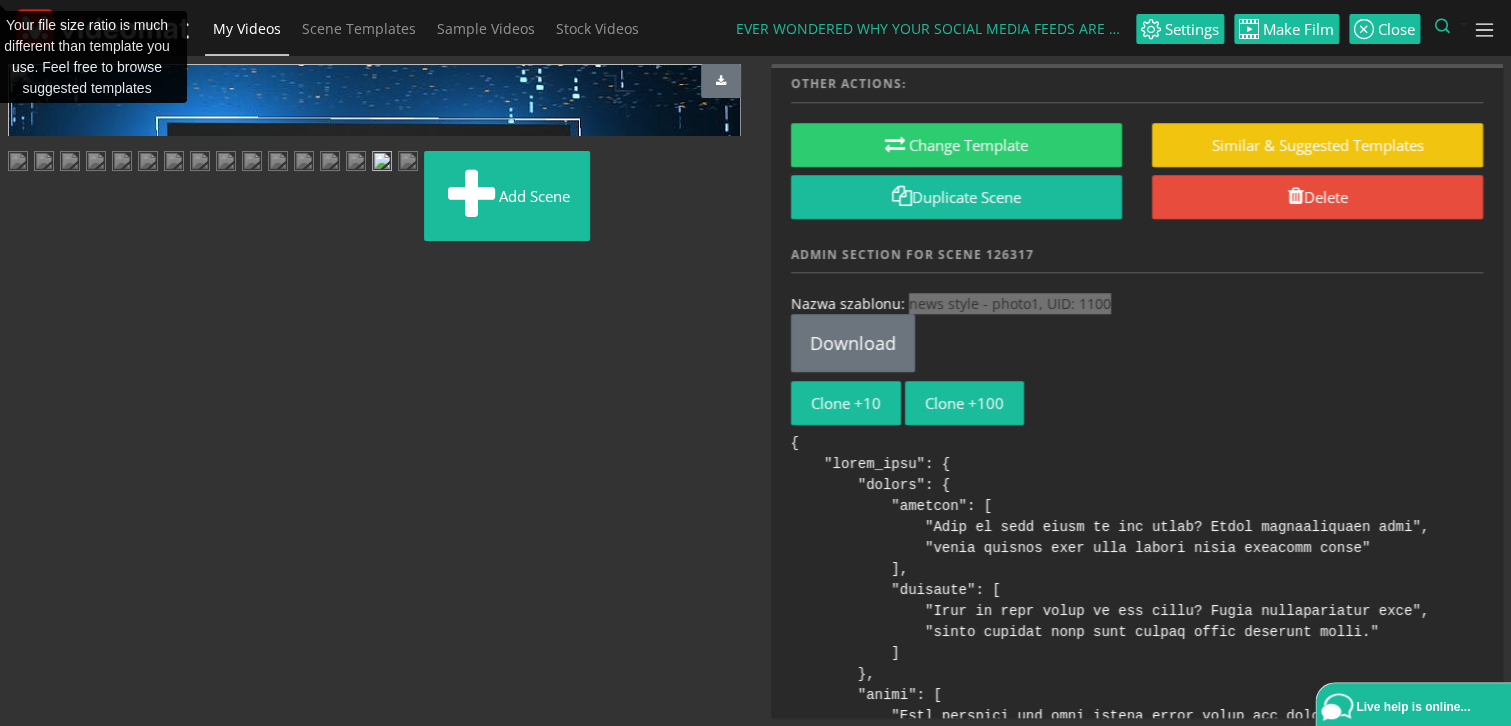scroll, scrollTop: 314, scrollLeft: 0, axis: vertical 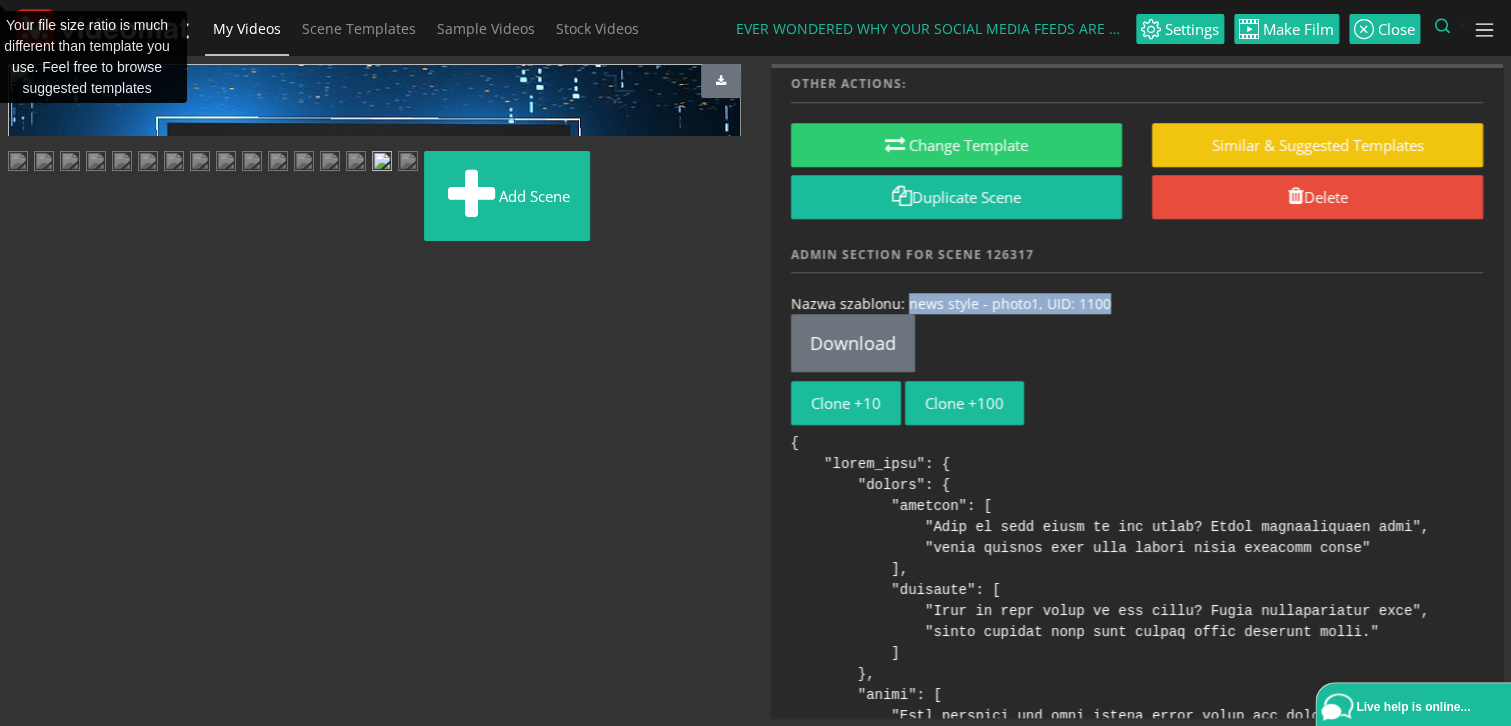 click at bounding box center [408, 163] 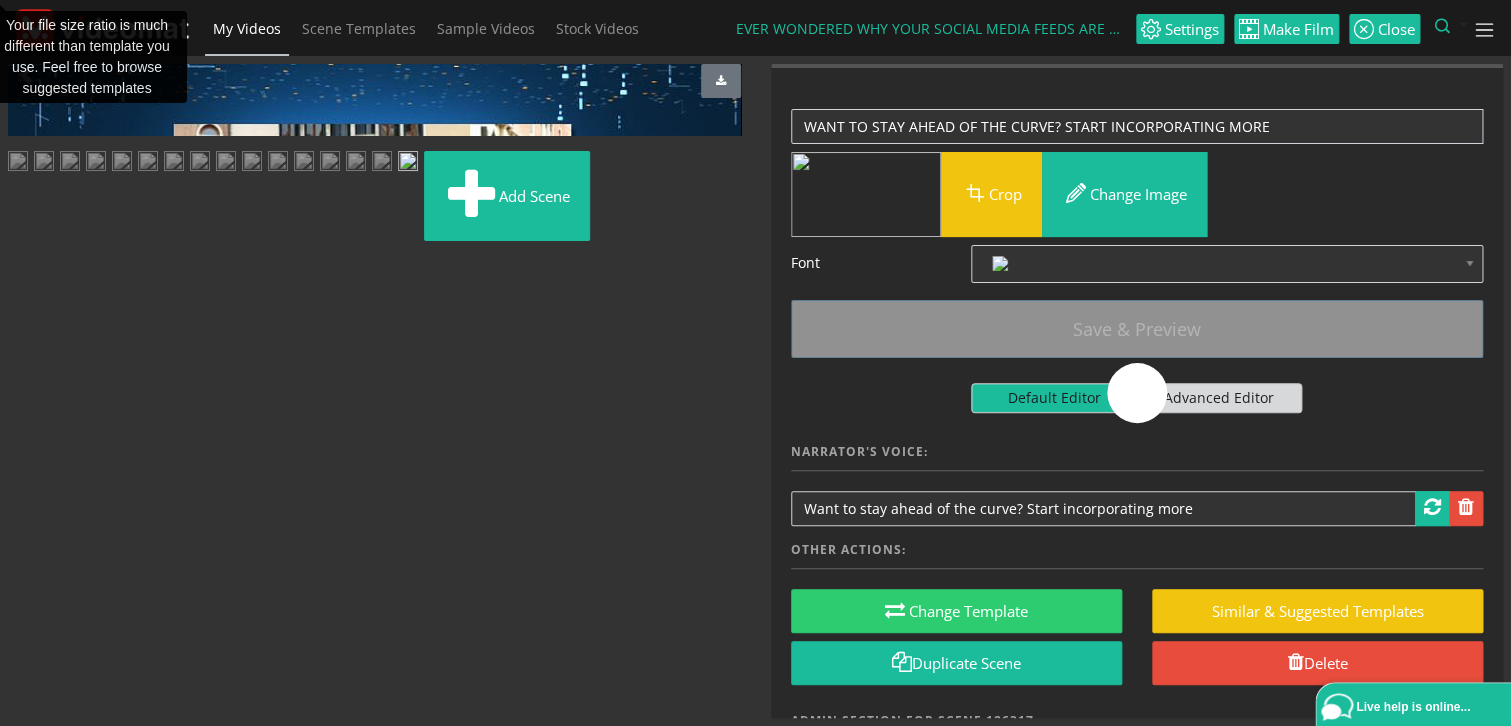 scroll, scrollTop: 0, scrollLeft: 0, axis: both 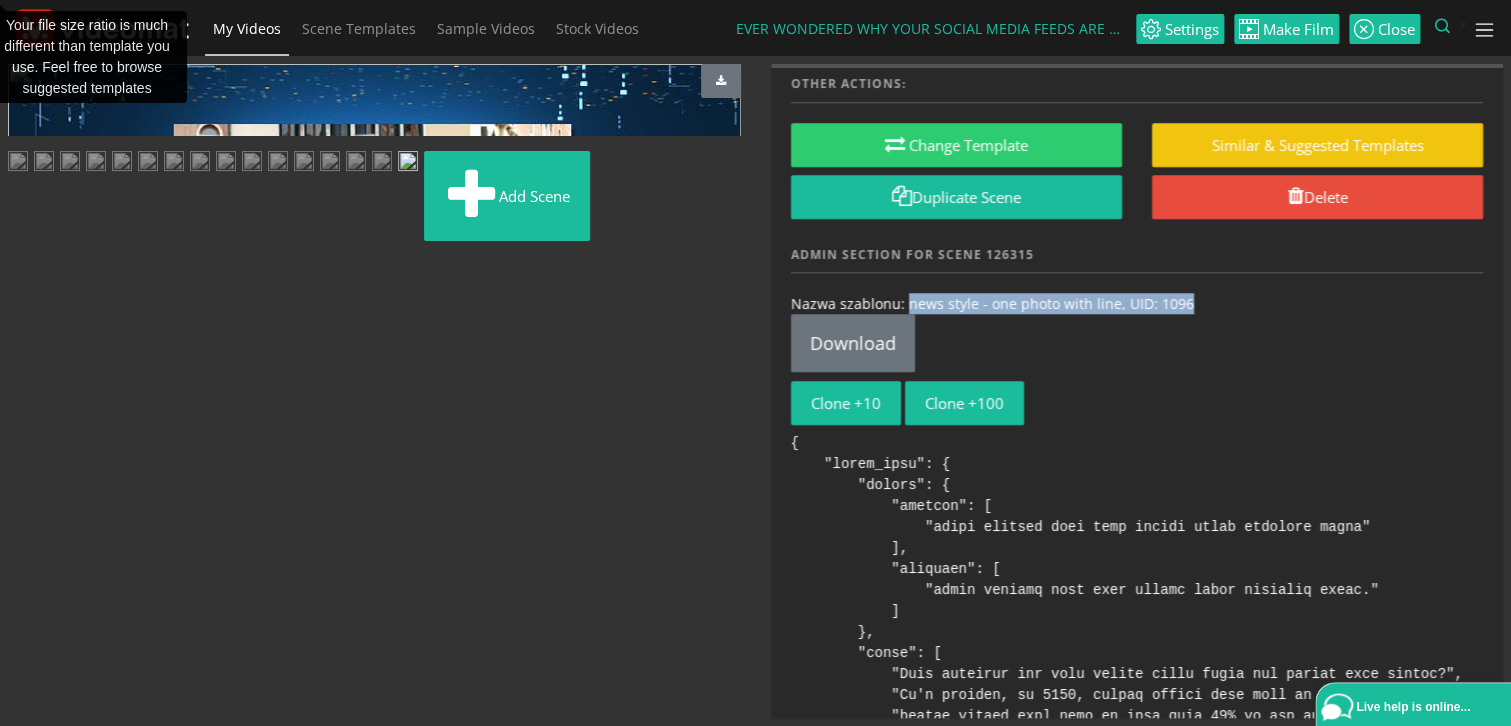 drag, startPoint x: 1210, startPoint y: 299, endPoint x: 907, endPoint y: 306, distance: 303.08084 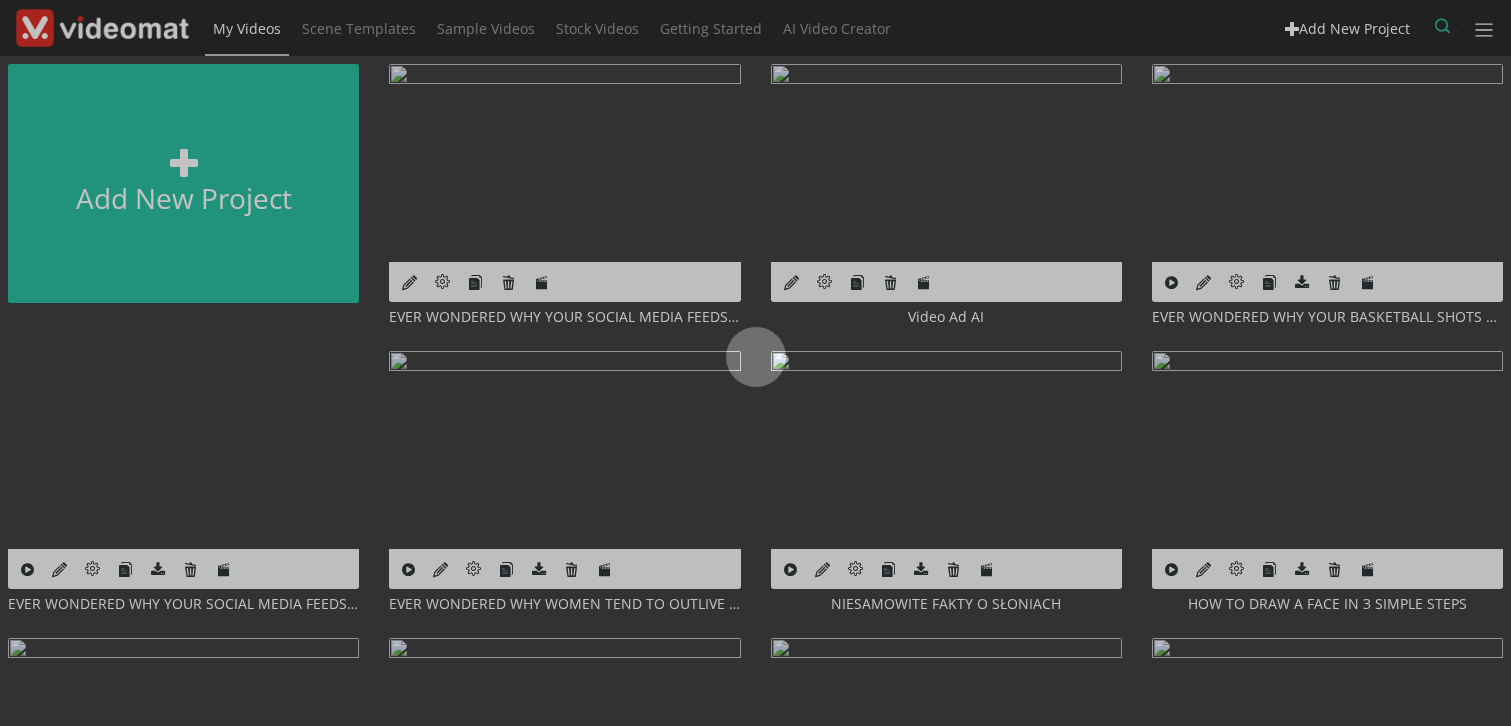 scroll, scrollTop: 0, scrollLeft: 0, axis: both 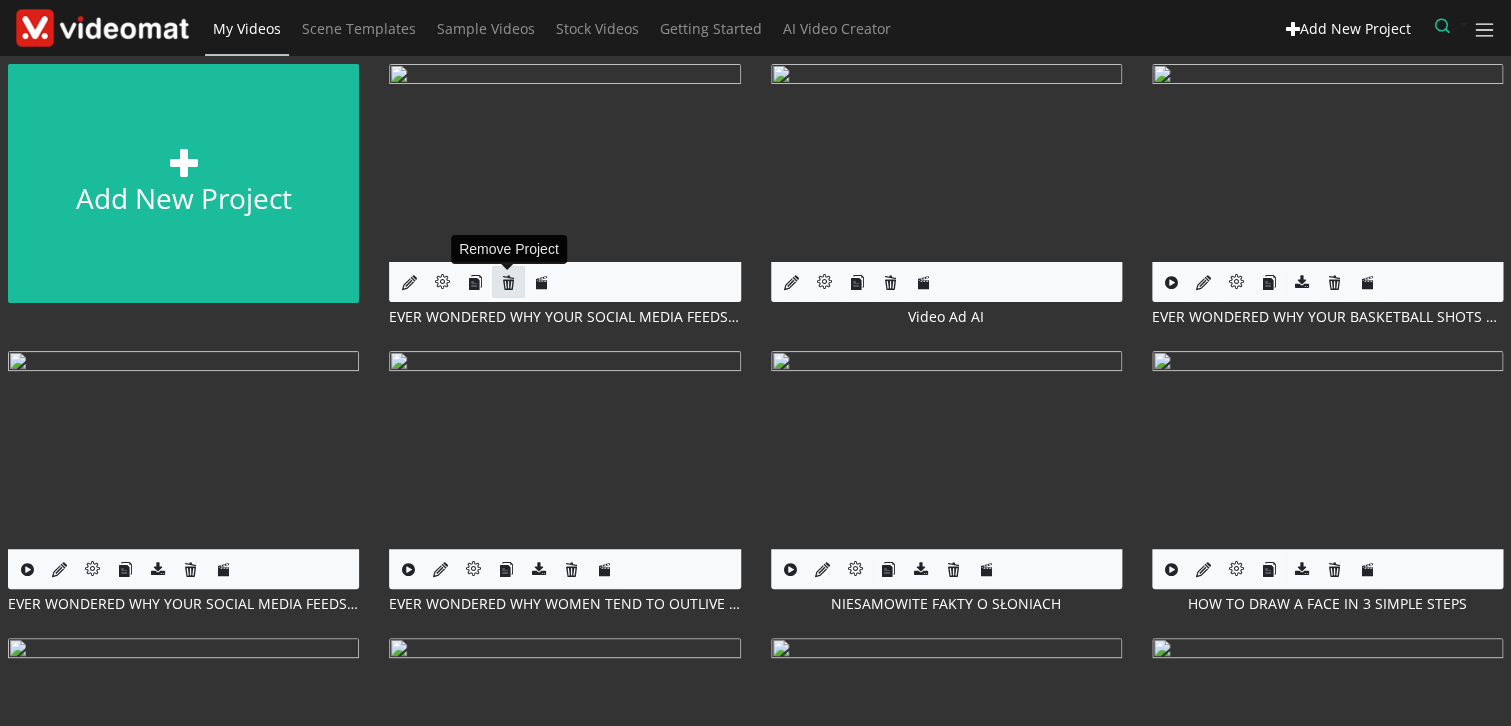 click at bounding box center [508, 282] 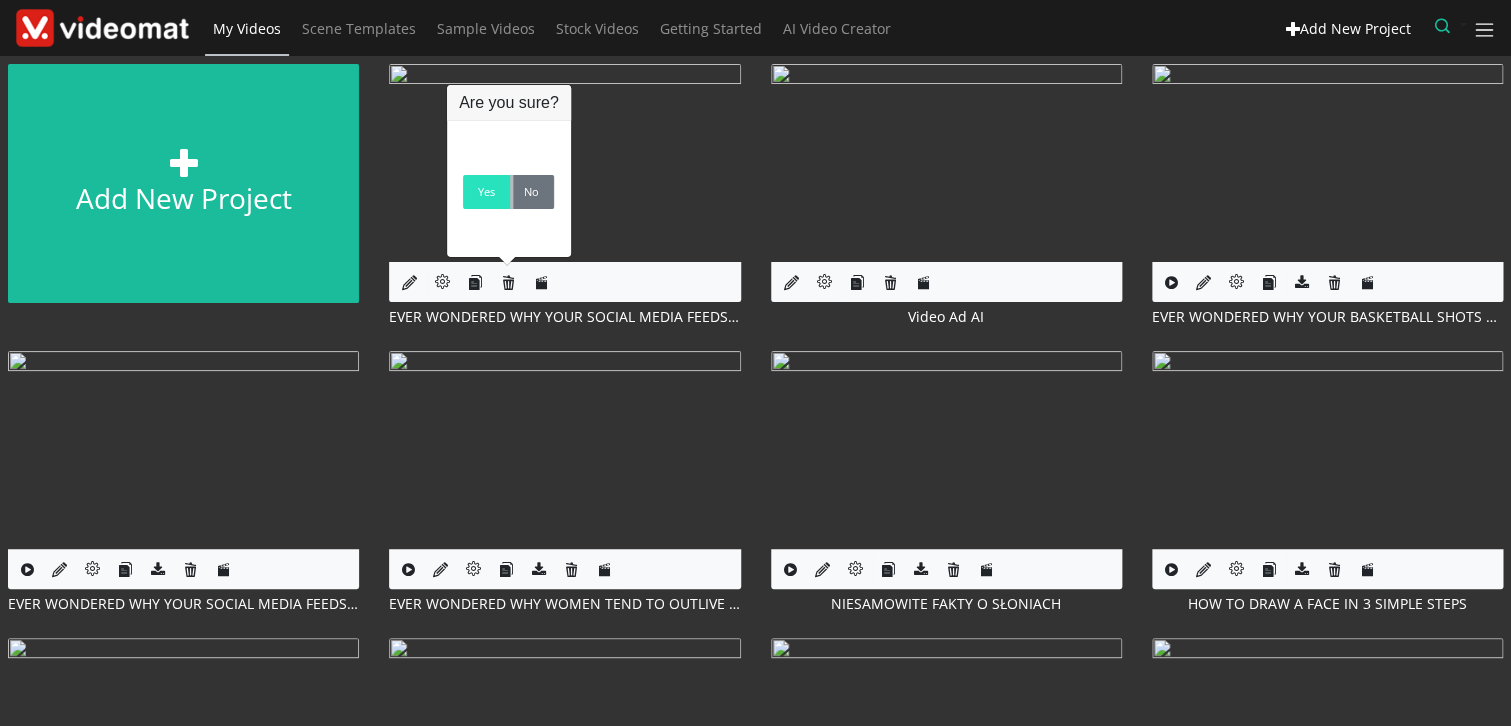 click on "Yes" at bounding box center (486, 192) 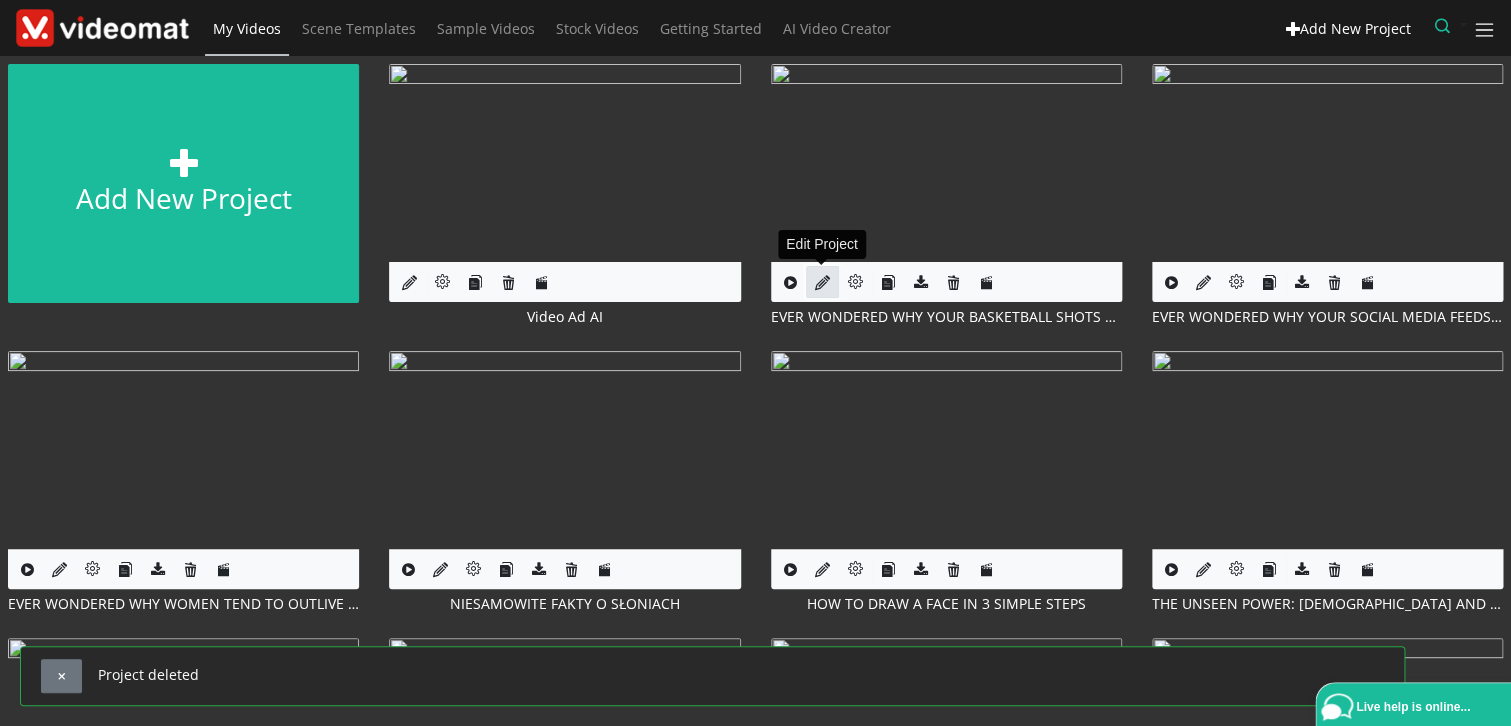 click at bounding box center [822, 282] 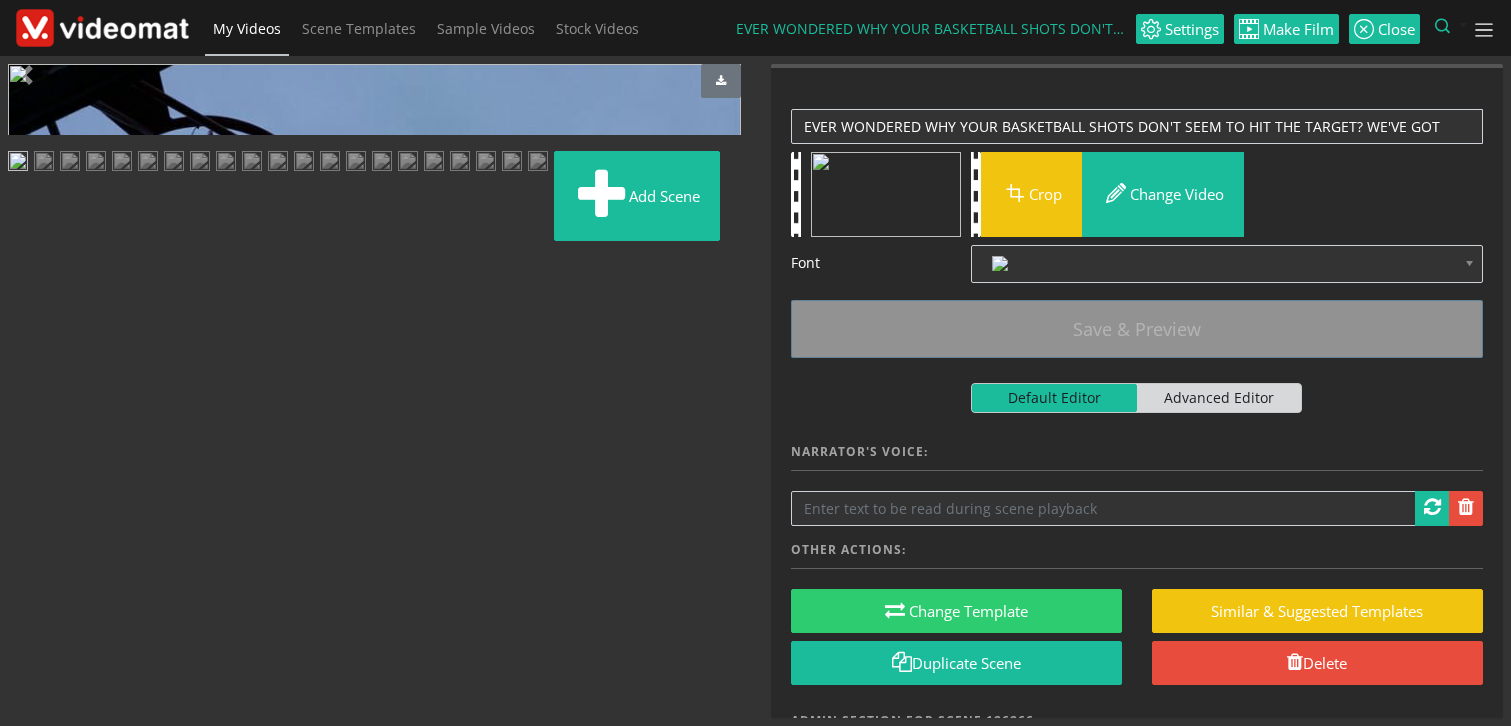 scroll, scrollTop: 0, scrollLeft: 0, axis: both 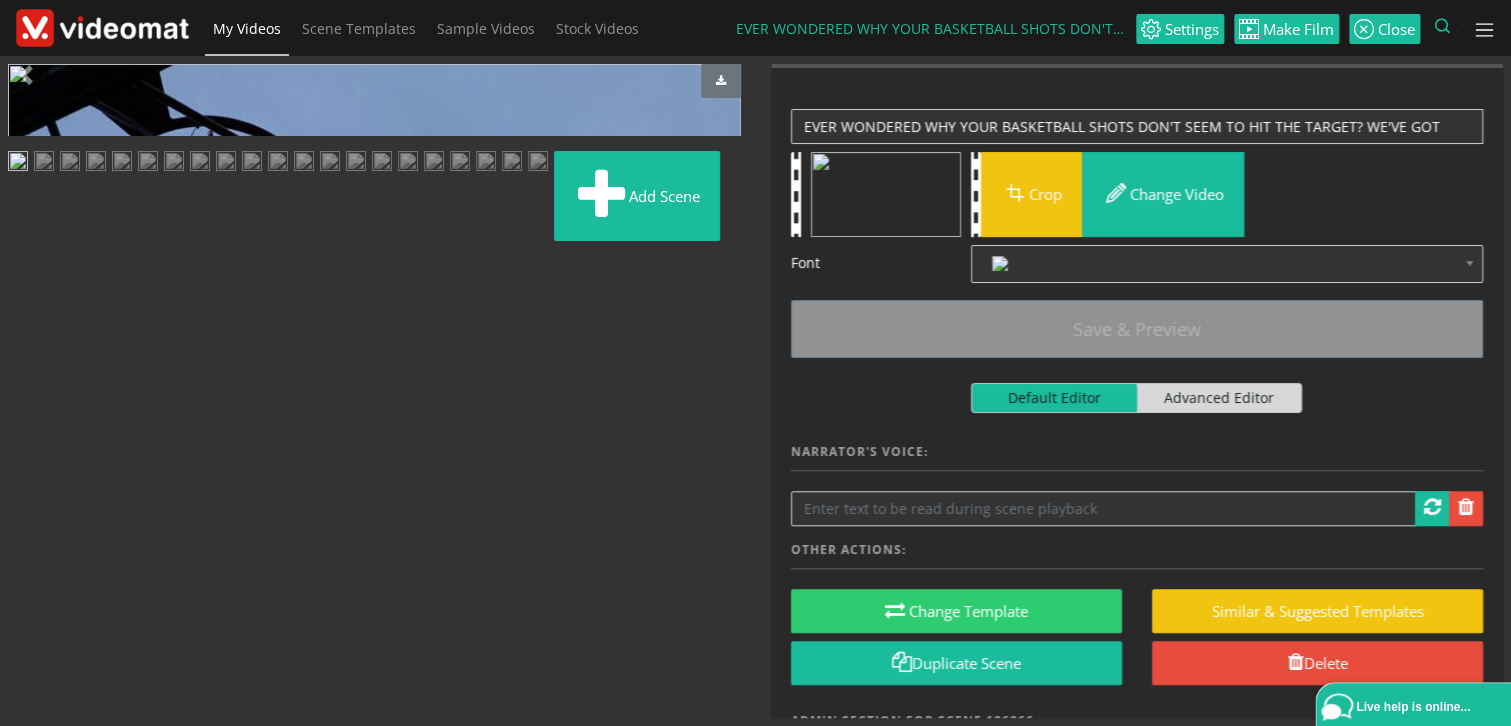 click at bounding box center [102, 27] 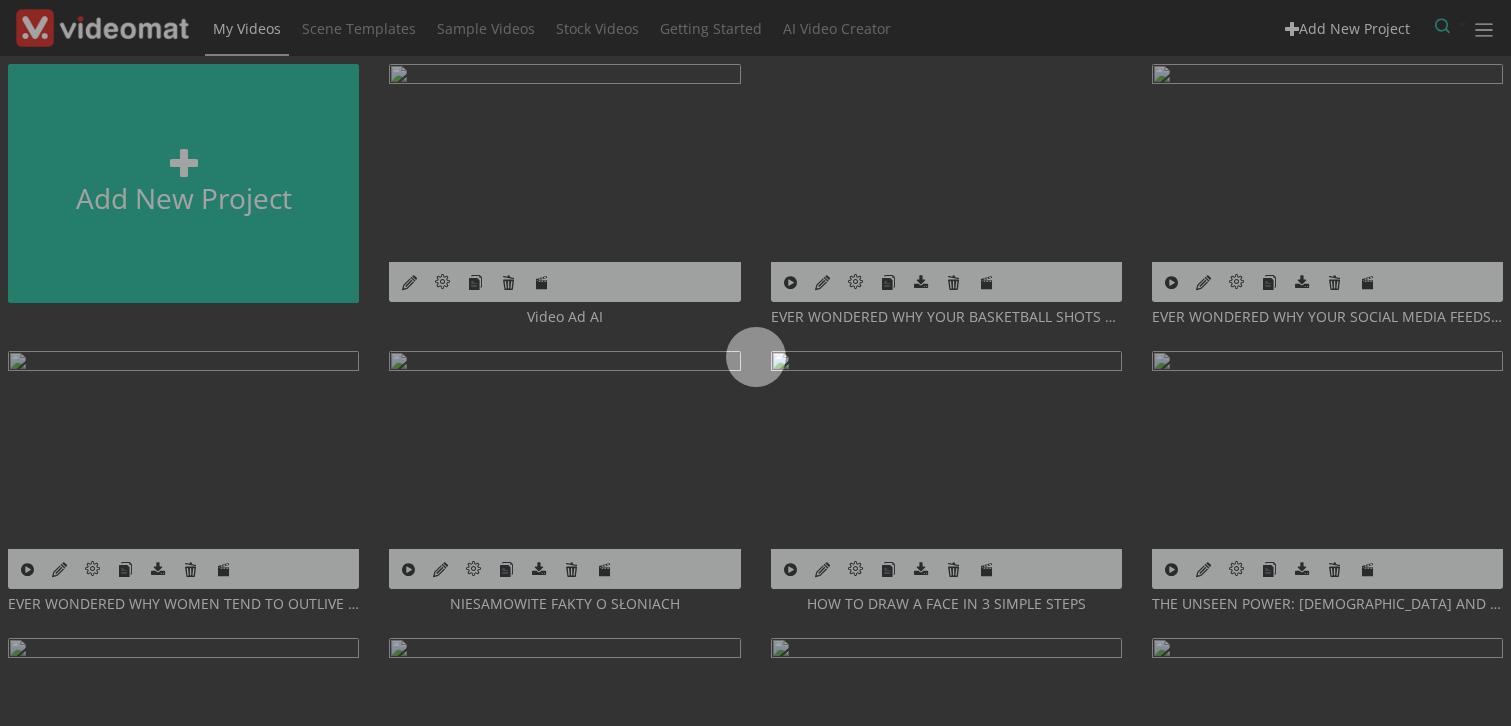 scroll, scrollTop: 0, scrollLeft: 0, axis: both 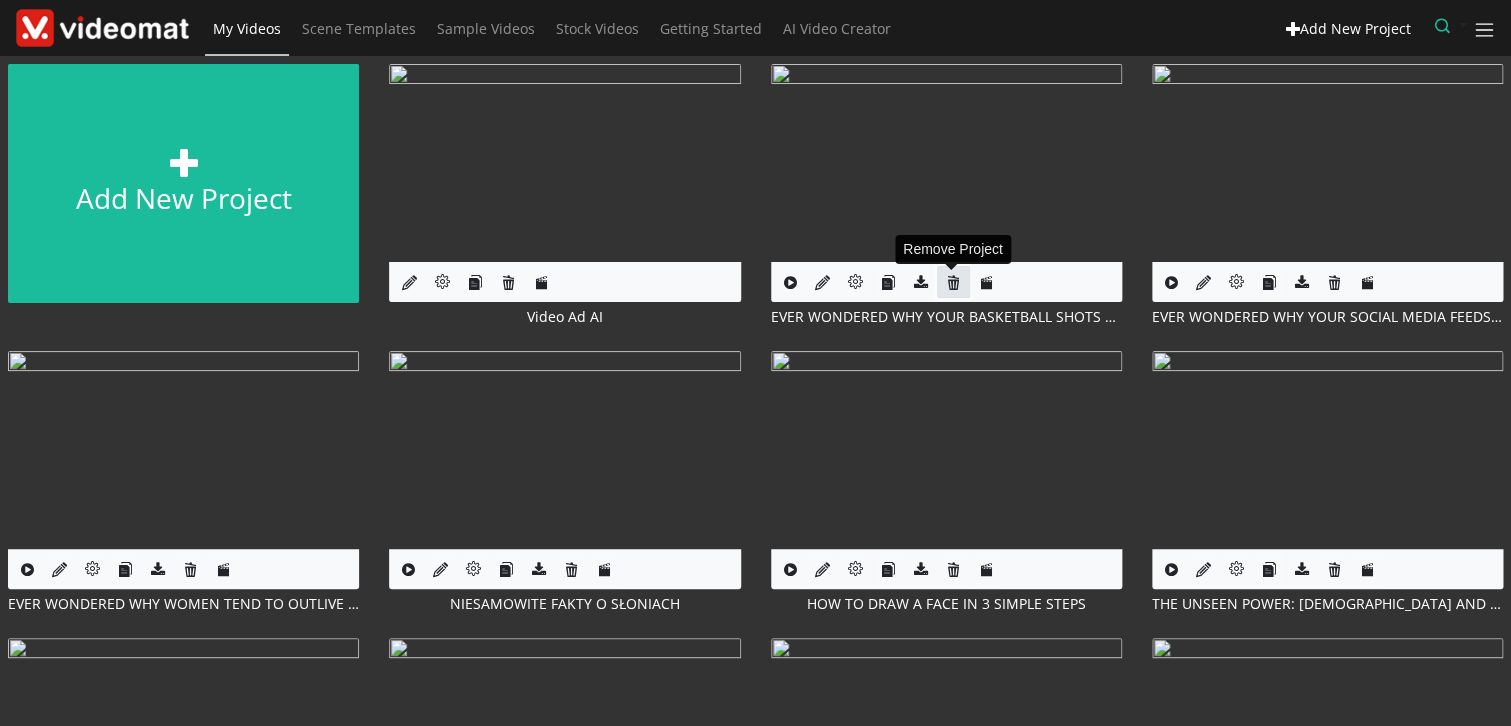 click at bounding box center [953, 282] 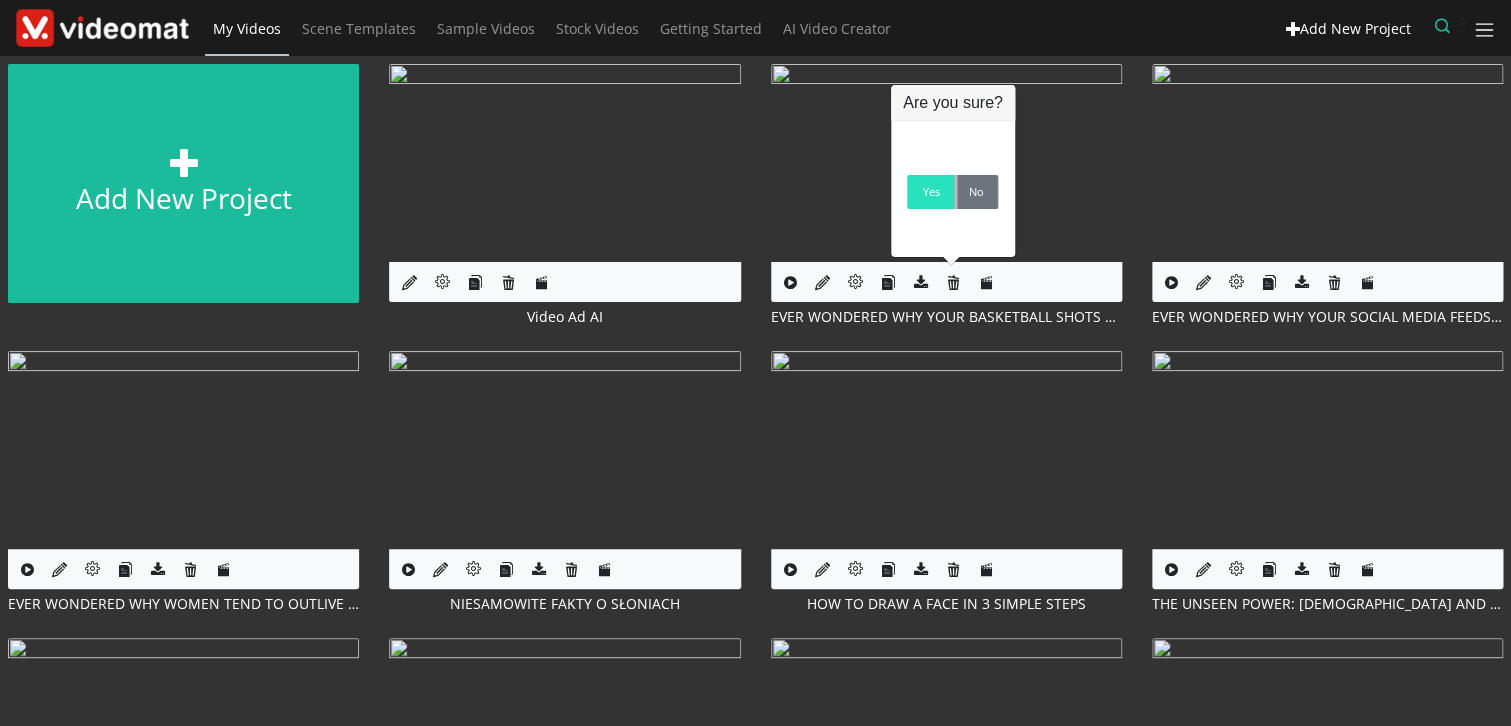 click on "Yes" at bounding box center [930, 192] 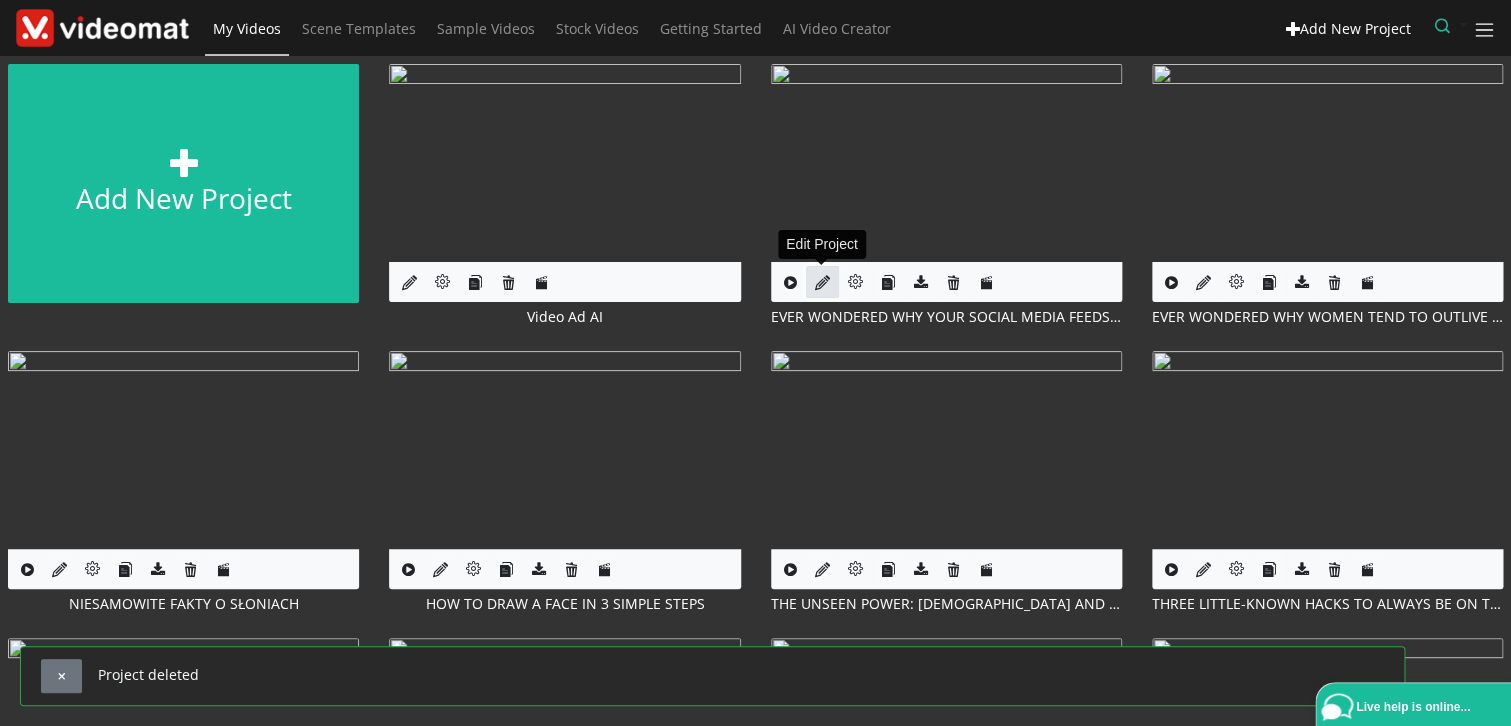 click at bounding box center [822, 282] 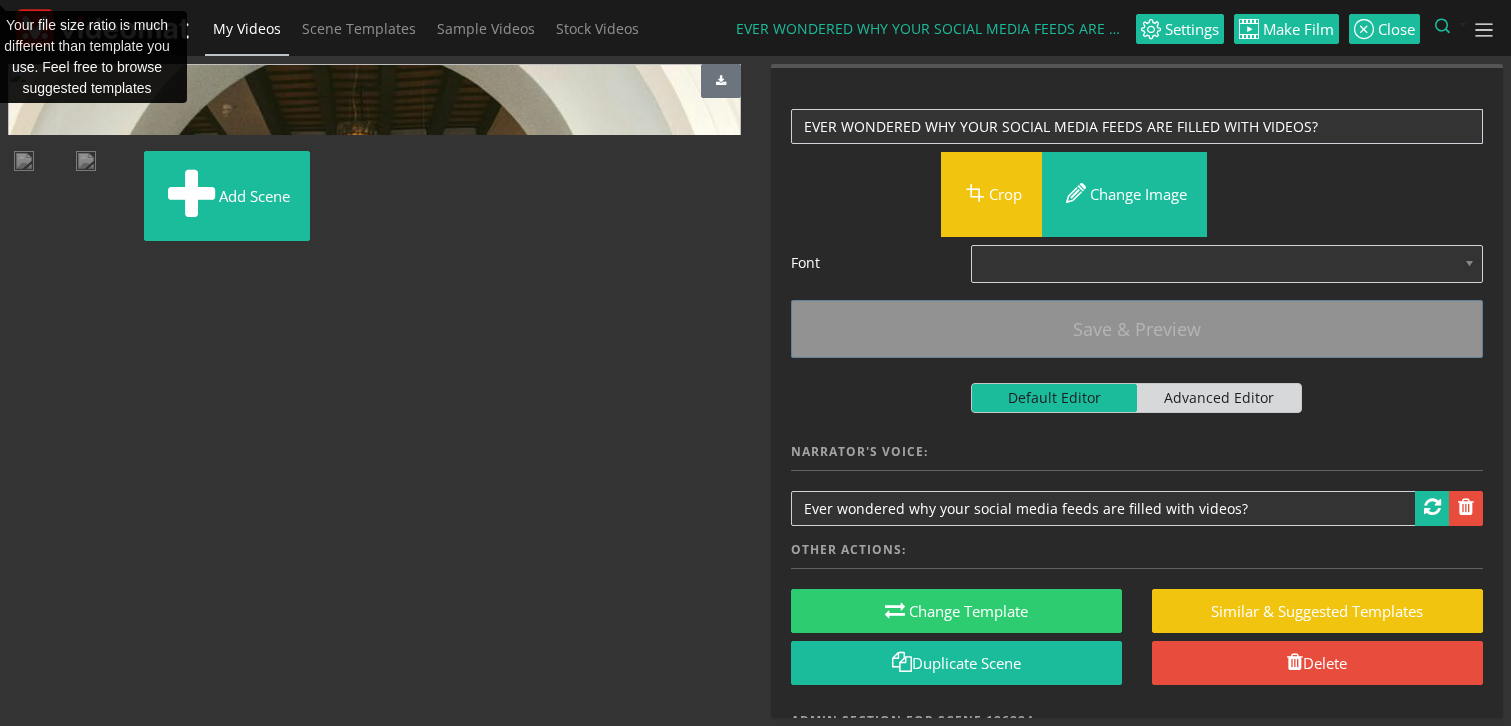 scroll, scrollTop: 0, scrollLeft: 0, axis: both 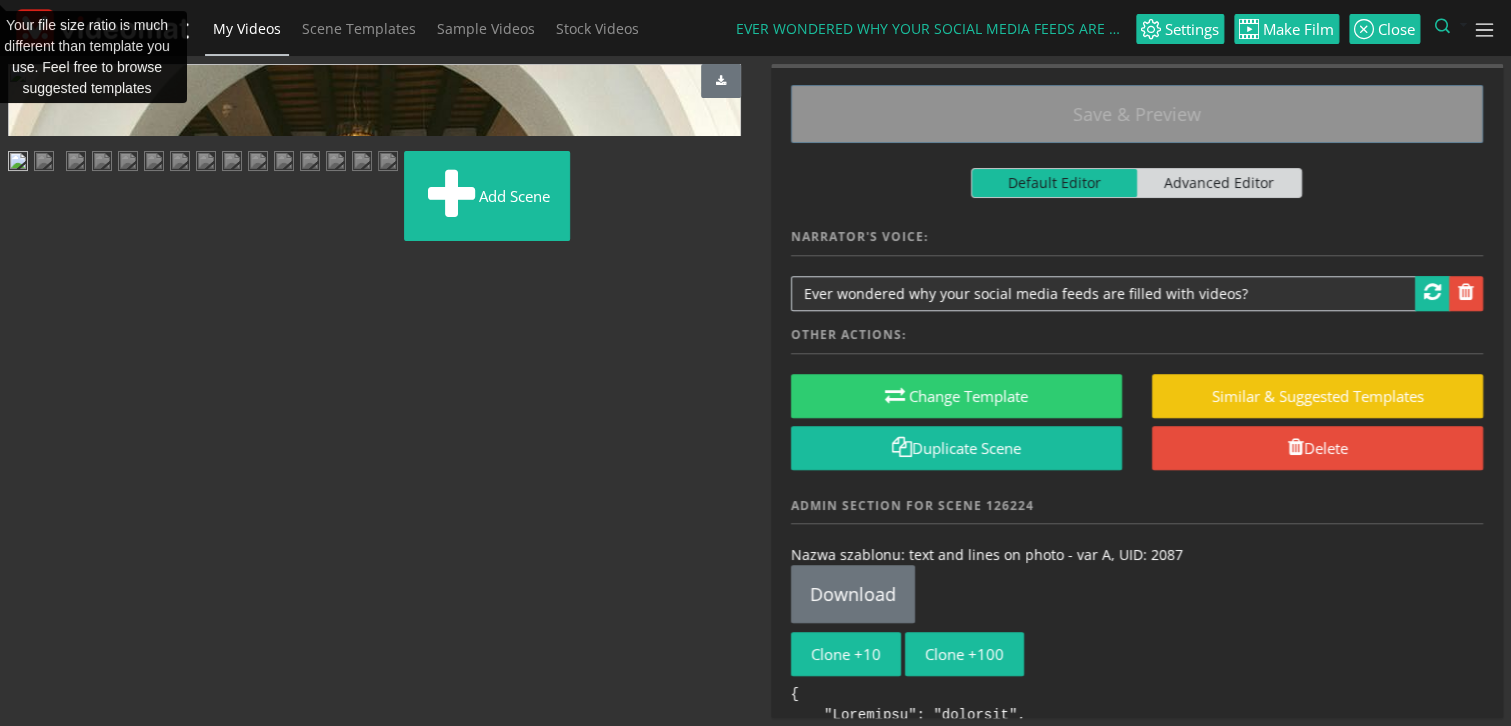 click at bounding box center (96, 163) 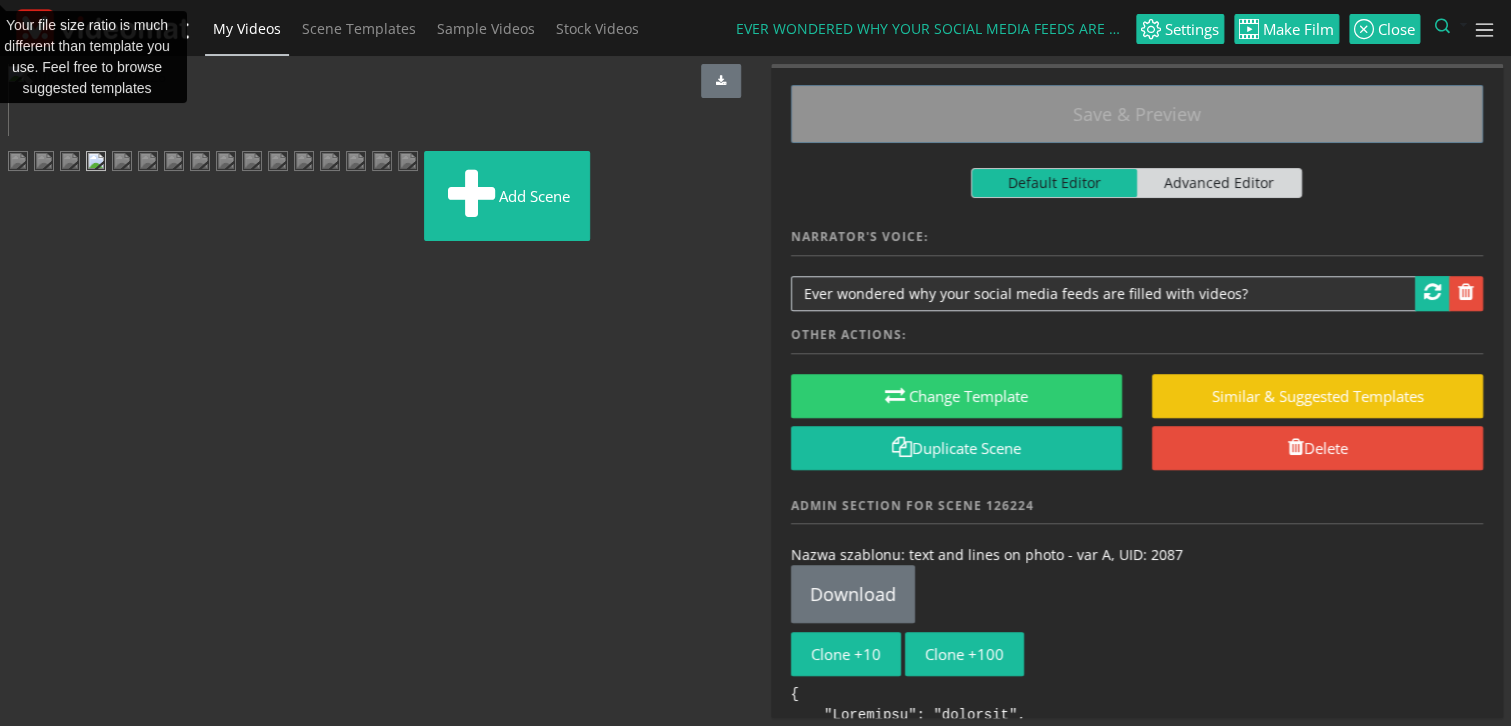 scroll, scrollTop: 80, scrollLeft: 0, axis: vertical 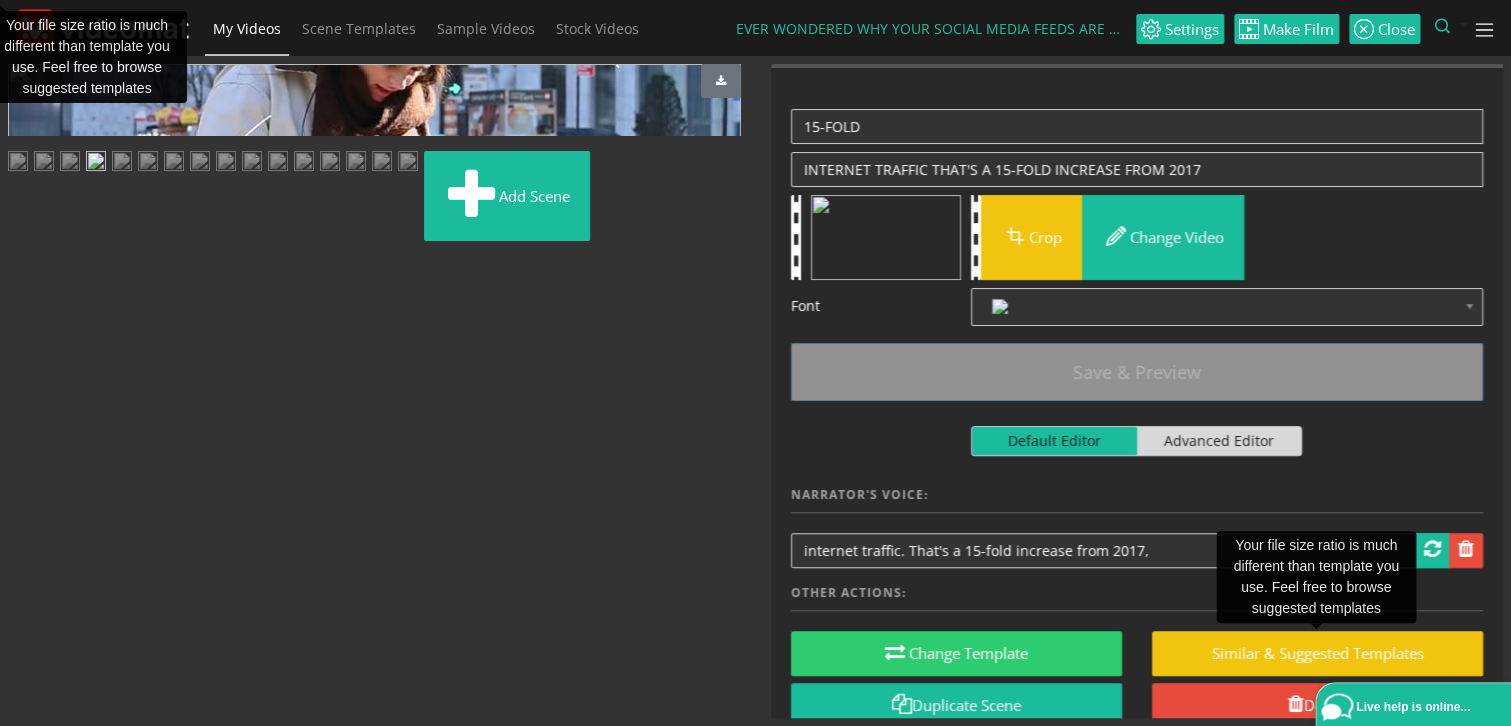 click on "My Videos" at bounding box center [247, 28] 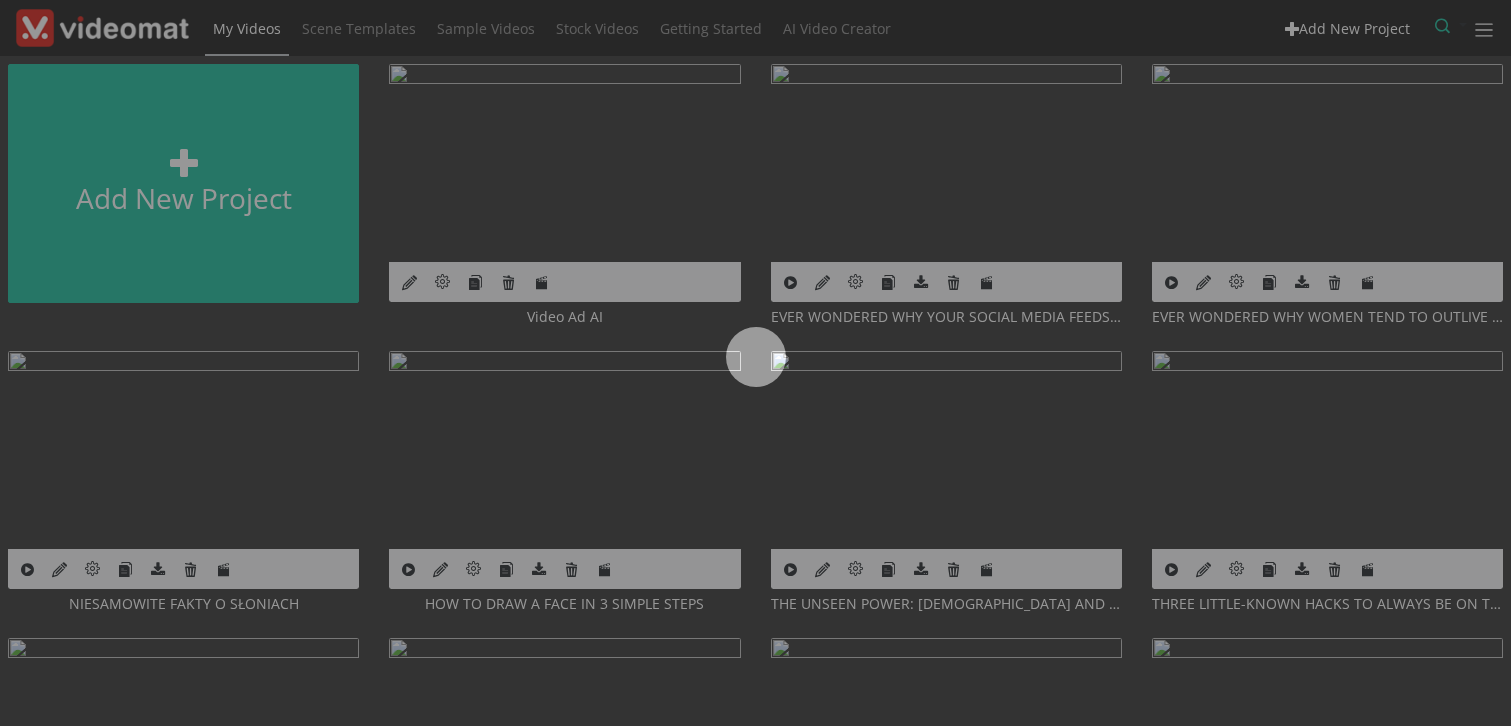 scroll, scrollTop: 0, scrollLeft: 0, axis: both 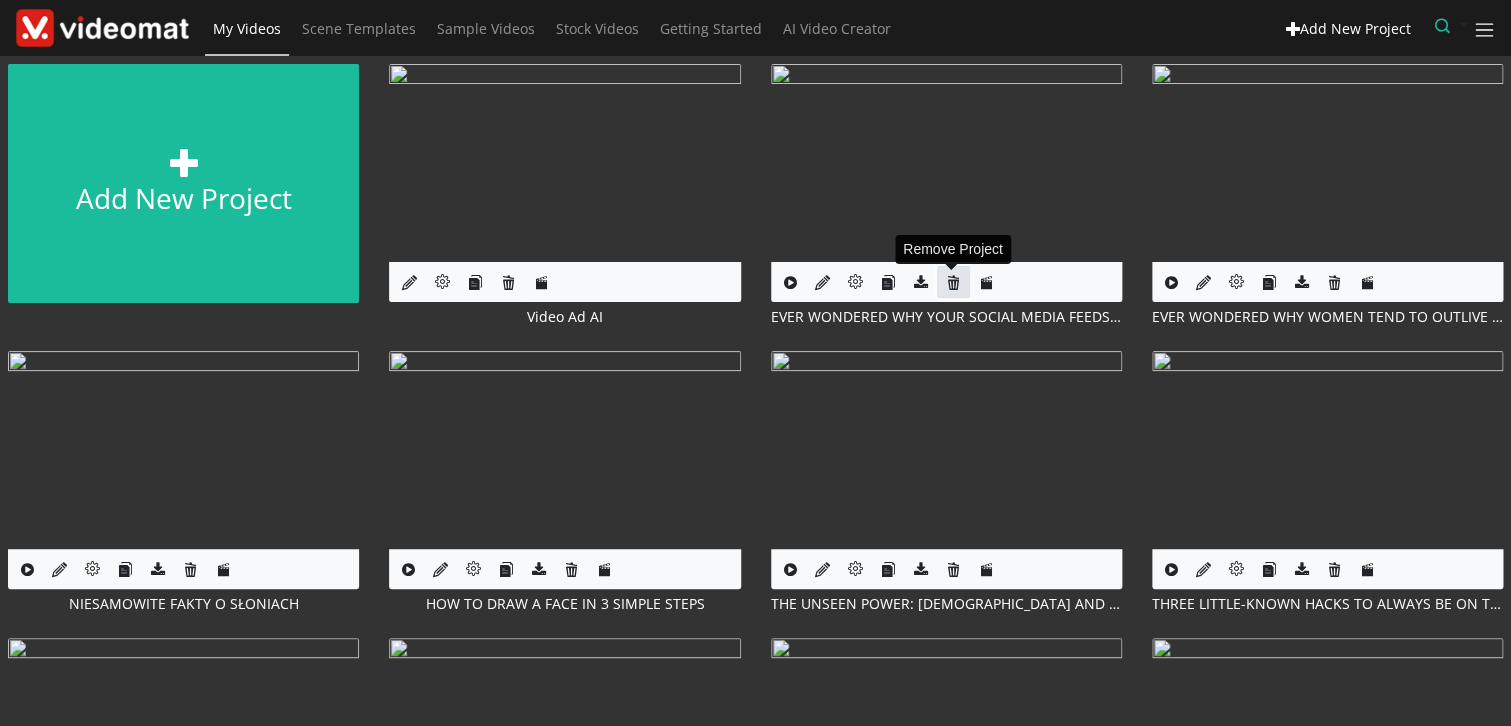 click at bounding box center (953, 282) 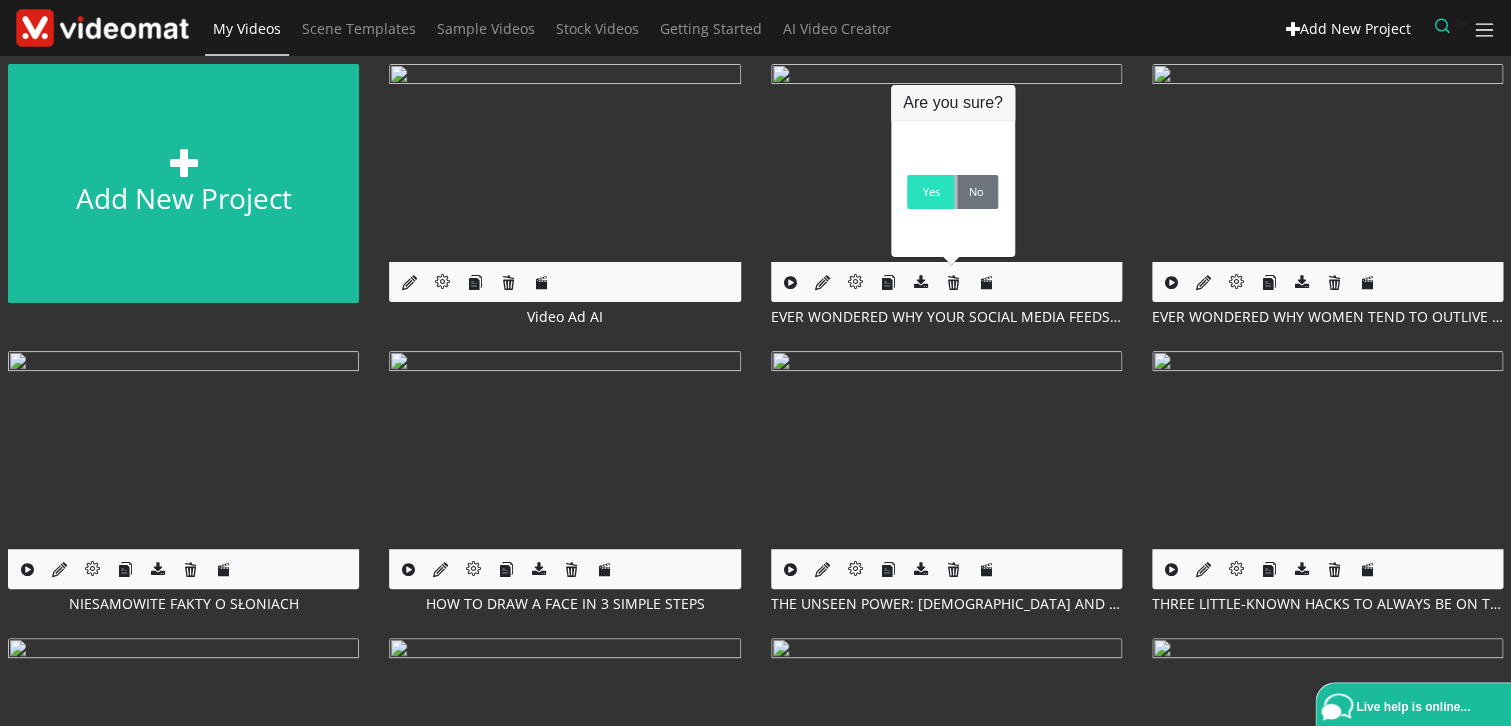 click on "Yes" at bounding box center [930, 192] 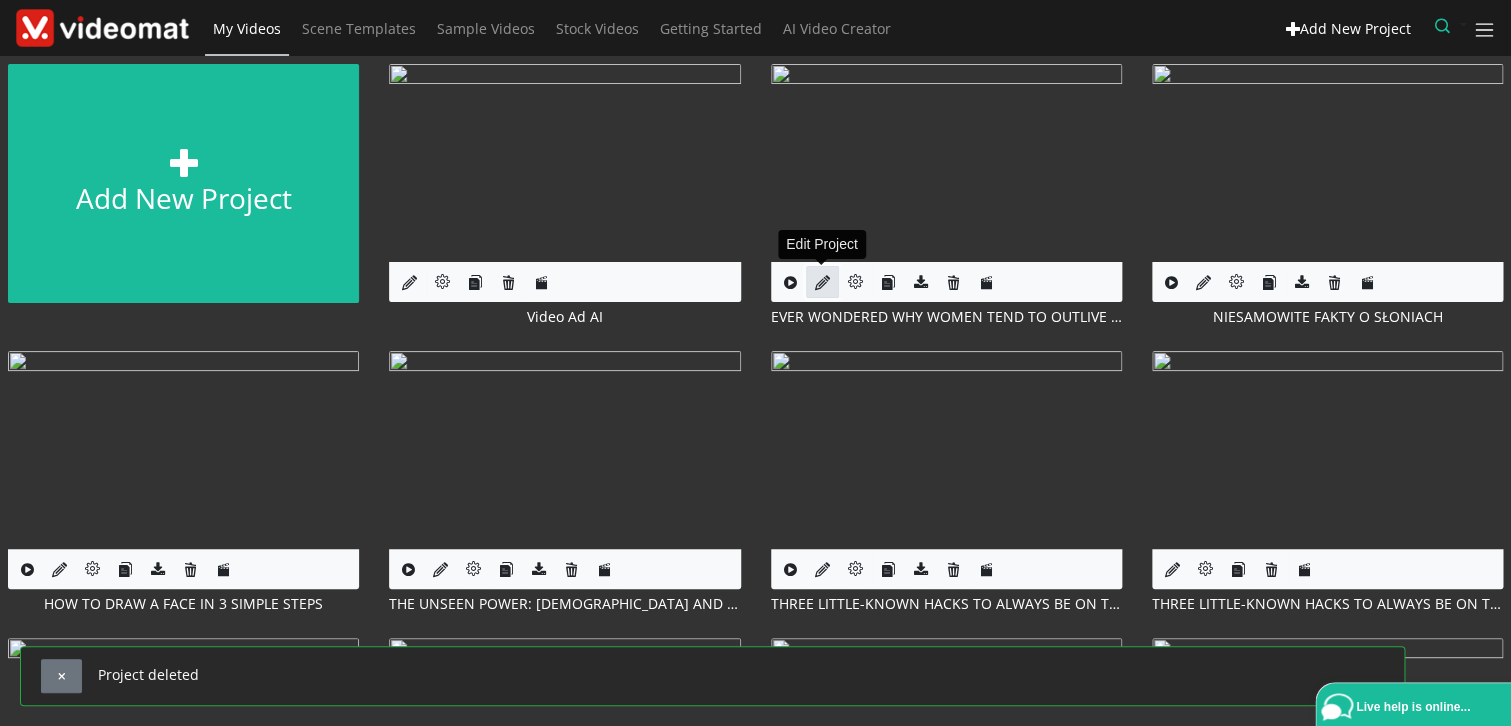 click at bounding box center (822, 282) 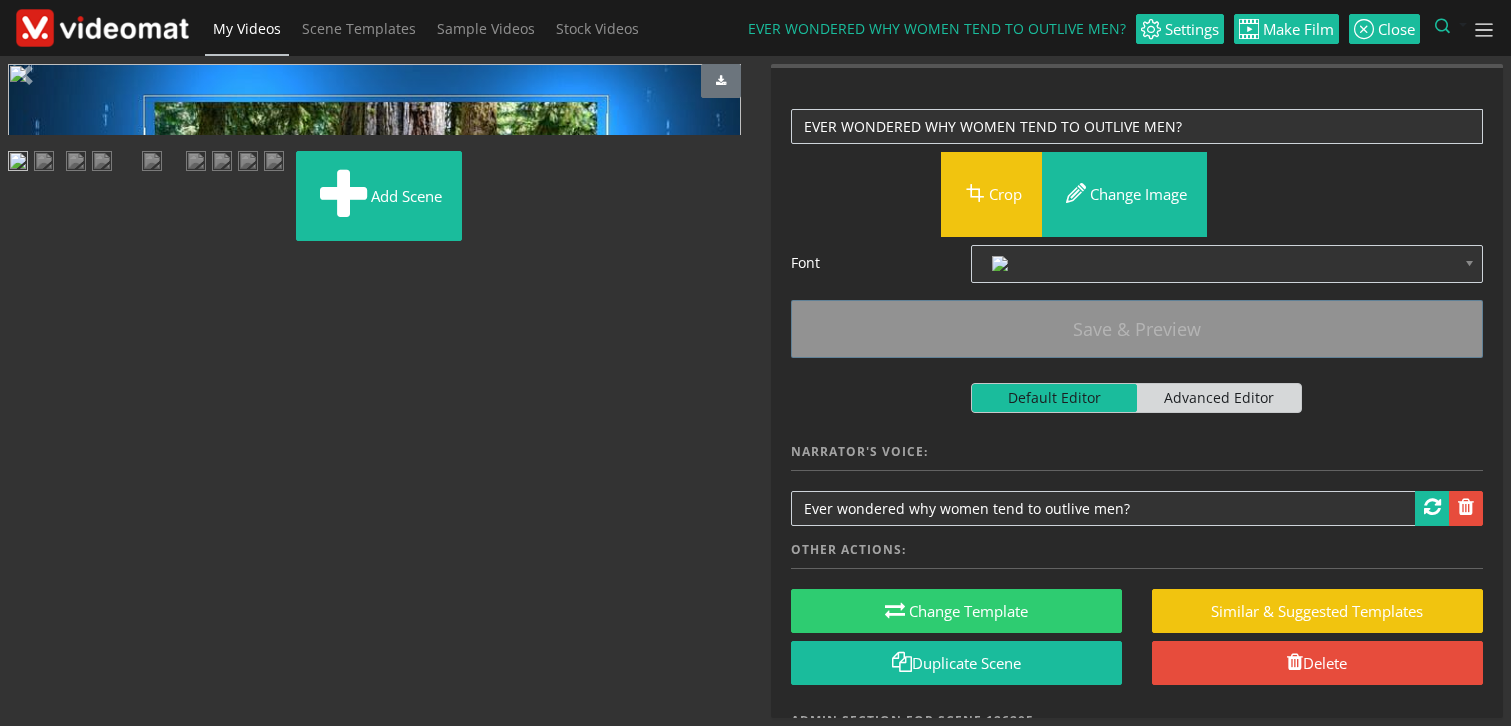 scroll, scrollTop: 0, scrollLeft: 0, axis: both 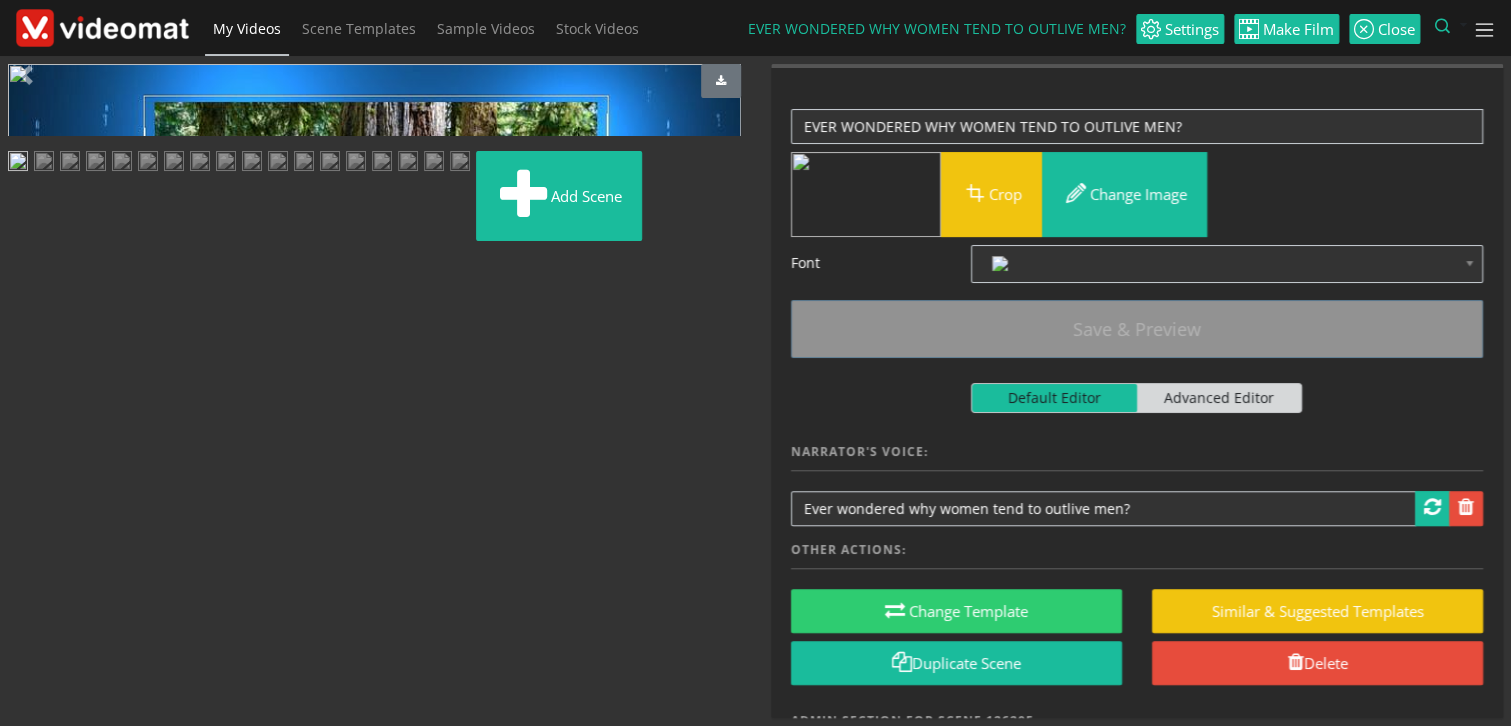 click at bounding box center [70, 163] 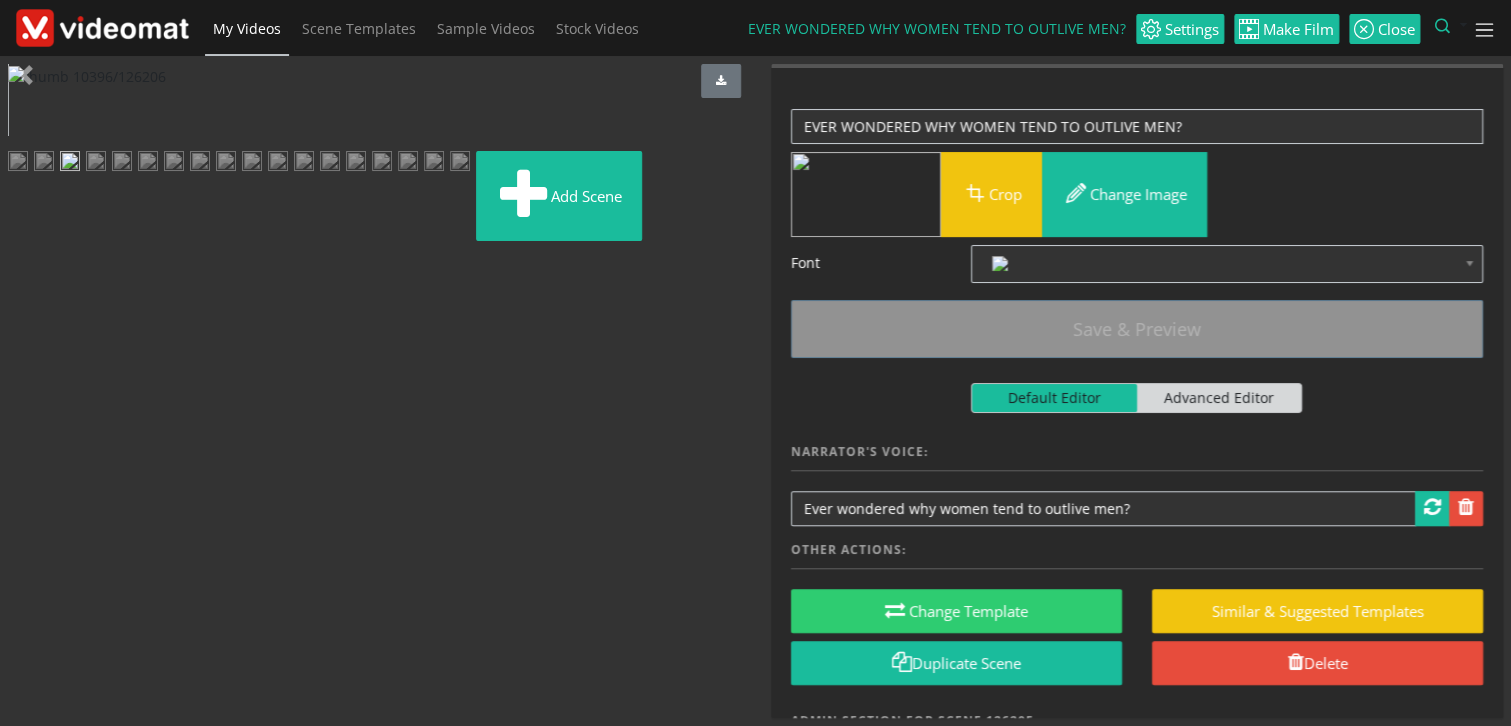 scroll, scrollTop: 0, scrollLeft: 0, axis: both 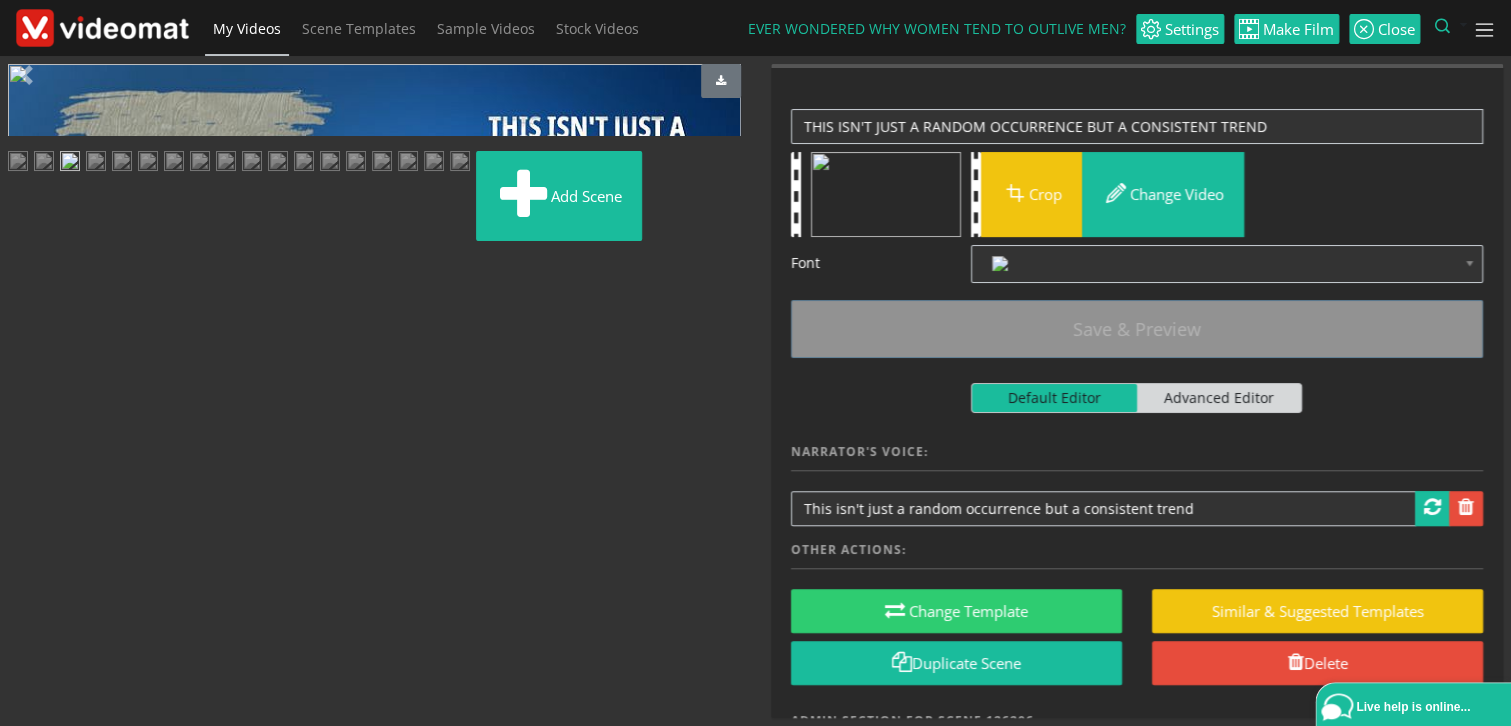 click at bounding box center [28, 491] 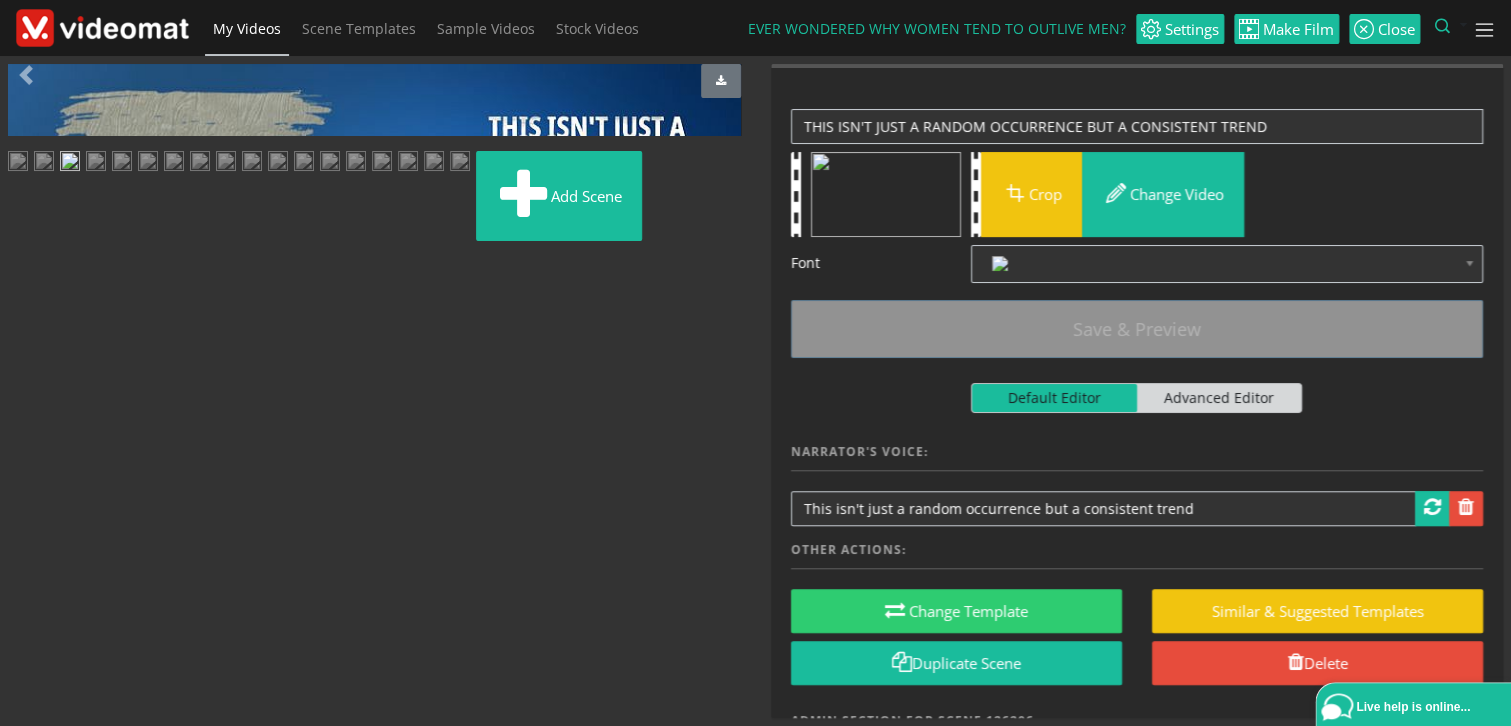 click at bounding box center (28, 491) 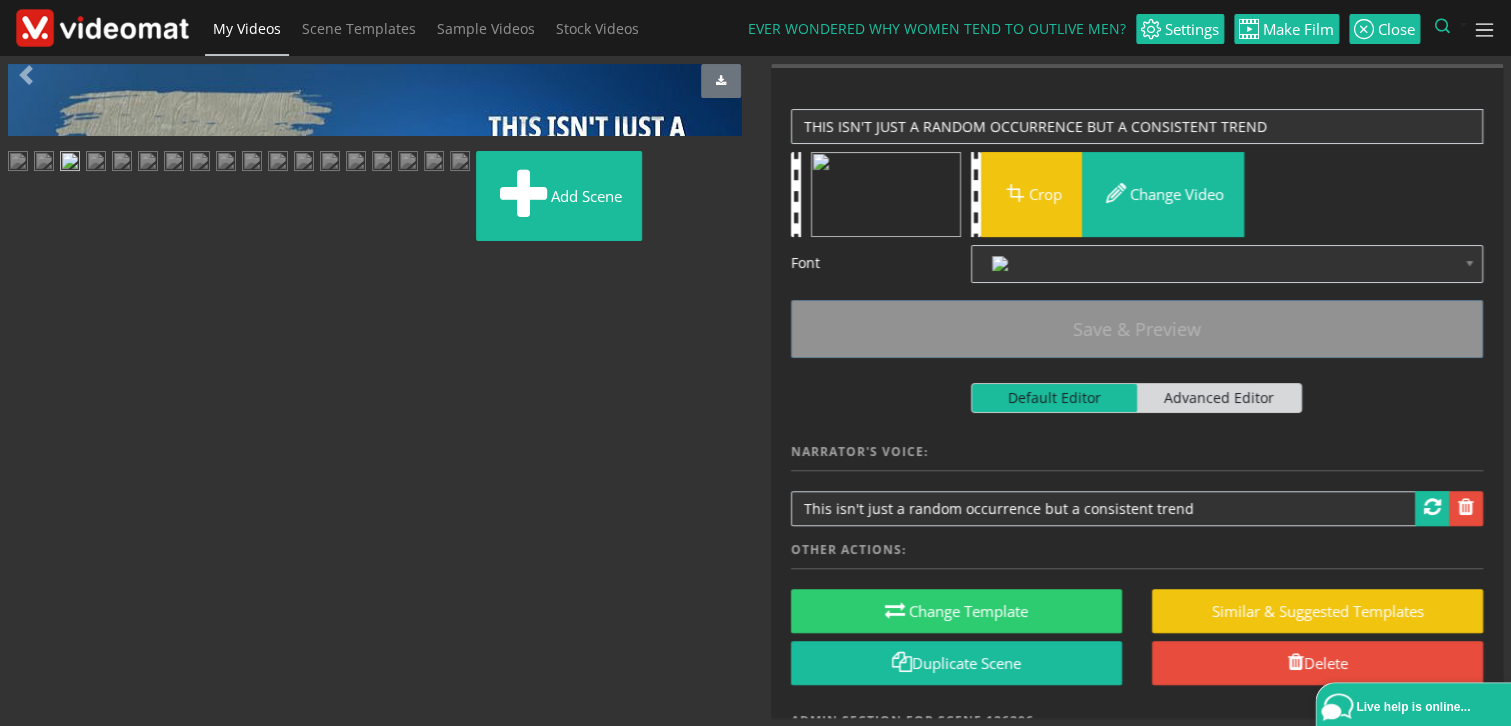 type 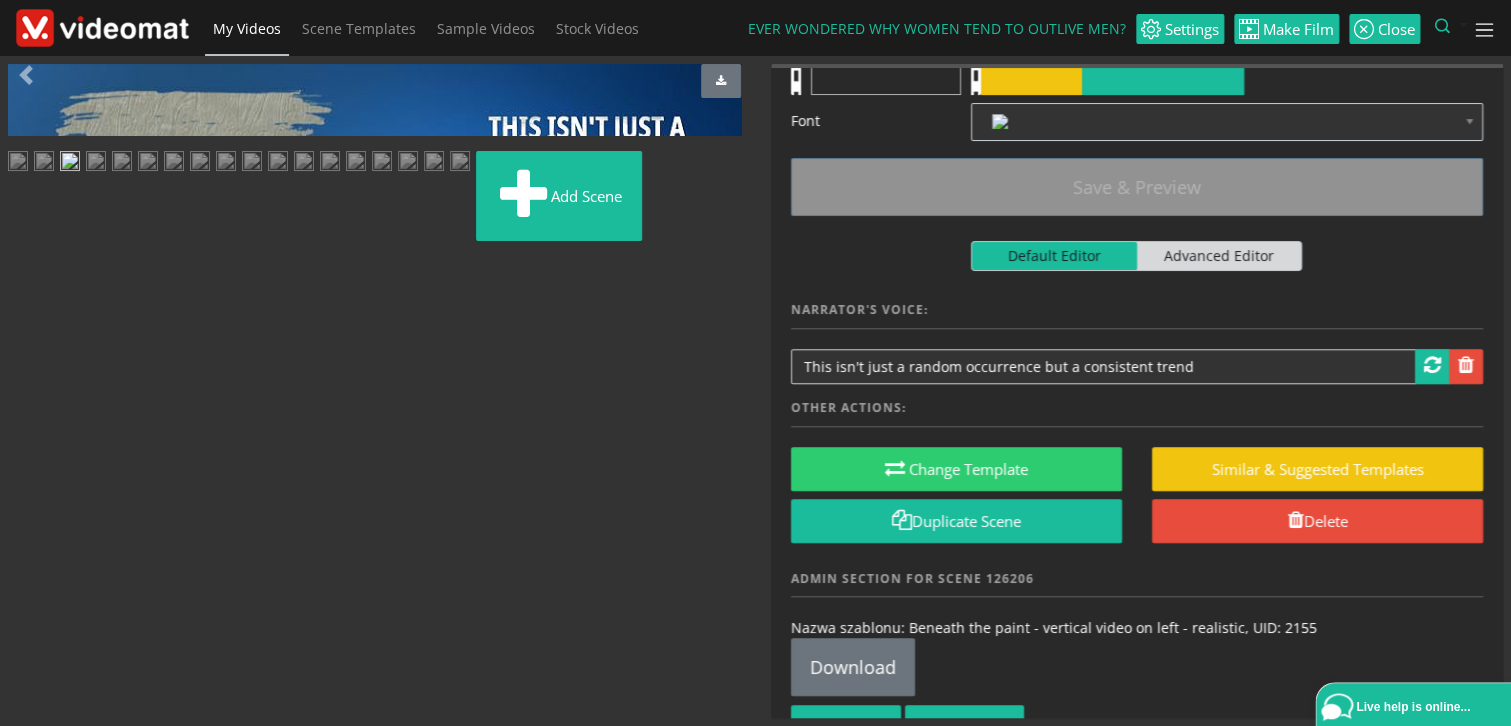 scroll, scrollTop: 233, scrollLeft: 0, axis: vertical 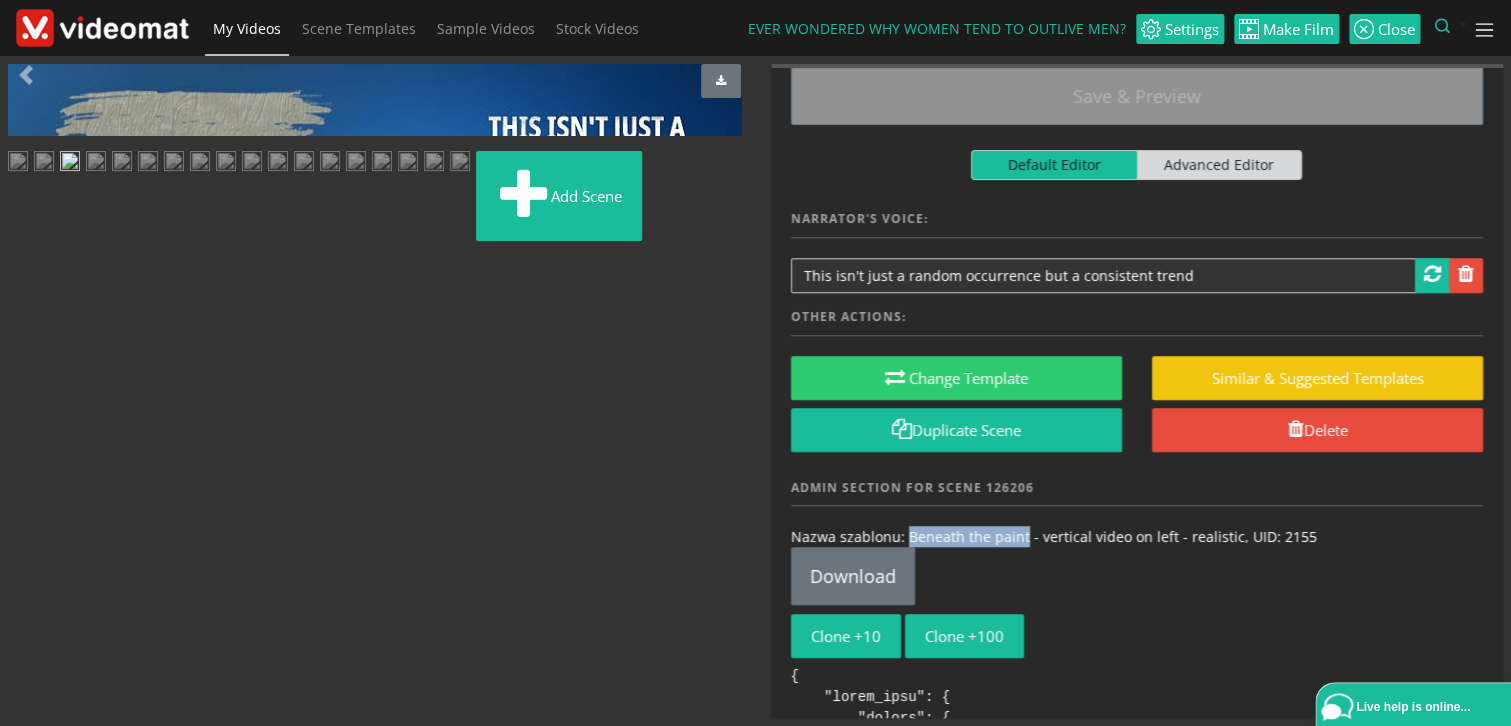 drag, startPoint x: 905, startPoint y: 529, endPoint x: 1021, endPoint y: 533, distance: 116.06895 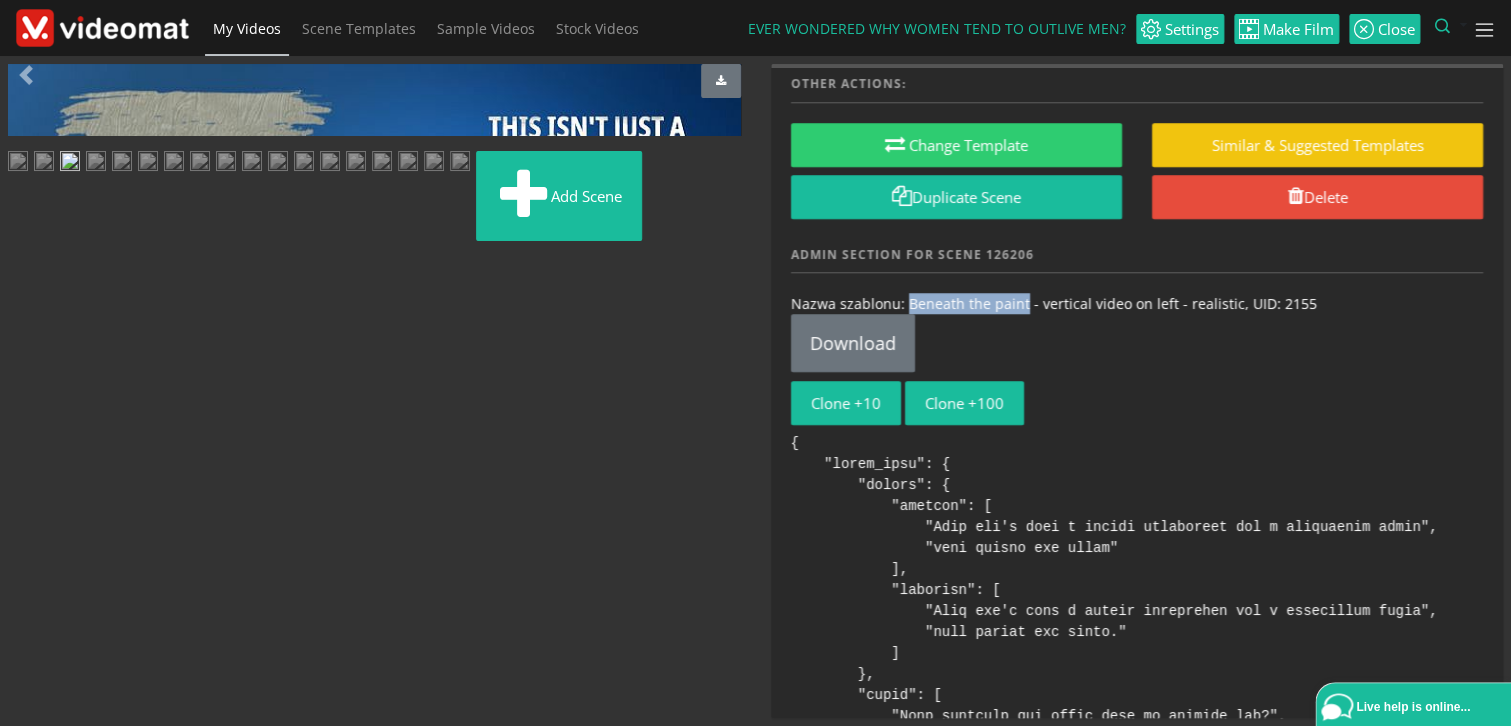 click at bounding box center [96, 163] 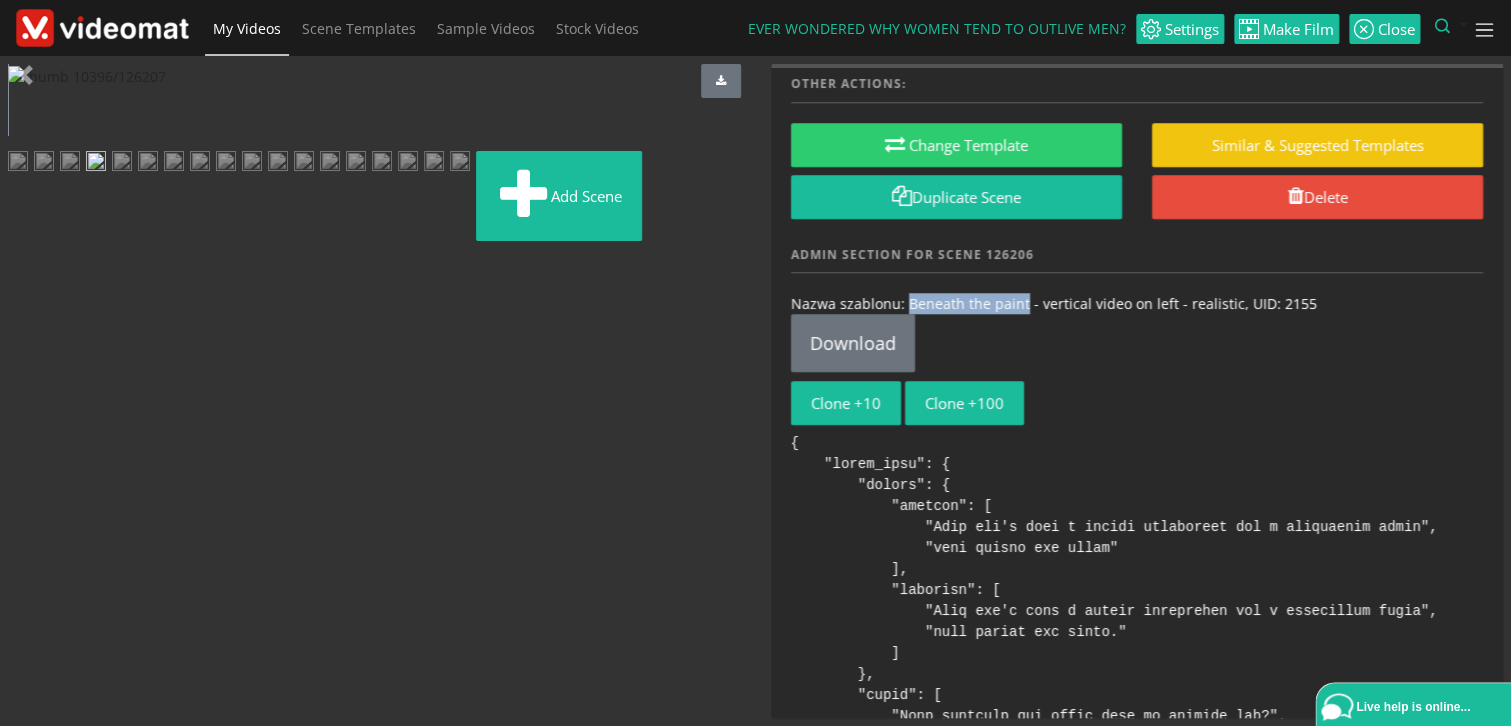 scroll, scrollTop: 0, scrollLeft: 0, axis: both 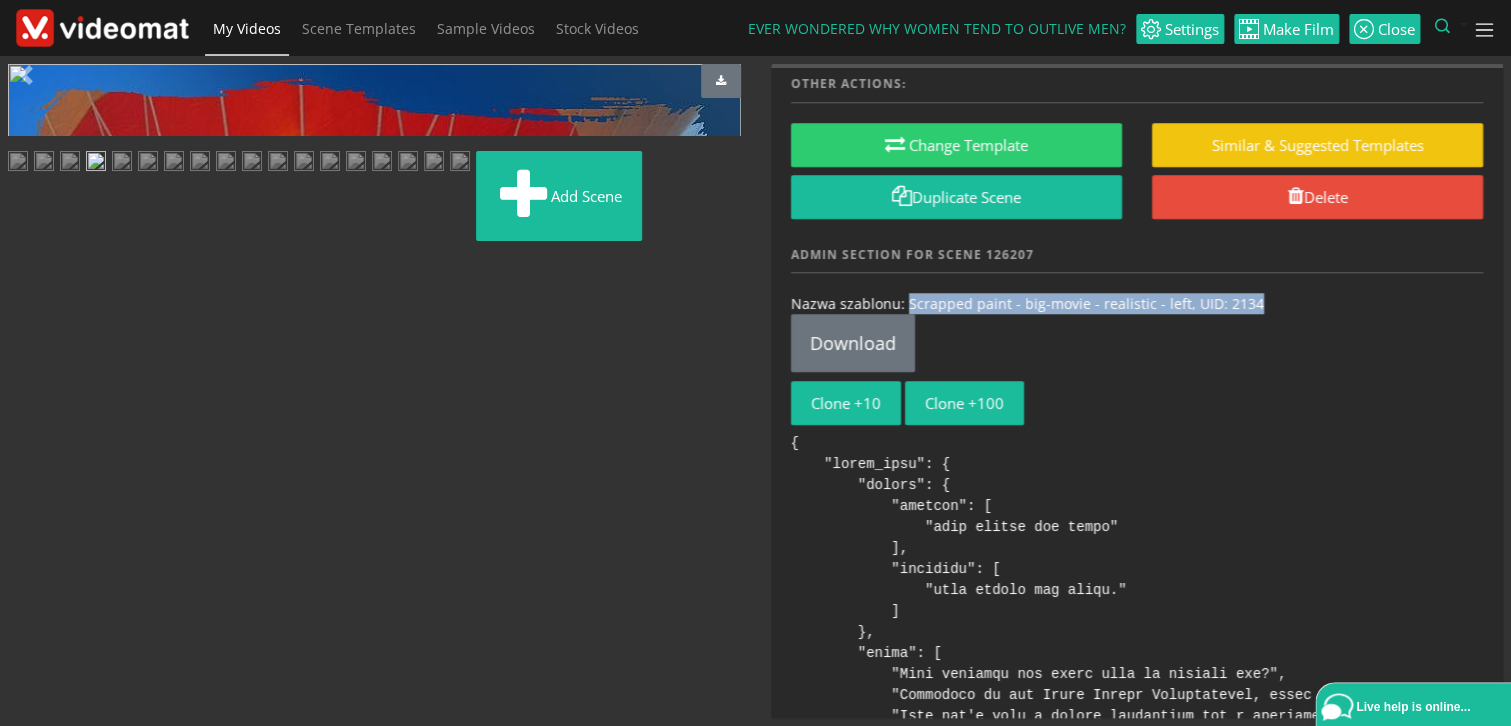drag, startPoint x: 1253, startPoint y: 302, endPoint x: 905, endPoint y: 303, distance: 348.00143 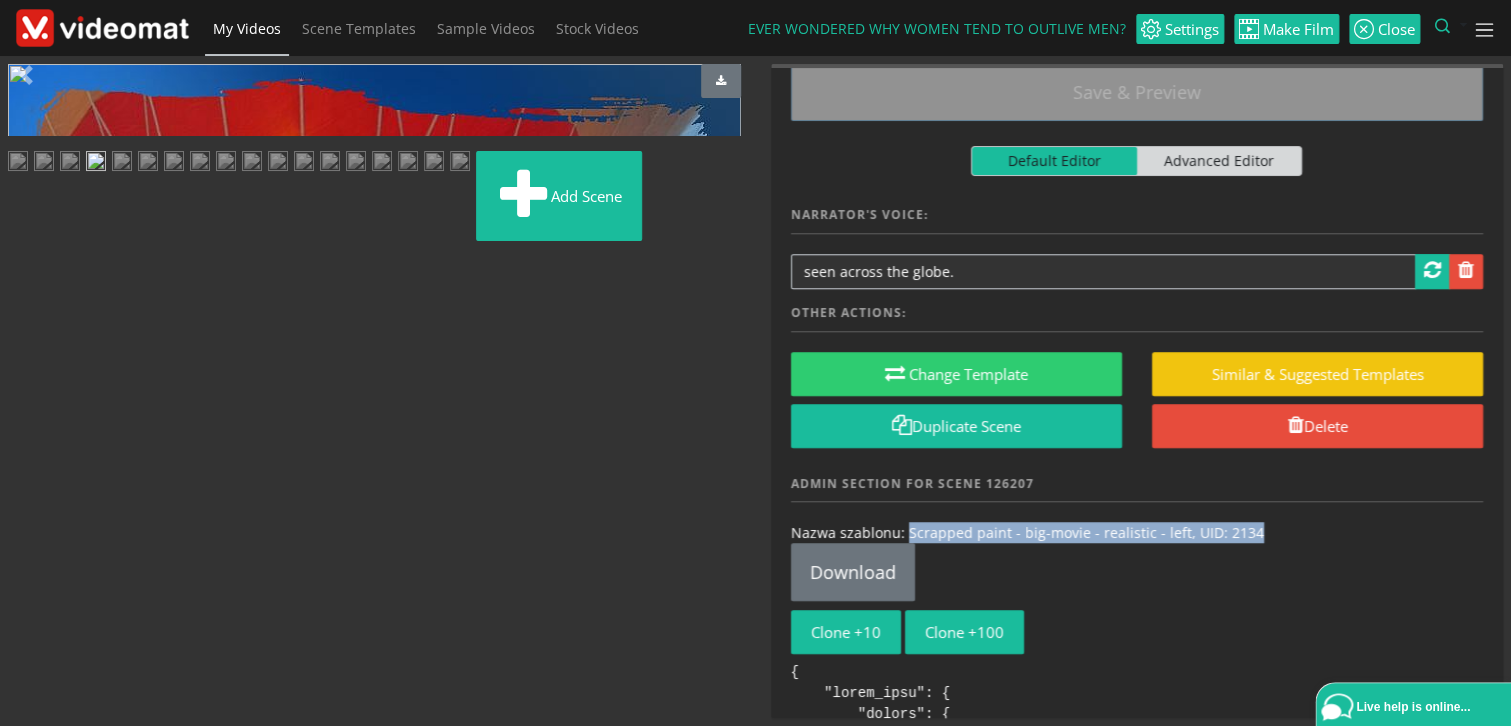 scroll, scrollTop: 233, scrollLeft: 0, axis: vertical 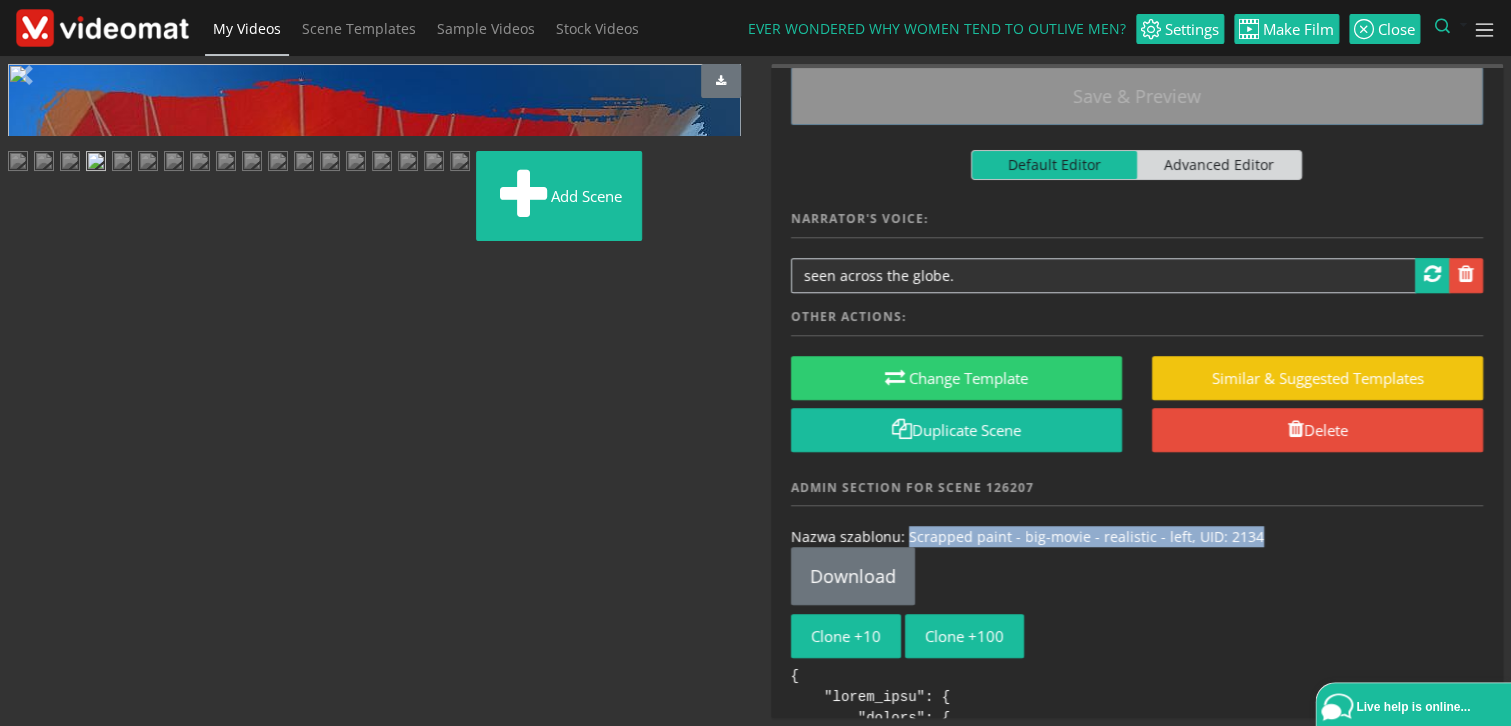 click at bounding box center [122, 163] 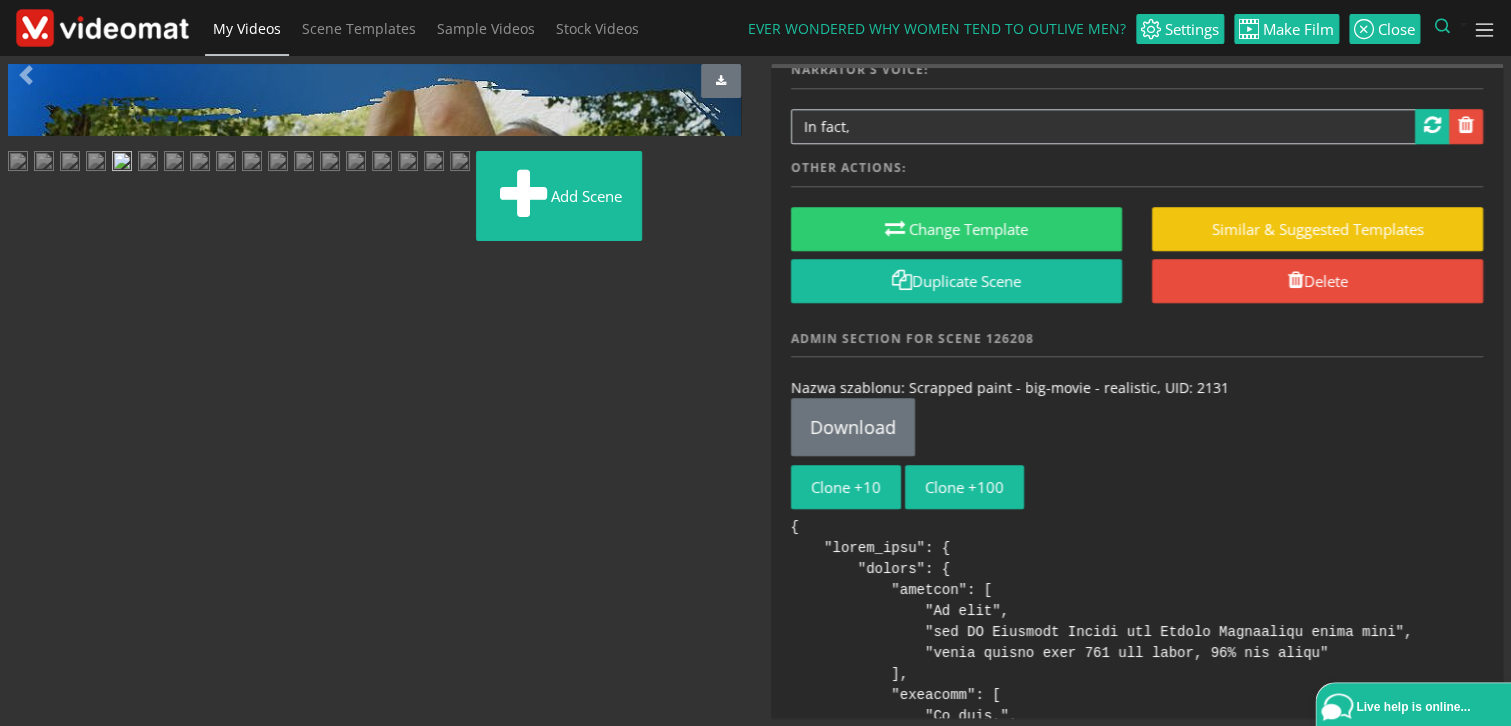 scroll, scrollTop: 466, scrollLeft: 0, axis: vertical 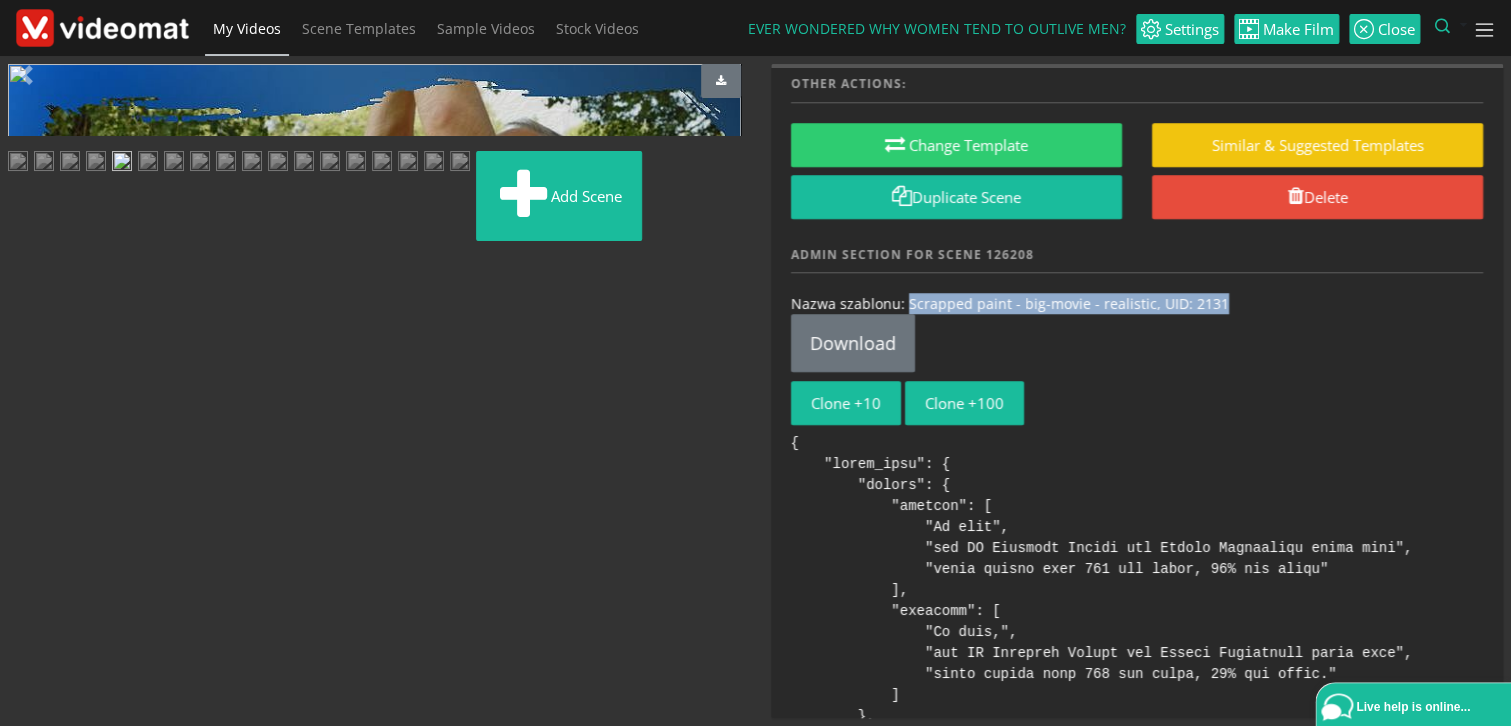 drag, startPoint x: 1234, startPoint y: 304, endPoint x: 905, endPoint y: 299, distance: 329.038 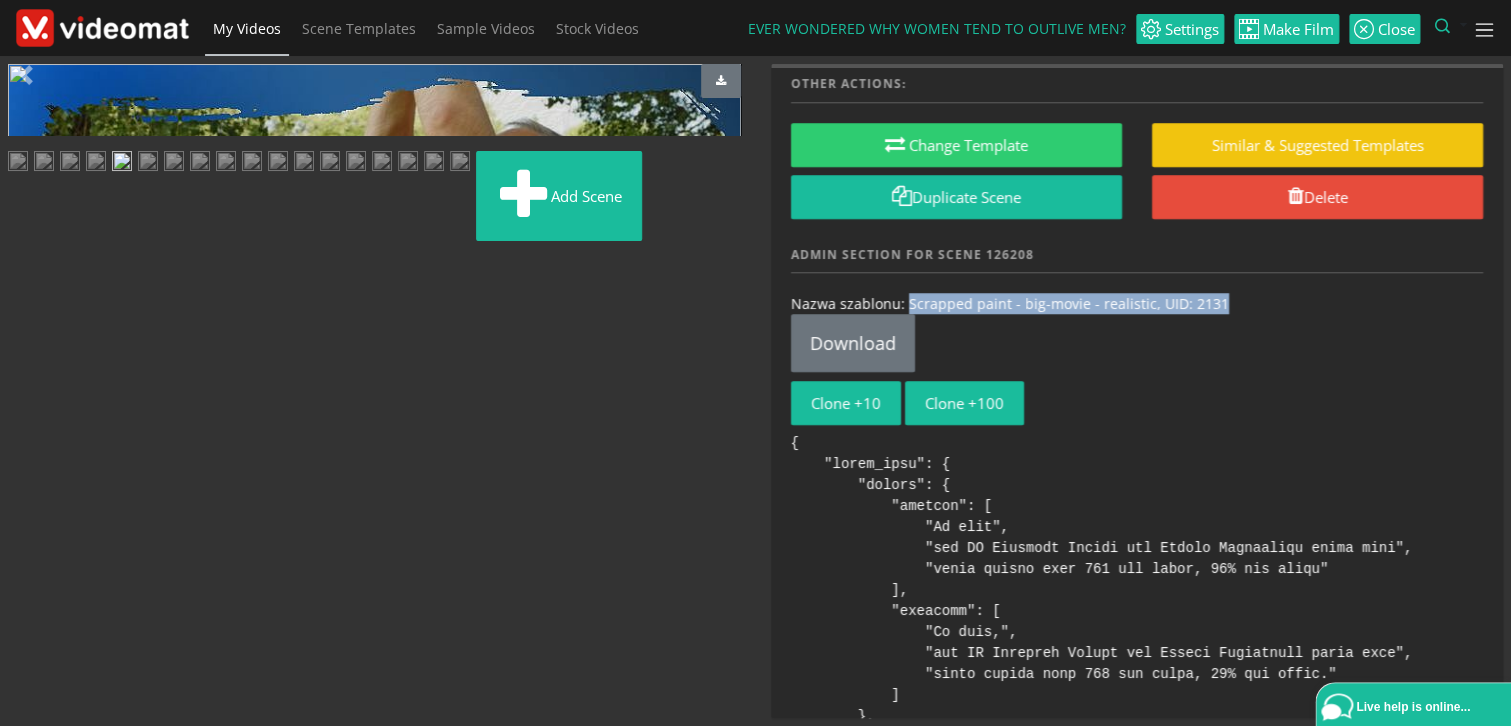 click at bounding box center [96, 163] 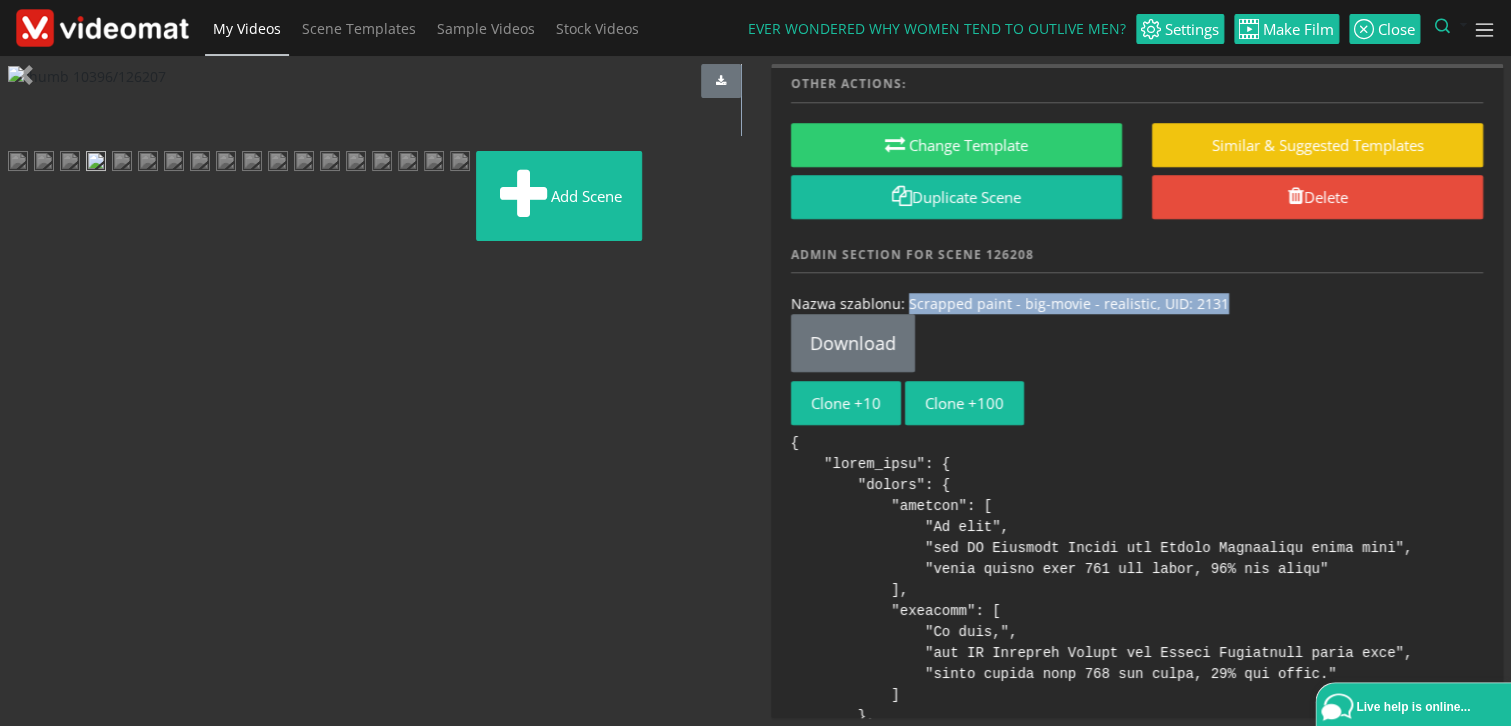scroll, scrollTop: 0, scrollLeft: 0, axis: both 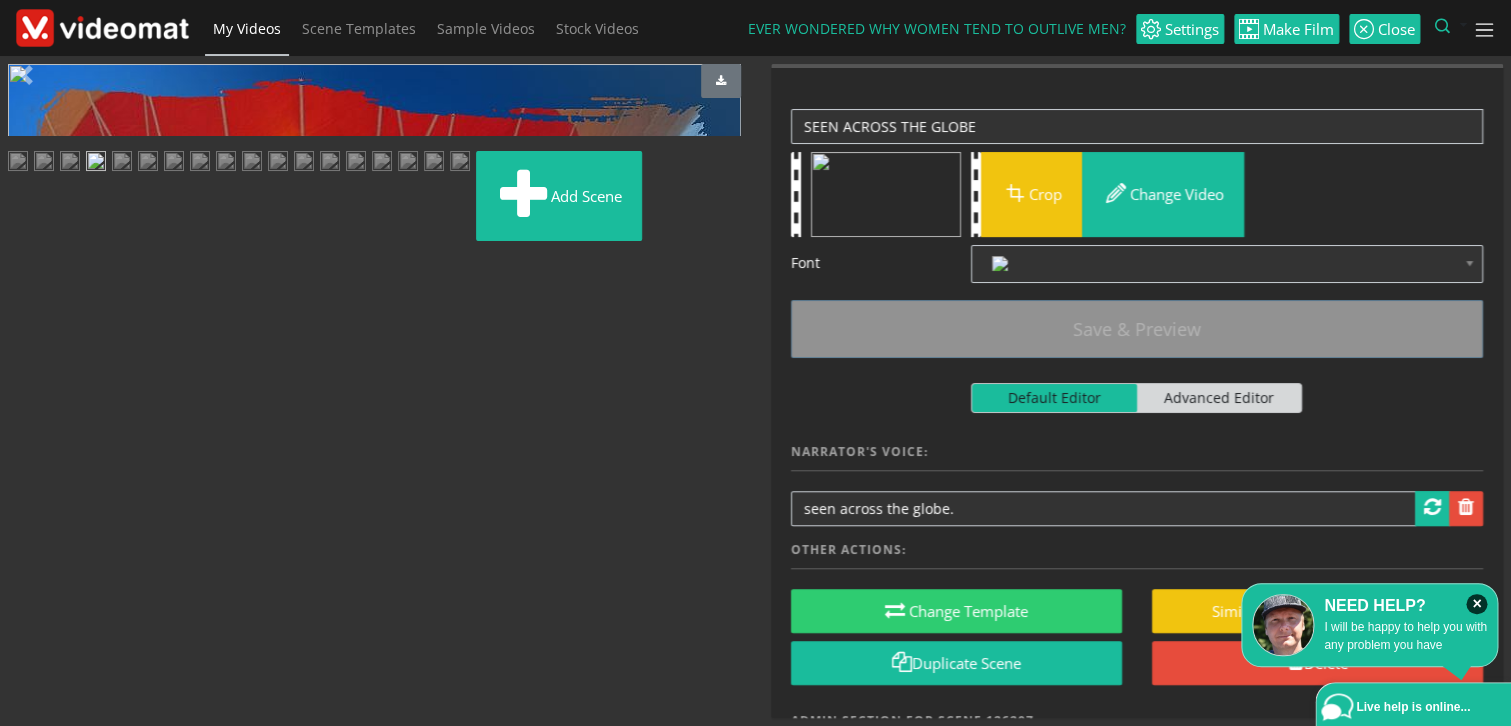 click at bounding box center (148, 163) 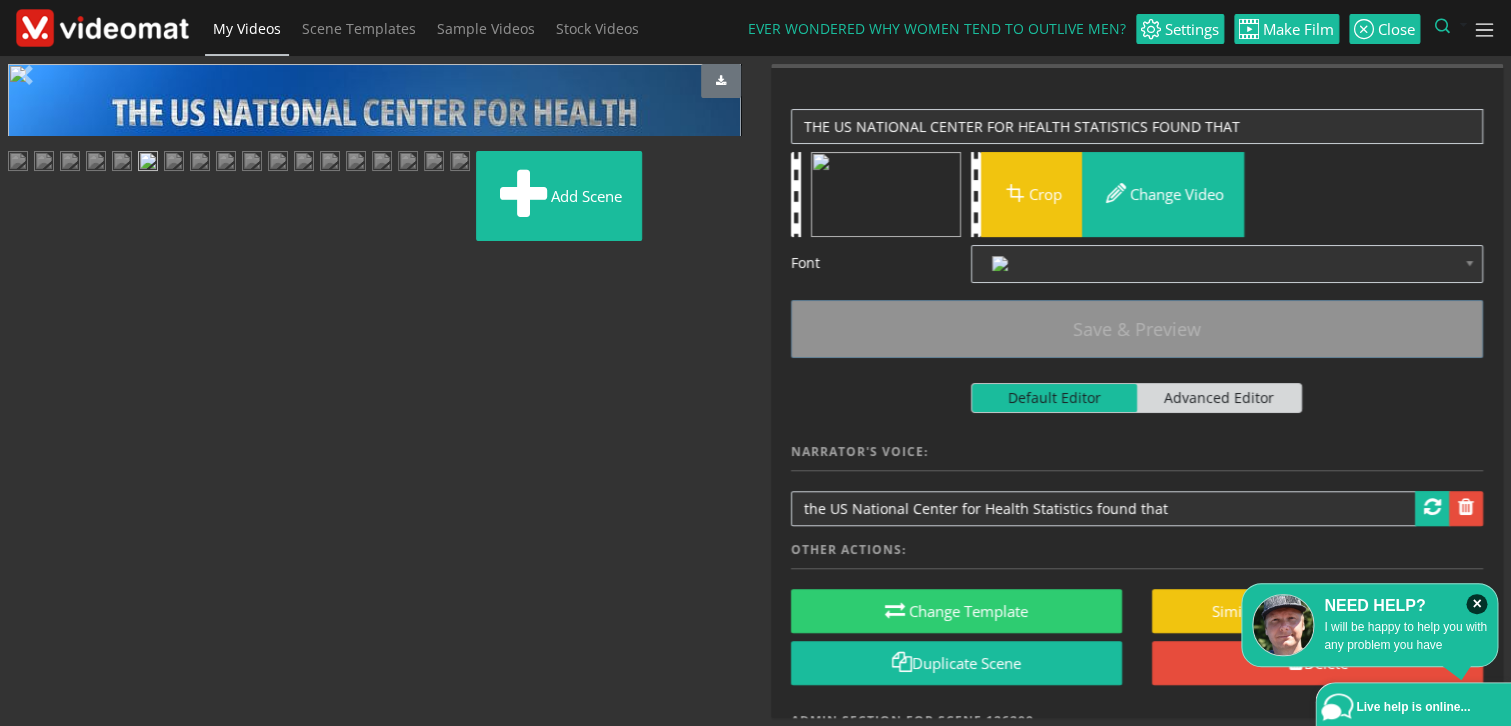 scroll, scrollTop: 314, scrollLeft: 0, axis: vertical 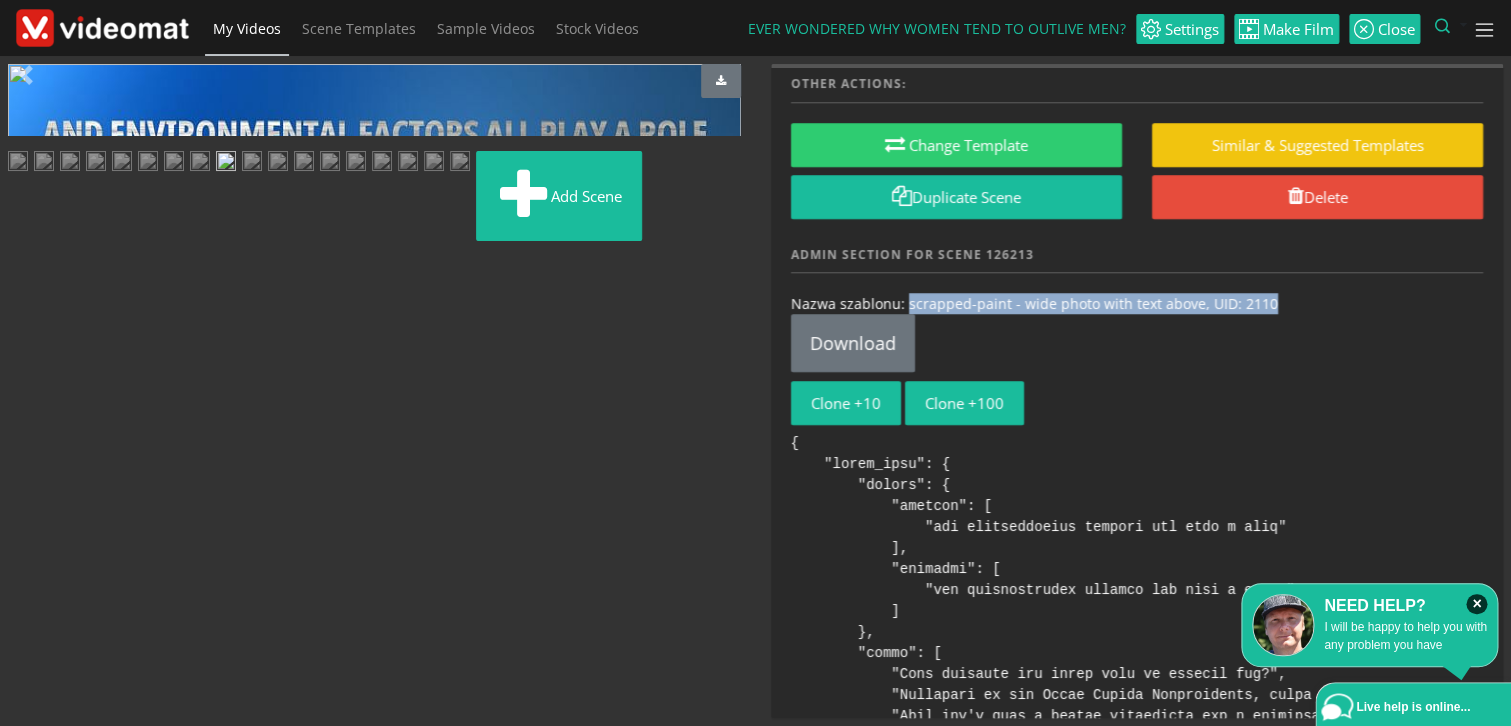 drag, startPoint x: 1268, startPoint y: 301, endPoint x: 905, endPoint y: 304, distance: 363.0124 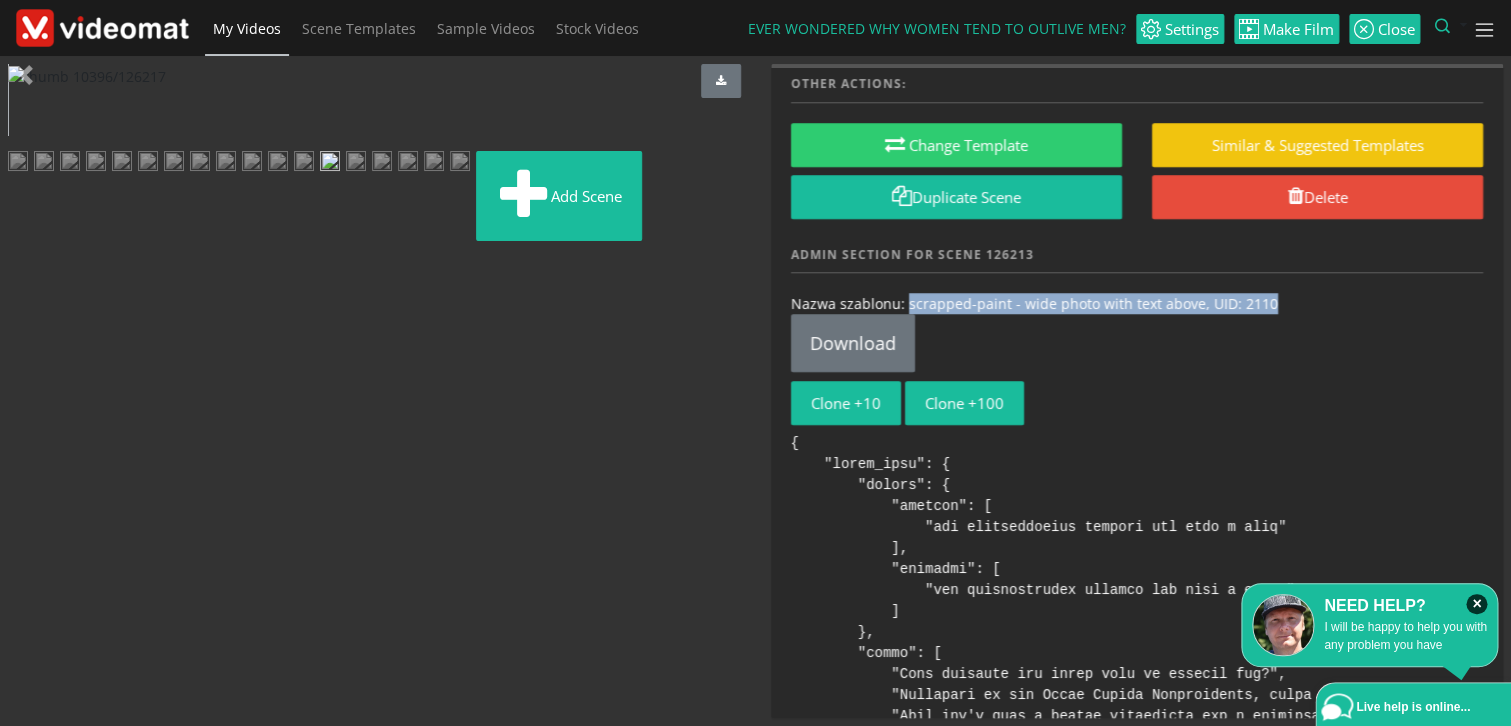 scroll, scrollTop: 0, scrollLeft: 0, axis: both 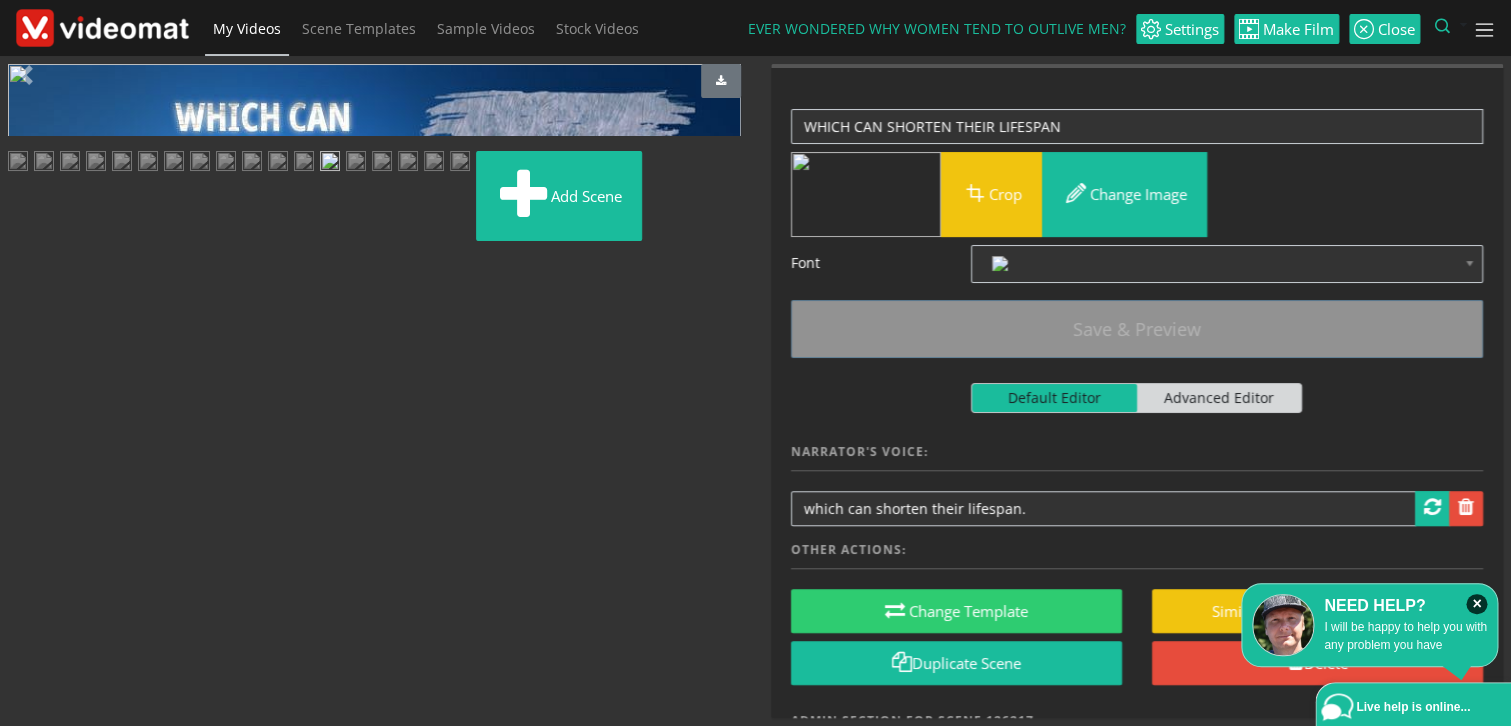 click at bounding box center [28, 491] 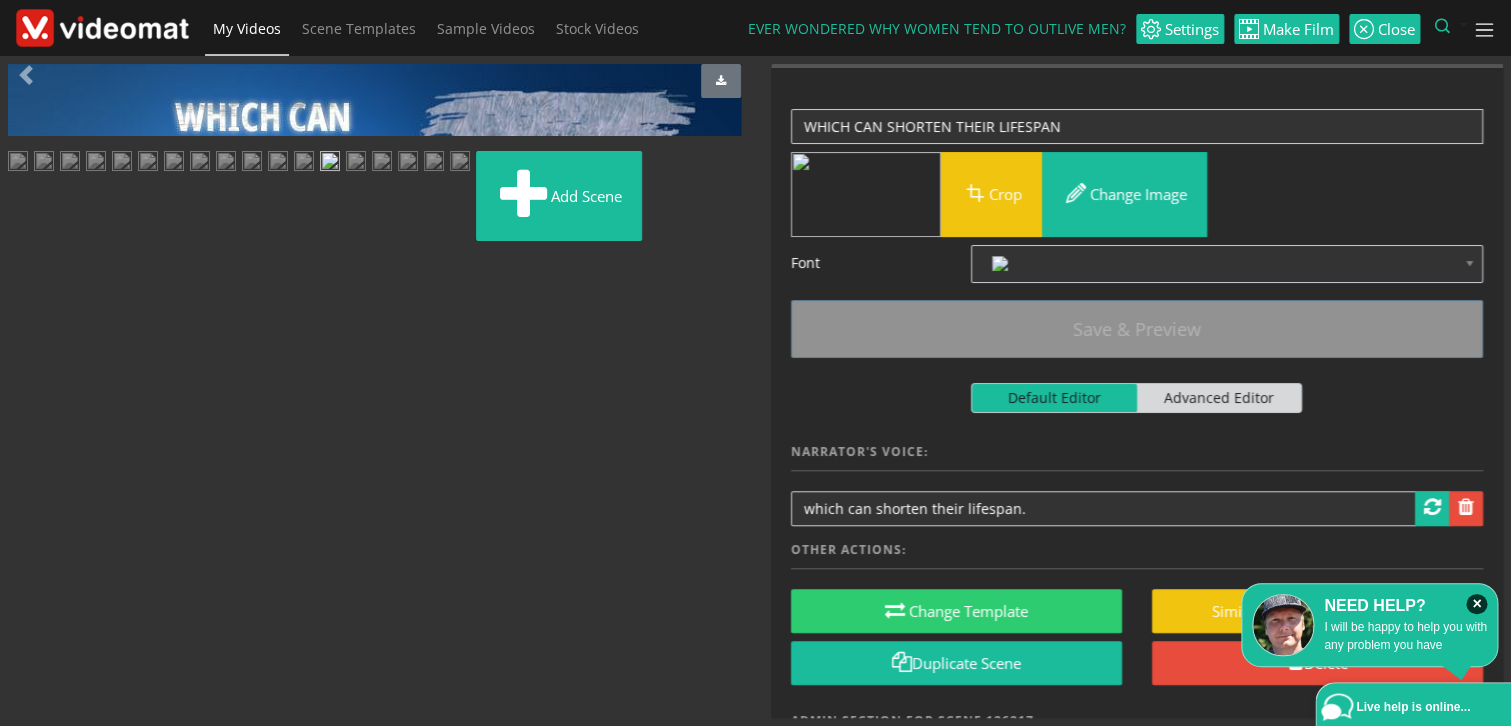 click at bounding box center [28, 491] 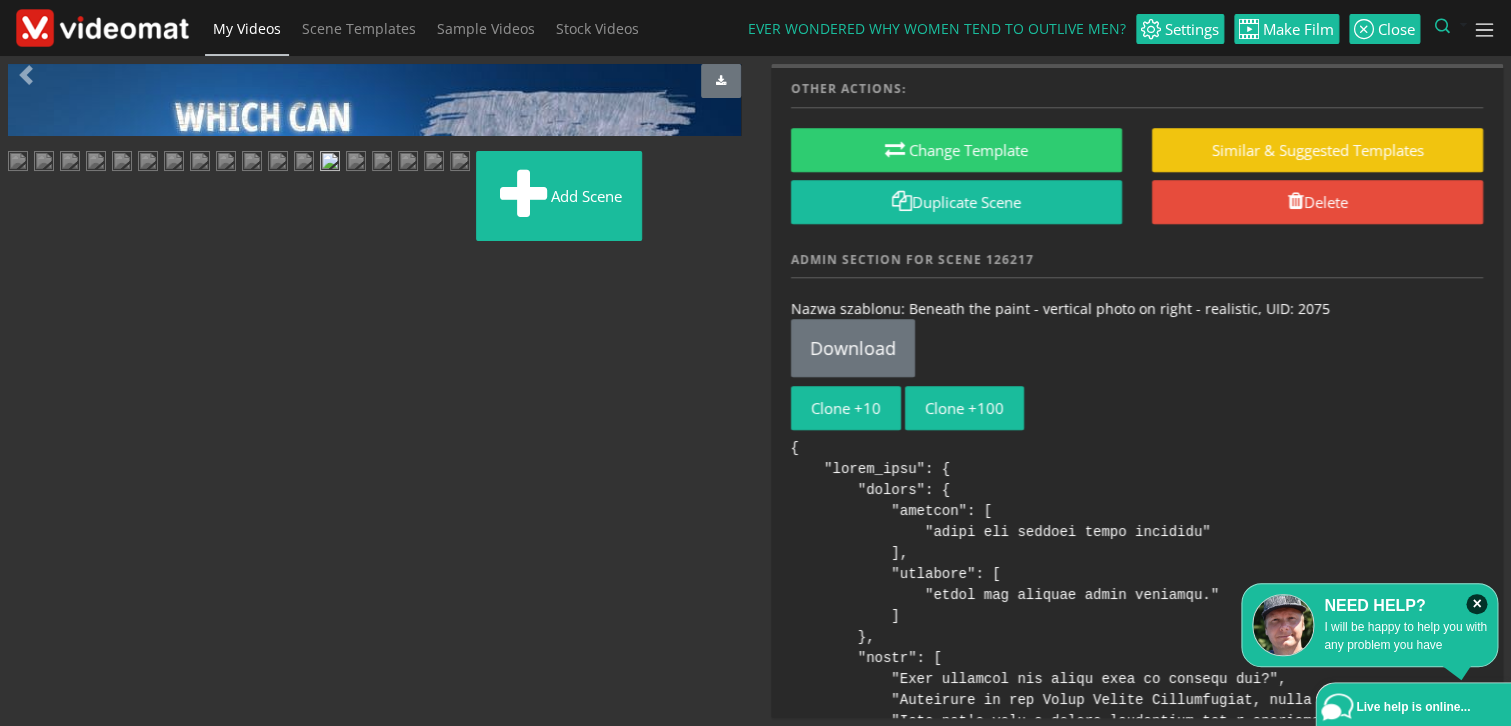 scroll, scrollTop: 466, scrollLeft: 0, axis: vertical 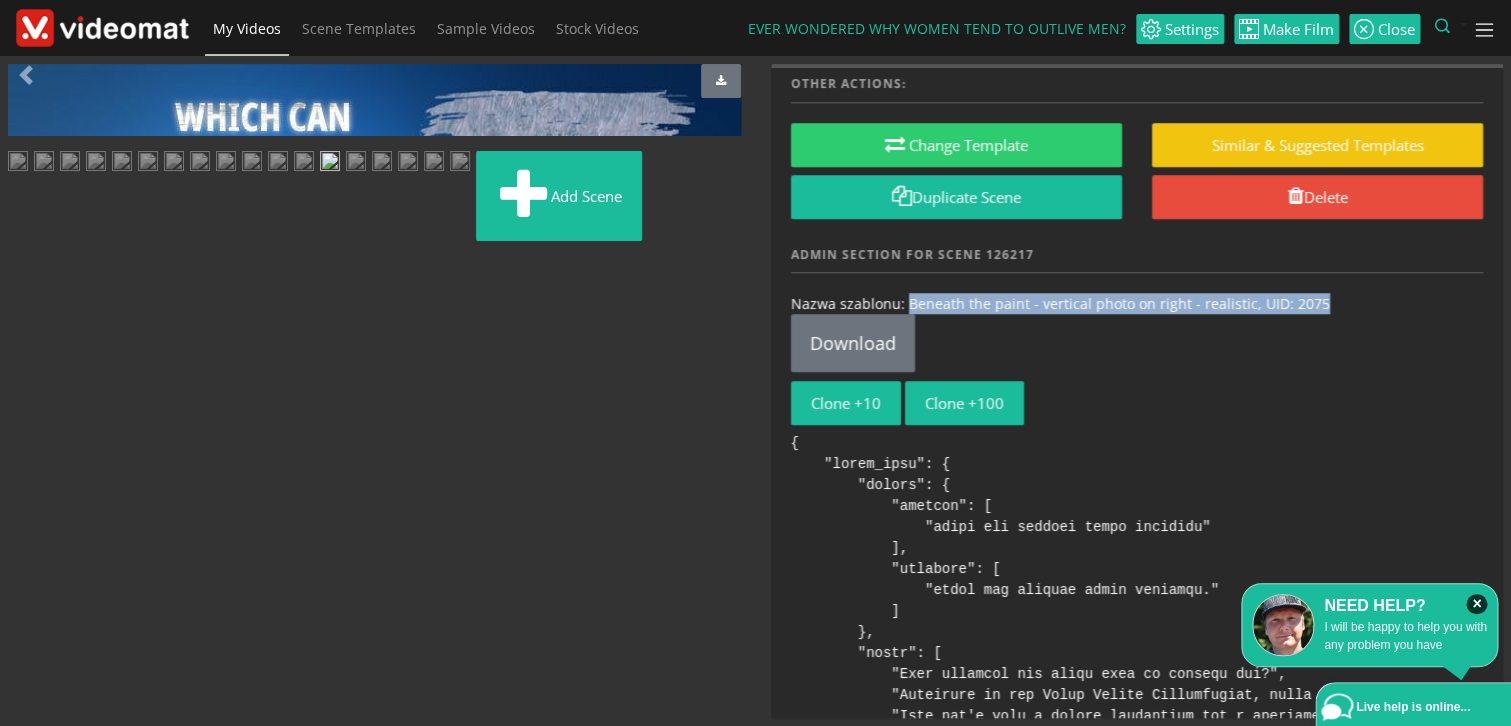 drag, startPoint x: 1336, startPoint y: 301, endPoint x: 905, endPoint y: 299, distance: 431.00464 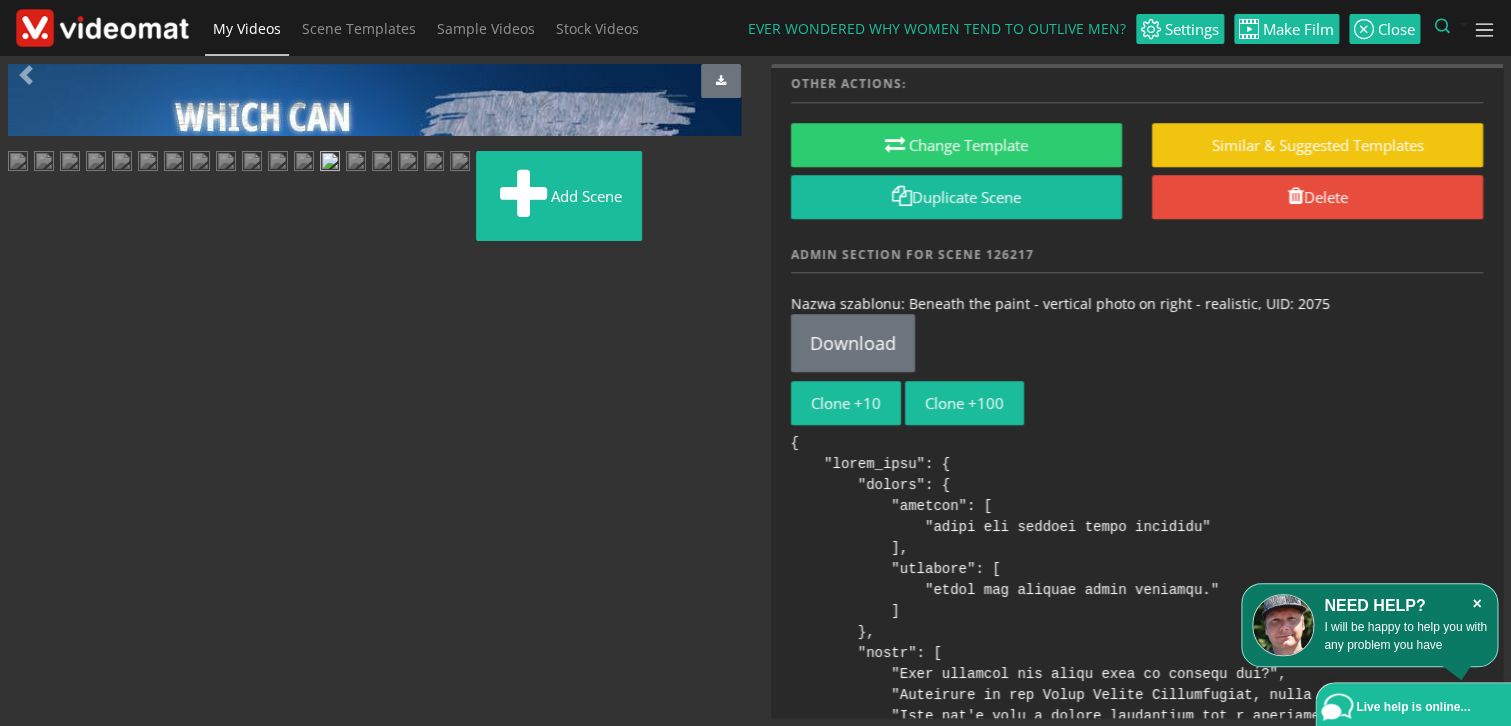 click on "×" at bounding box center (1476, 604) 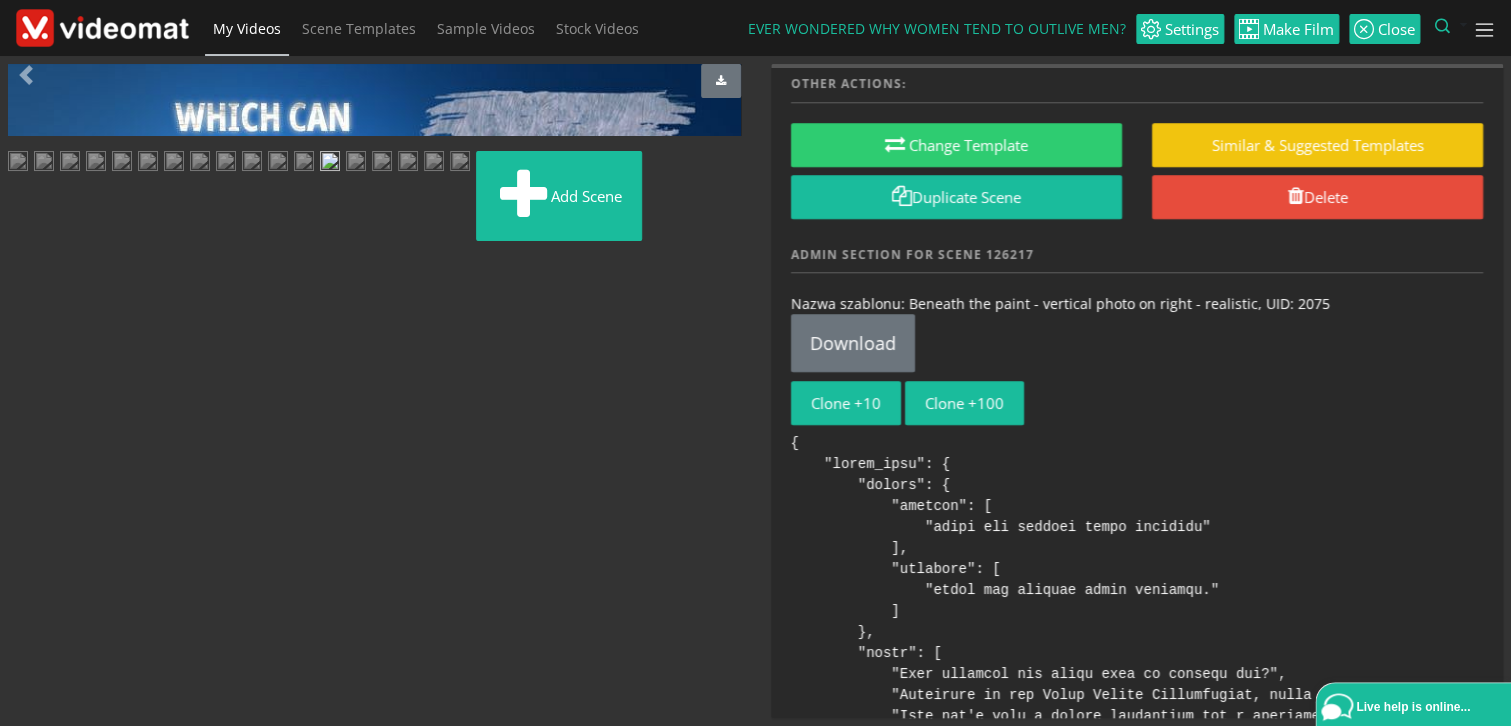 scroll, scrollTop: 314, scrollLeft: 0, axis: vertical 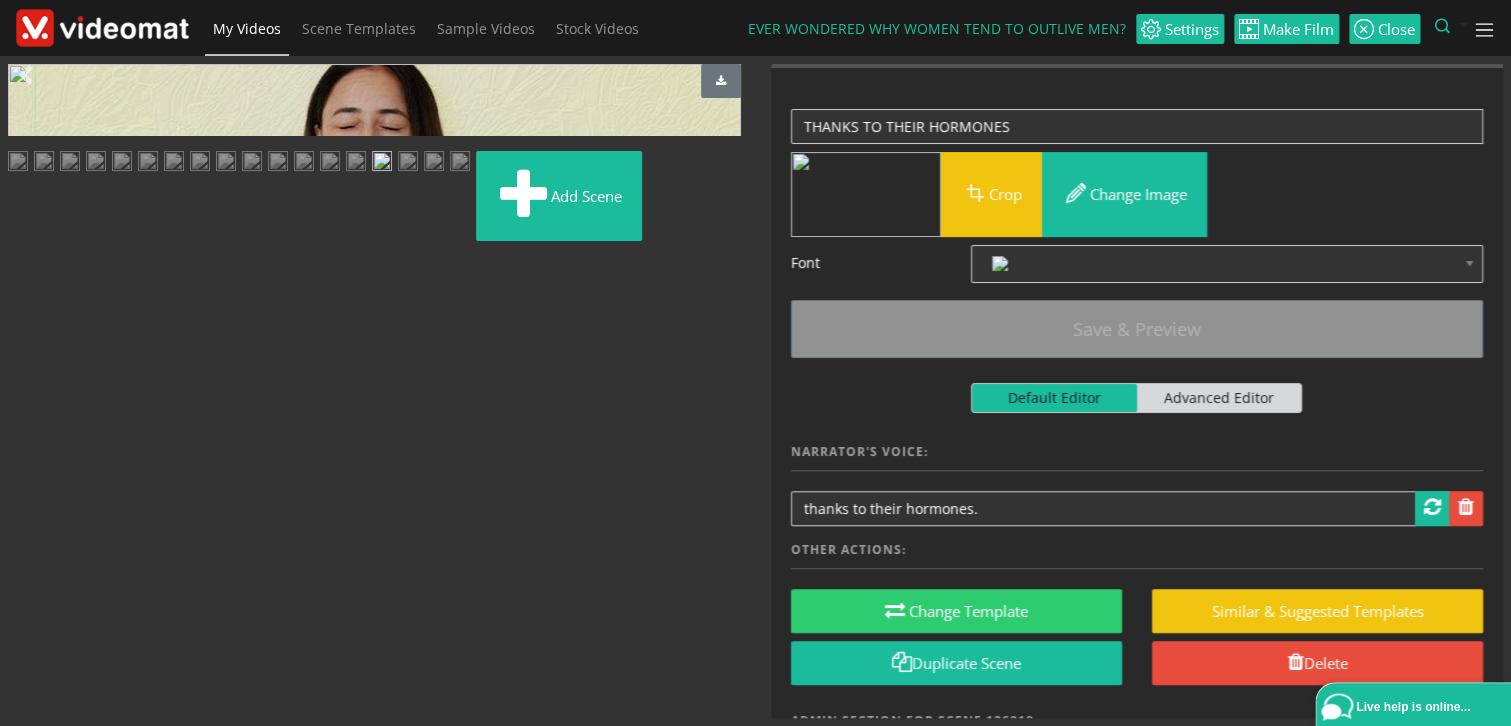 click at bounding box center [408, 163] 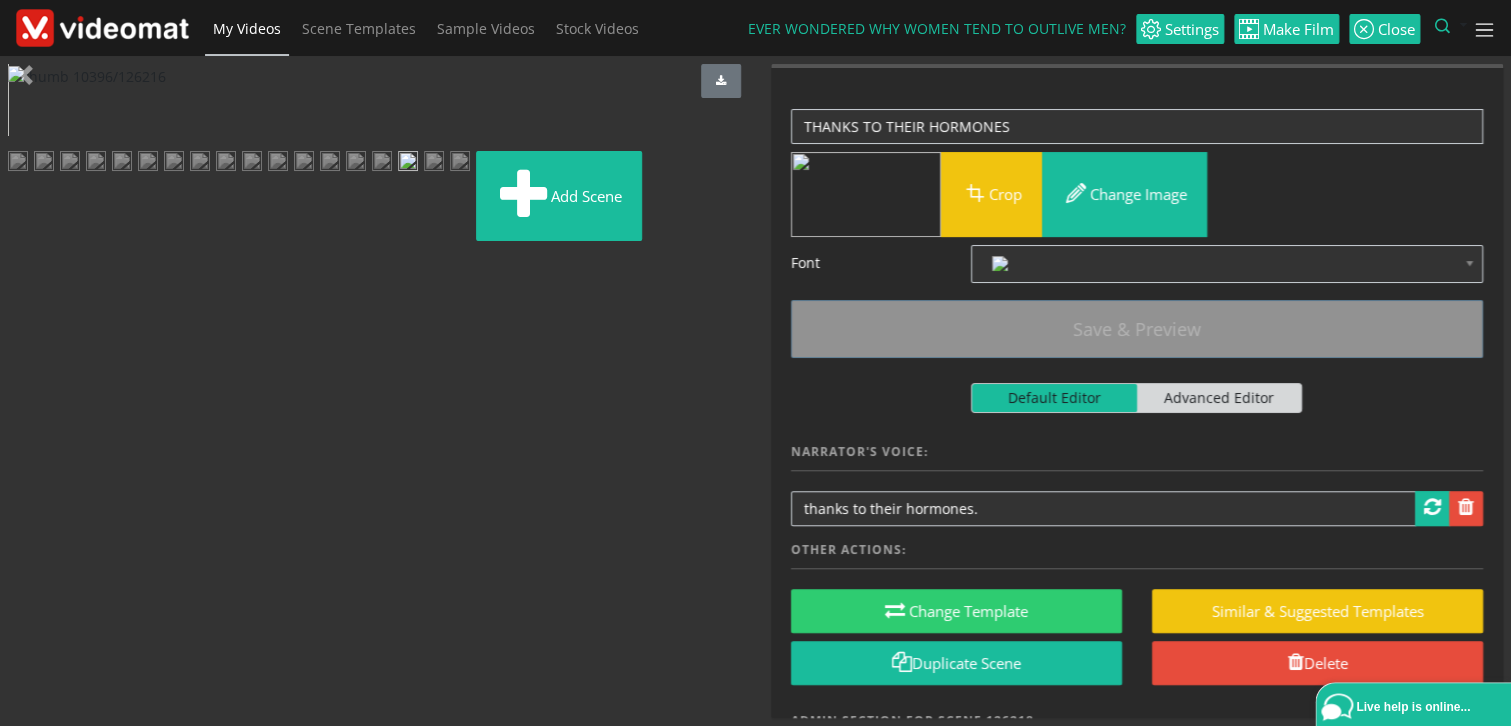 scroll, scrollTop: 0, scrollLeft: 0, axis: both 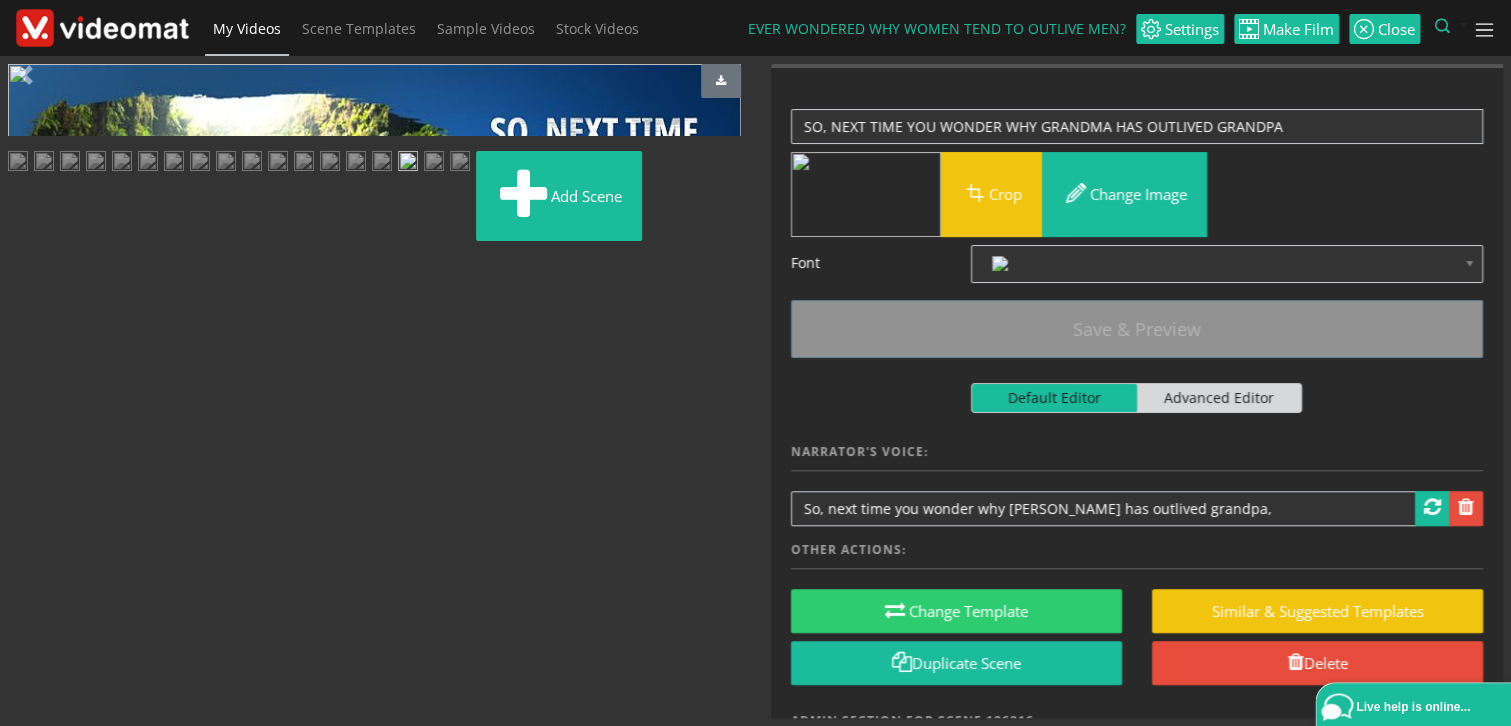 click at bounding box center [28, 491] 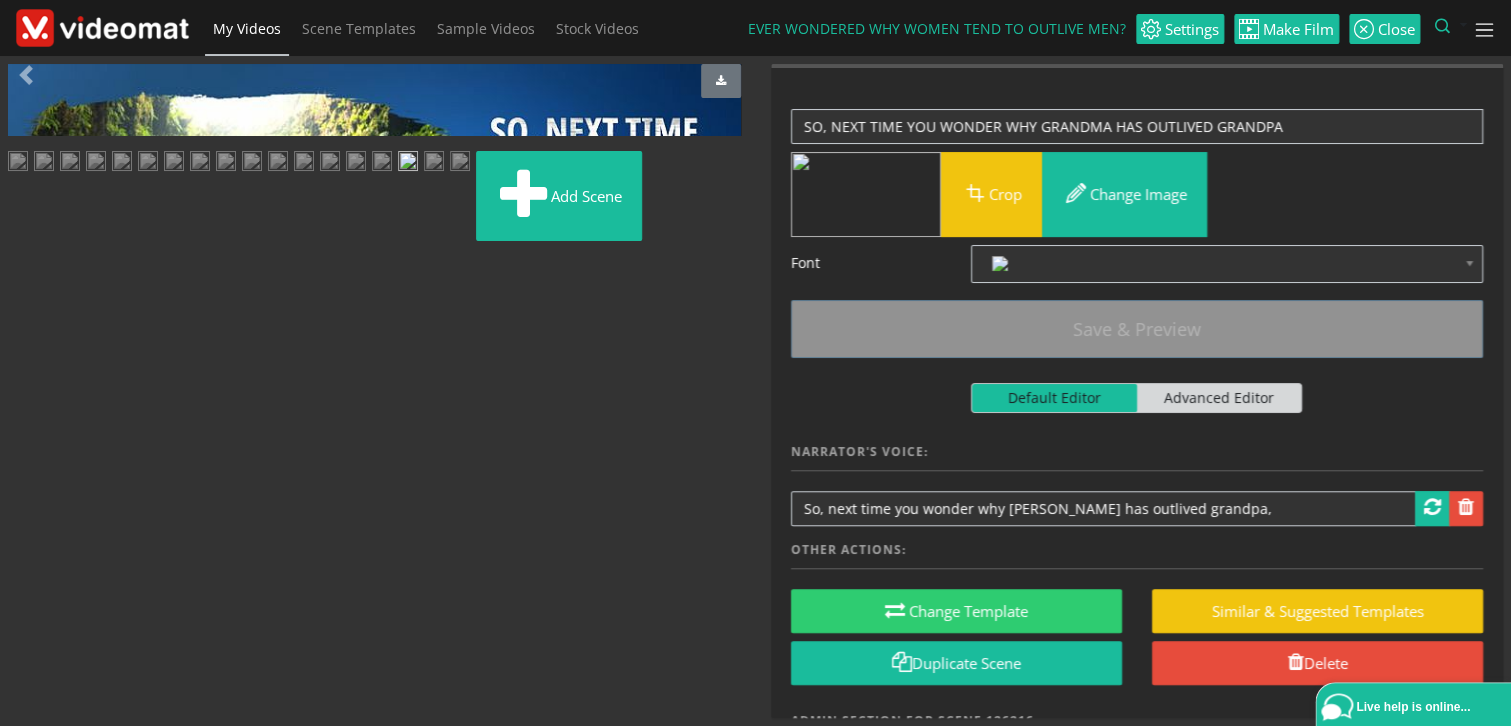 click at bounding box center (28, 491) 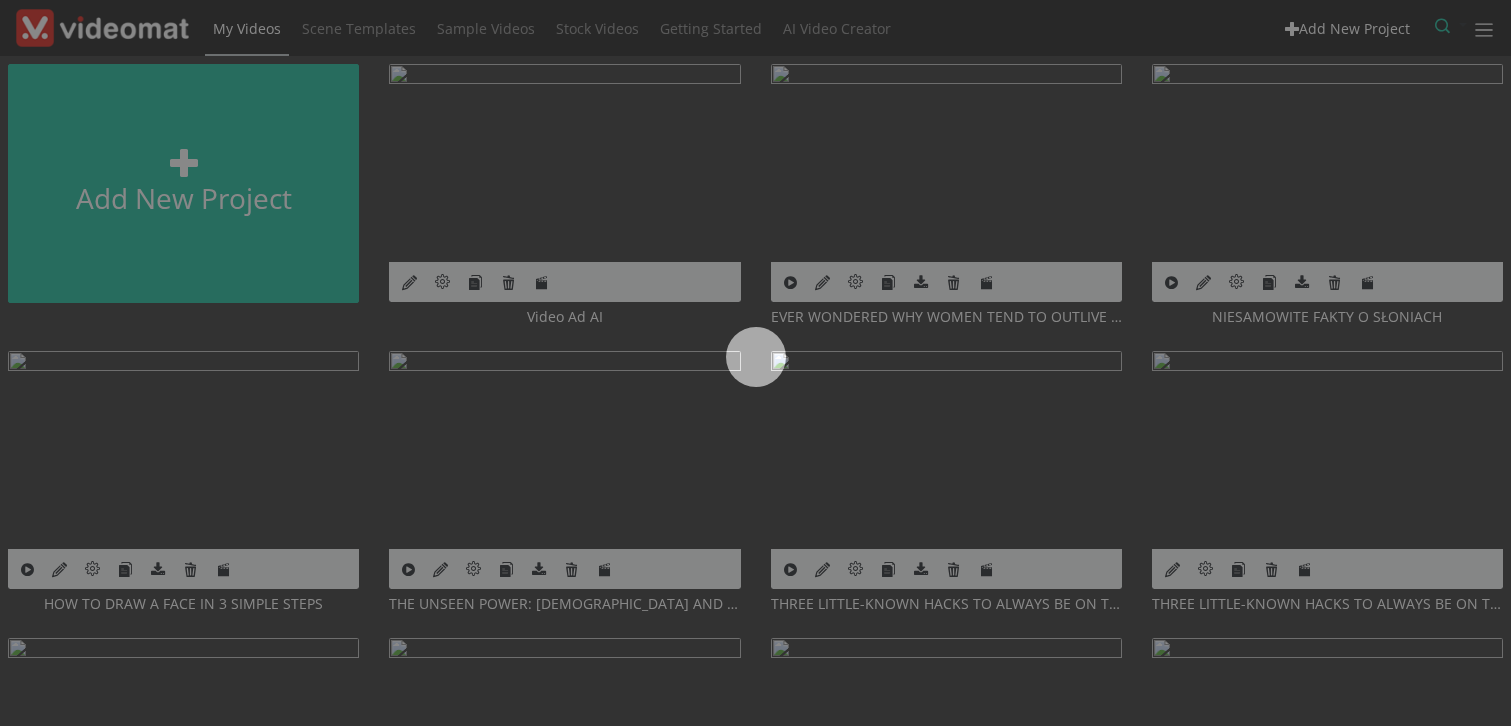 scroll, scrollTop: 0, scrollLeft: 0, axis: both 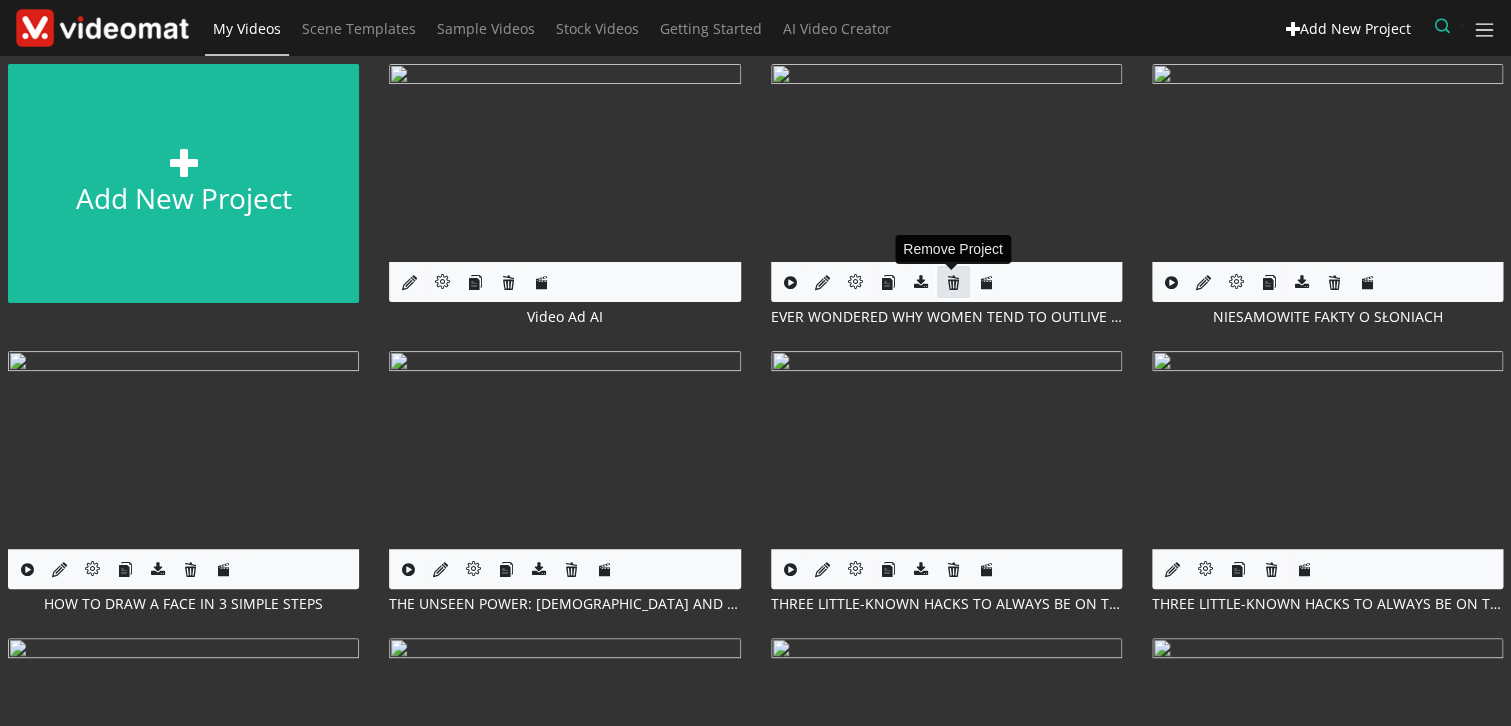 click at bounding box center [953, 282] 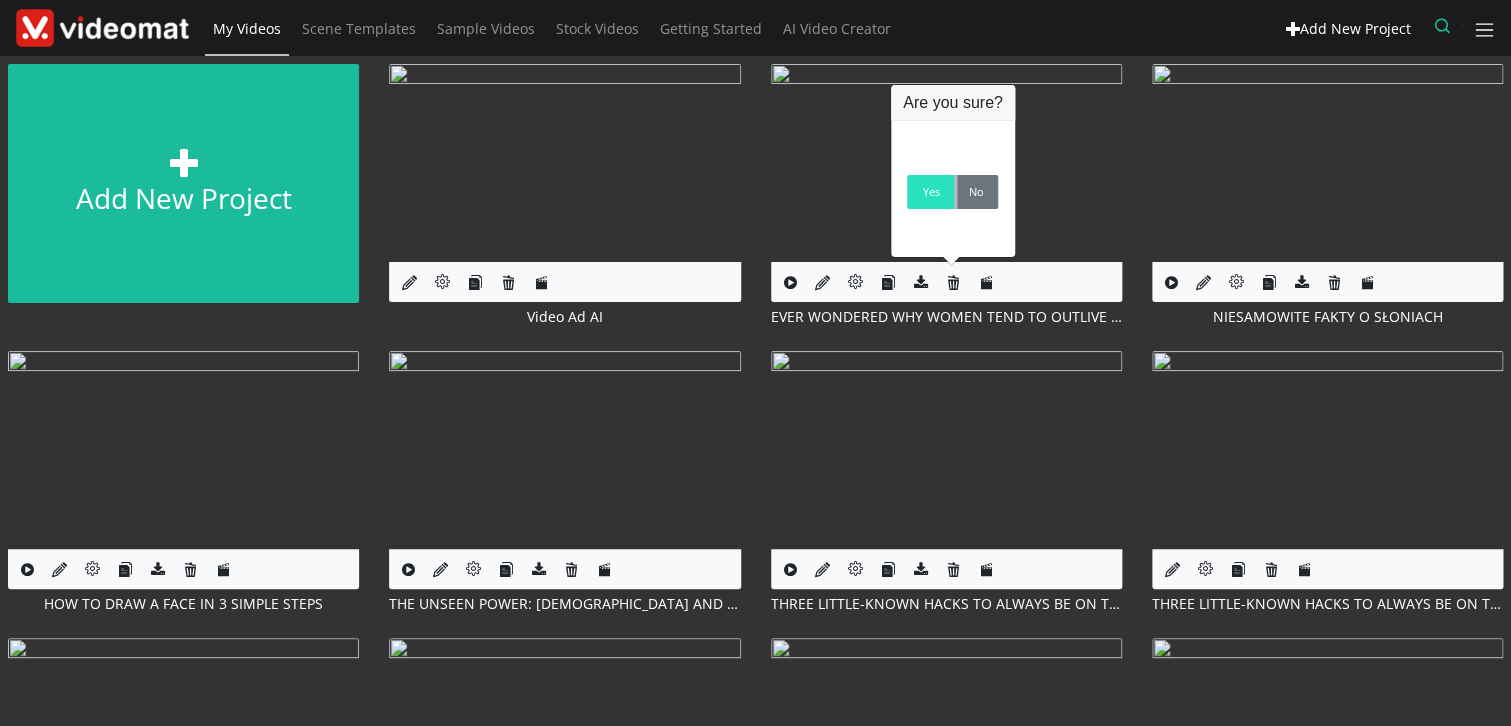 click on "Yes" at bounding box center (930, 192) 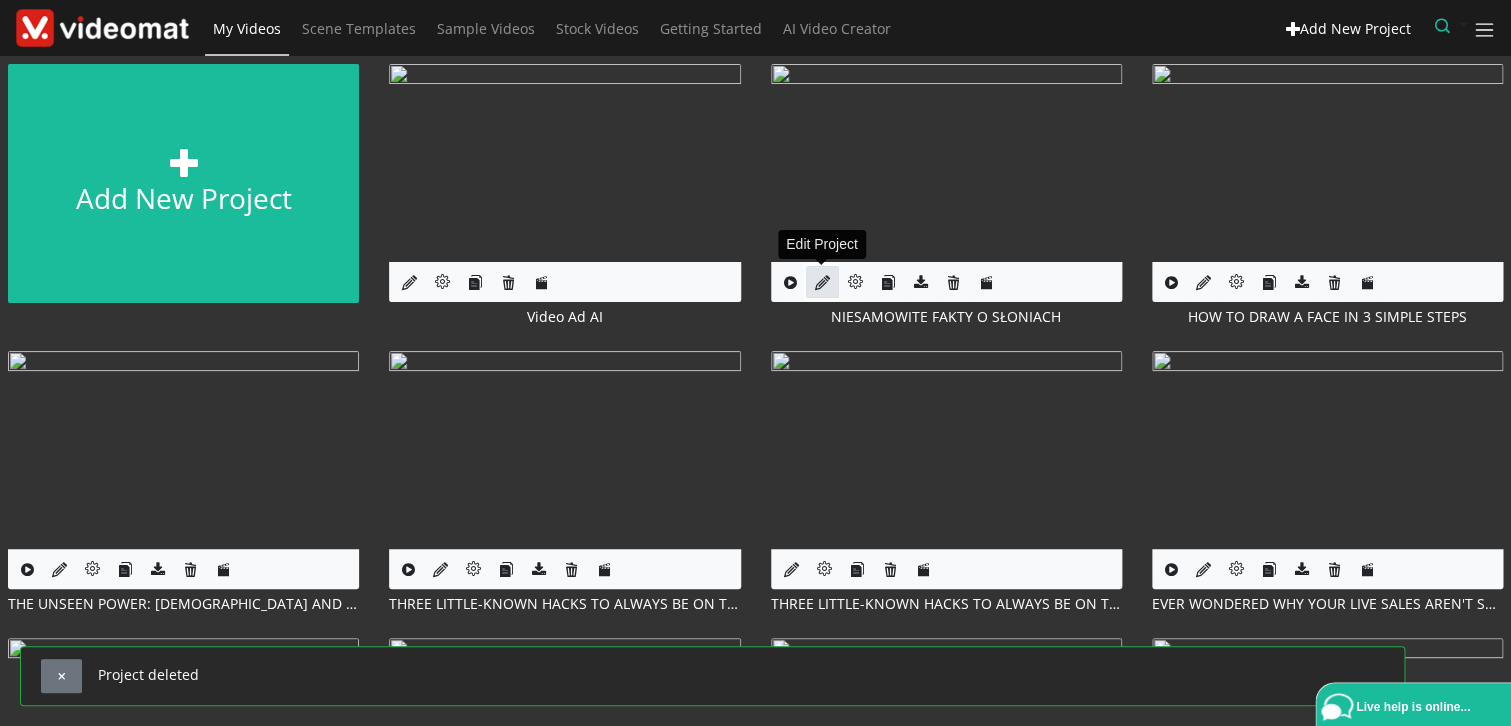 click at bounding box center [822, 282] 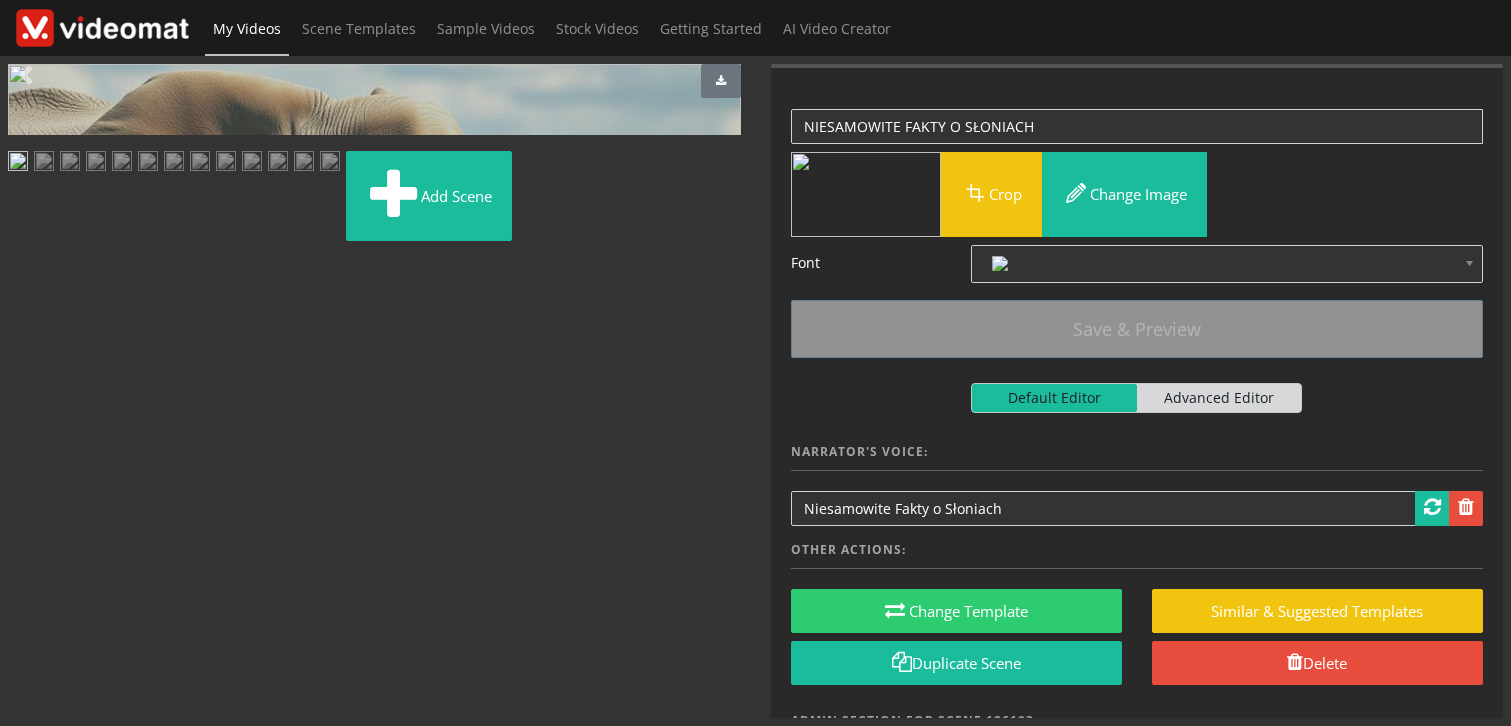 scroll, scrollTop: 0, scrollLeft: 0, axis: both 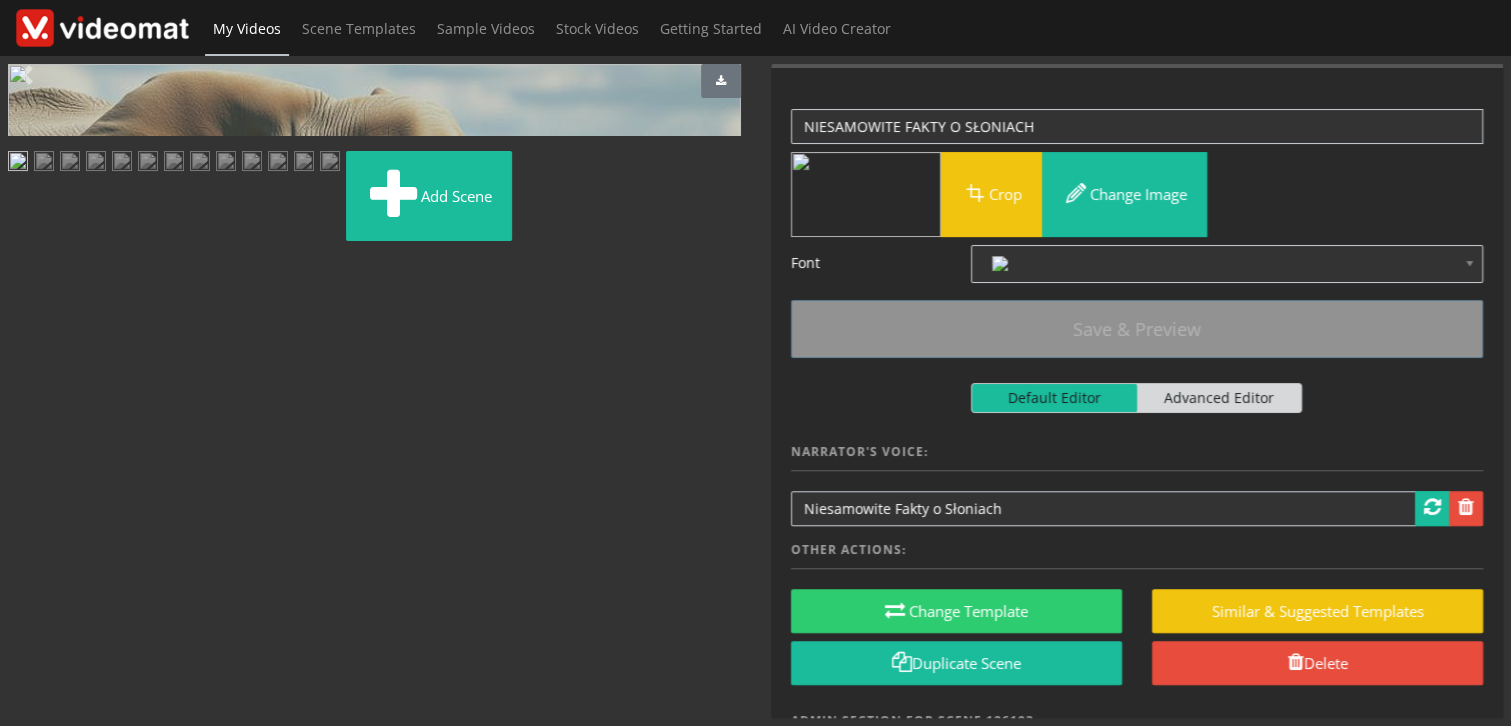 click at bounding box center (28, 491) 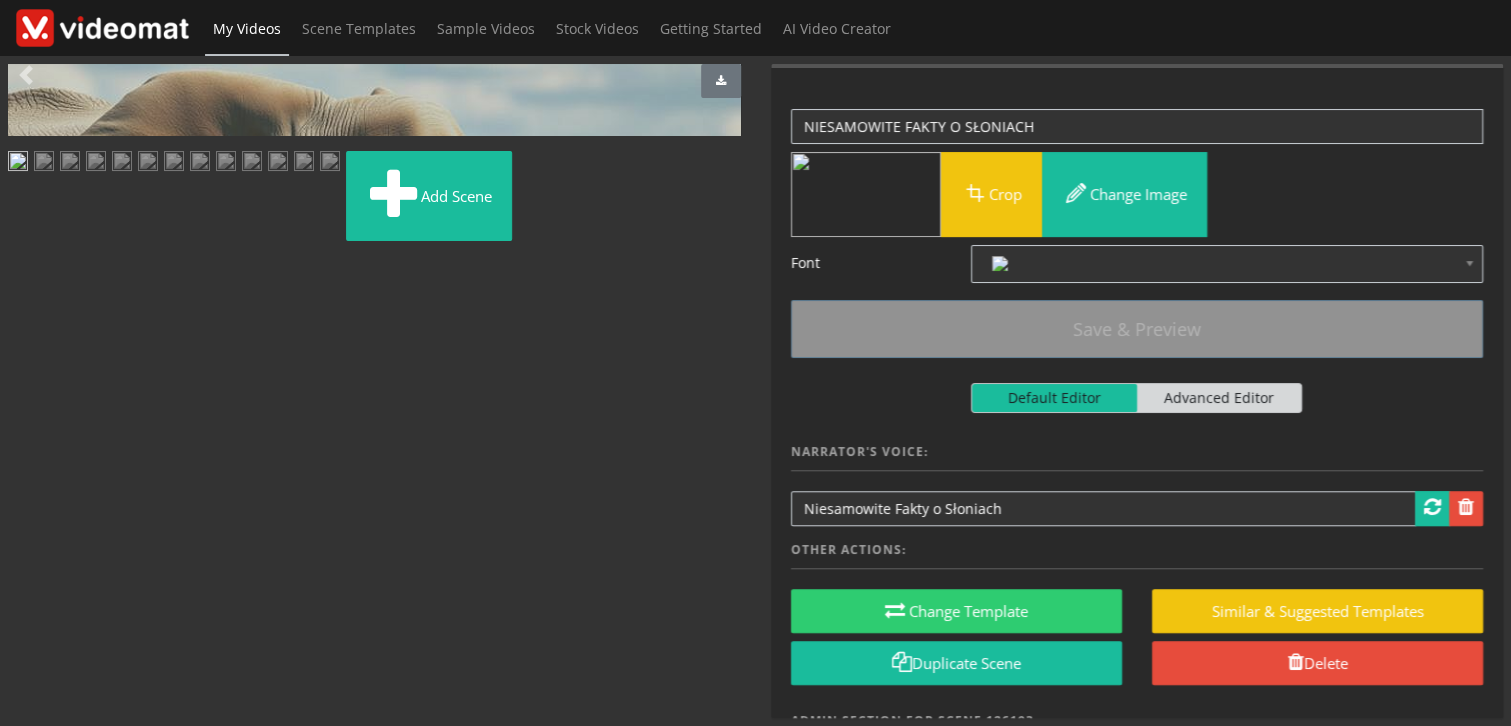click at bounding box center [28, 491] 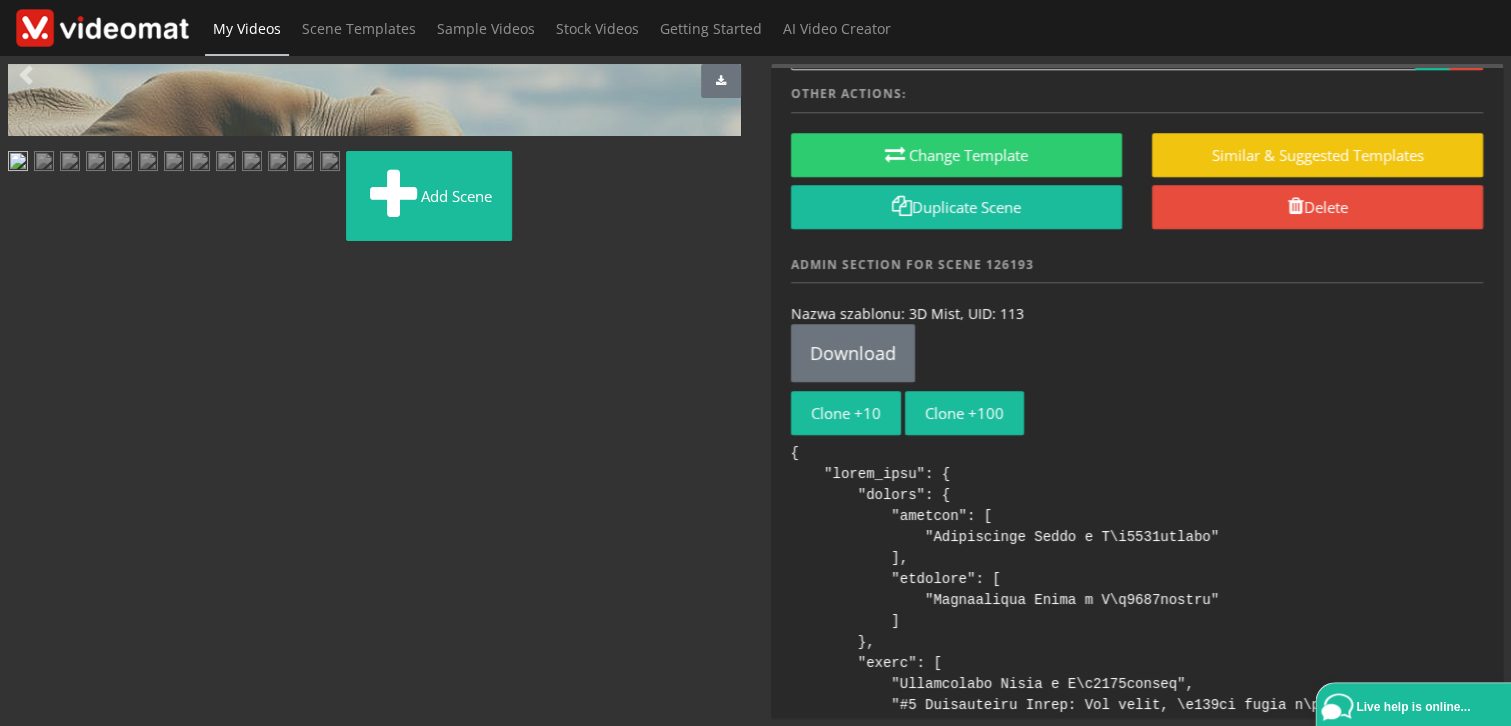 scroll, scrollTop: 466, scrollLeft: 0, axis: vertical 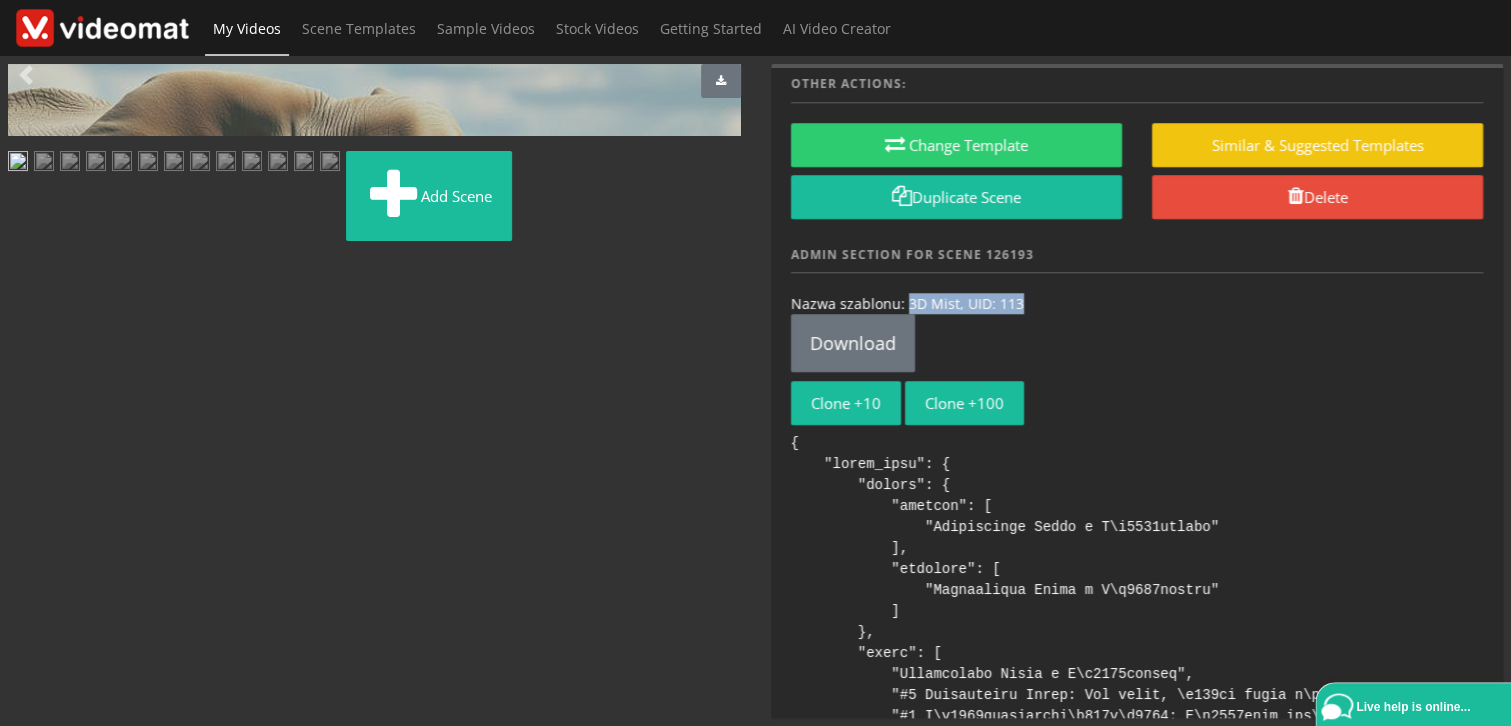 drag, startPoint x: 1026, startPoint y: 301, endPoint x: 907, endPoint y: 299, distance: 119.01681 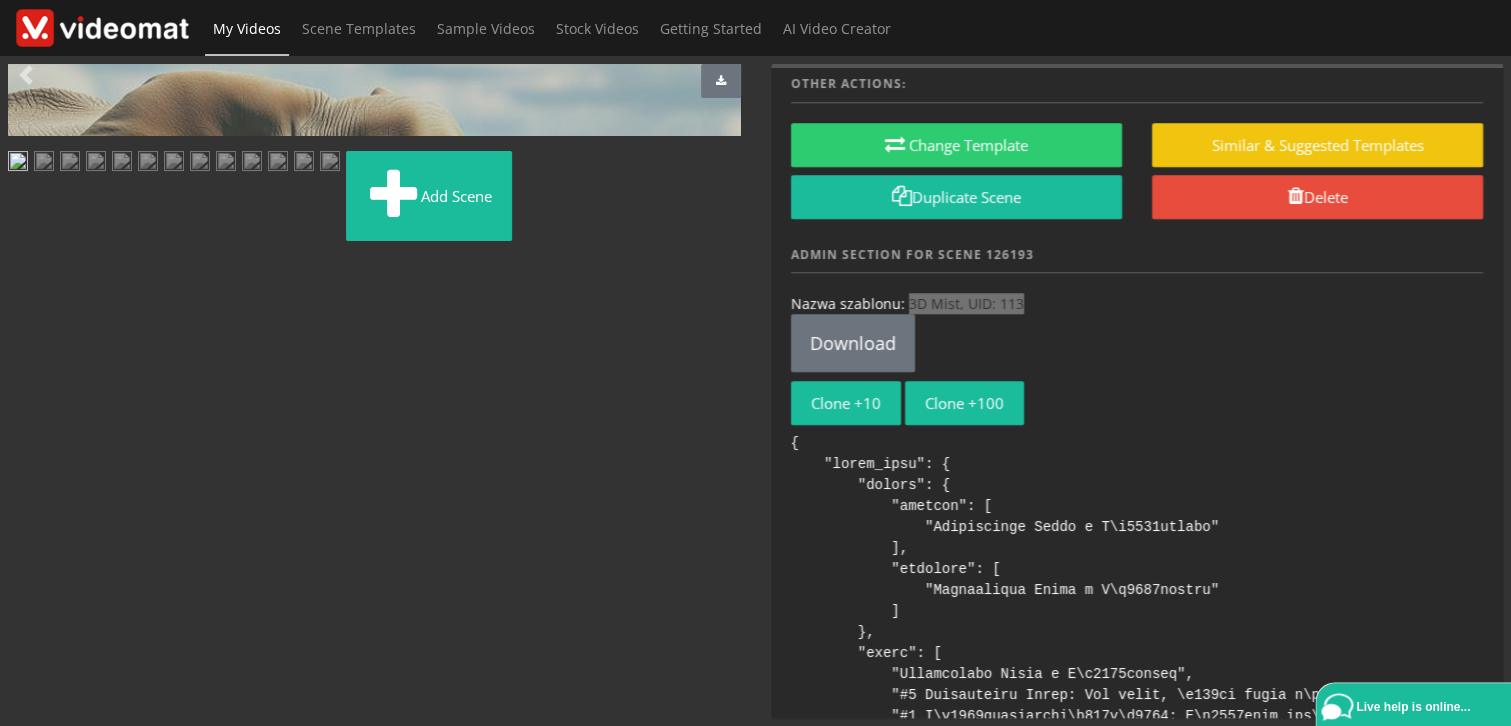 scroll, scrollTop: 216, scrollLeft: 0, axis: vertical 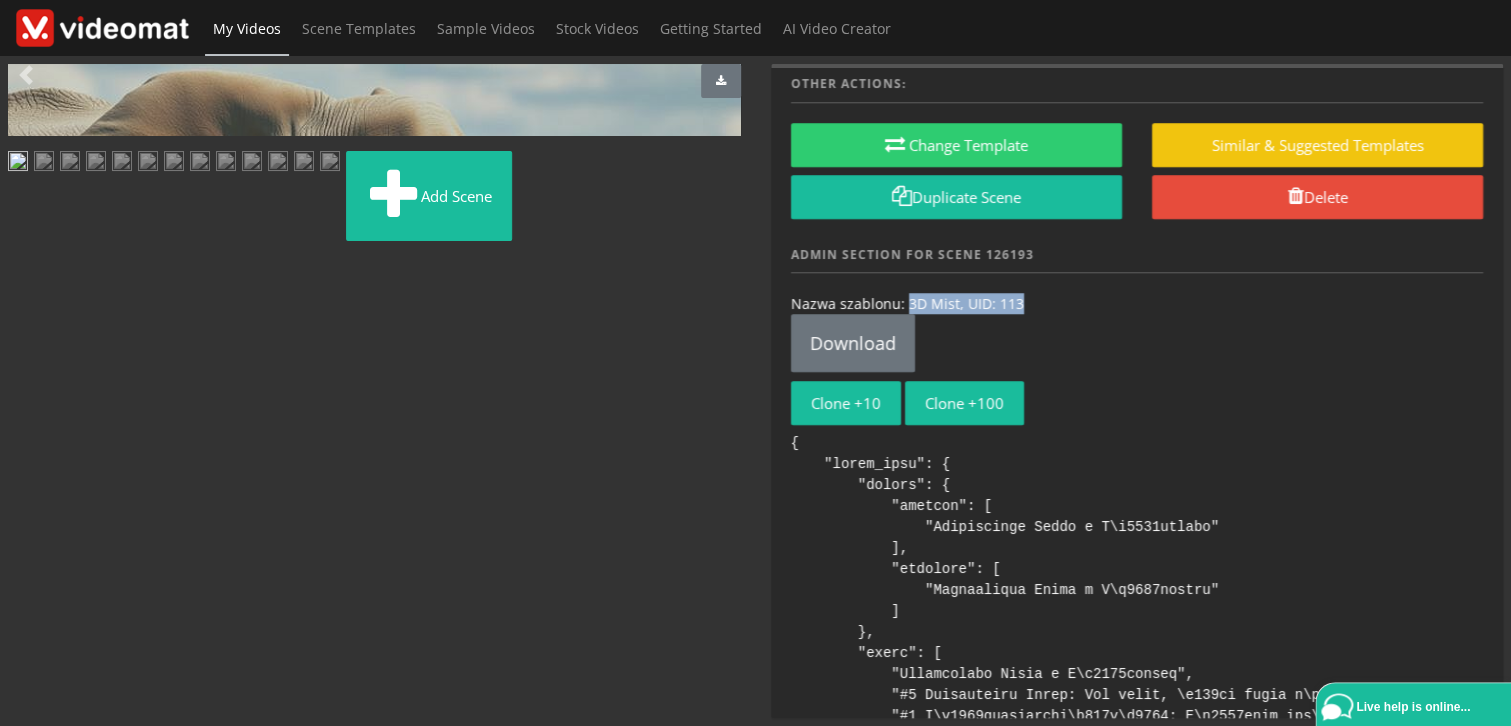click at bounding box center [122, 163] 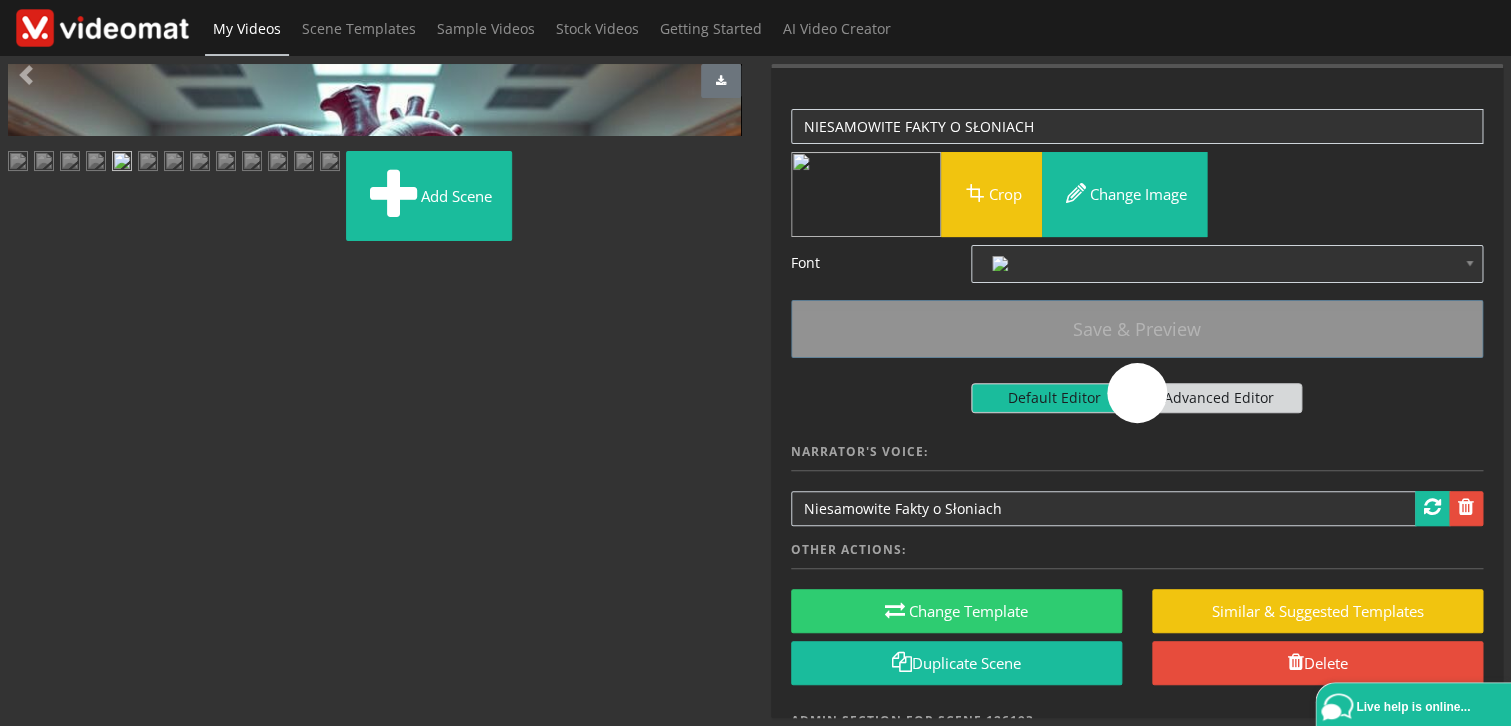 scroll, scrollTop: 168, scrollLeft: 0, axis: vertical 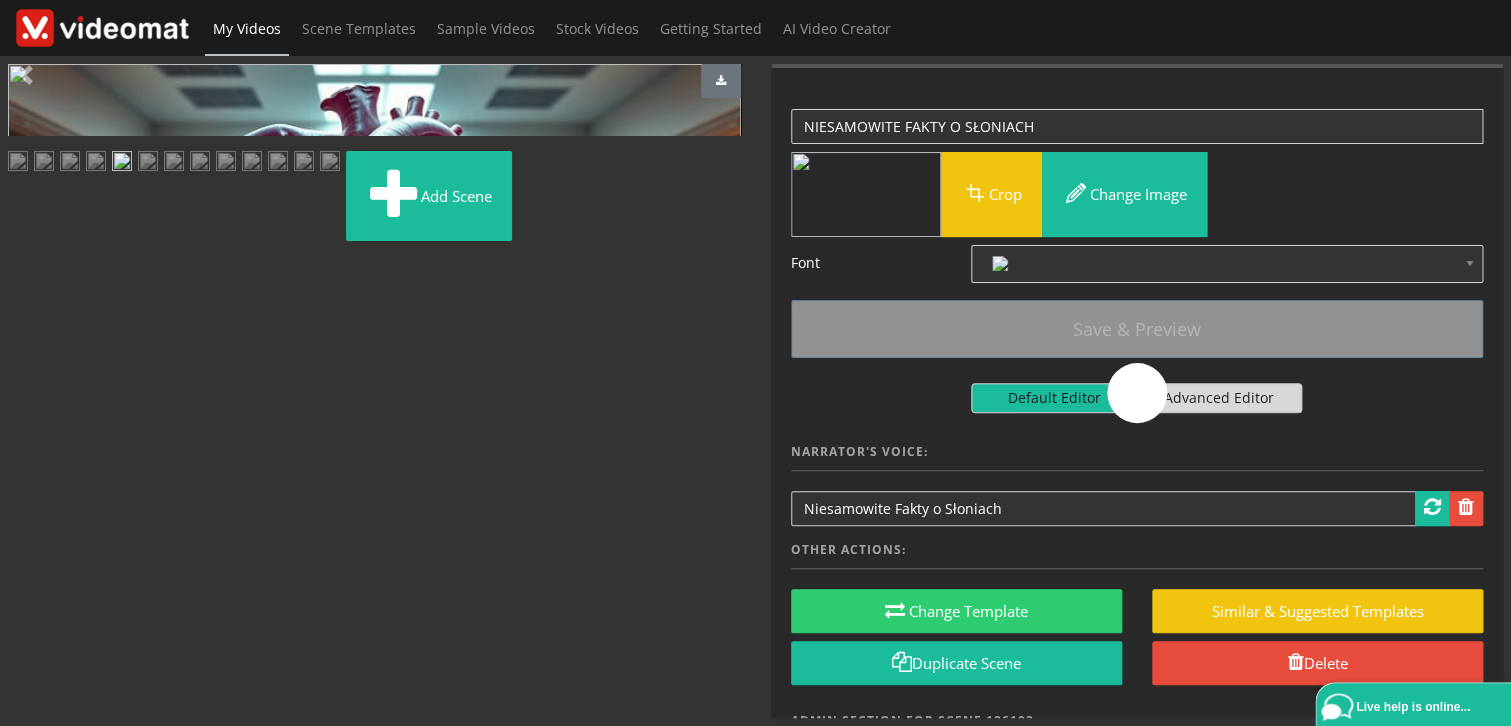 click at bounding box center [96, 163] 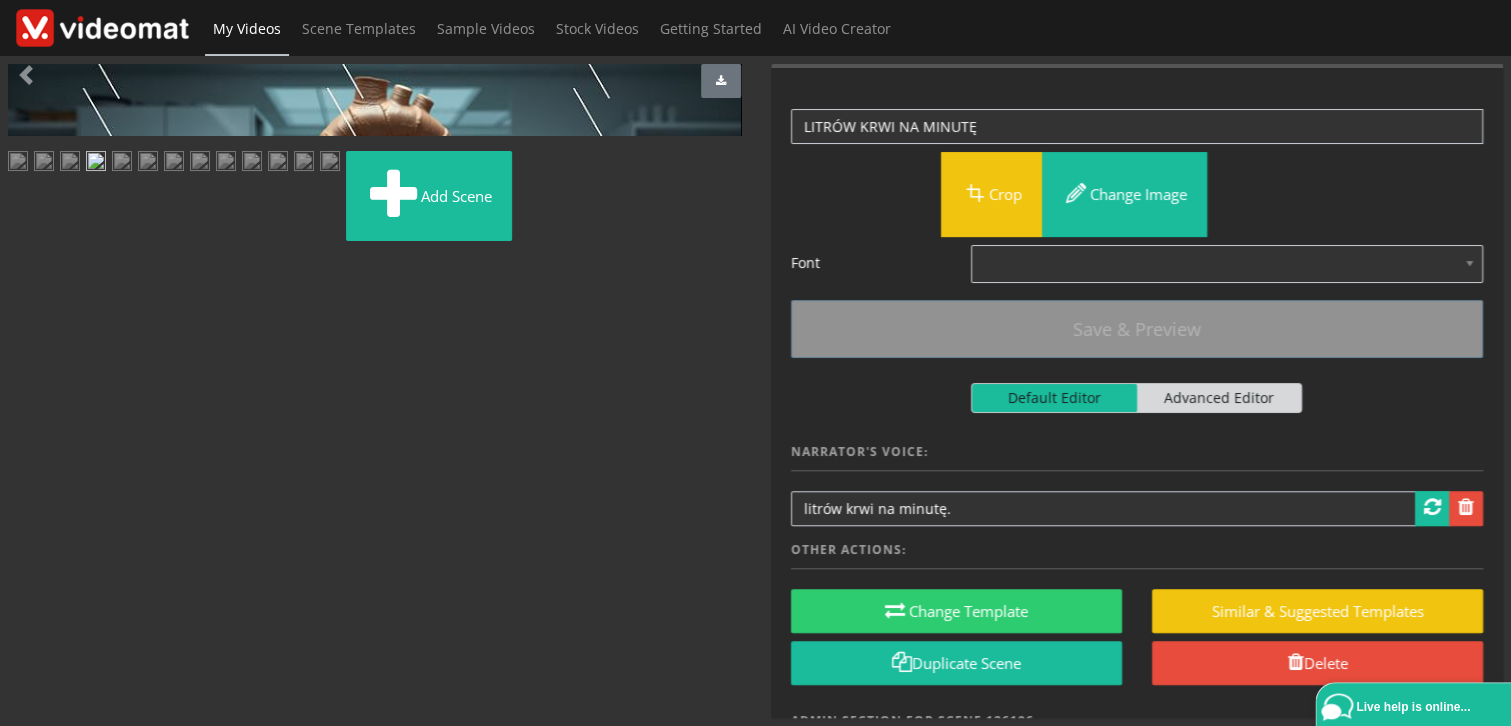scroll, scrollTop: 0, scrollLeft: 0, axis: both 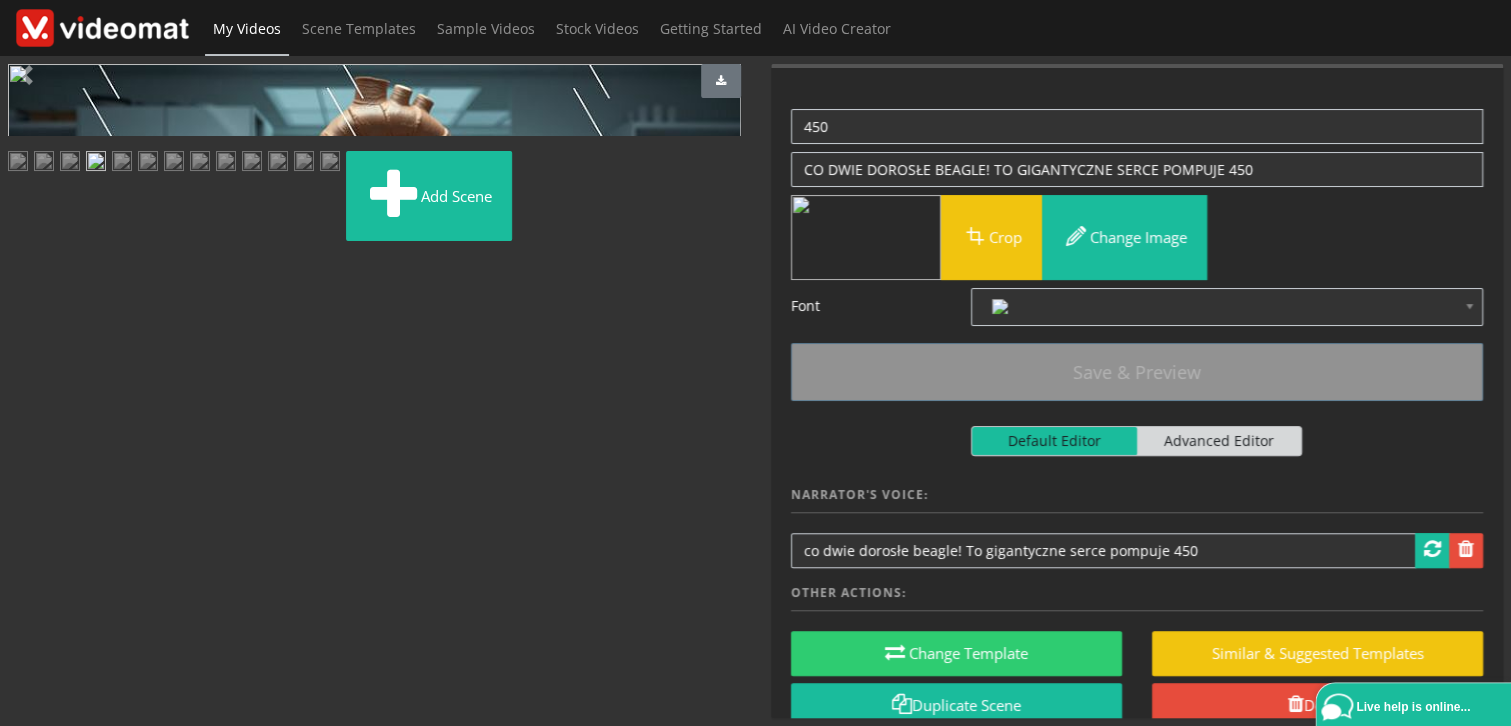 click at bounding box center (148, 163) 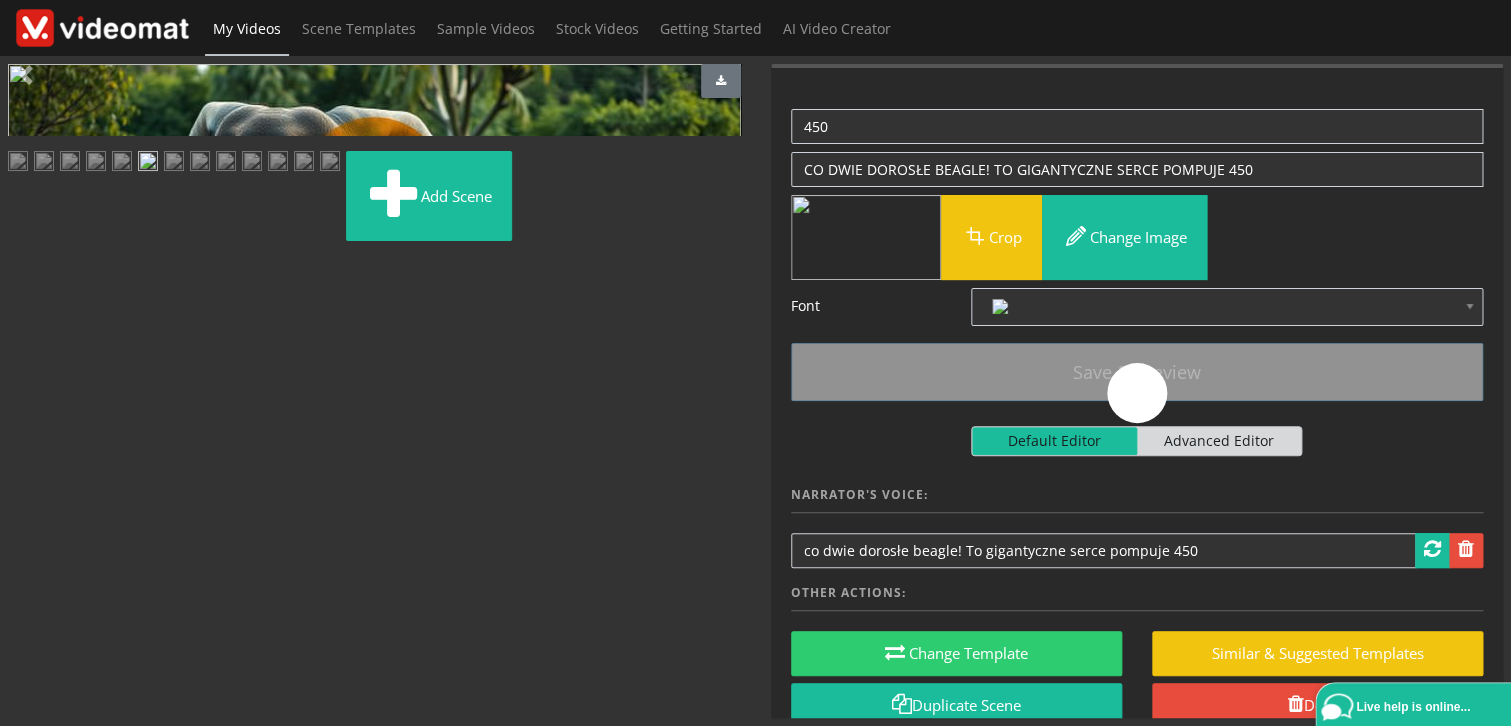 scroll, scrollTop: 0, scrollLeft: 0, axis: both 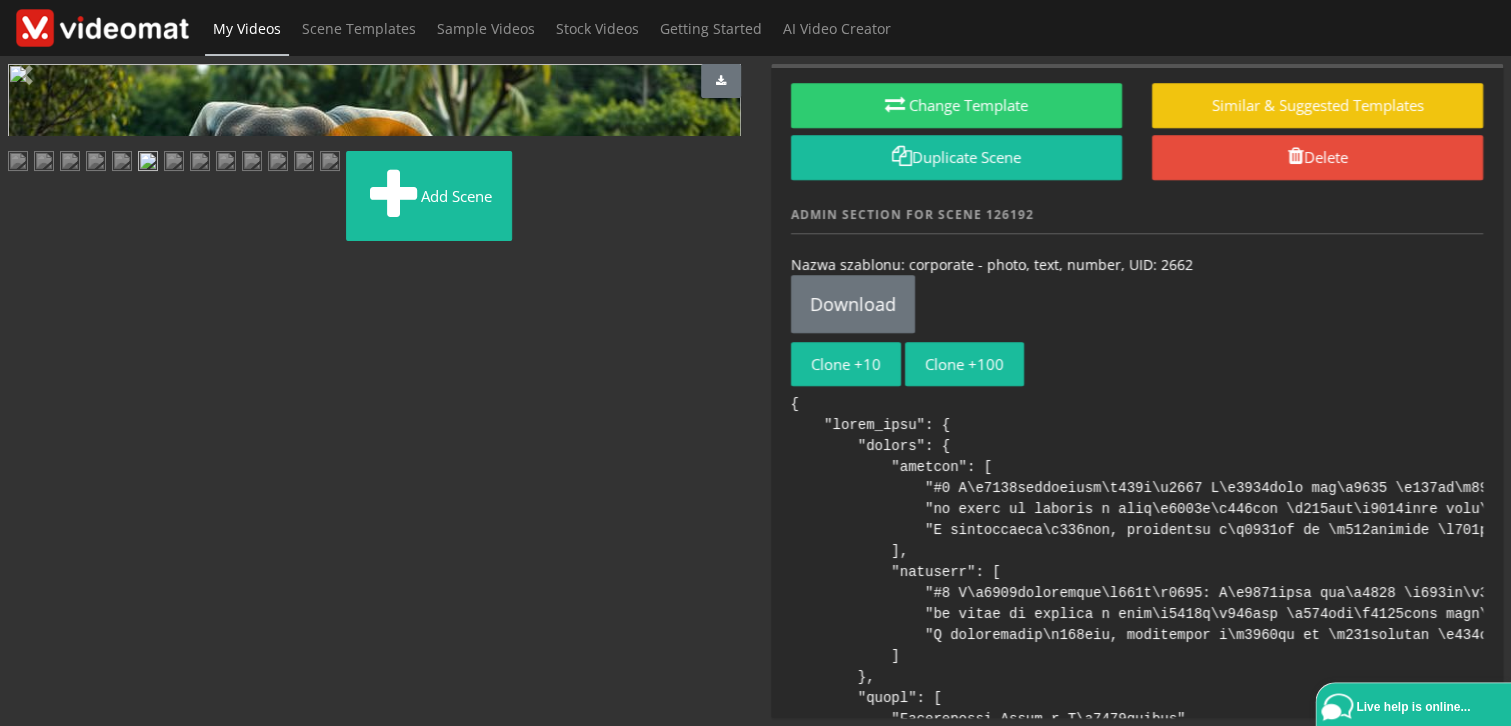 click at bounding box center (96, 163) 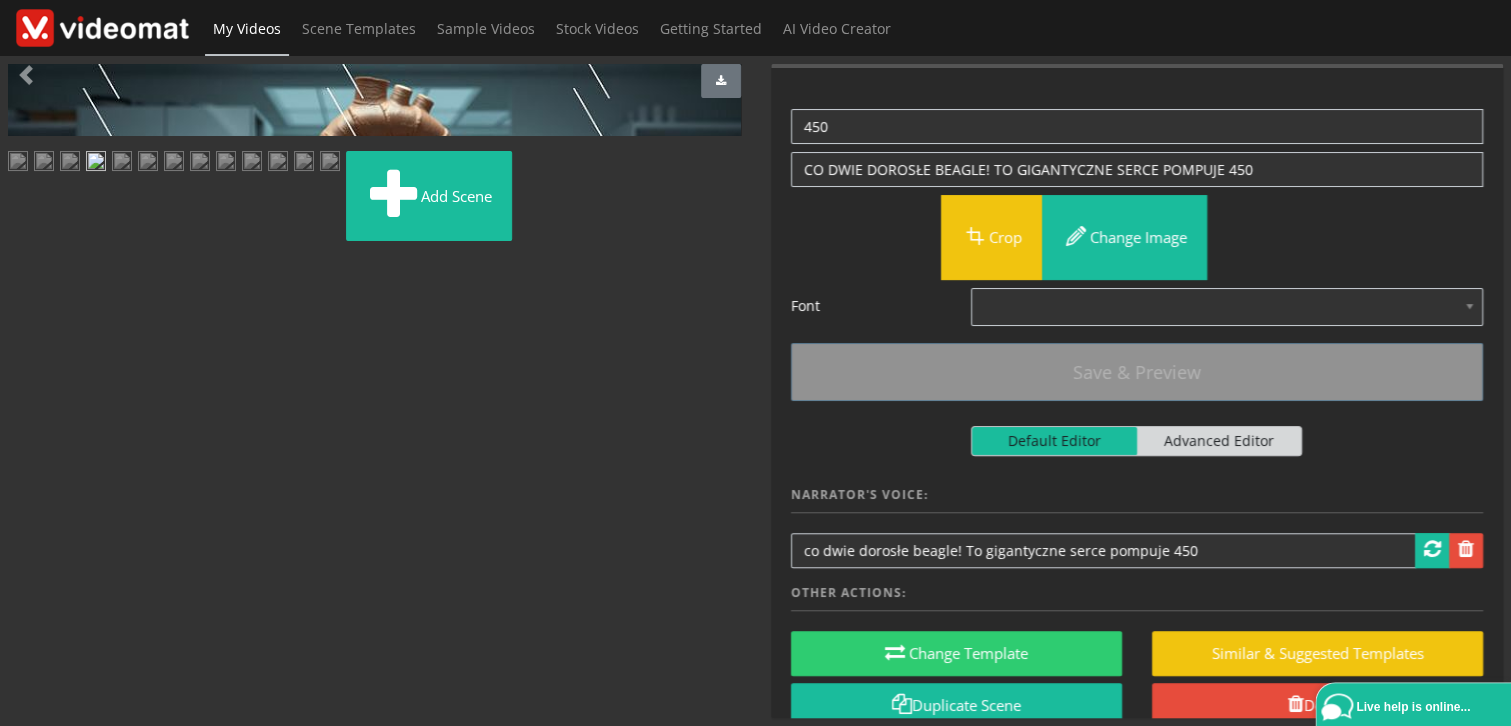 scroll, scrollTop: 233, scrollLeft: 0, axis: vertical 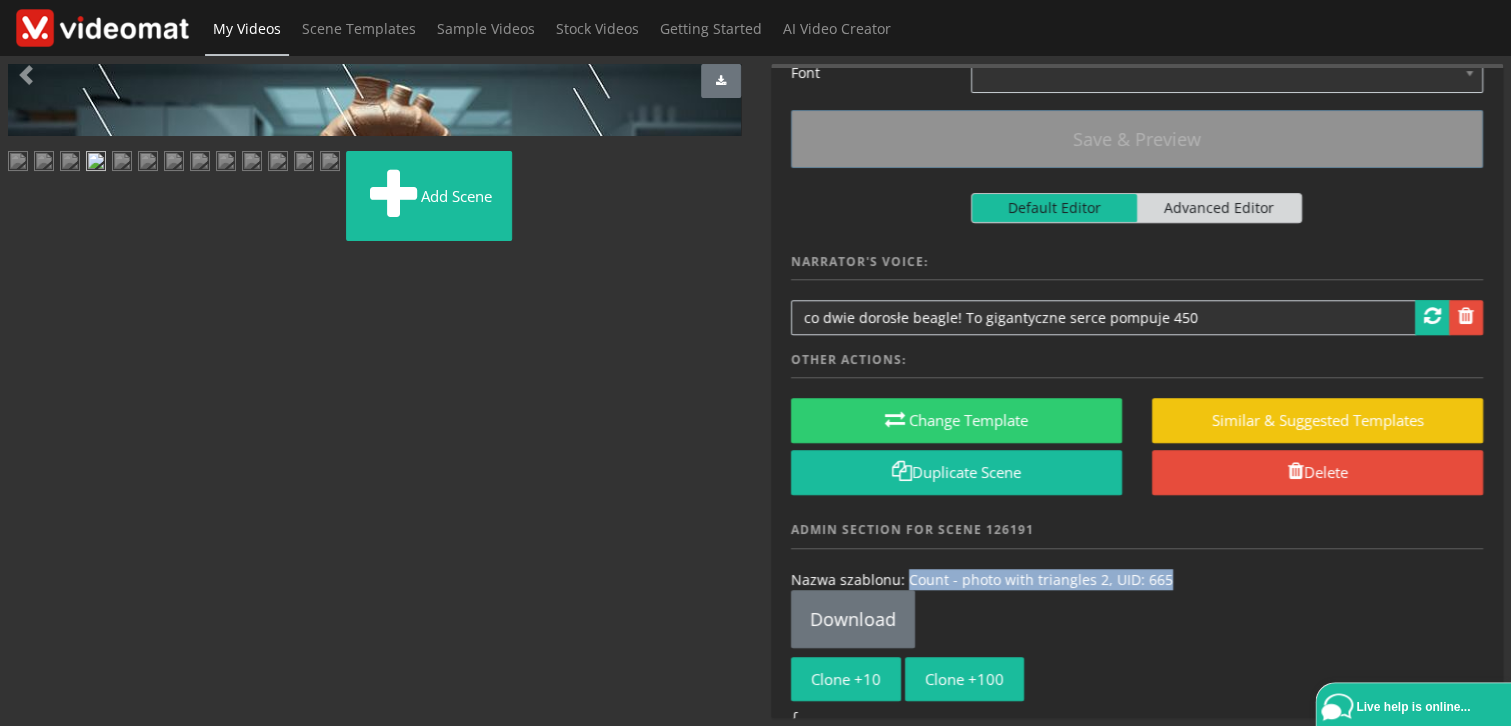 drag, startPoint x: 1071, startPoint y: 572, endPoint x: 904, endPoint y: 580, distance: 167.19151 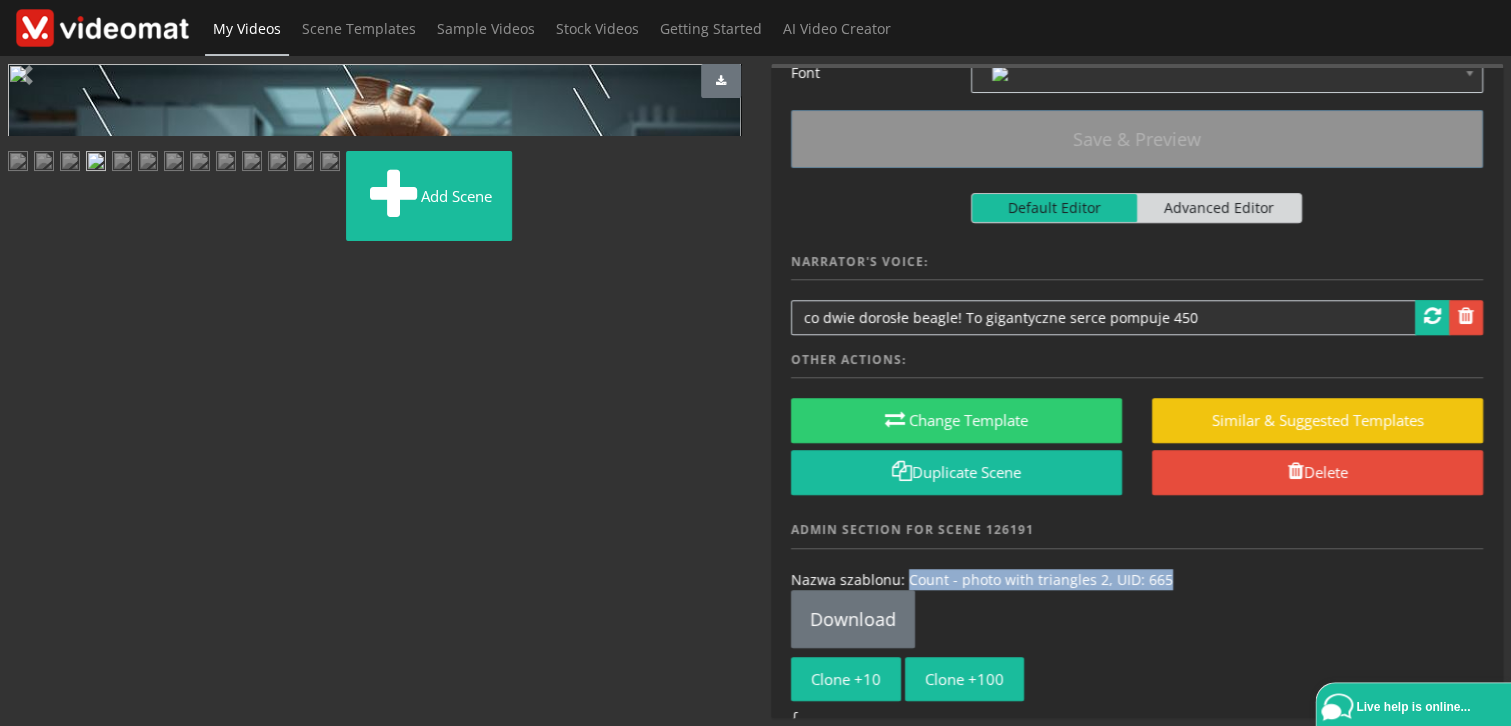 click on "Nazwa szablonu: Count - photo with triangles 2, UID: 665" at bounding box center [1137, 579] 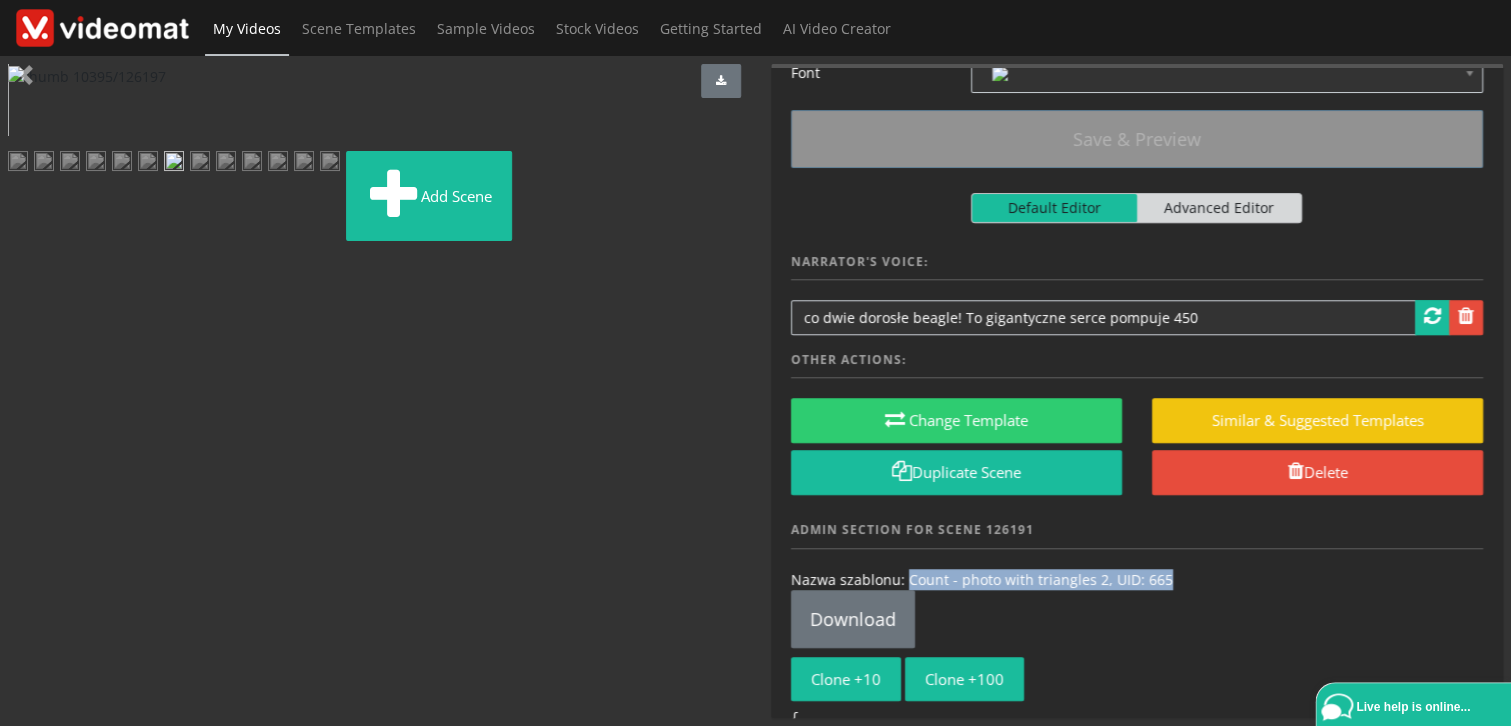scroll, scrollTop: 168, scrollLeft: 0, axis: vertical 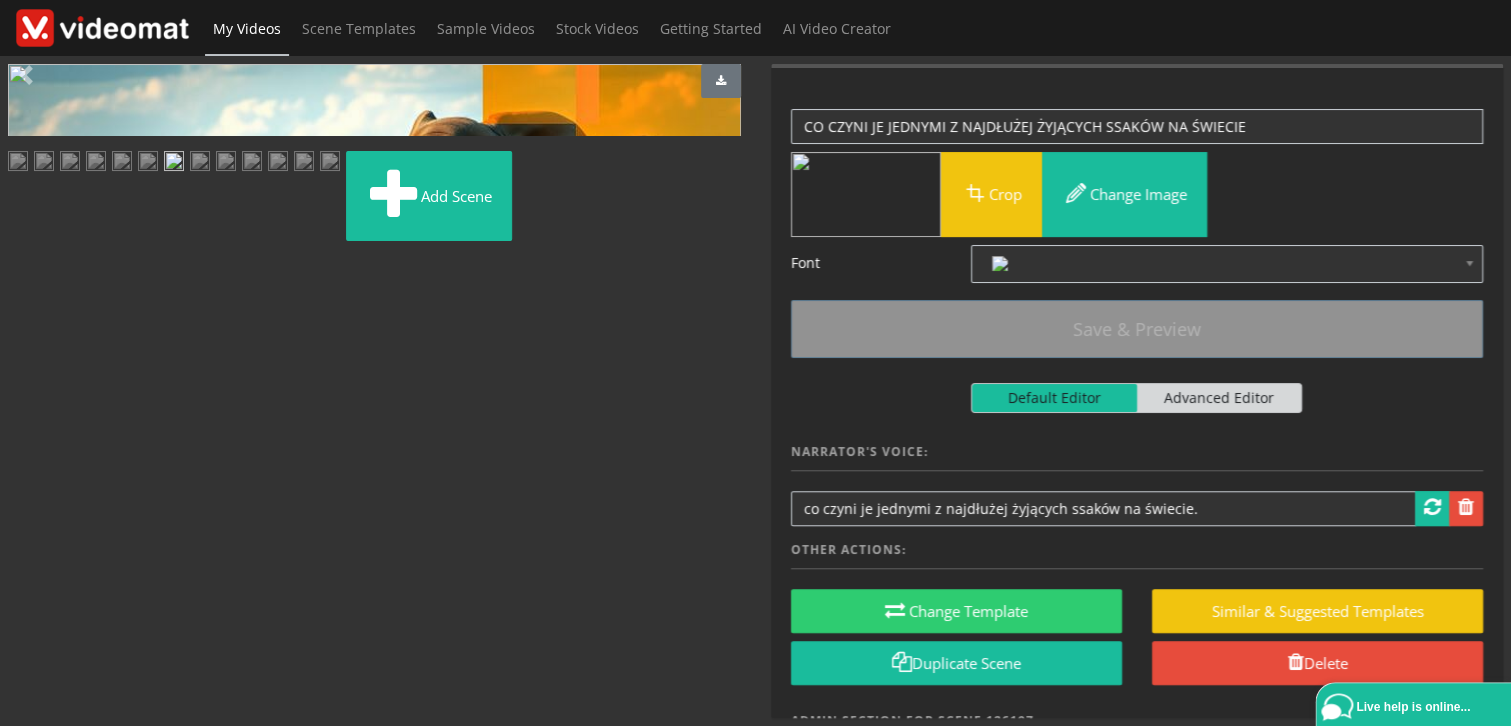 click at bounding box center [226, 163] 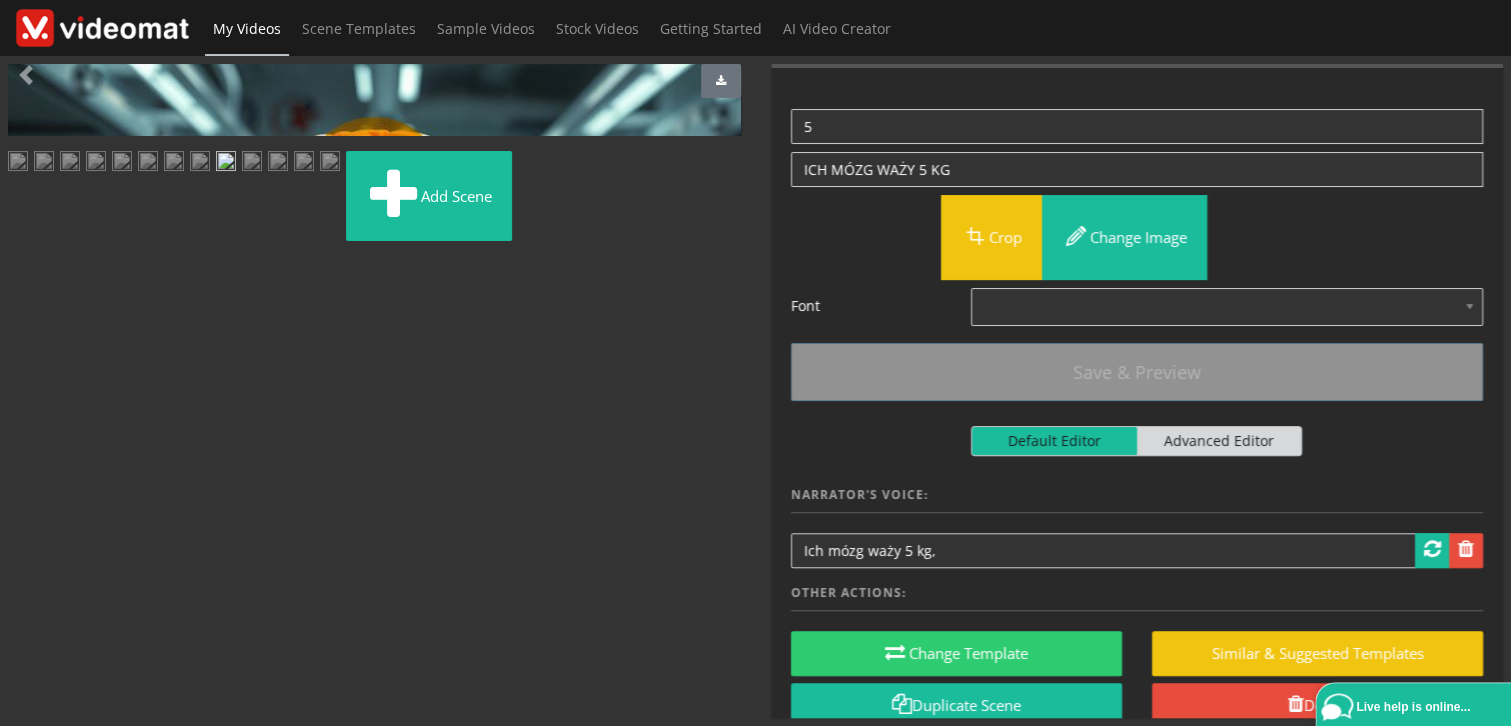 scroll, scrollTop: 216, scrollLeft: 0, axis: vertical 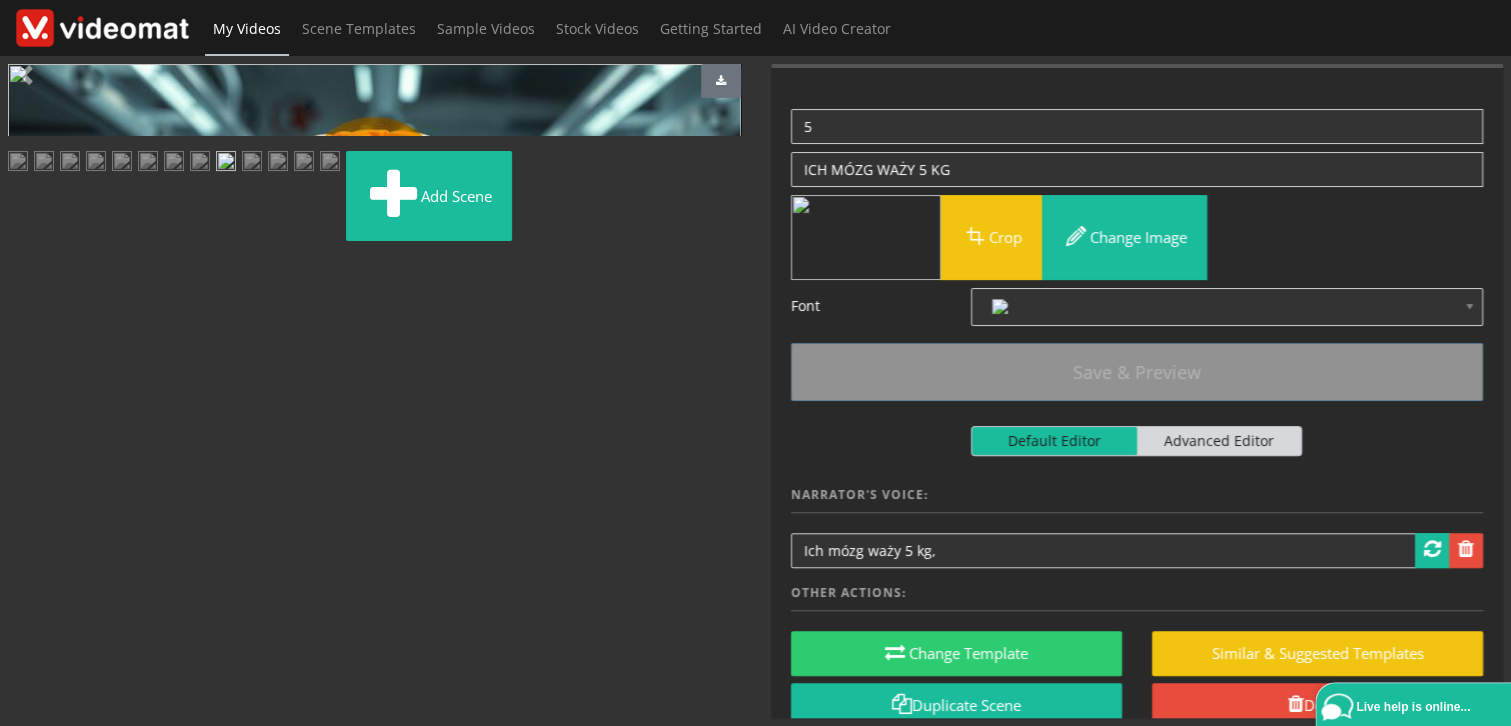 click at bounding box center (102, 27) 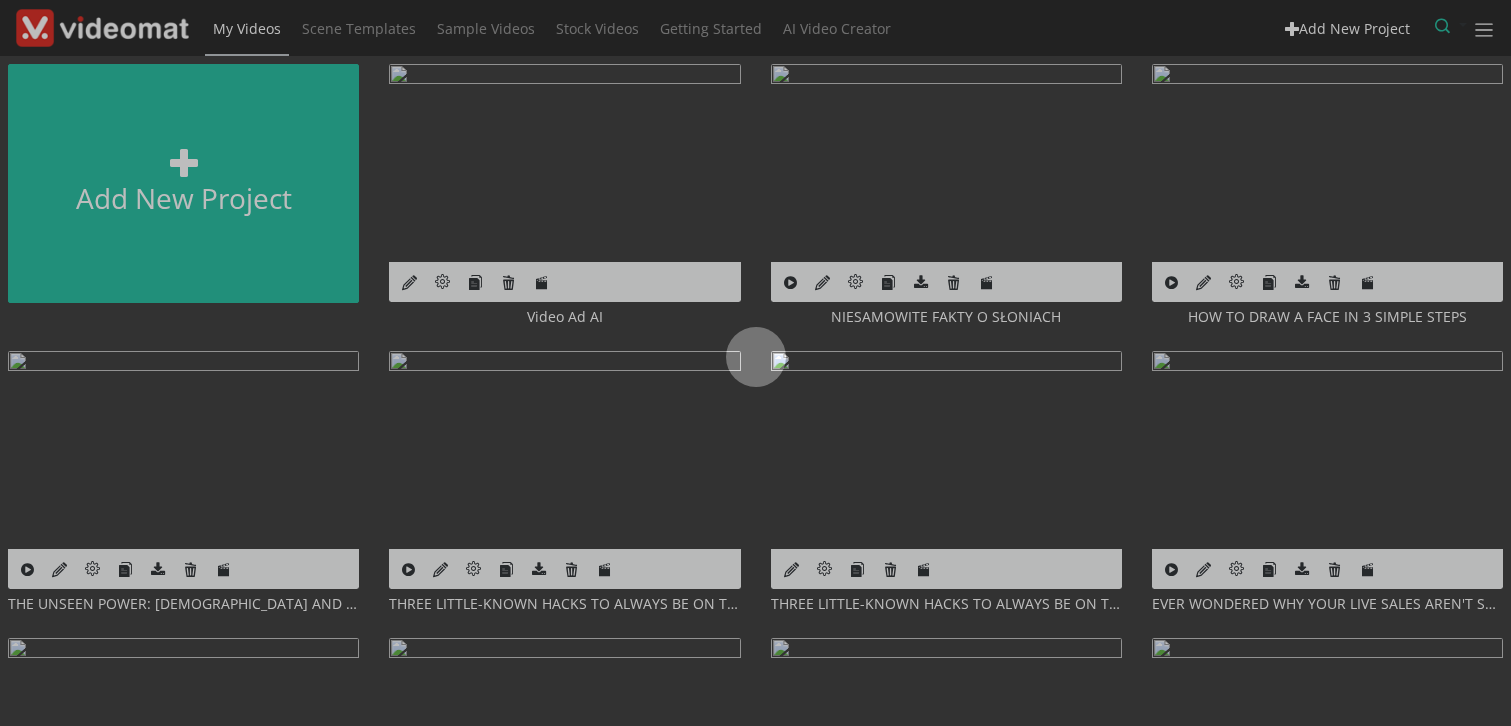 scroll, scrollTop: 0, scrollLeft: 0, axis: both 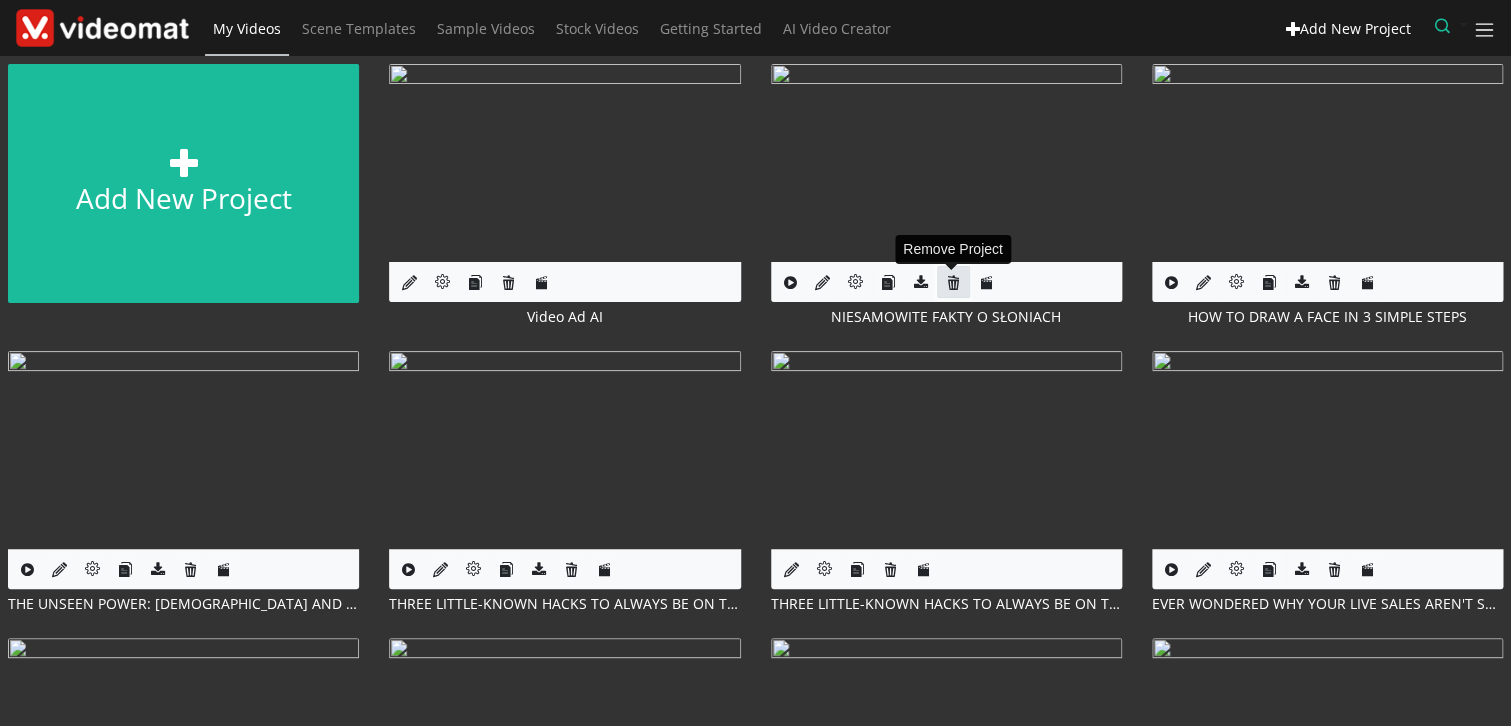 click at bounding box center (953, 282) 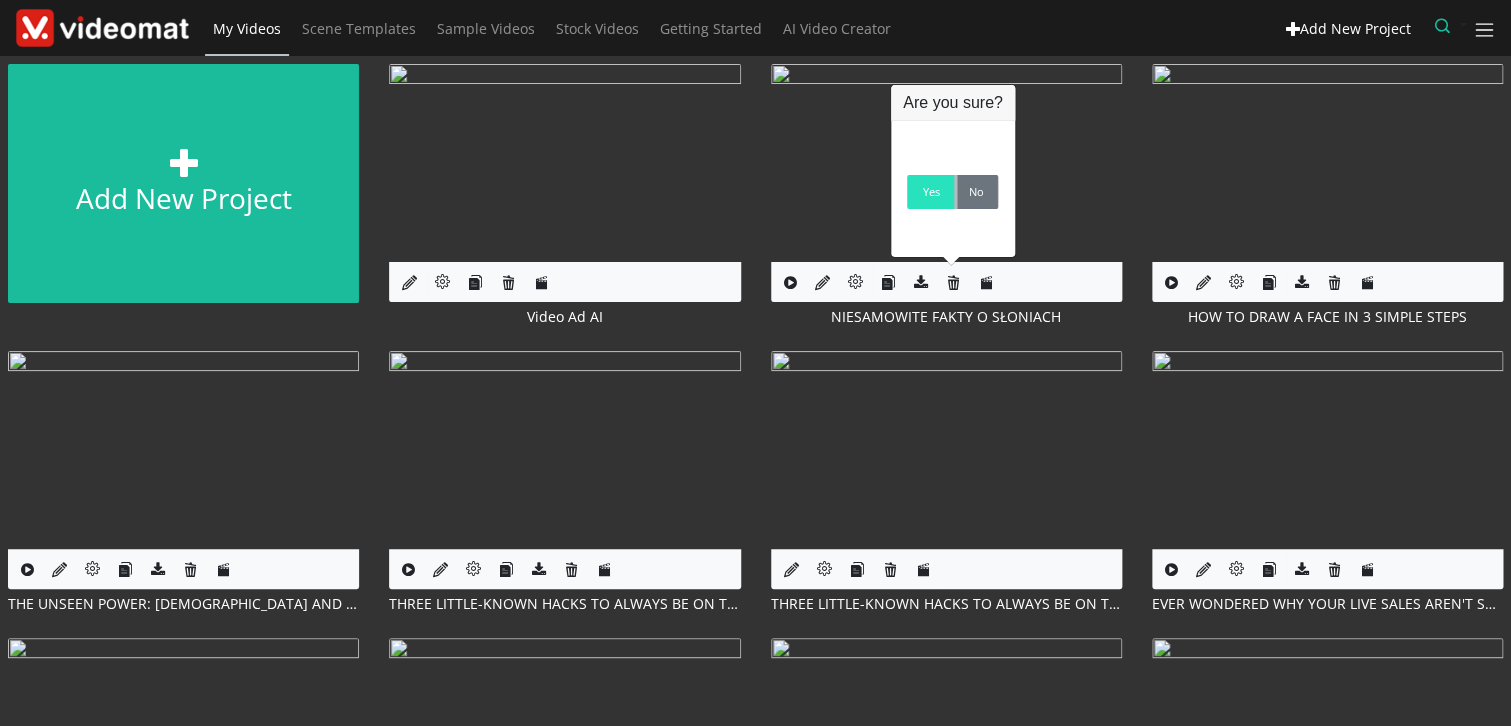 click on "Yes" at bounding box center (930, 192) 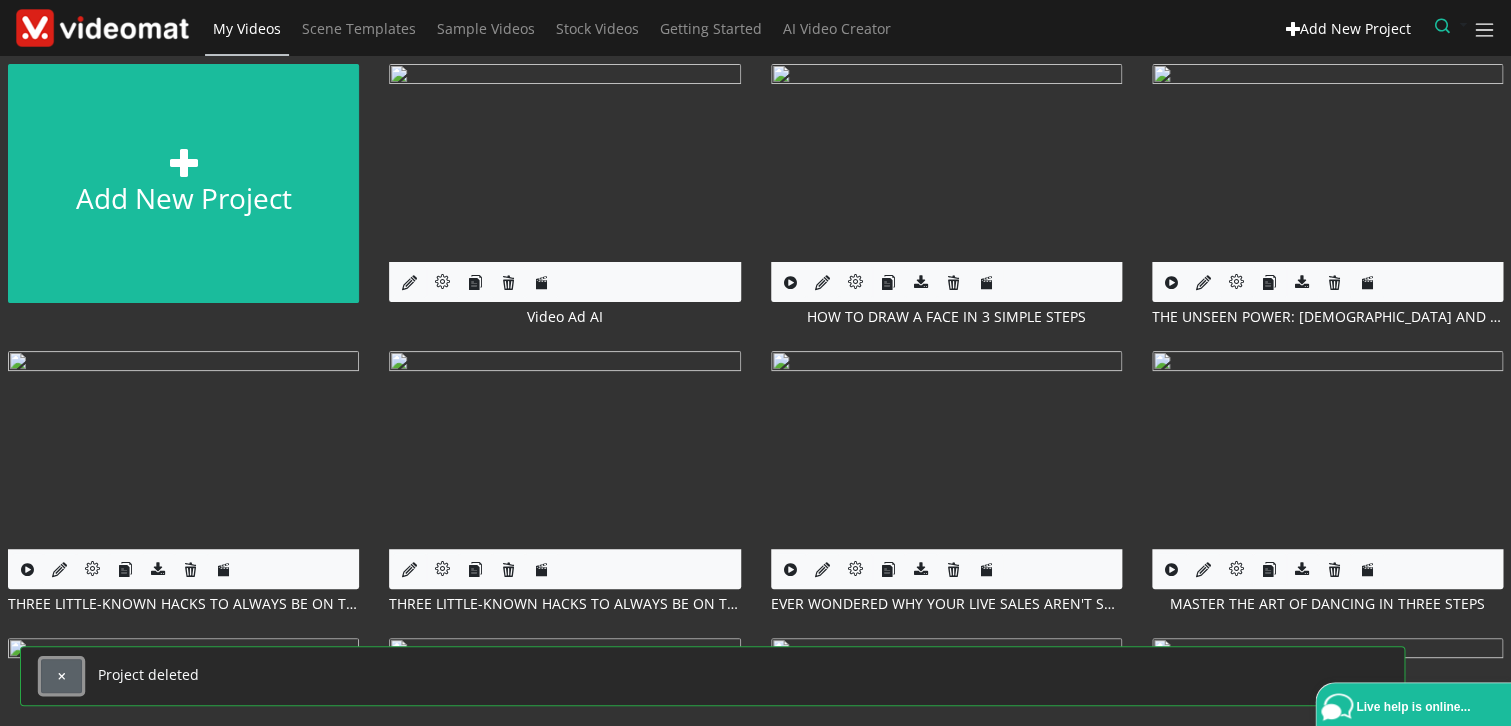 click at bounding box center [61, 676] 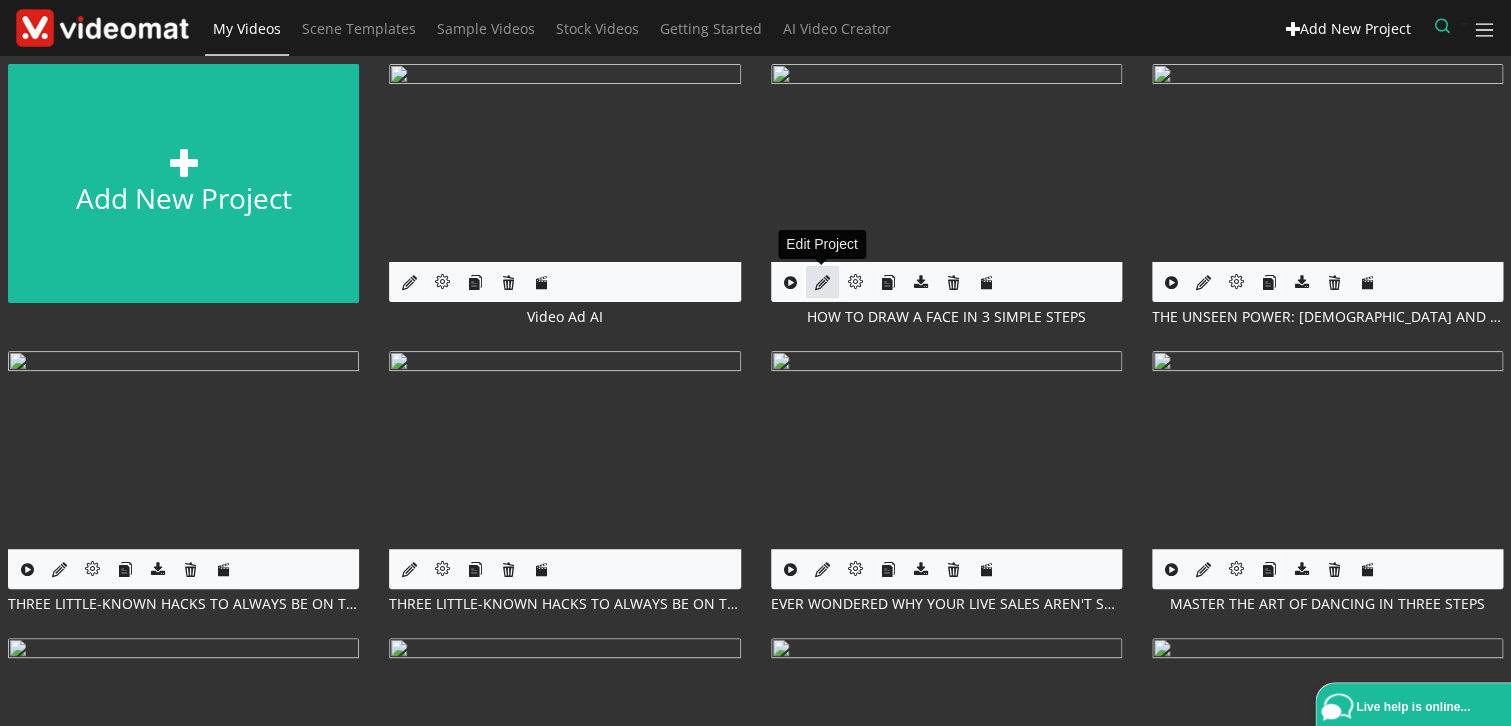 click at bounding box center (822, 282) 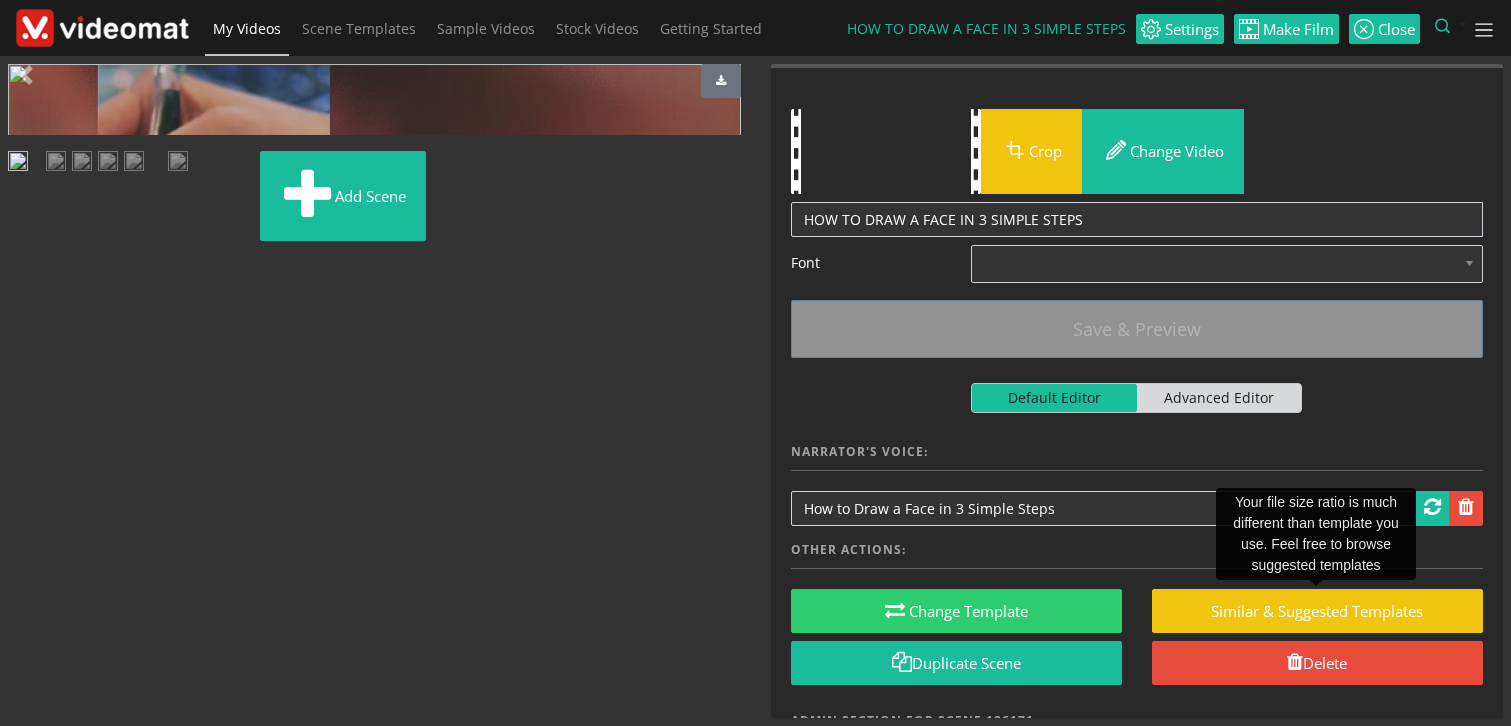 scroll, scrollTop: 0, scrollLeft: 0, axis: both 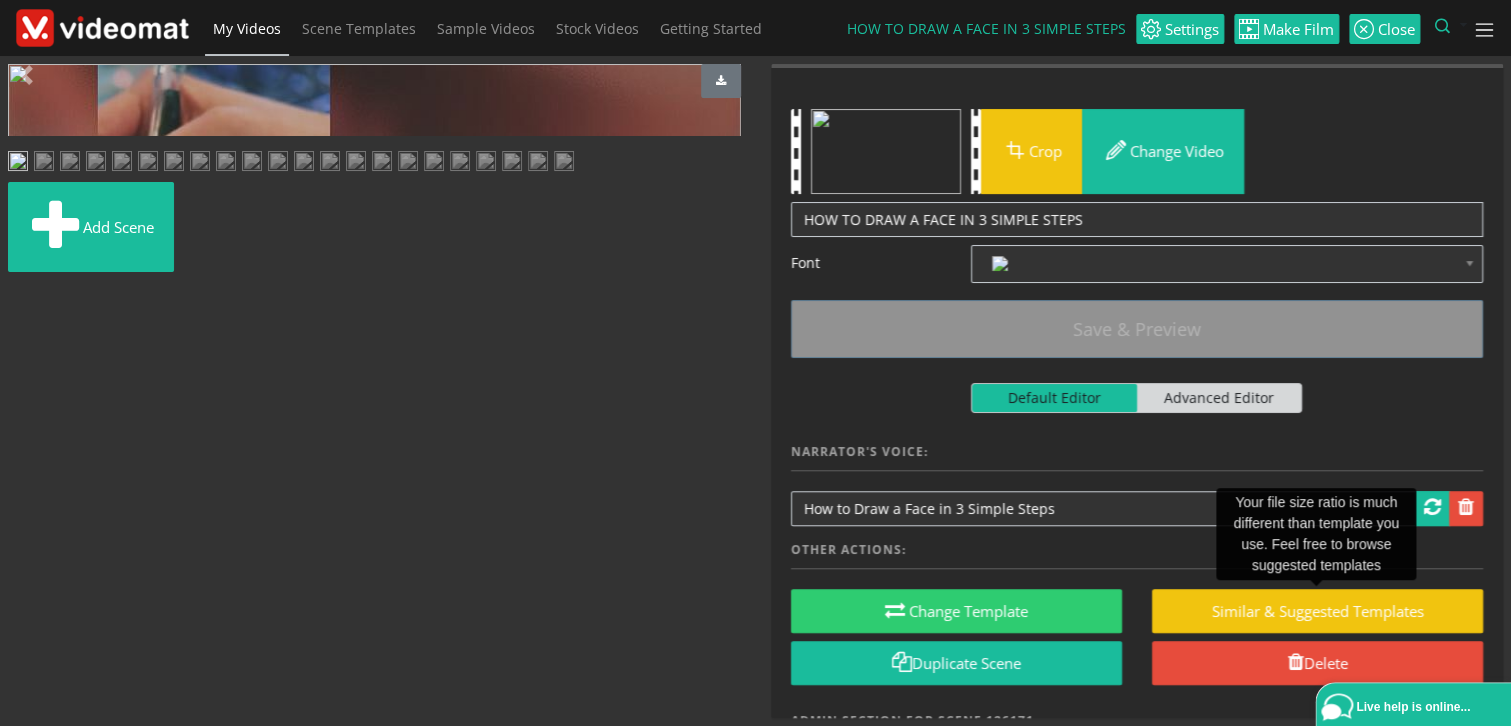 click at bounding box center [102, 27] 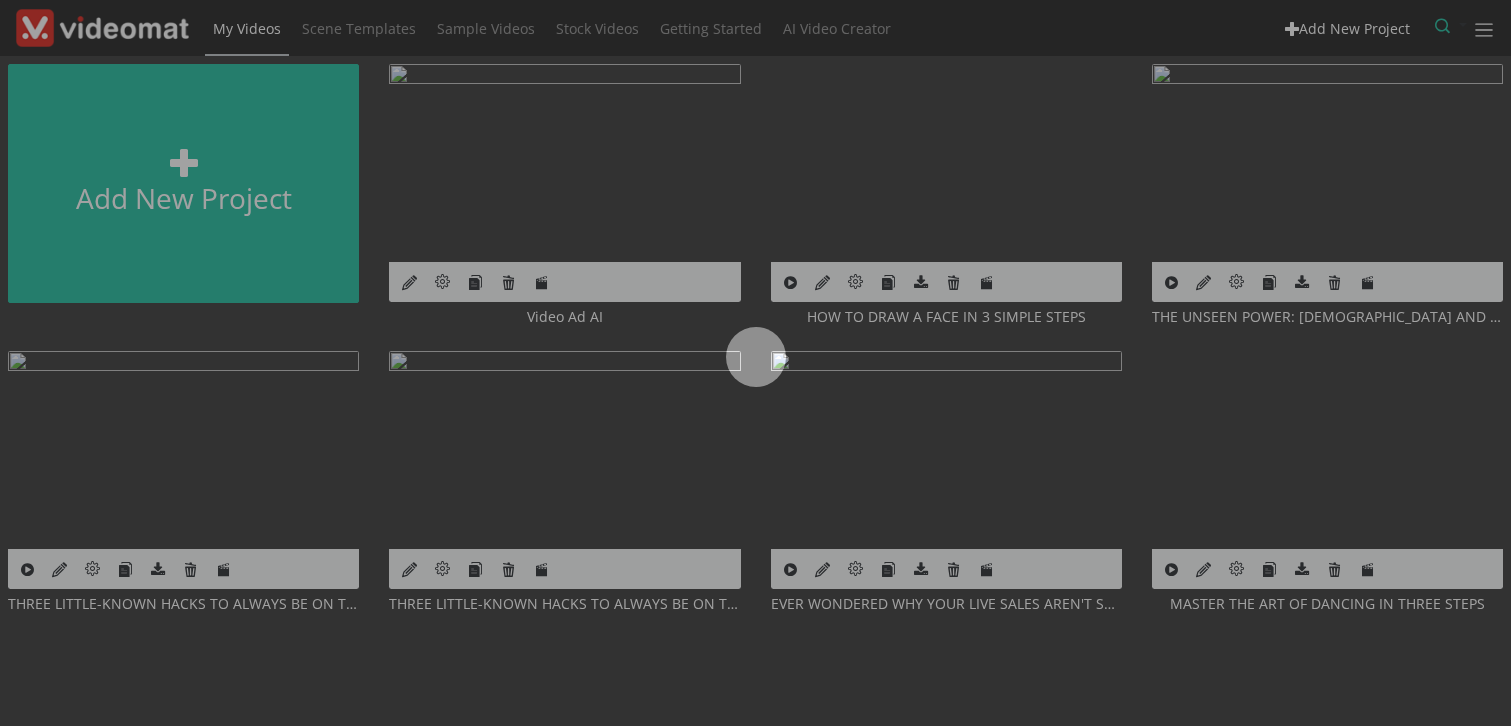 scroll, scrollTop: 0, scrollLeft: 0, axis: both 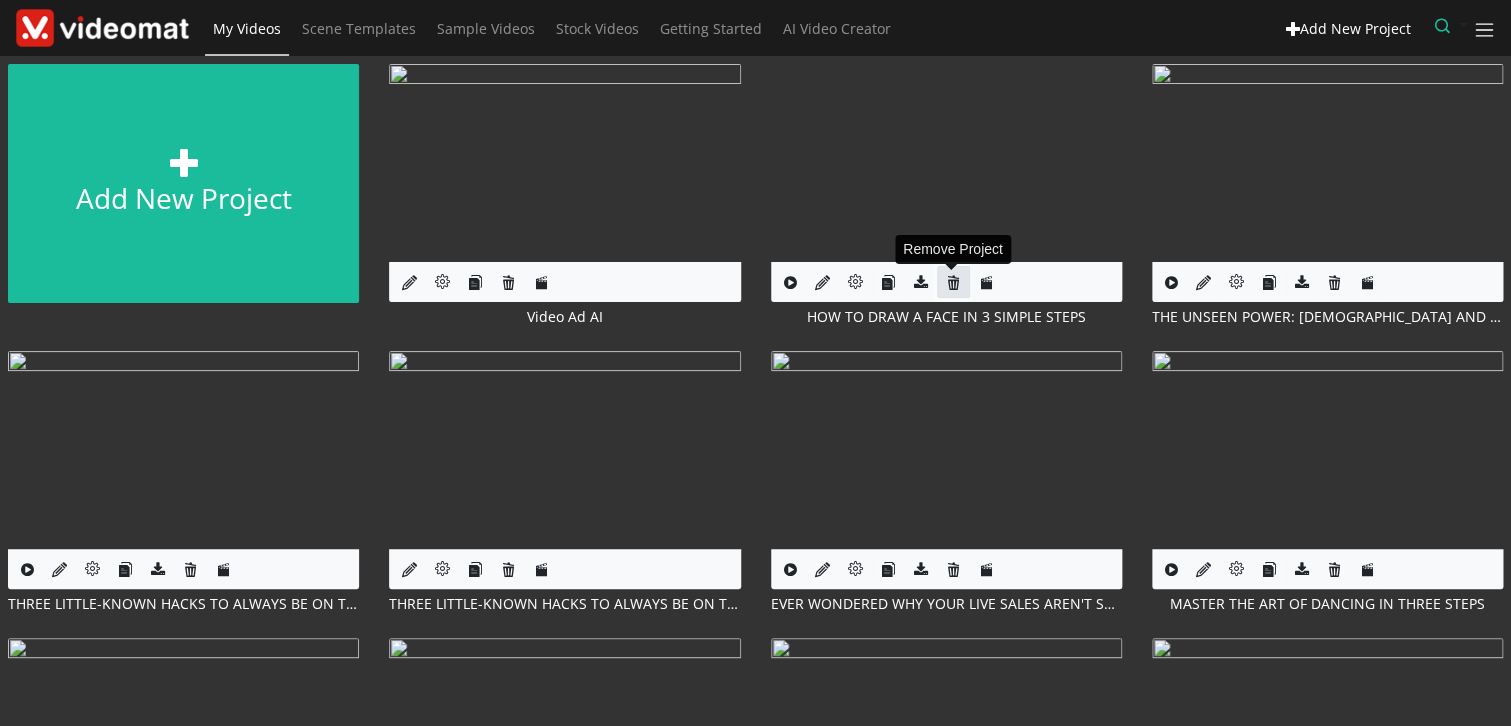 click at bounding box center [953, 282] 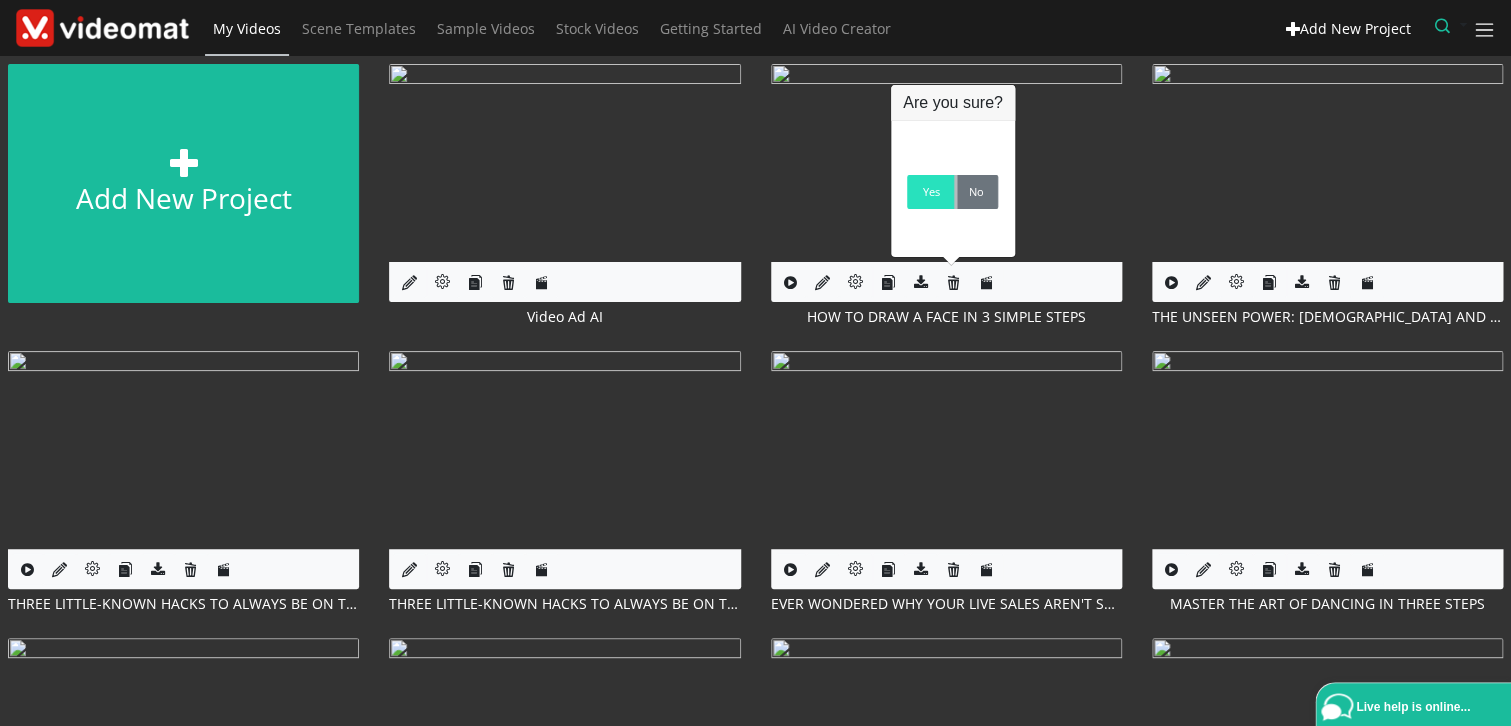 click on "Yes" at bounding box center (930, 192) 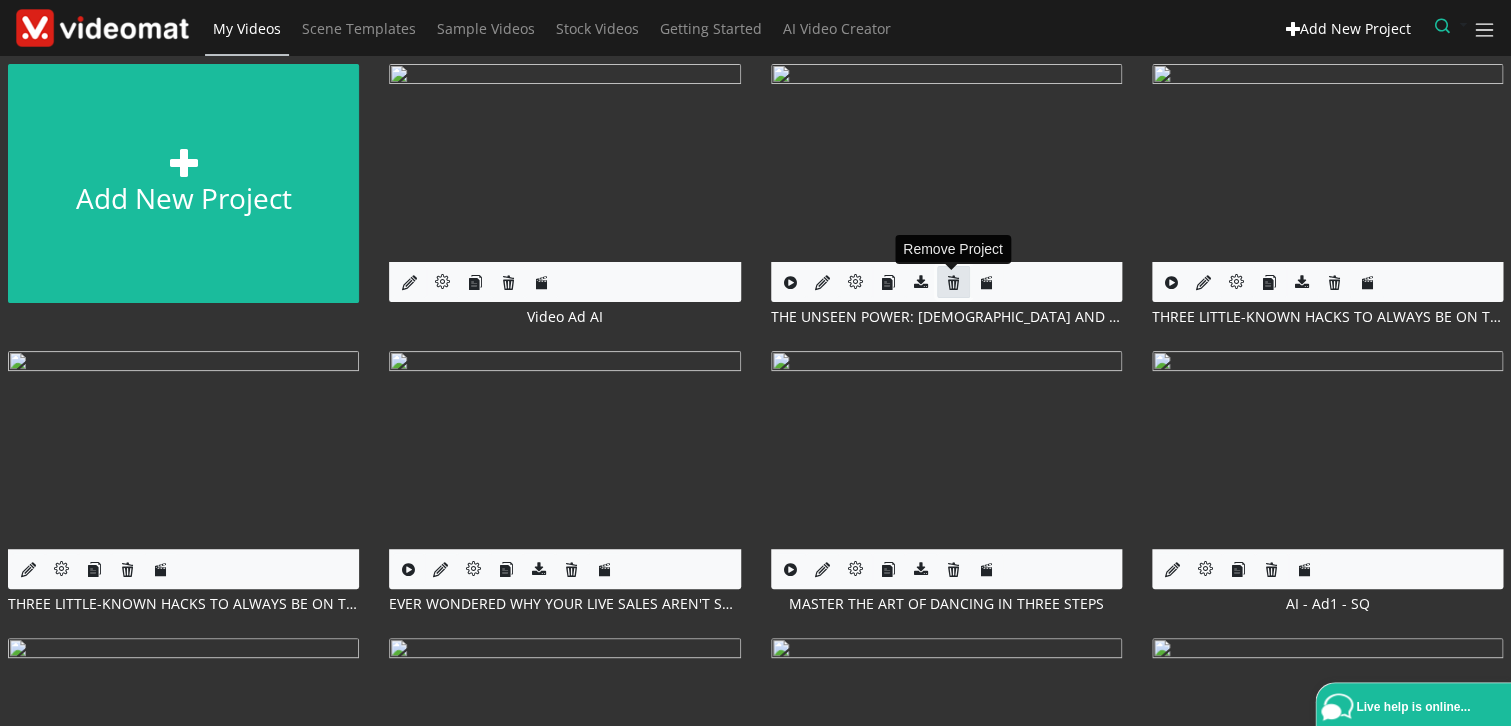 click at bounding box center (953, 282) 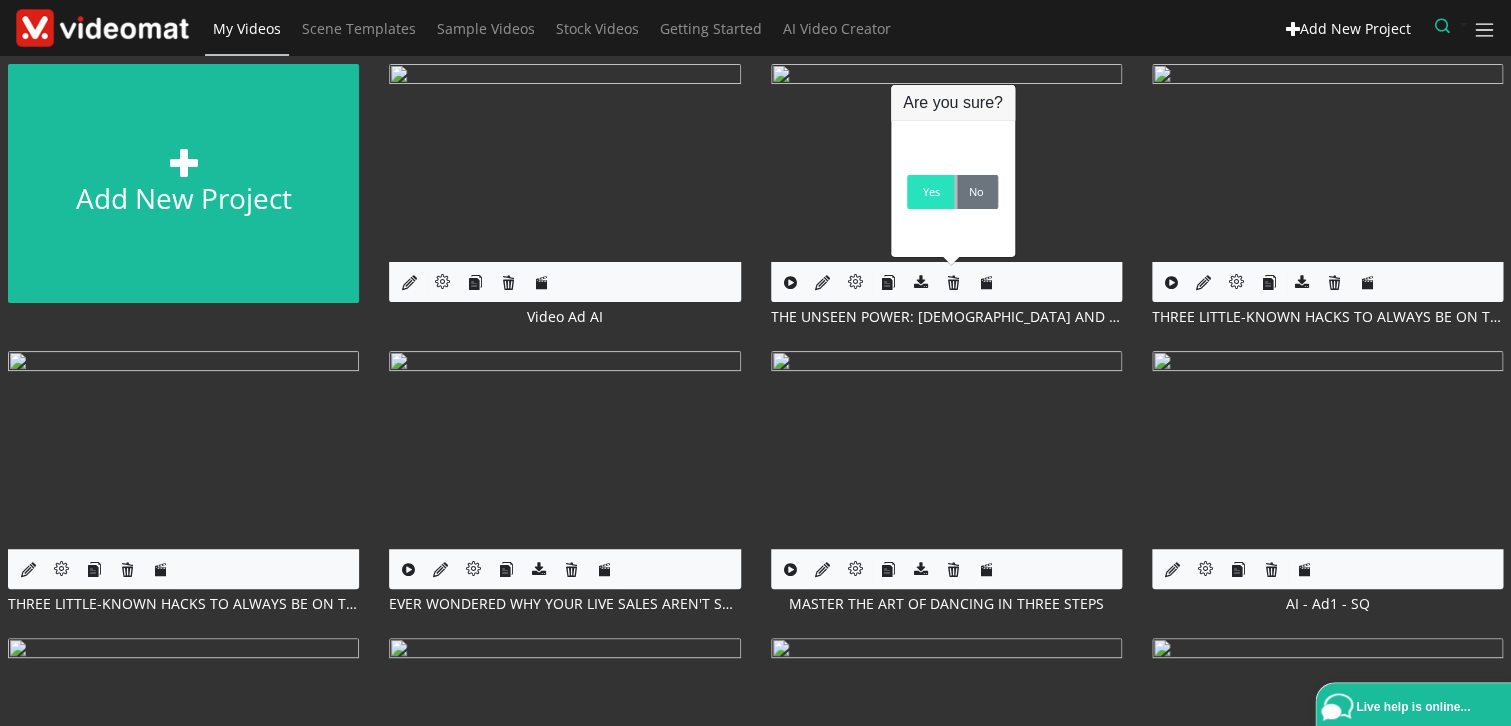 click on "Yes" at bounding box center [930, 192] 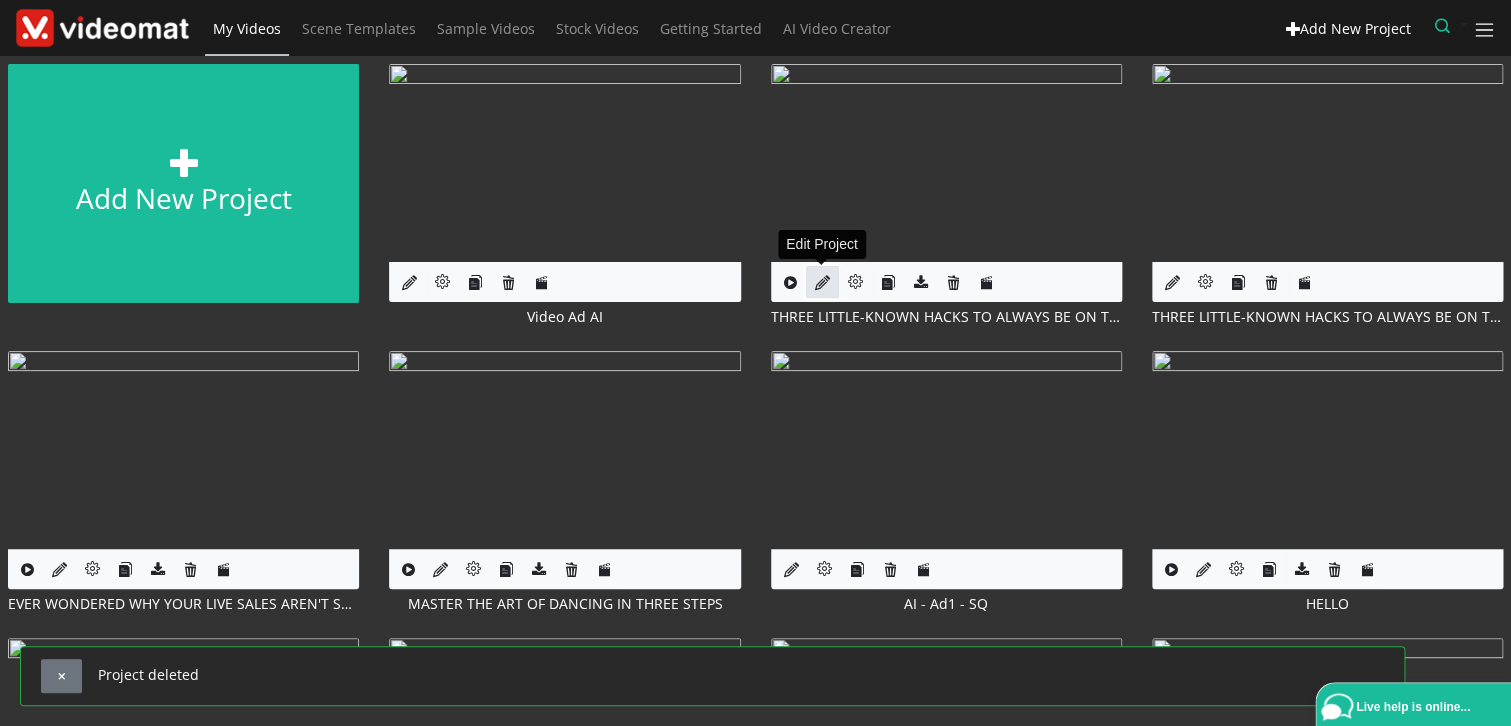 click at bounding box center (822, 282) 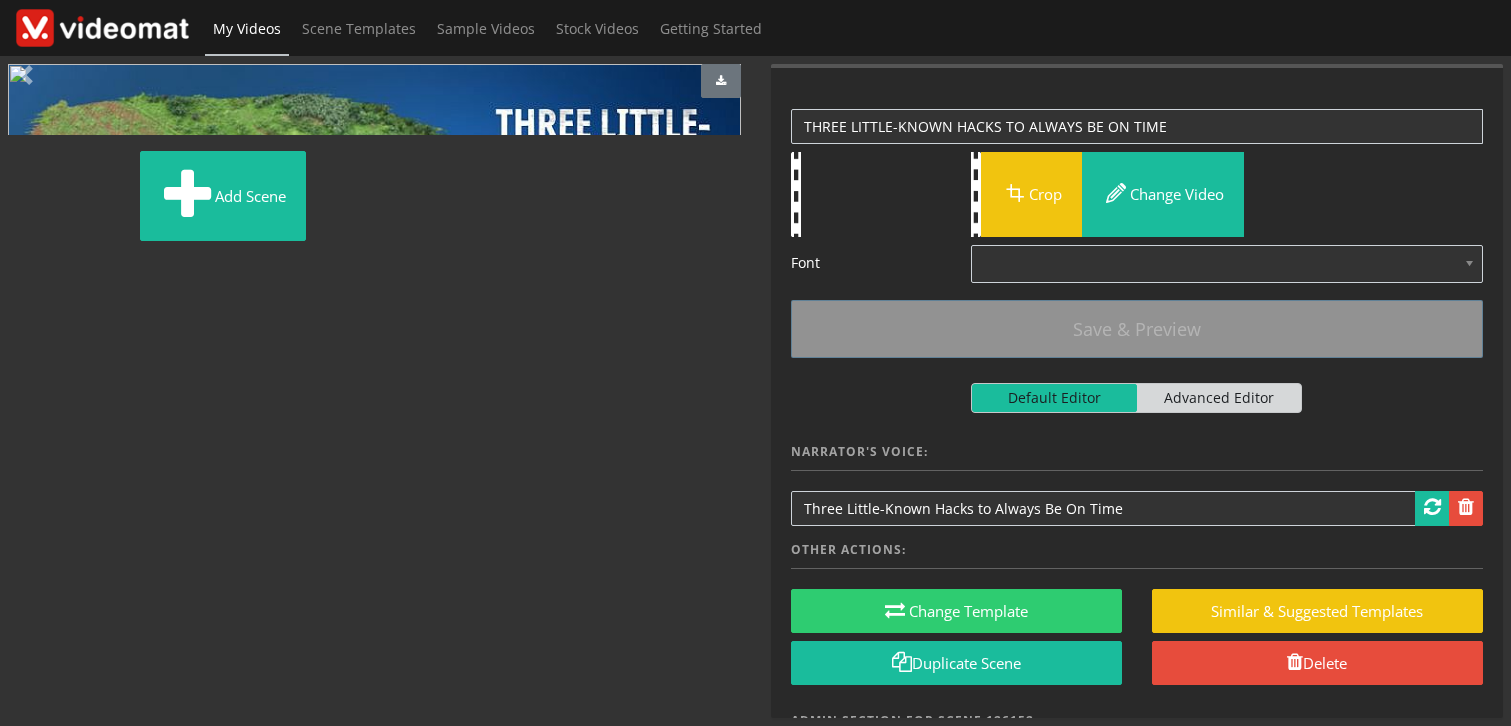 scroll, scrollTop: 0, scrollLeft: 0, axis: both 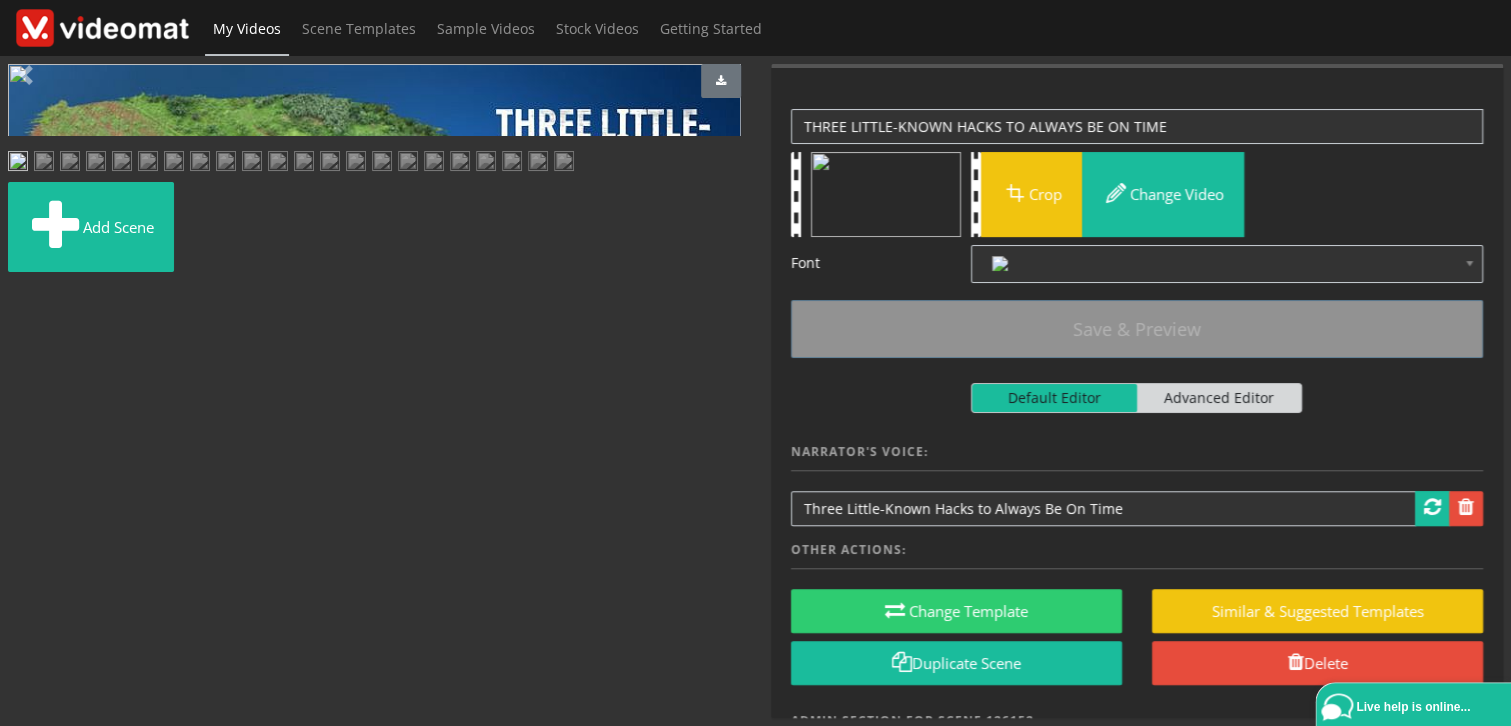 click at bounding box center [102, 27] 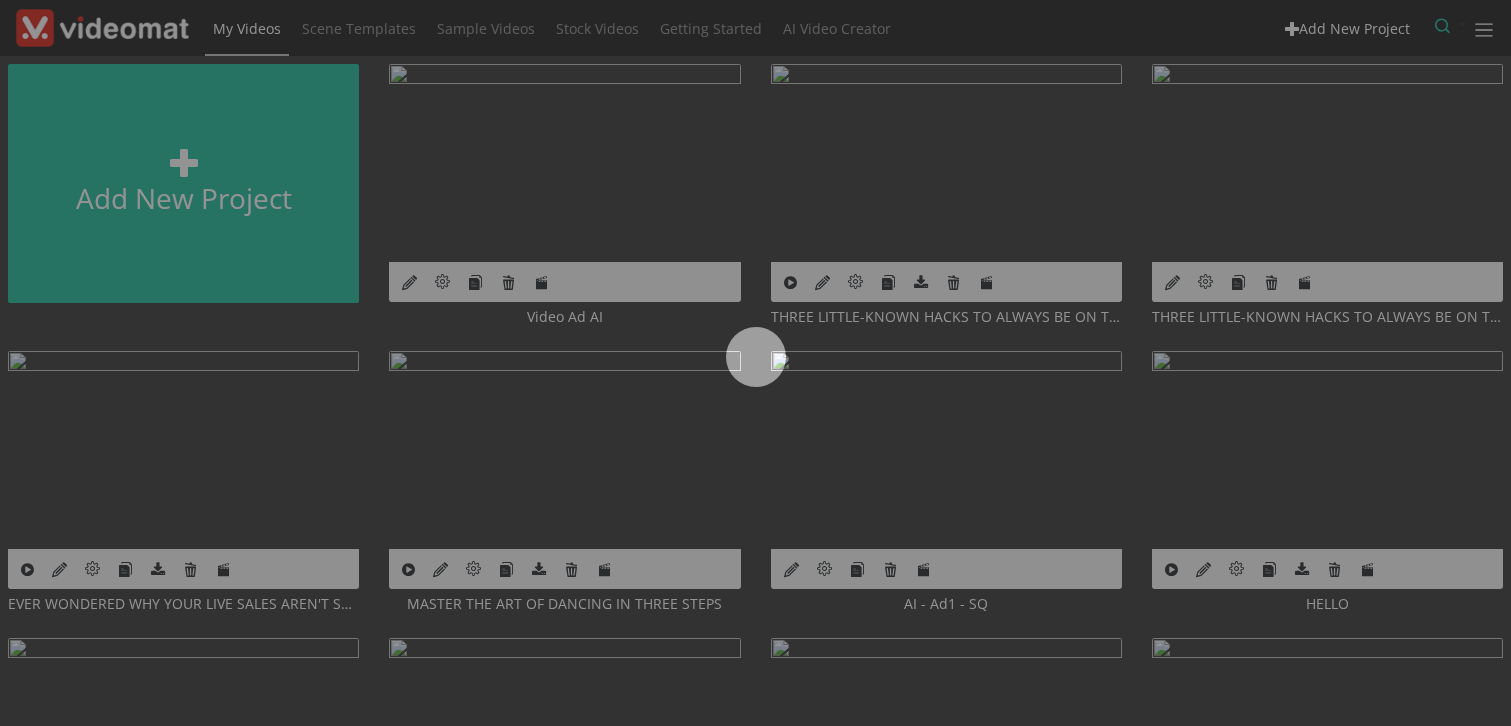 scroll, scrollTop: 0, scrollLeft: 0, axis: both 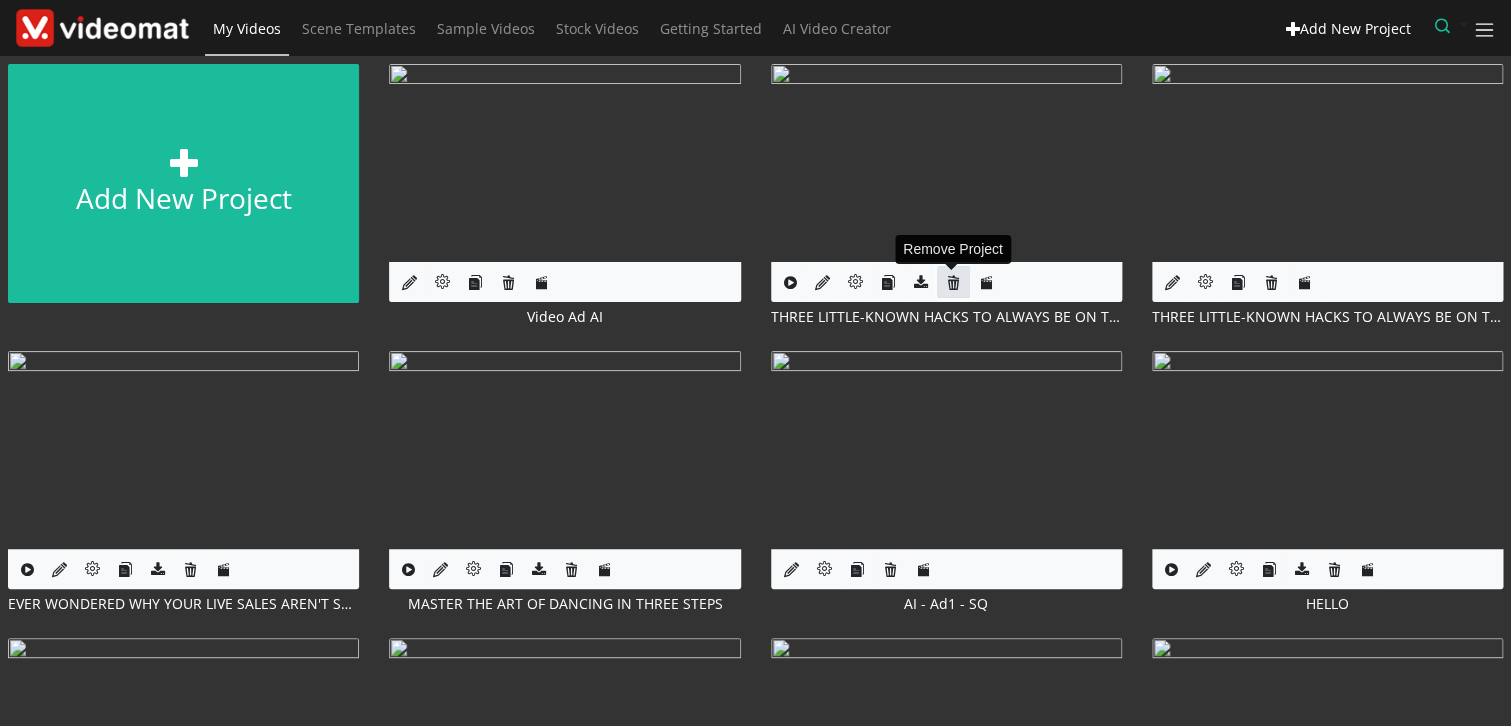 click at bounding box center (953, 282) 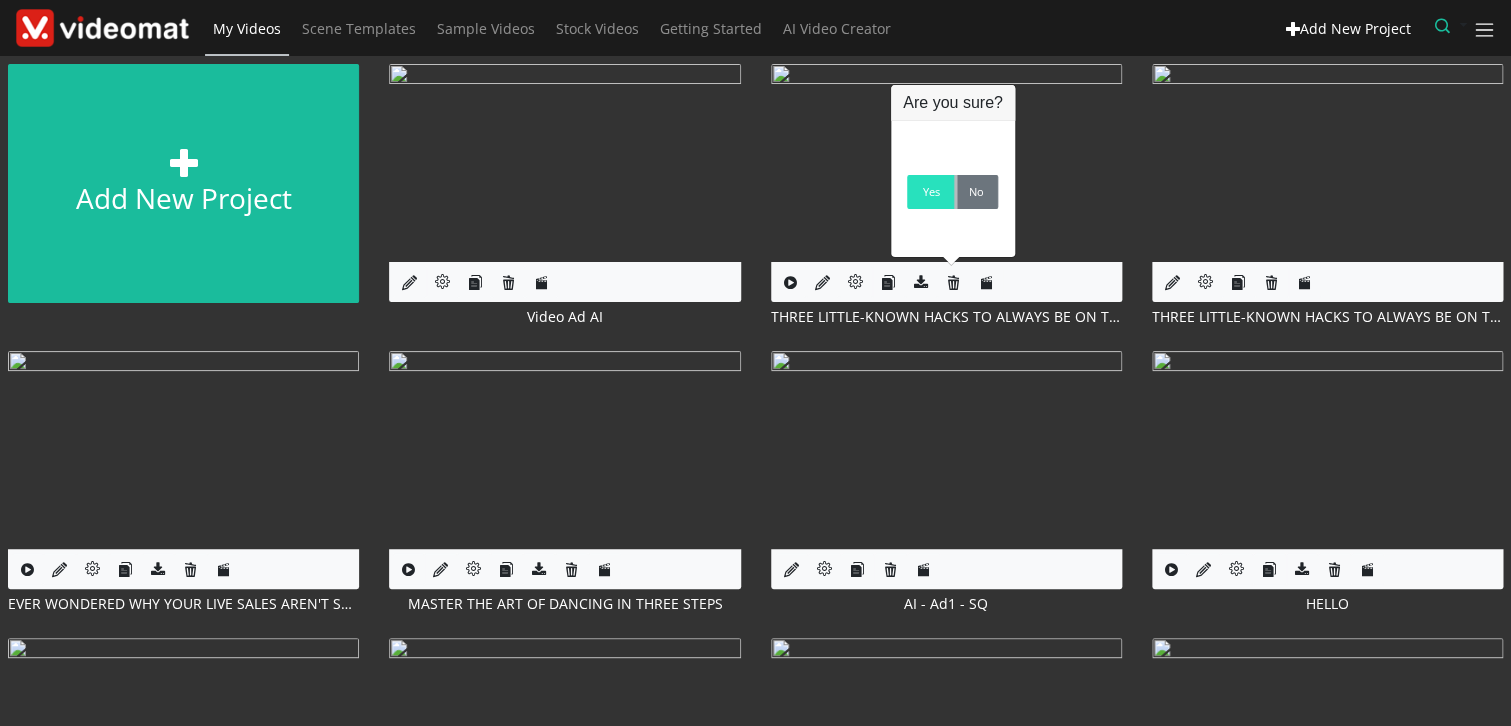 click on "Yes" at bounding box center [930, 192] 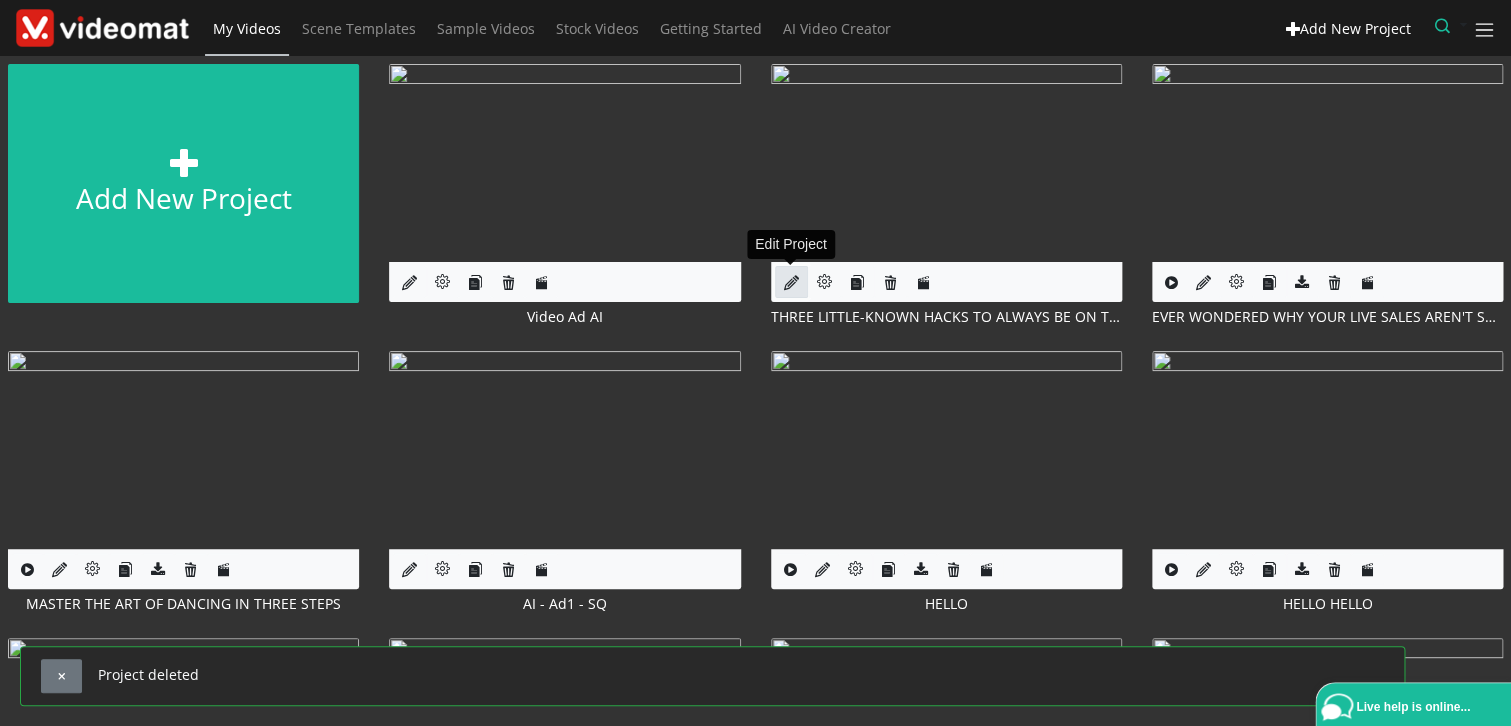 click at bounding box center (791, 282) 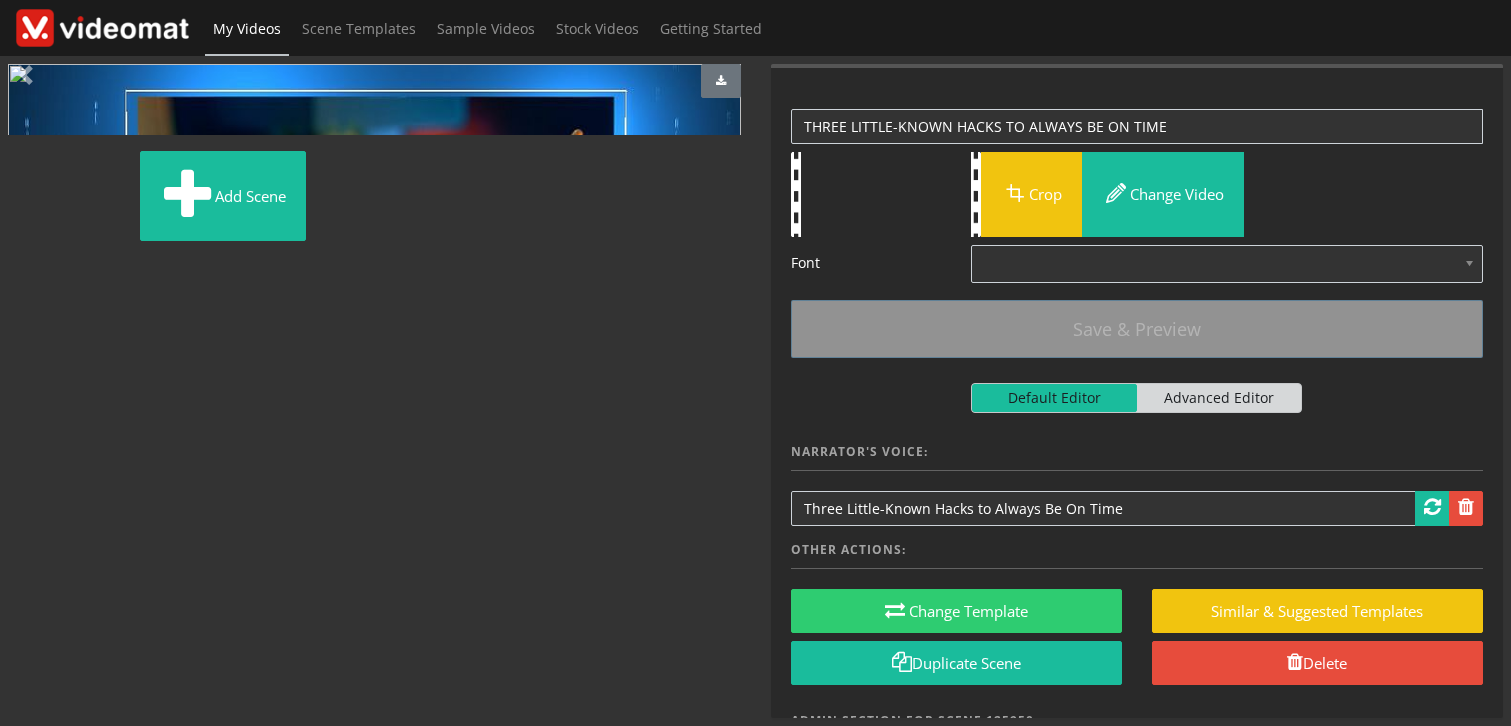 scroll, scrollTop: 0, scrollLeft: 0, axis: both 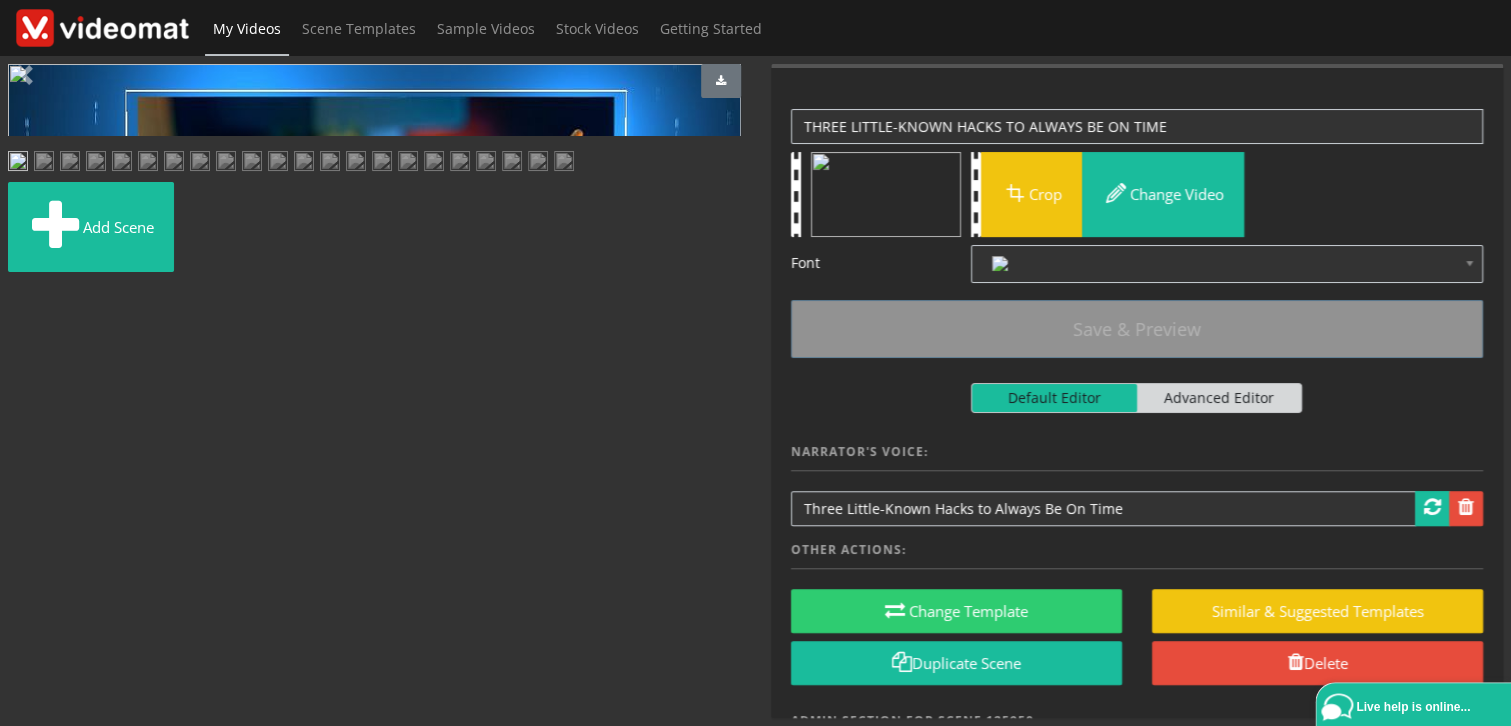 click at bounding box center [102, 27] 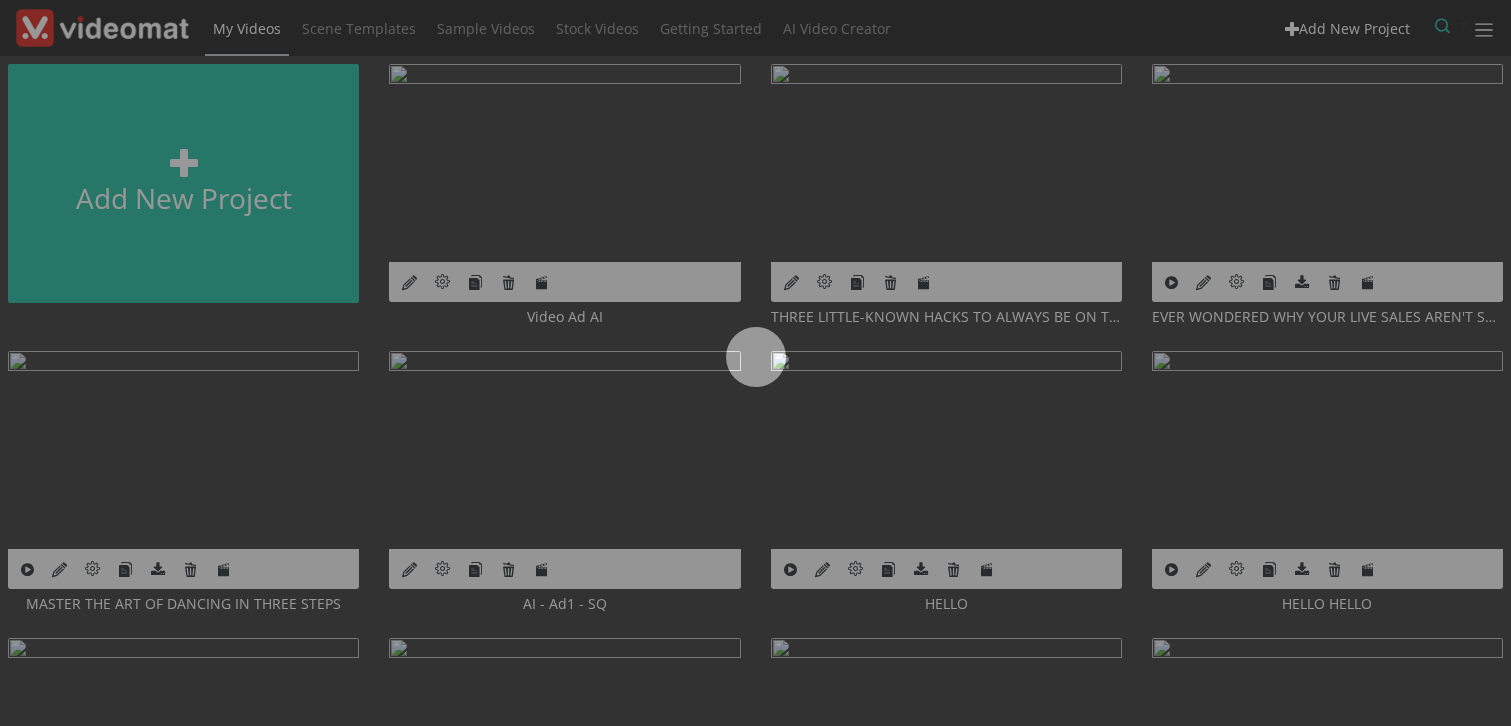 scroll, scrollTop: 0, scrollLeft: 0, axis: both 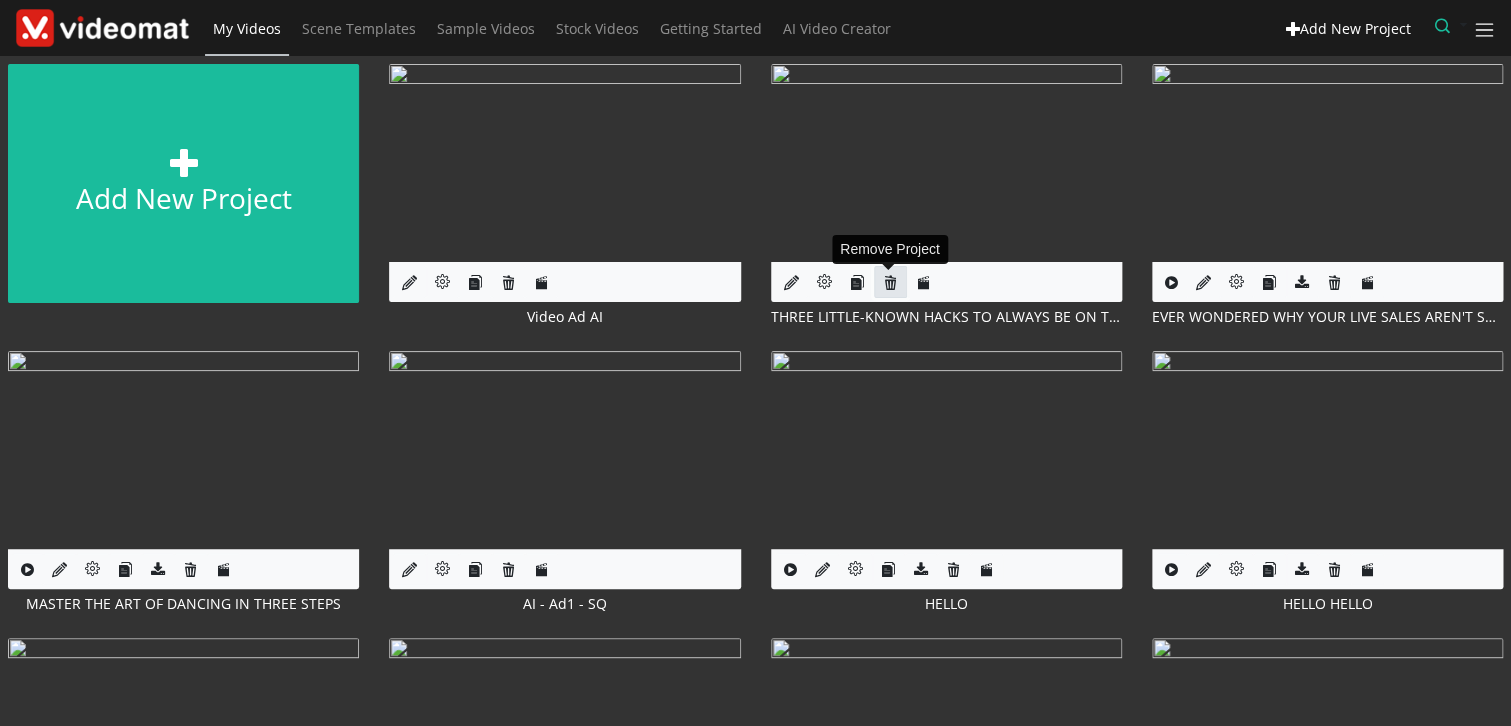 click at bounding box center (890, 282) 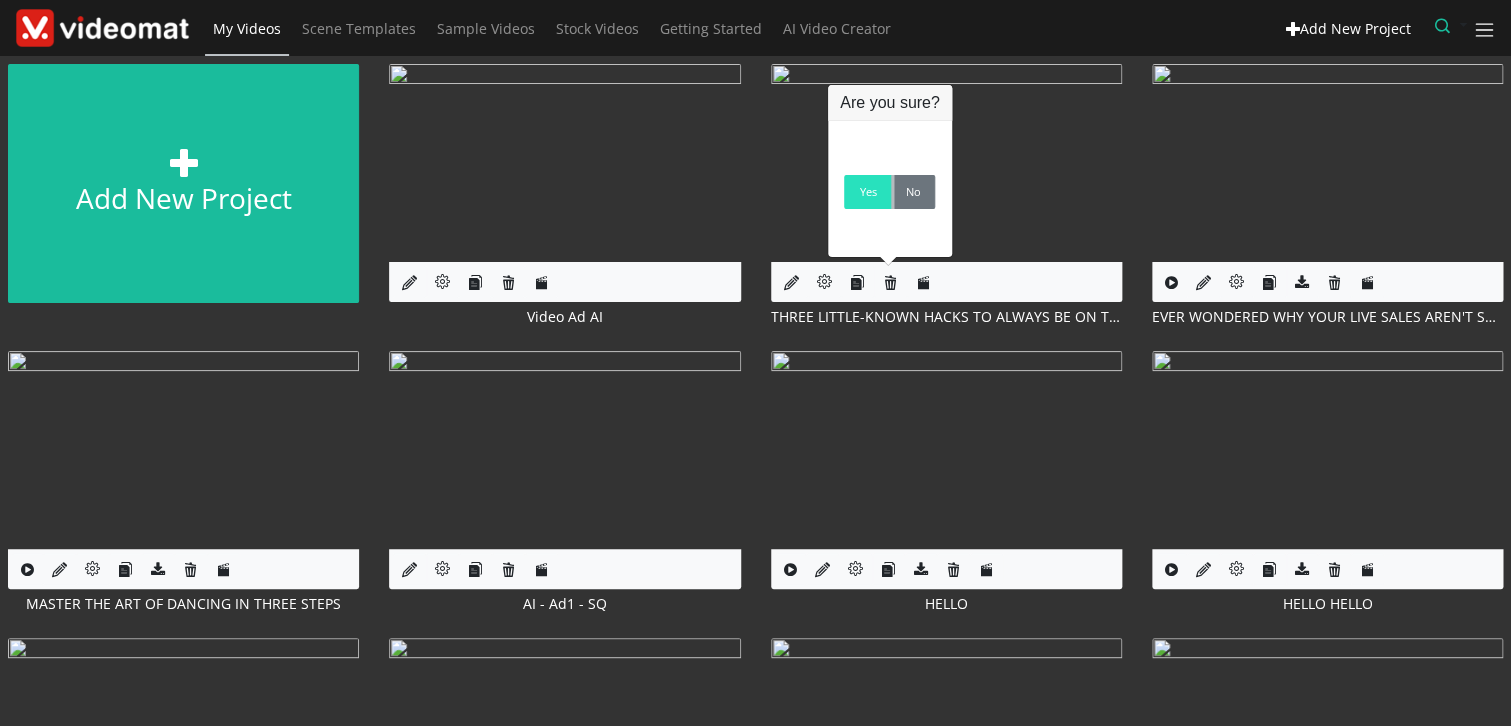 click on "Yes" at bounding box center [867, 192] 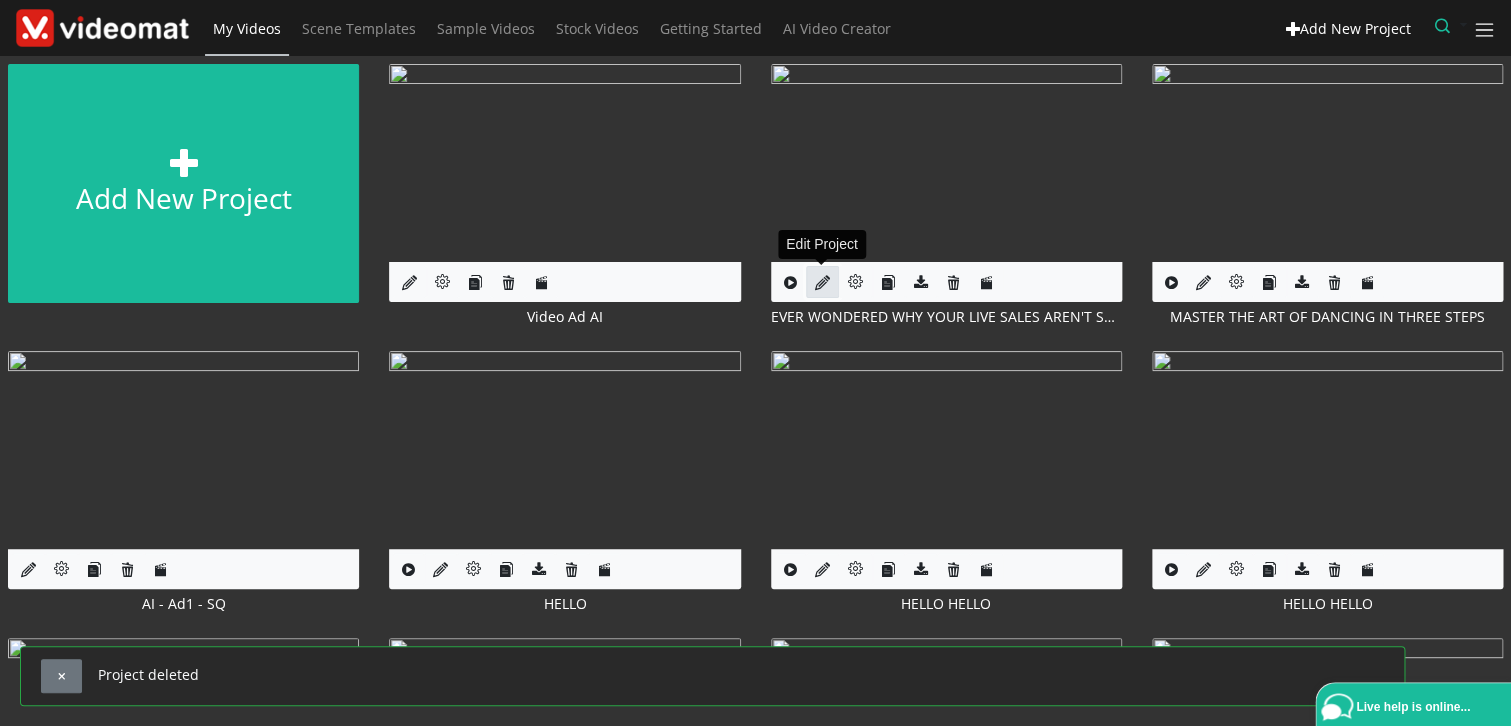 click at bounding box center (822, 282) 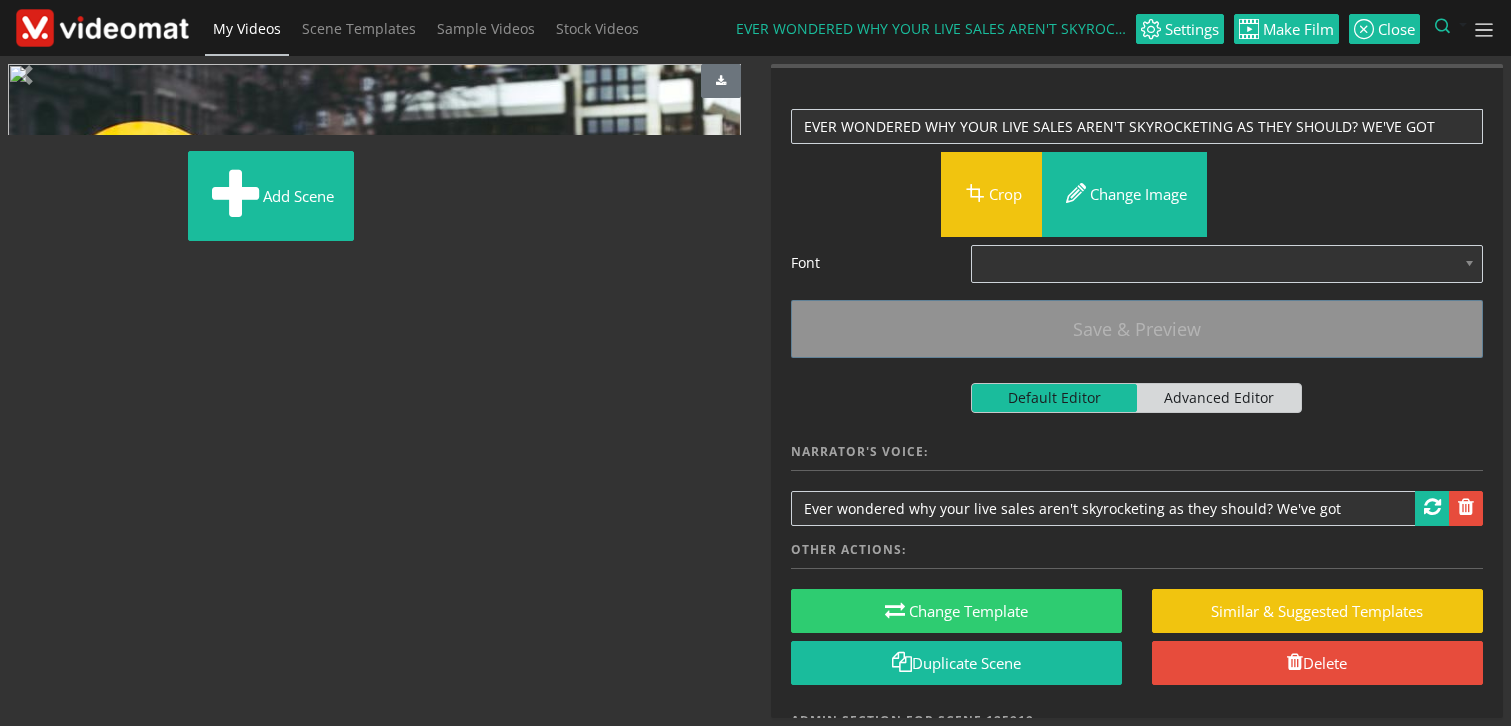 scroll, scrollTop: 0, scrollLeft: 0, axis: both 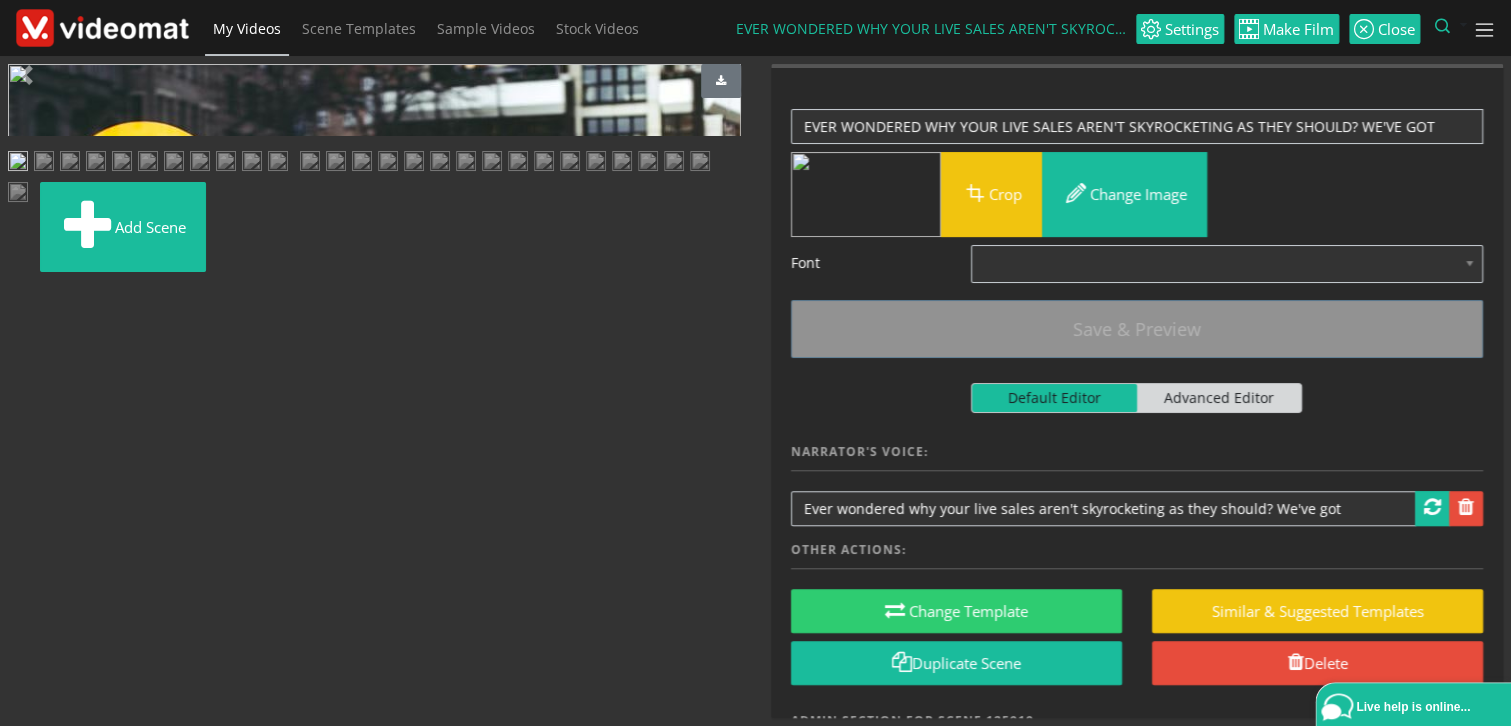 click at bounding box center [102, 27] 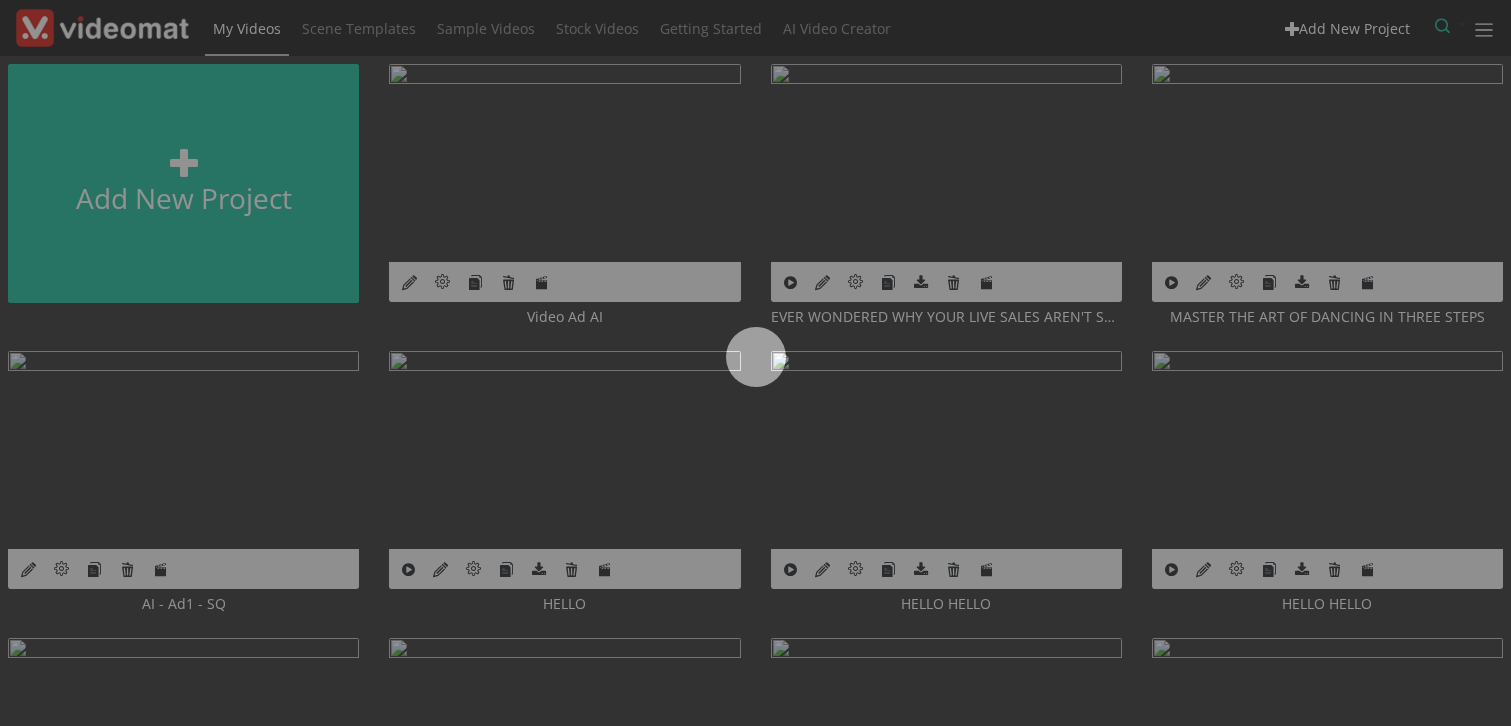 scroll, scrollTop: 0, scrollLeft: 0, axis: both 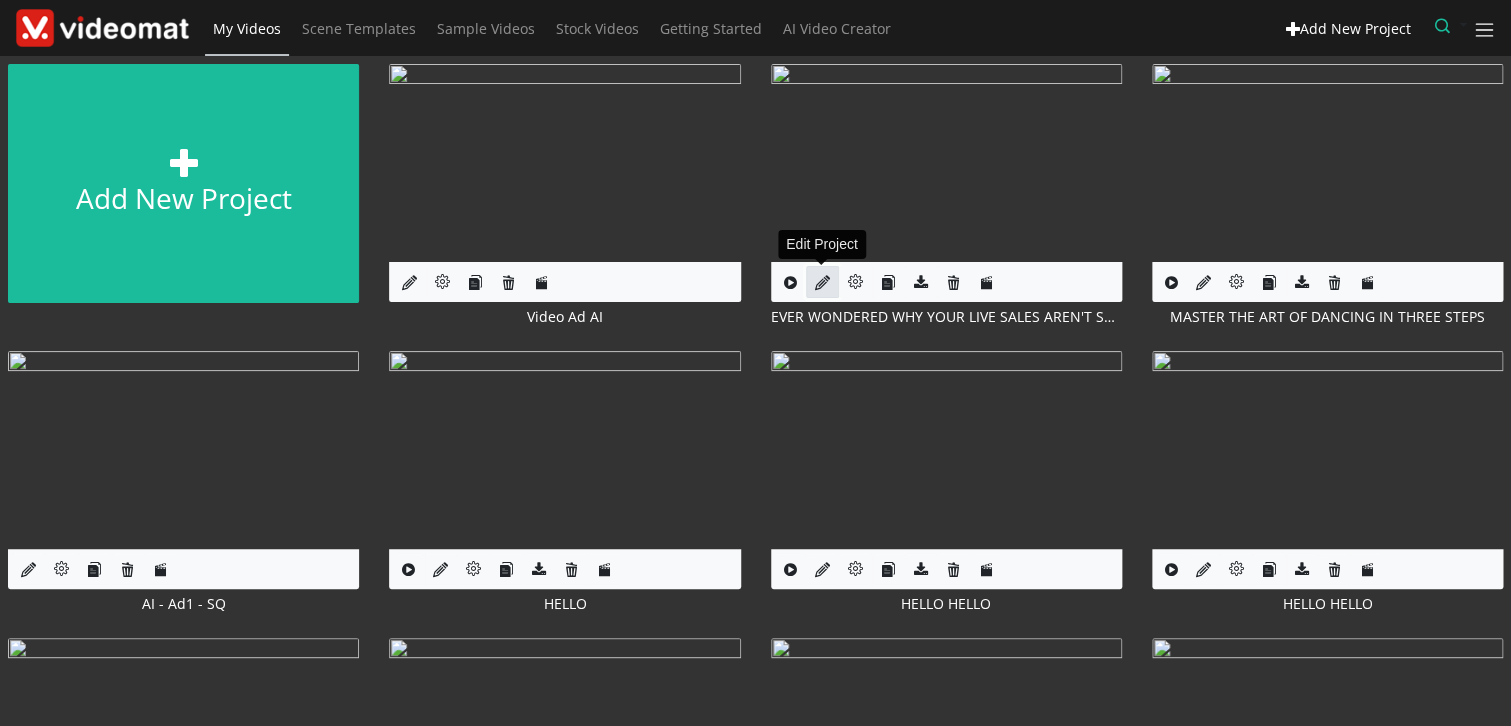 click at bounding box center [822, 282] 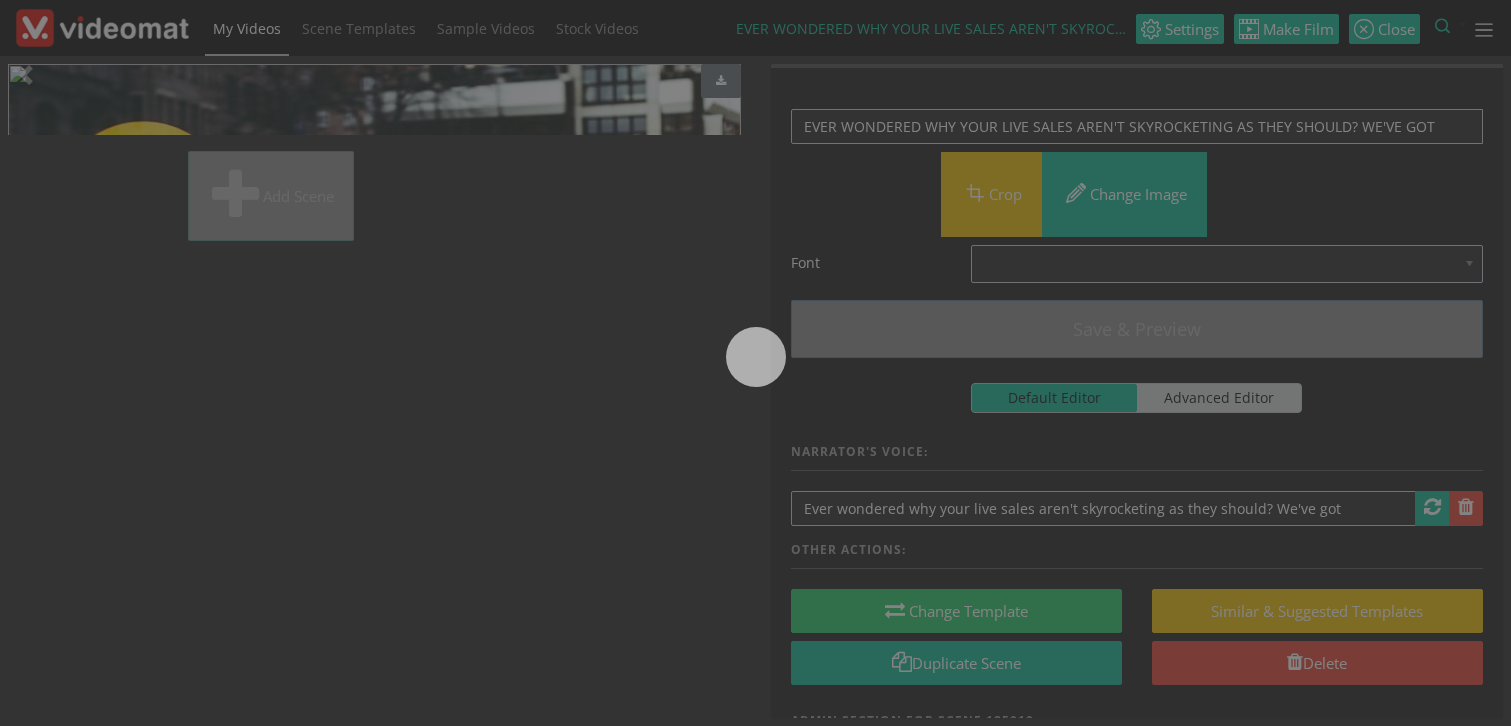 scroll, scrollTop: 0, scrollLeft: 0, axis: both 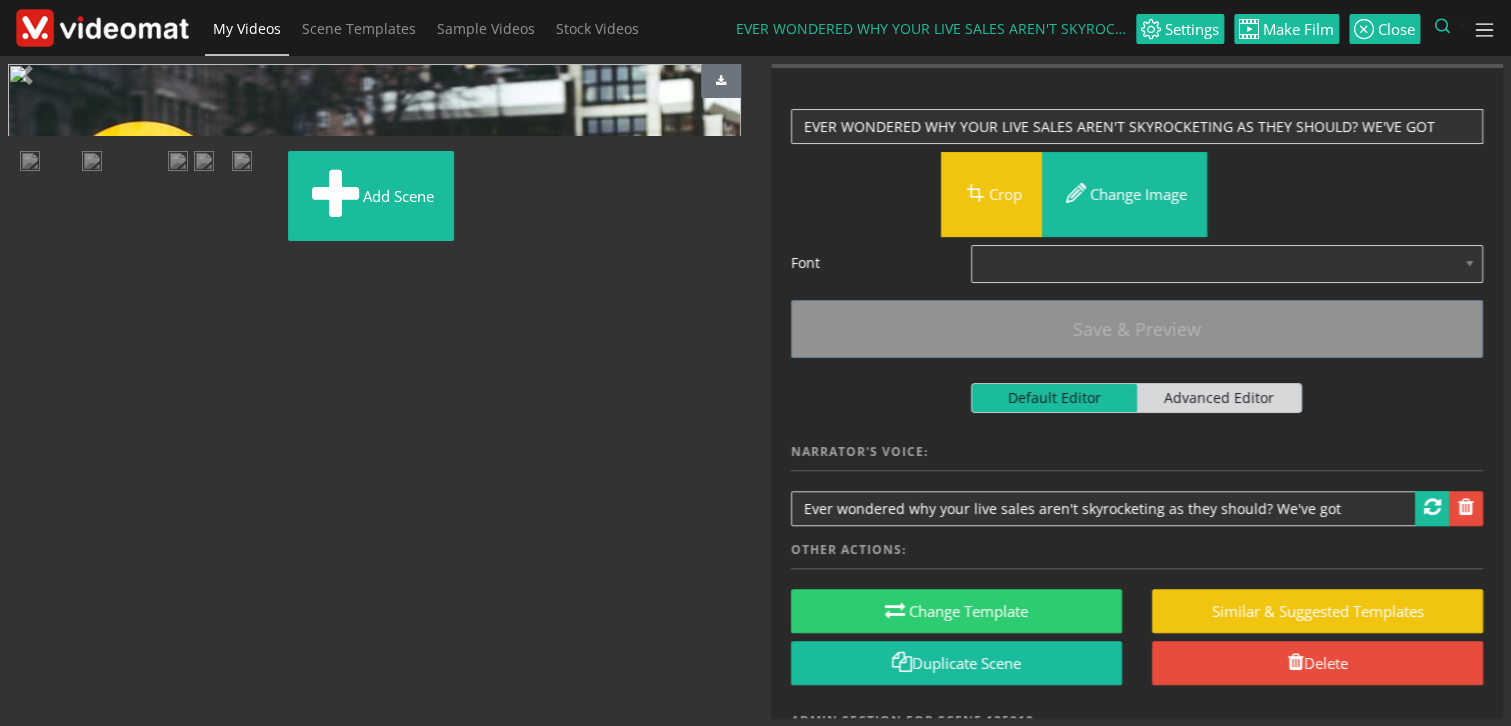click at bounding box center [30, 163] 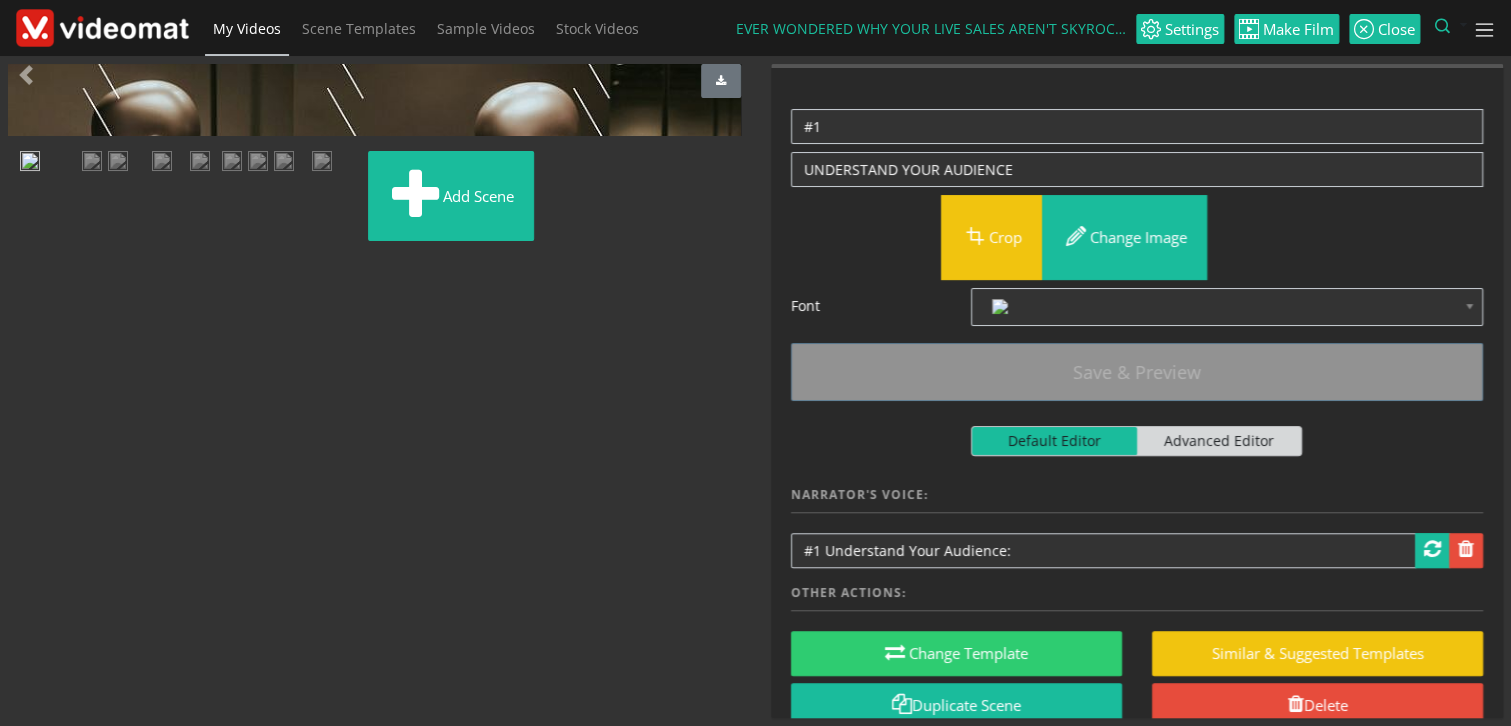 scroll, scrollTop: 377, scrollLeft: 0, axis: vertical 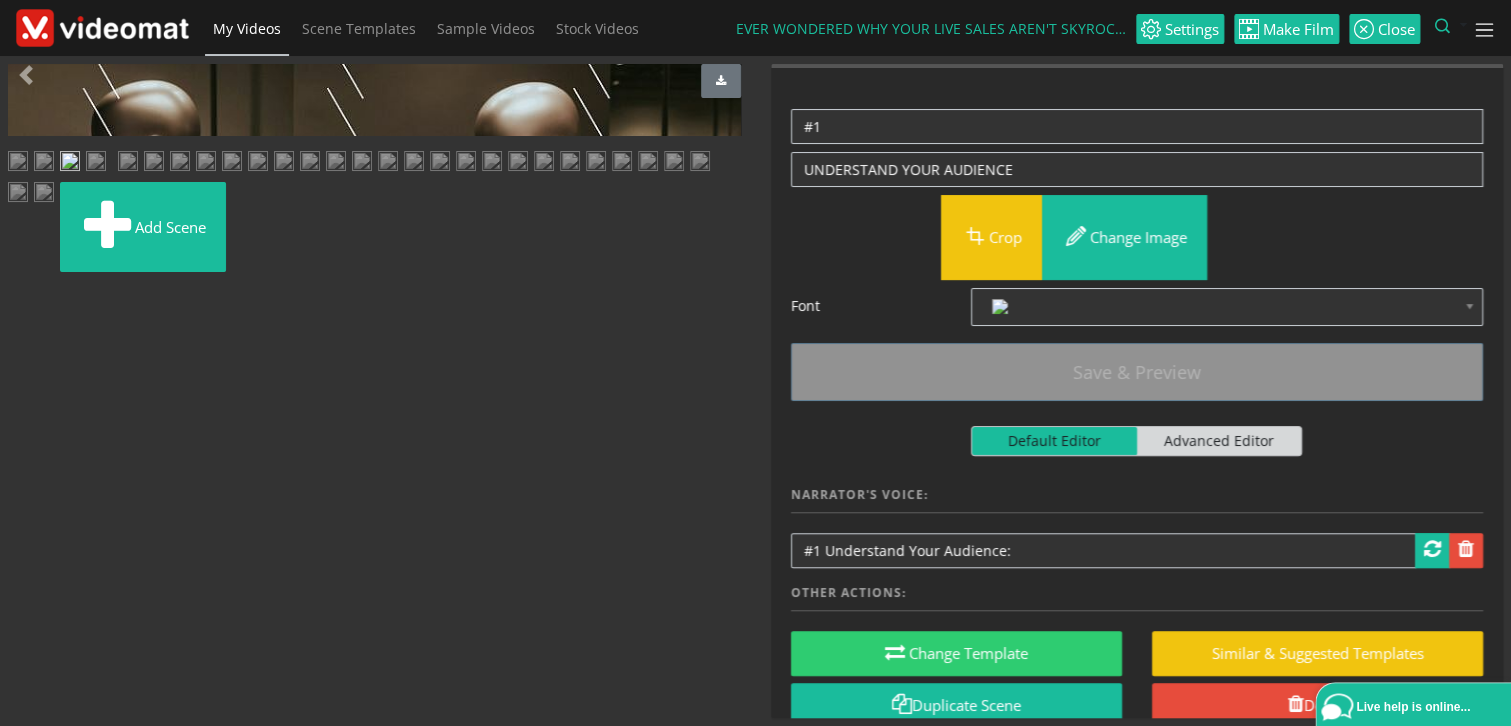 click at bounding box center (122, 163) 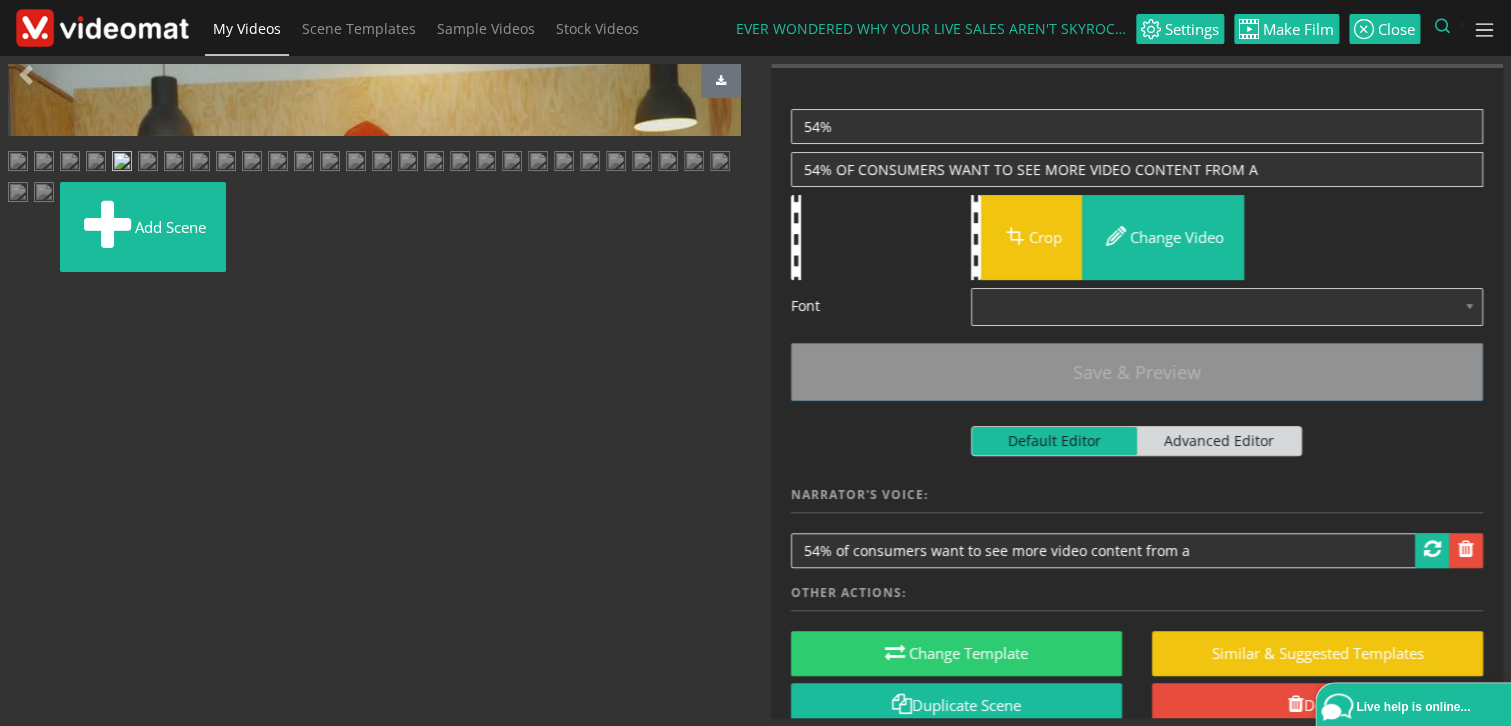 scroll, scrollTop: 0, scrollLeft: 0, axis: both 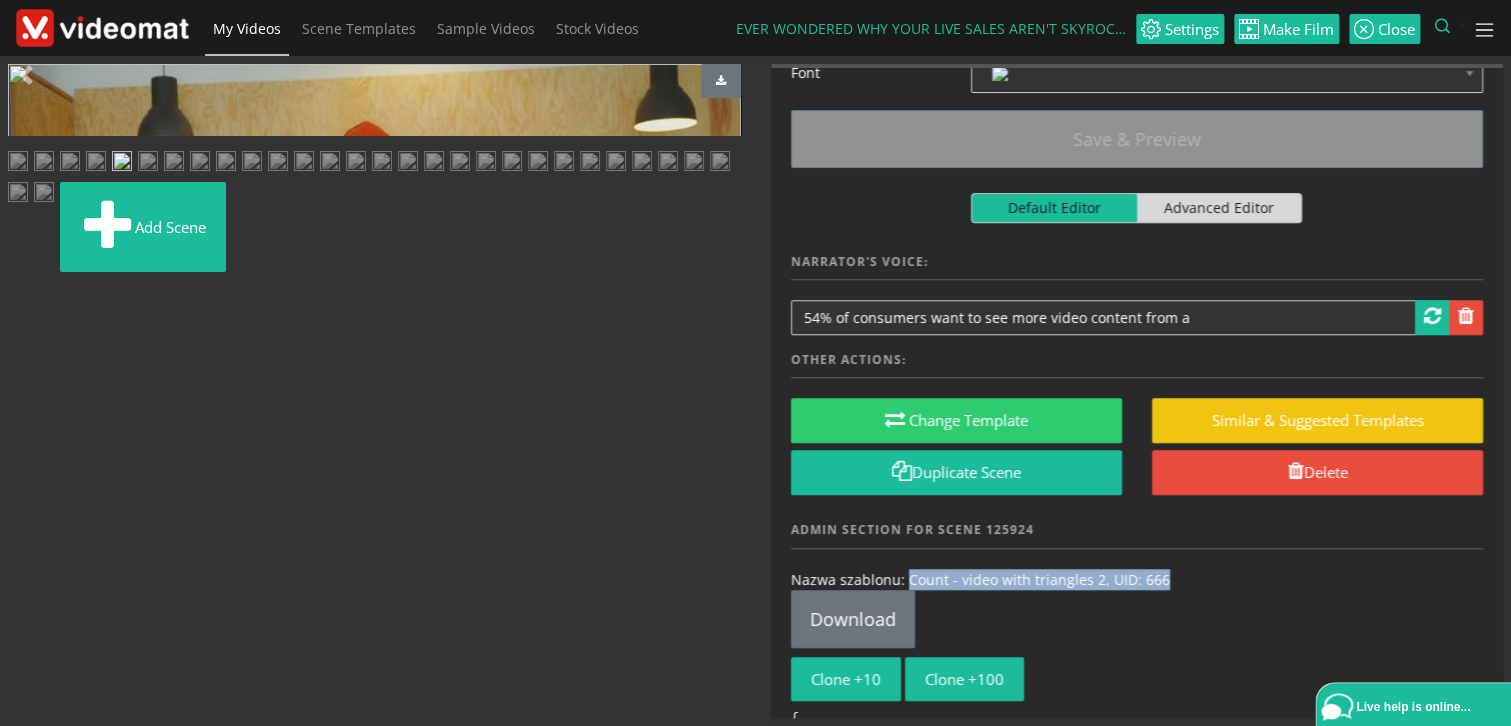 drag, startPoint x: 1170, startPoint y: 578, endPoint x: 906, endPoint y: 569, distance: 264.15335 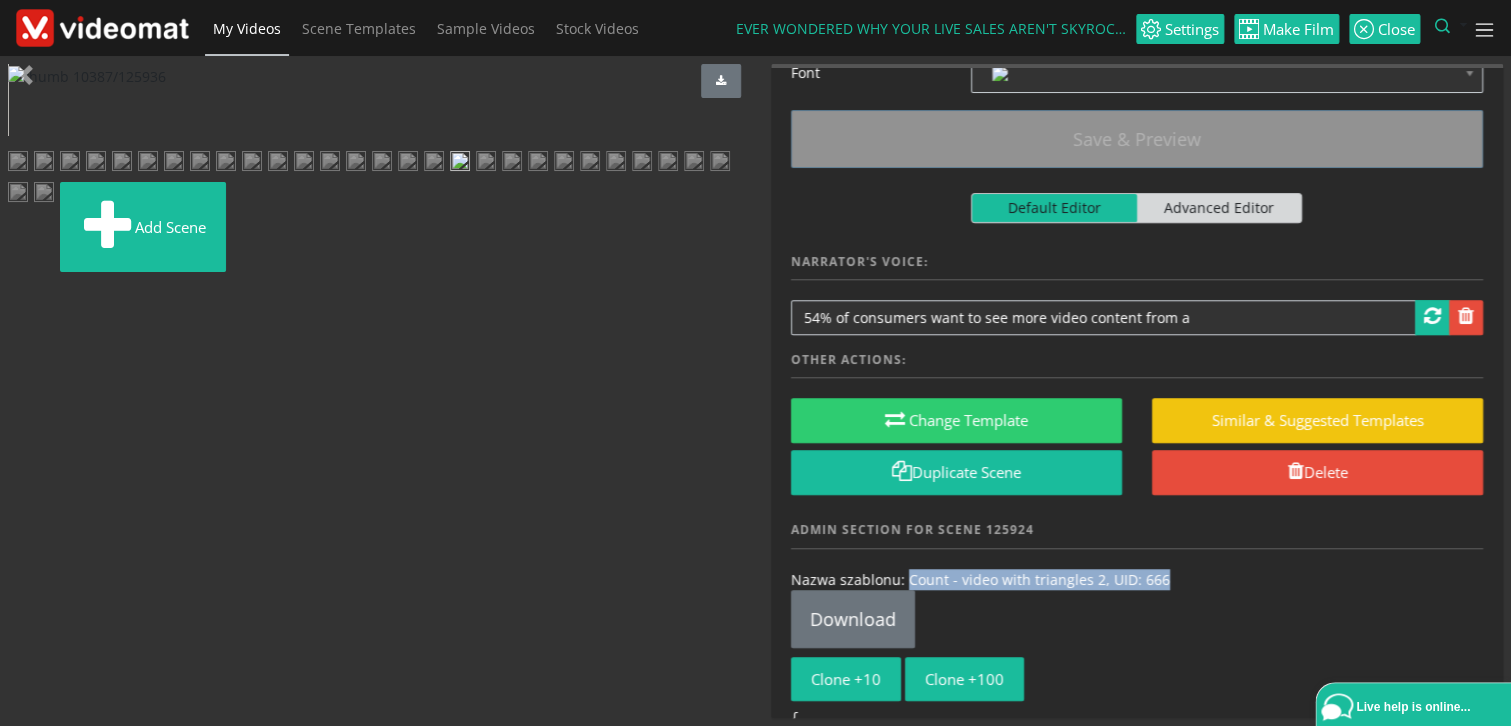 scroll, scrollTop: 117, scrollLeft: 0, axis: vertical 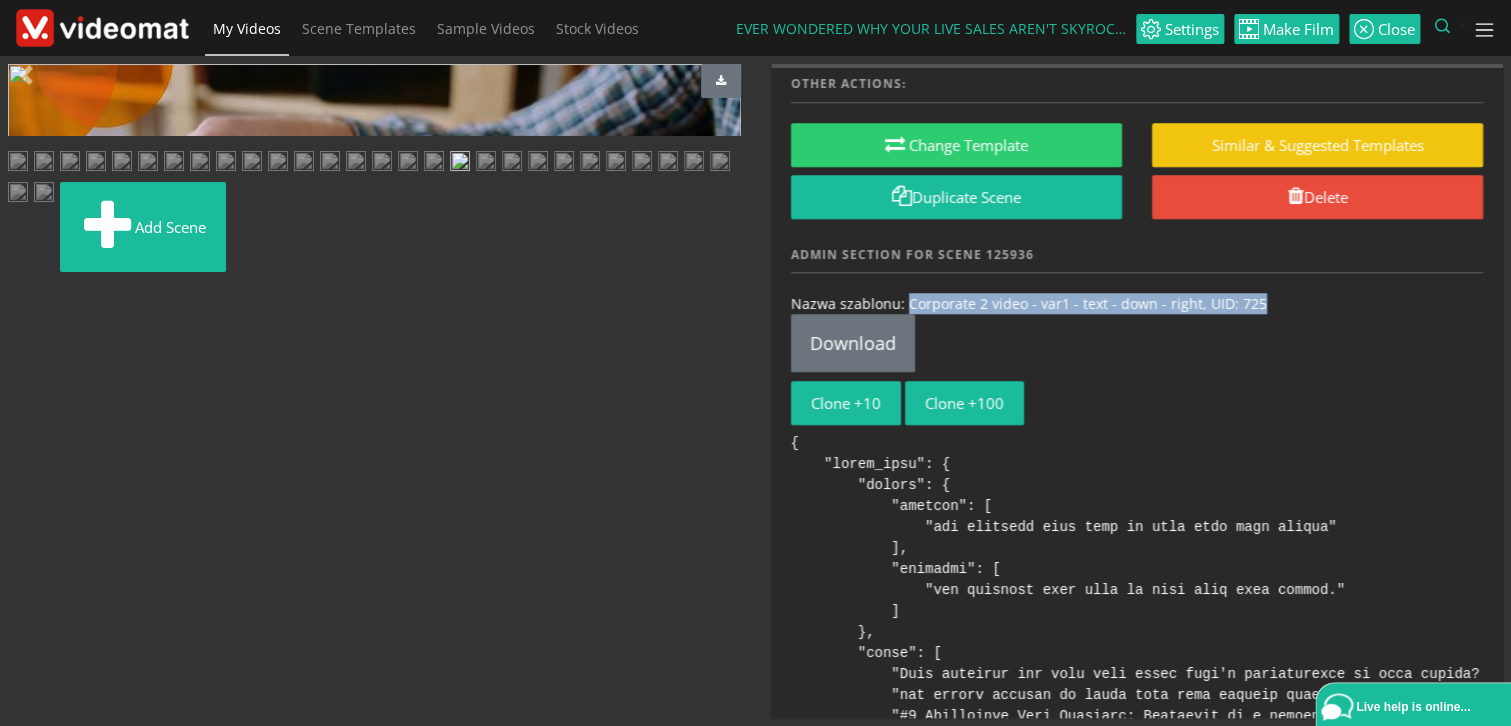drag, startPoint x: 1243, startPoint y: 294, endPoint x: 903, endPoint y: 299, distance: 340.03677 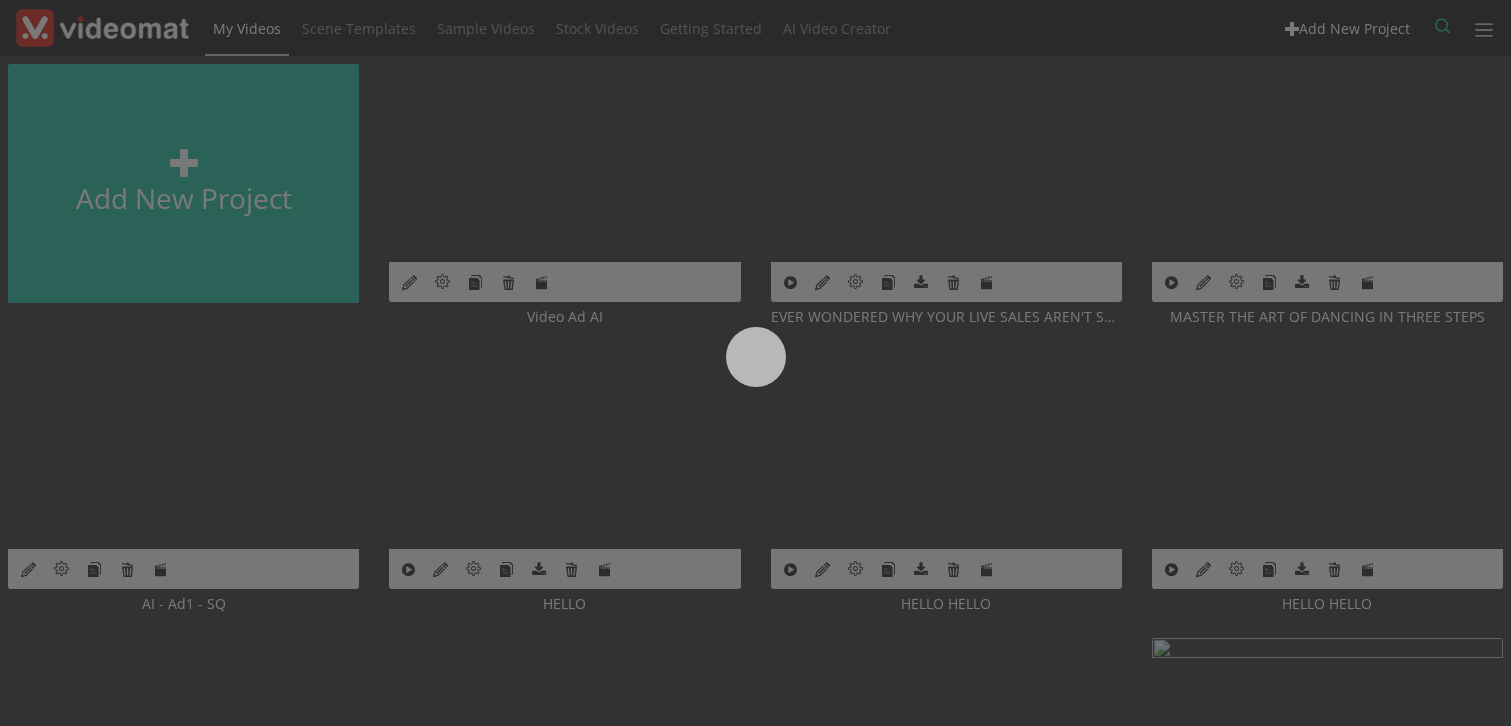 scroll, scrollTop: 0, scrollLeft: 0, axis: both 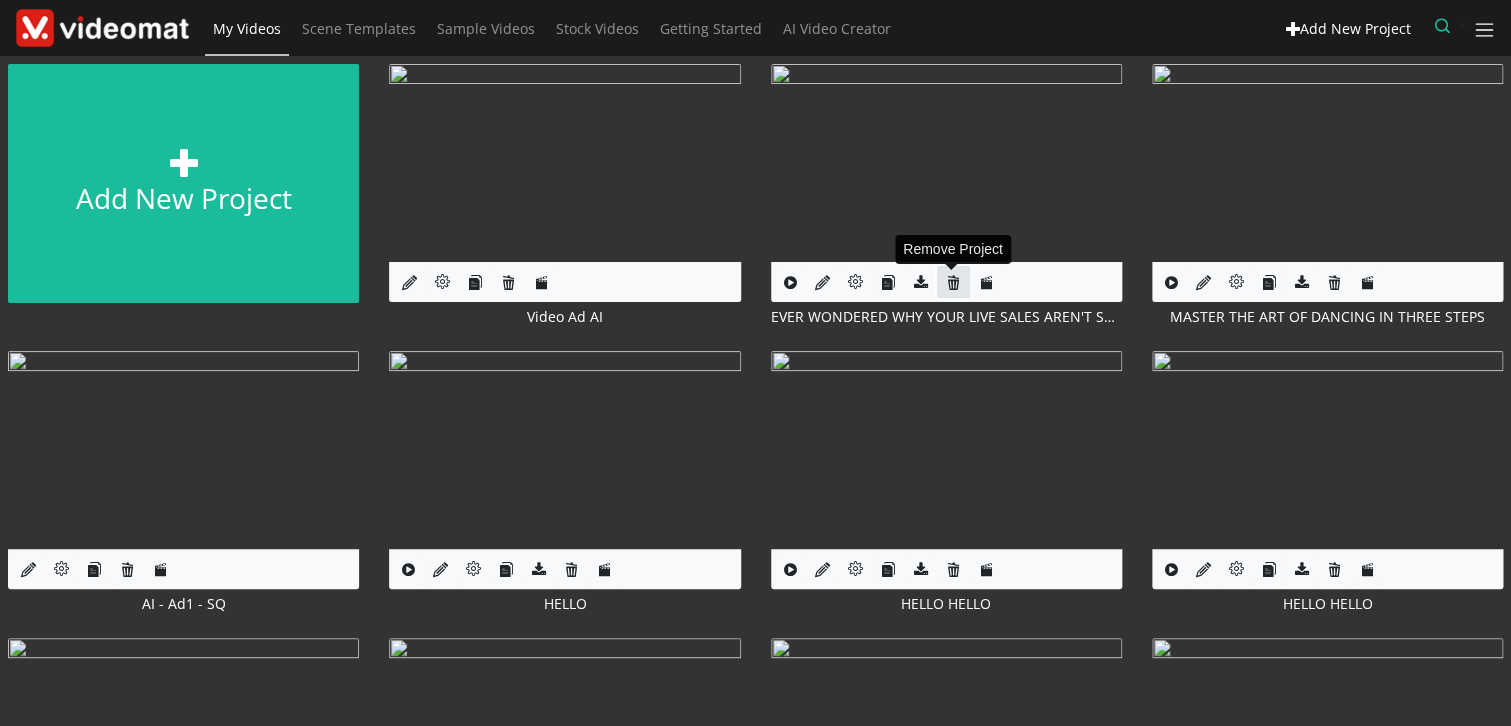 click at bounding box center [953, 282] 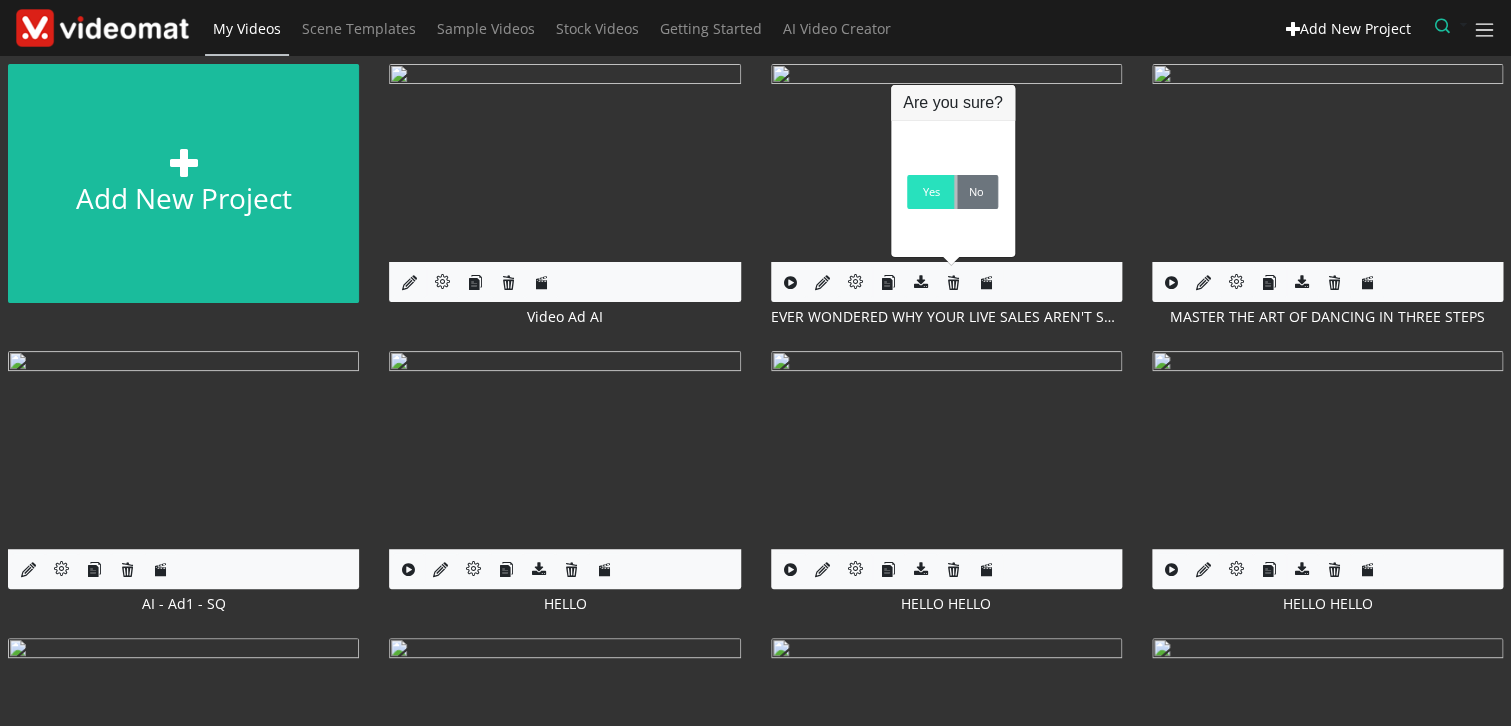 click on "Yes" at bounding box center (930, 192) 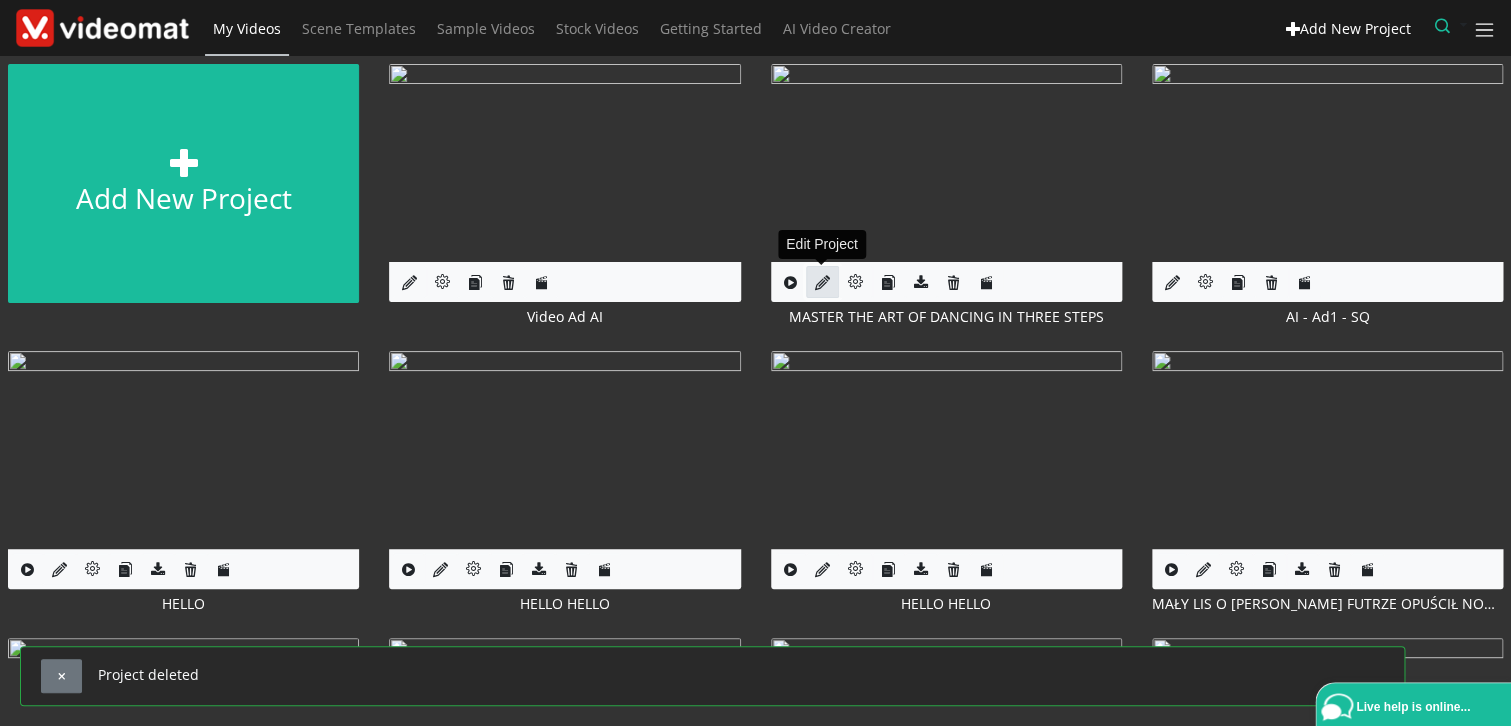 click at bounding box center (822, 282) 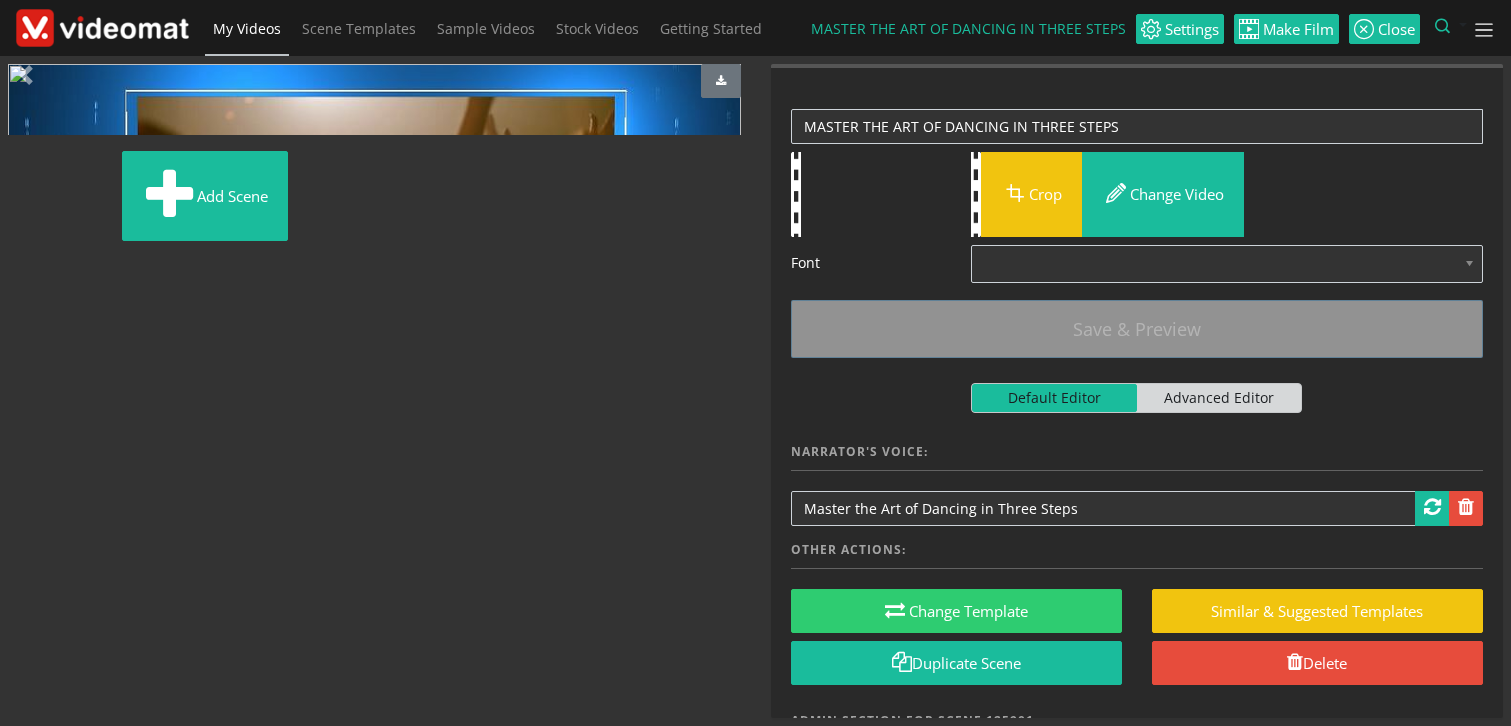 scroll, scrollTop: 0, scrollLeft: 0, axis: both 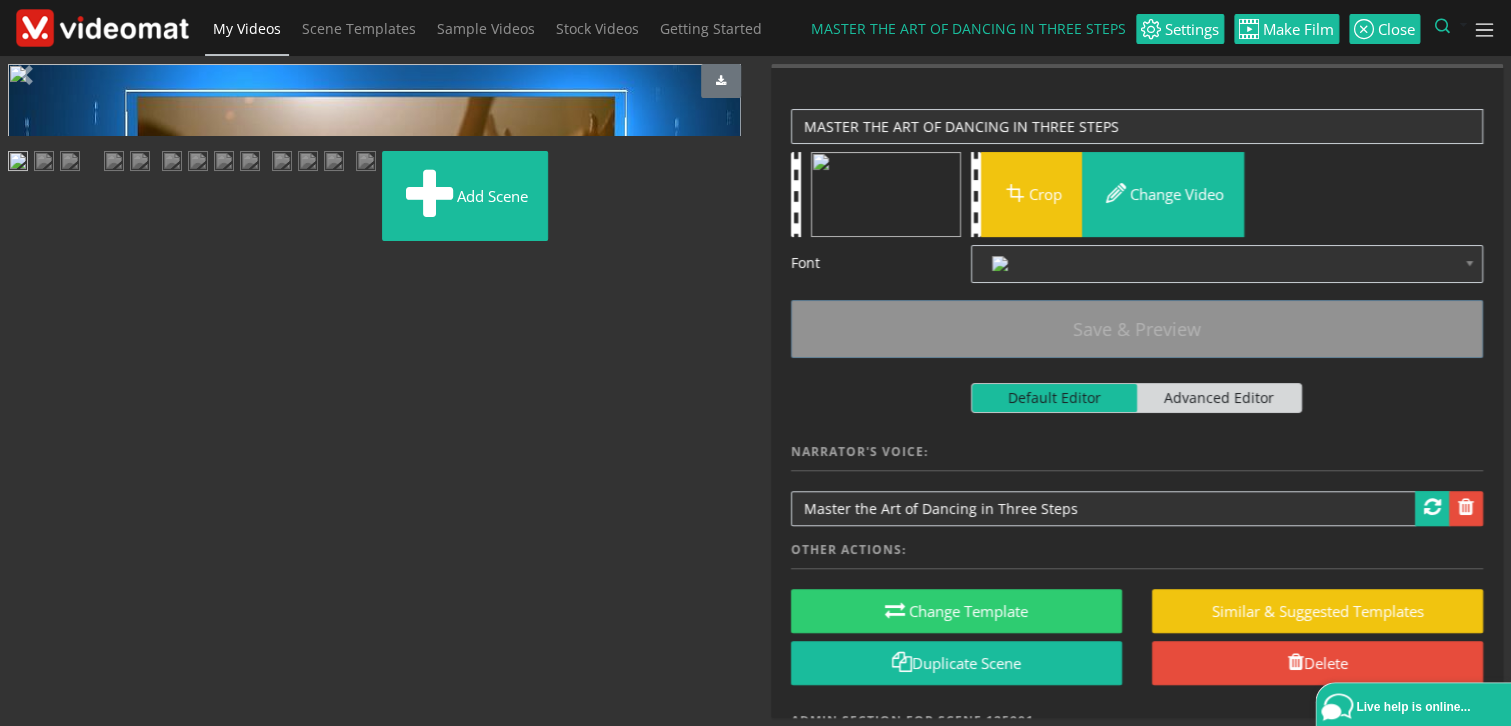 click at bounding box center (102, 27) 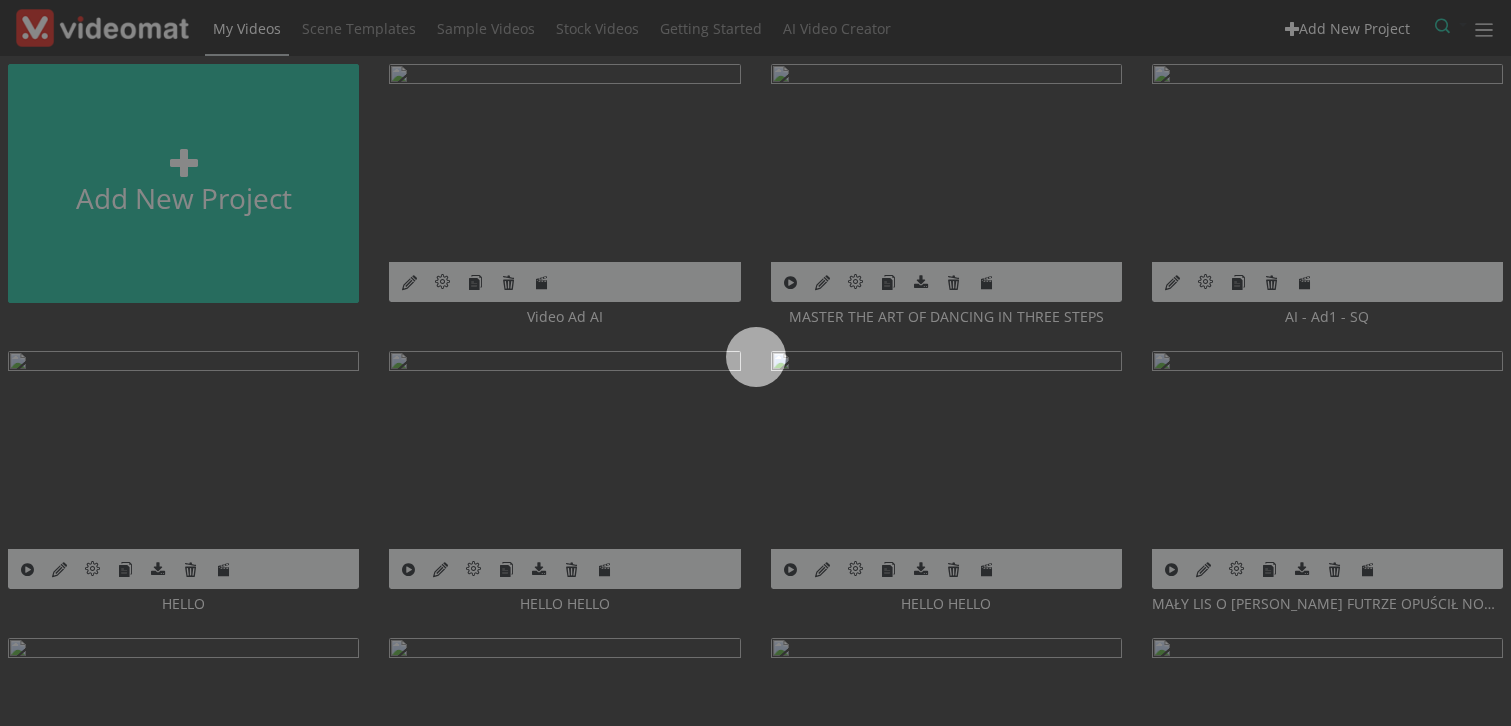 scroll, scrollTop: 0, scrollLeft: 0, axis: both 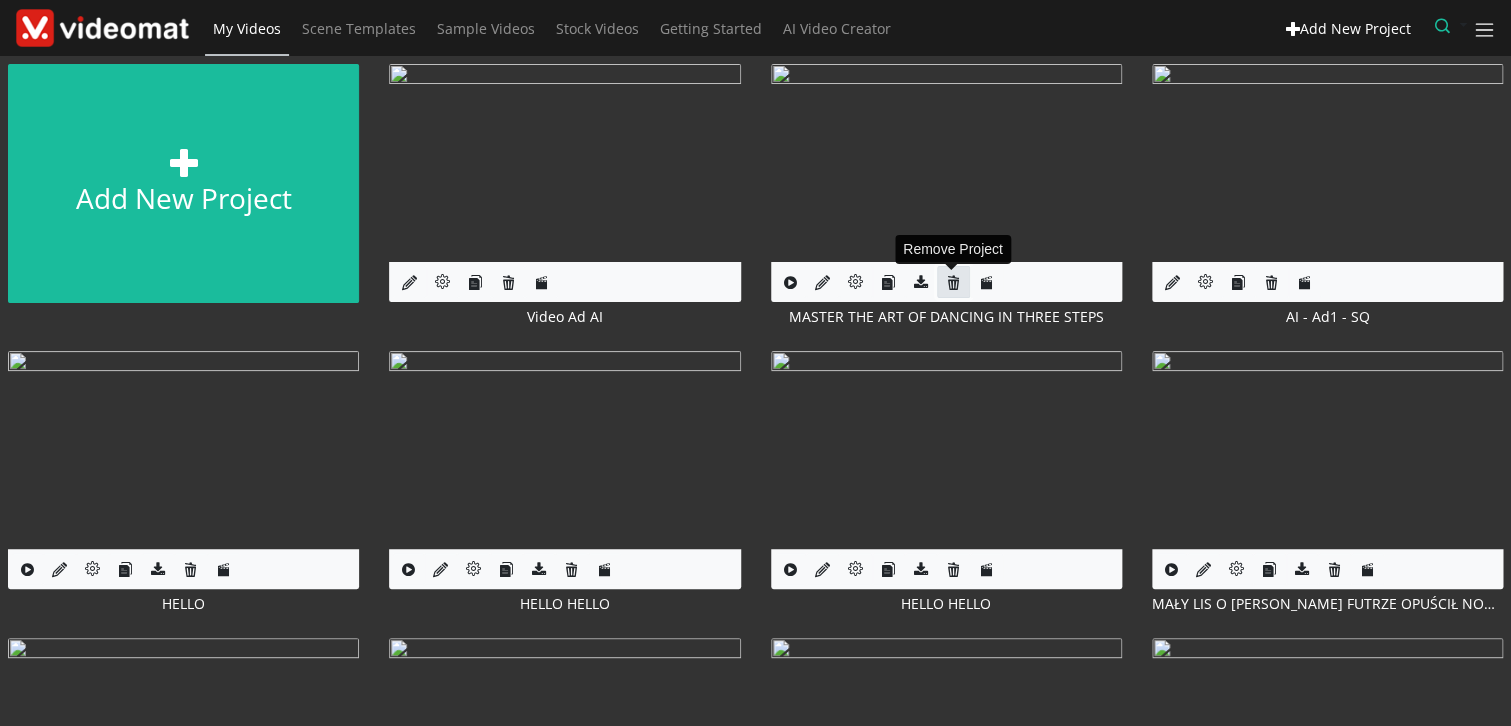 click at bounding box center [953, 282] 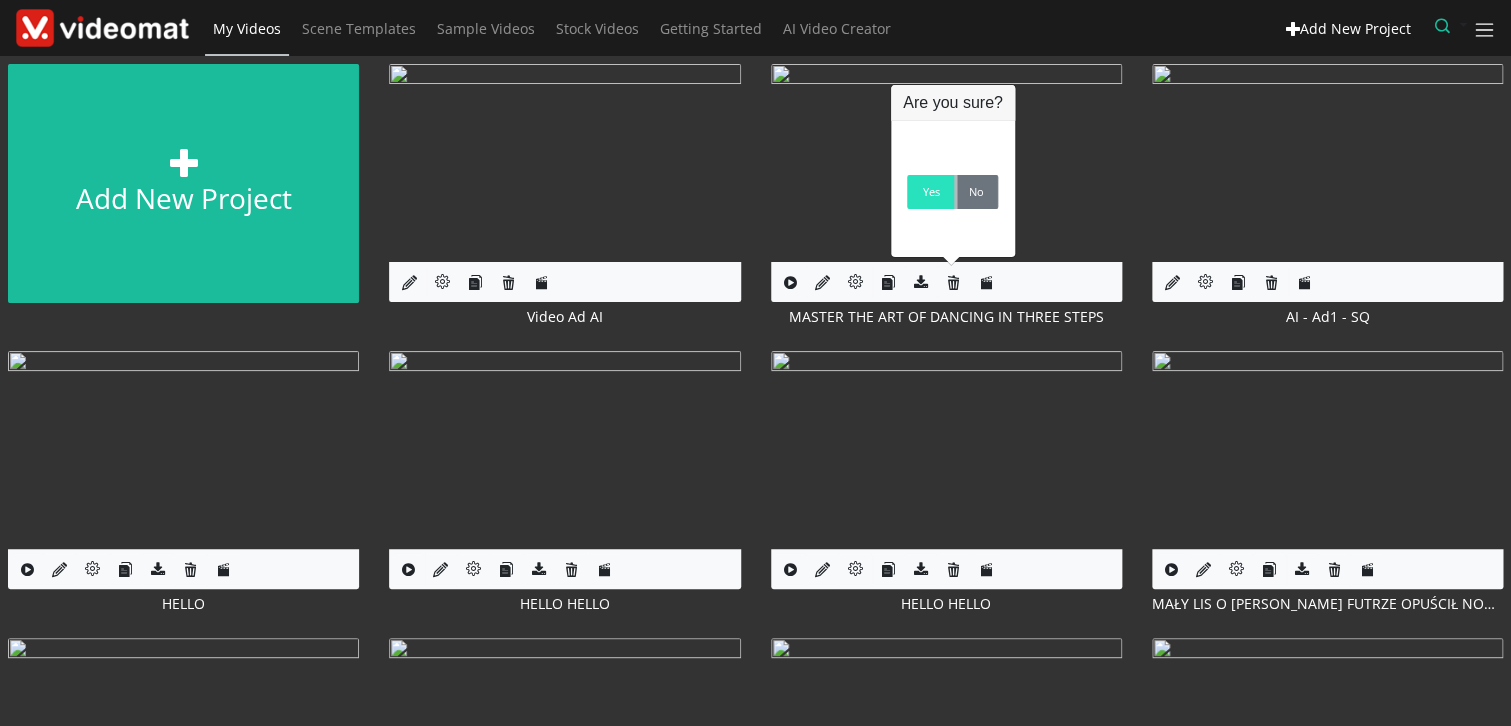 click on "Yes" at bounding box center (930, 192) 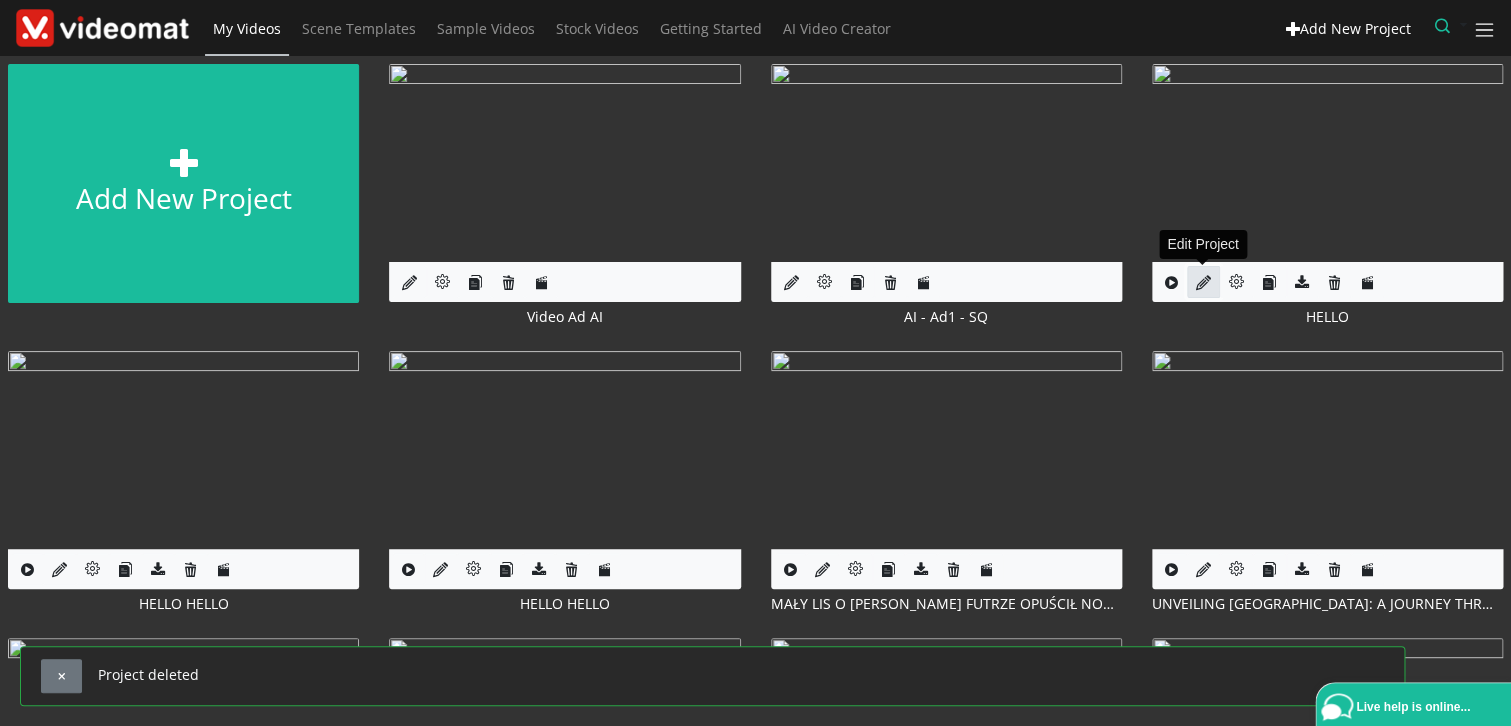 click at bounding box center [1203, 282] 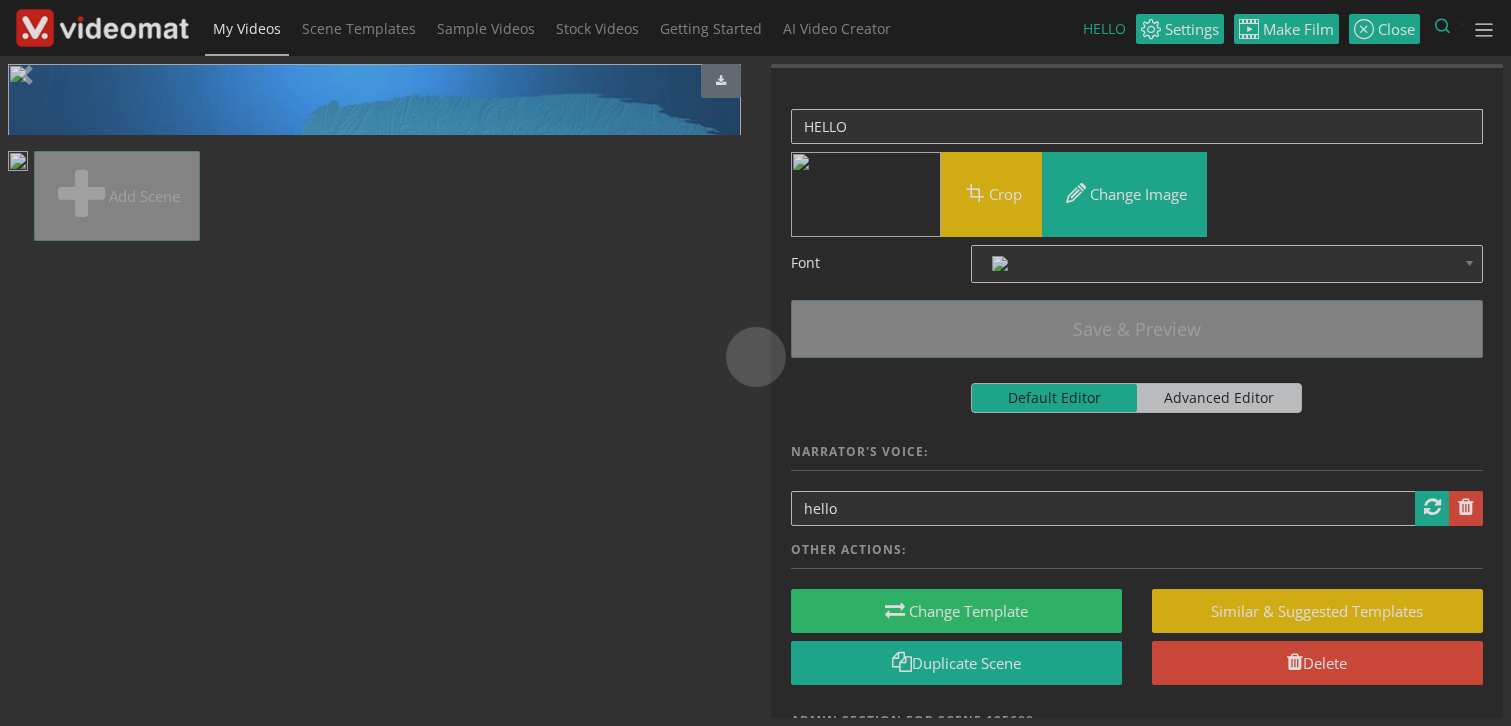 scroll, scrollTop: 0, scrollLeft: 0, axis: both 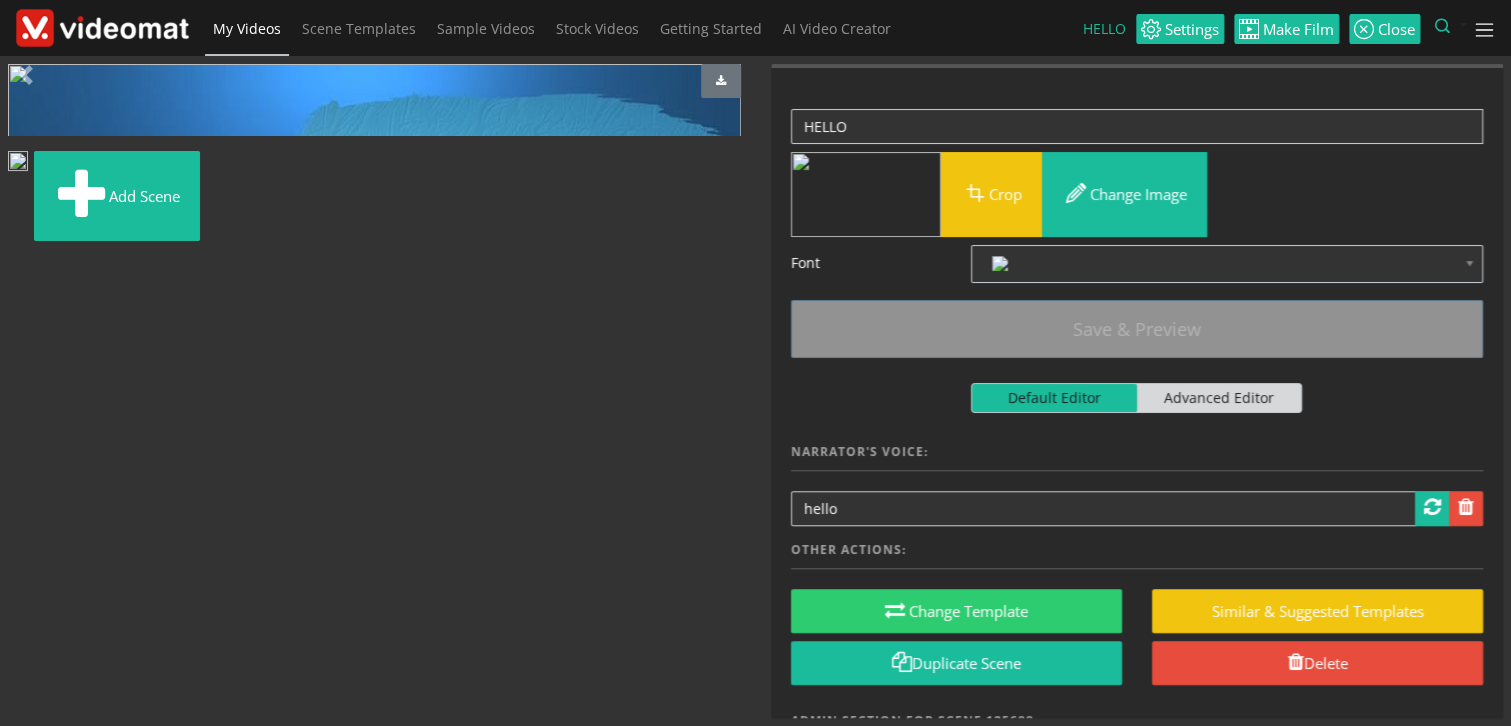 click at bounding box center [102, 27] 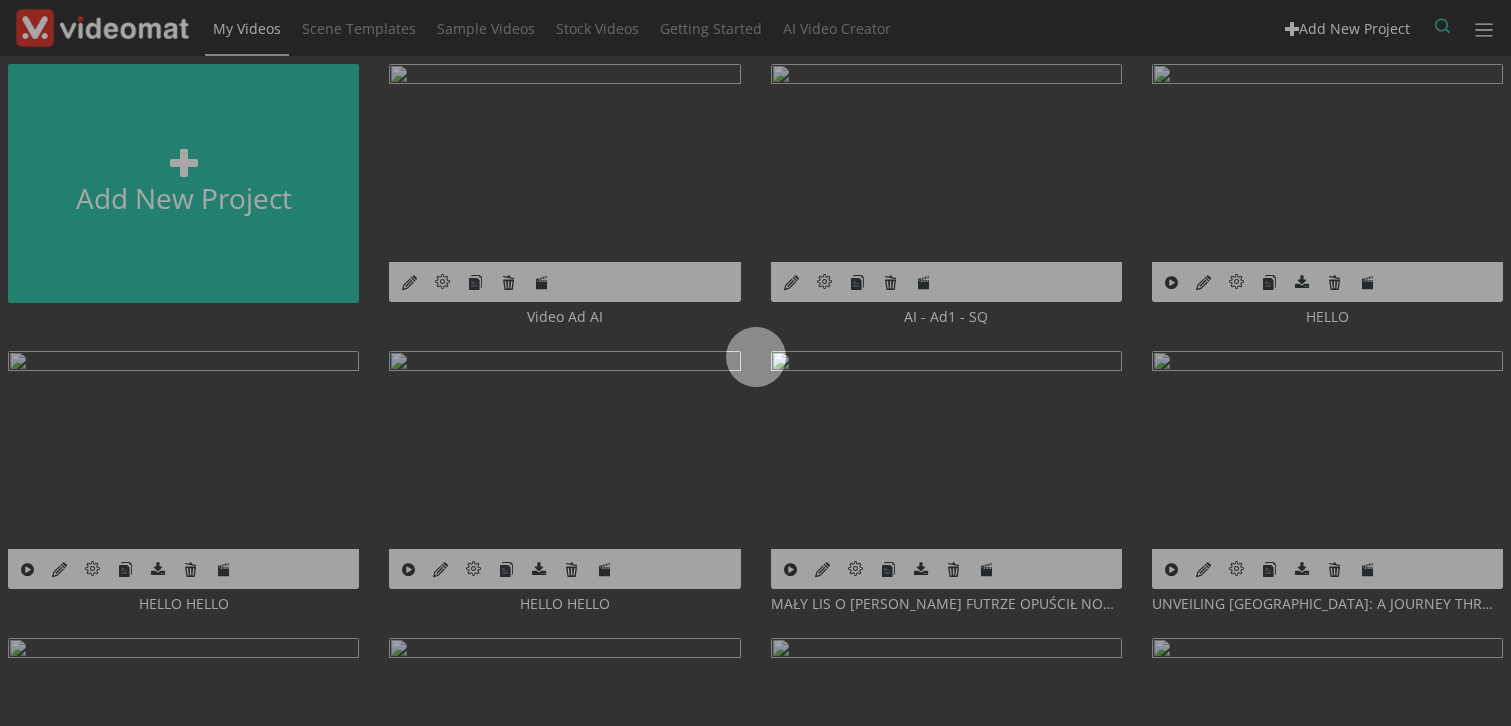scroll, scrollTop: 0, scrollLeft: 0, axis: both 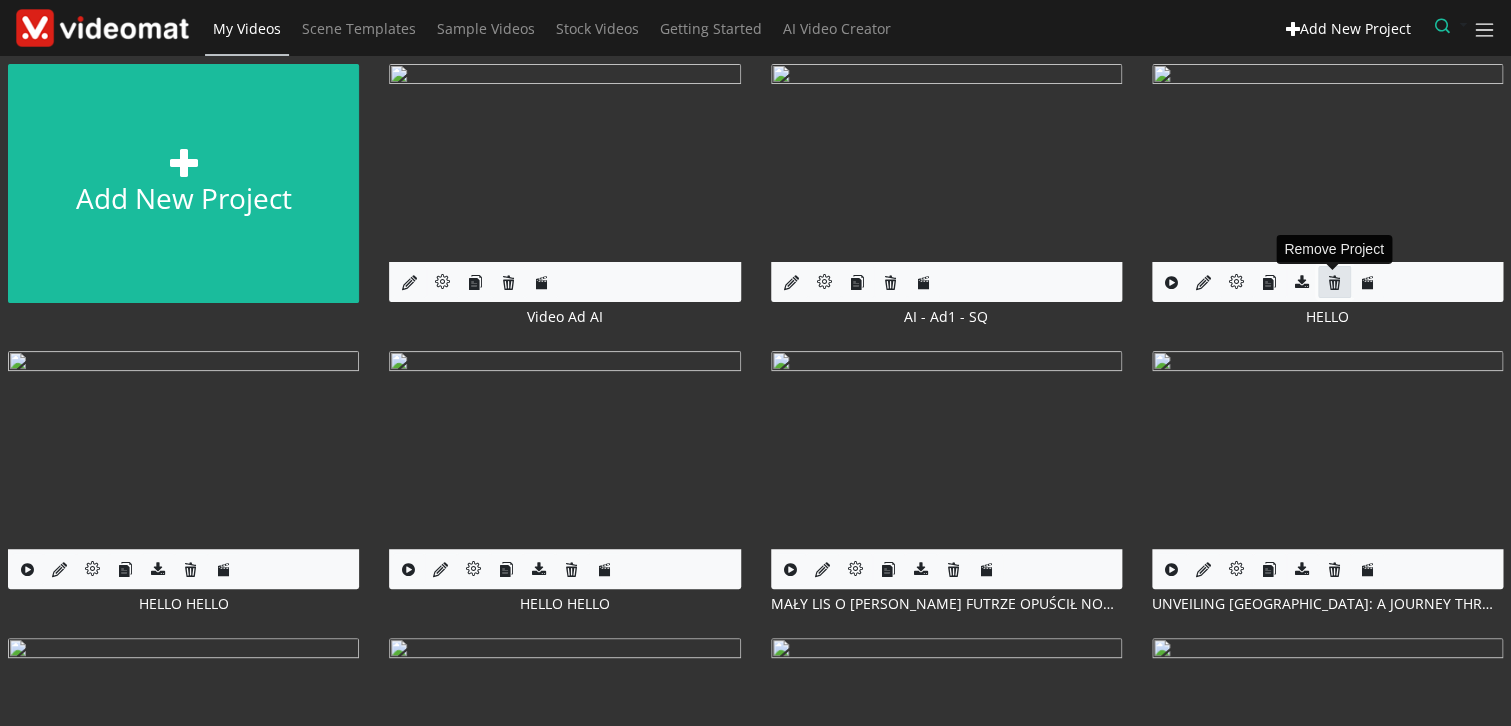 click at bounding box center (1334, 282) 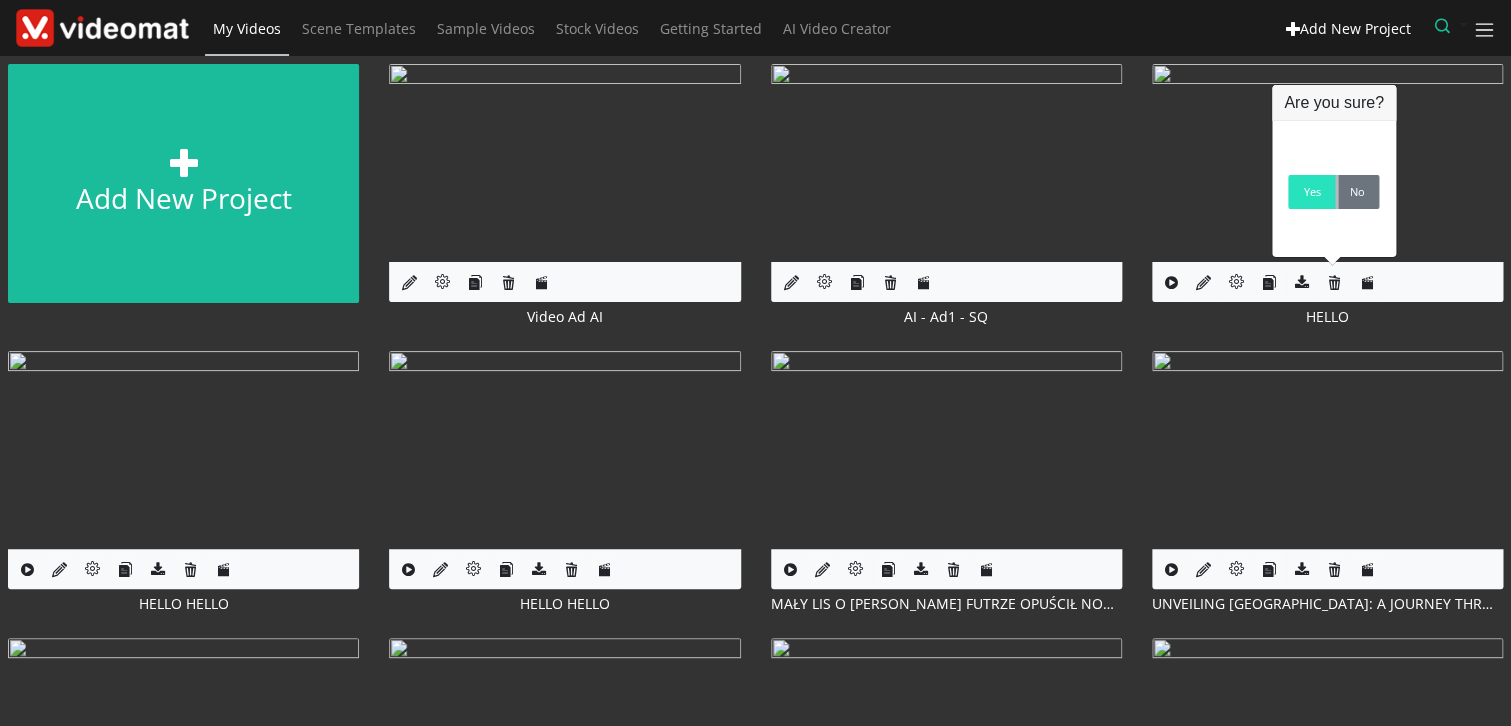 click on "Yes" at bounding box center (1311, 192) 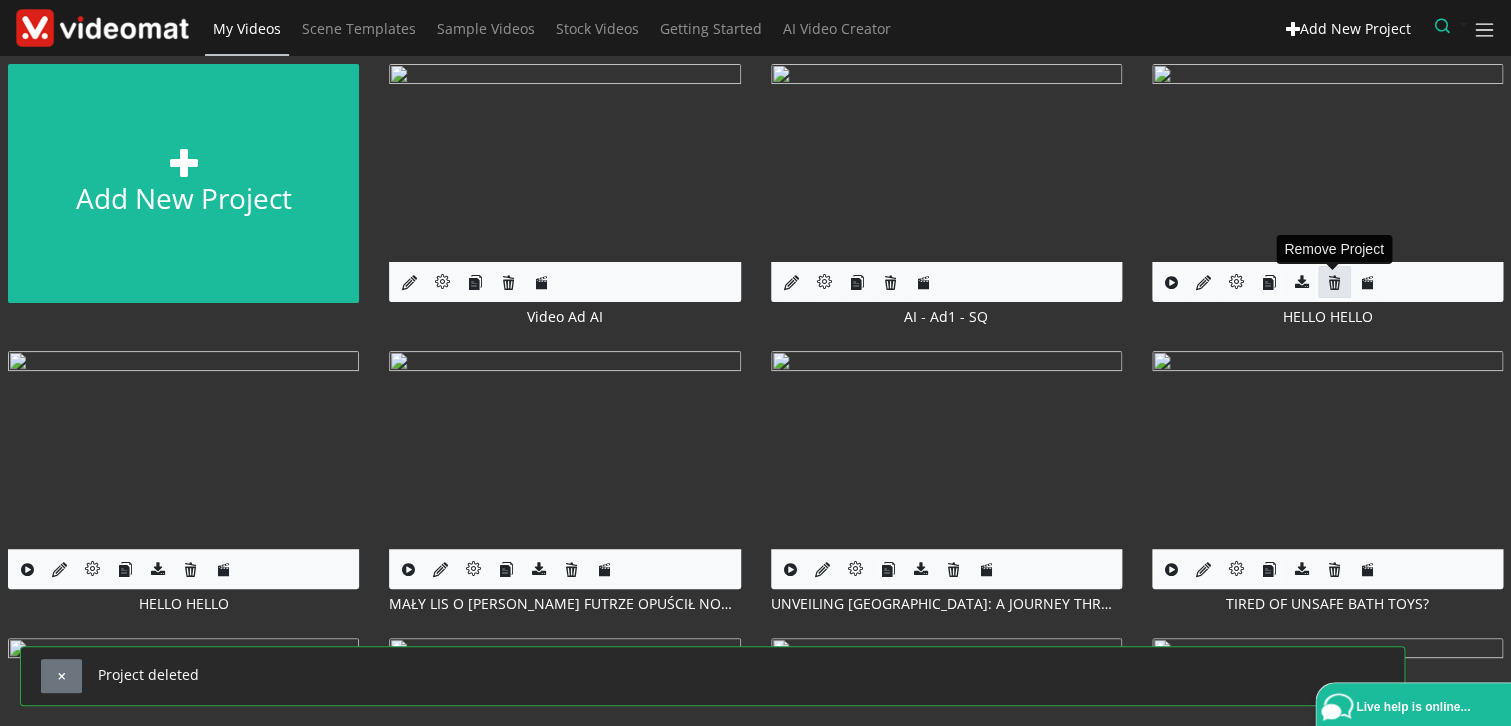 click at bounding box center [1334, 282] 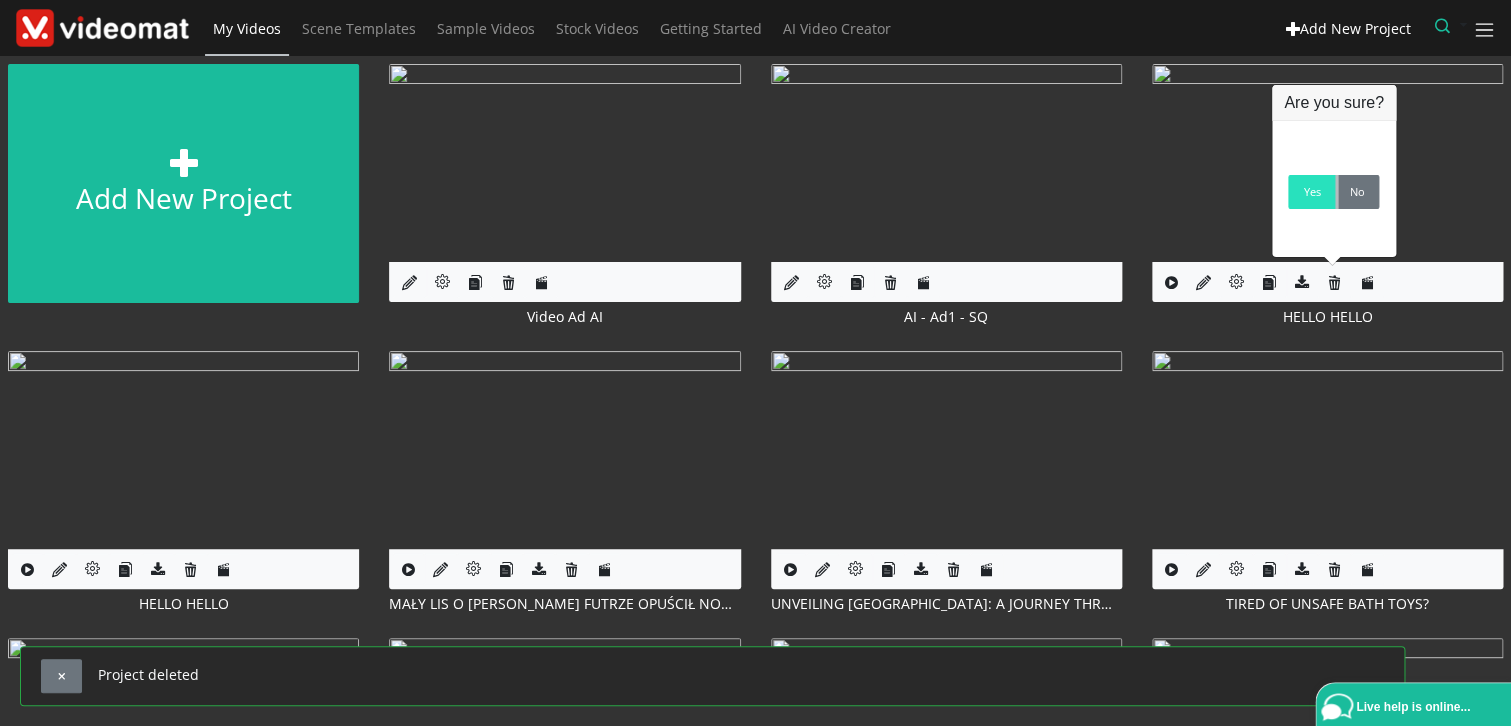 click on "Yes" at bounding box center [1311, 192] 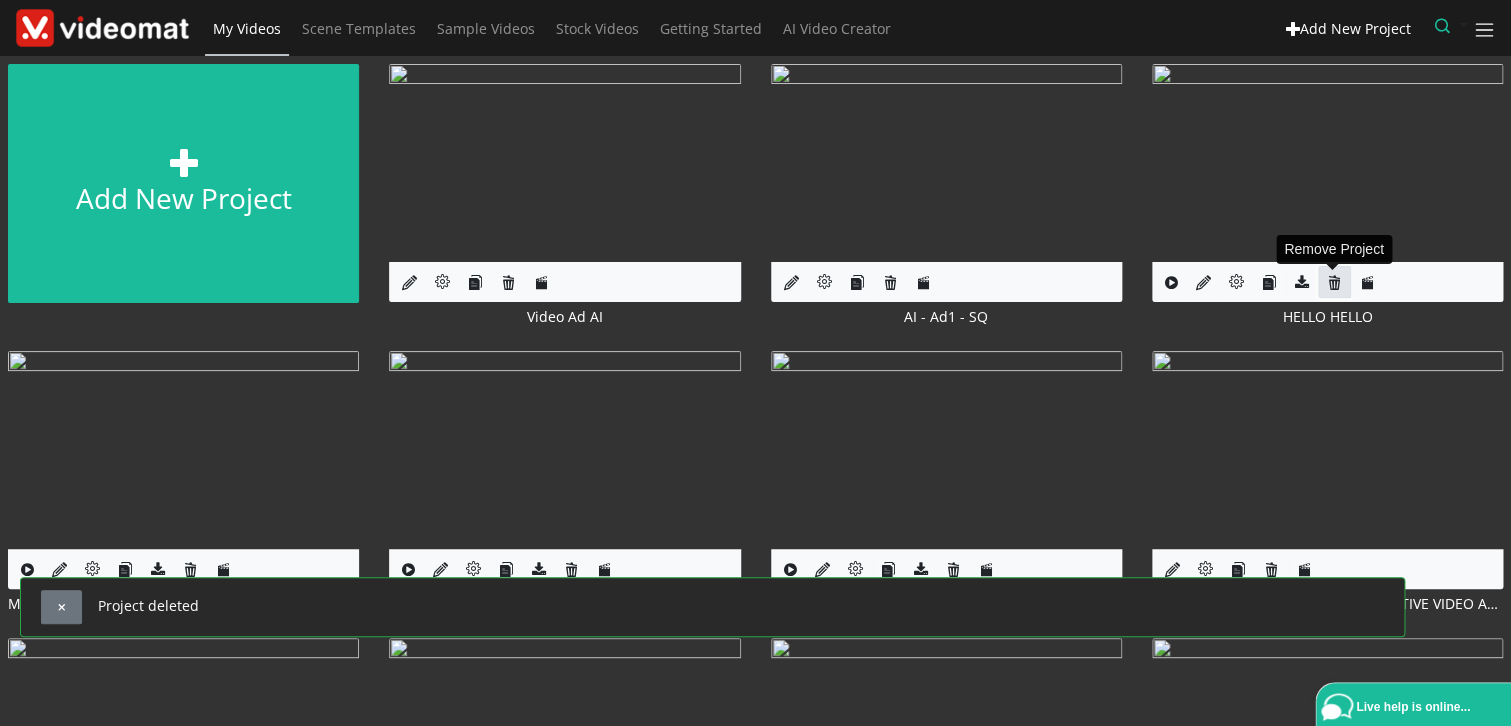 click at bounding box center [1334, 282] 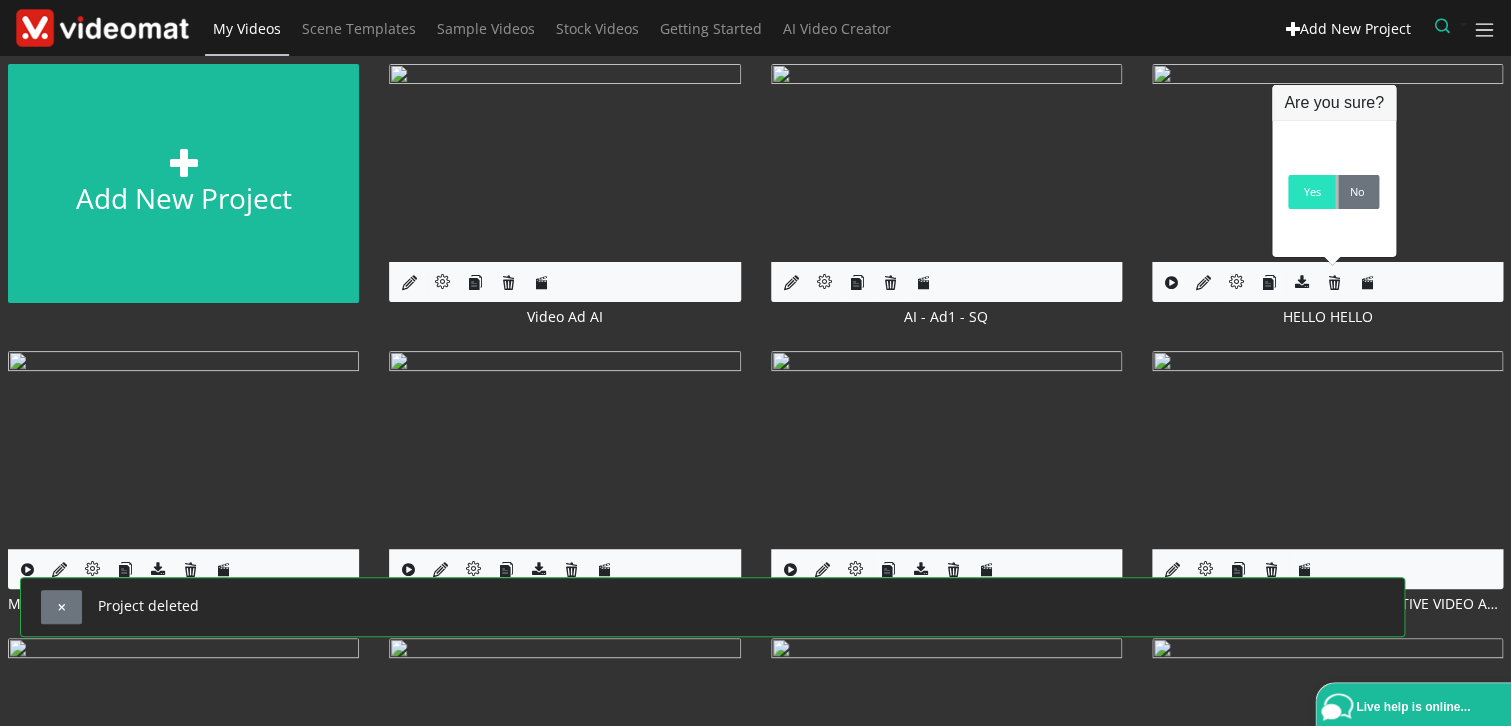 click on "Yes" at bounding box center (1311, 192) 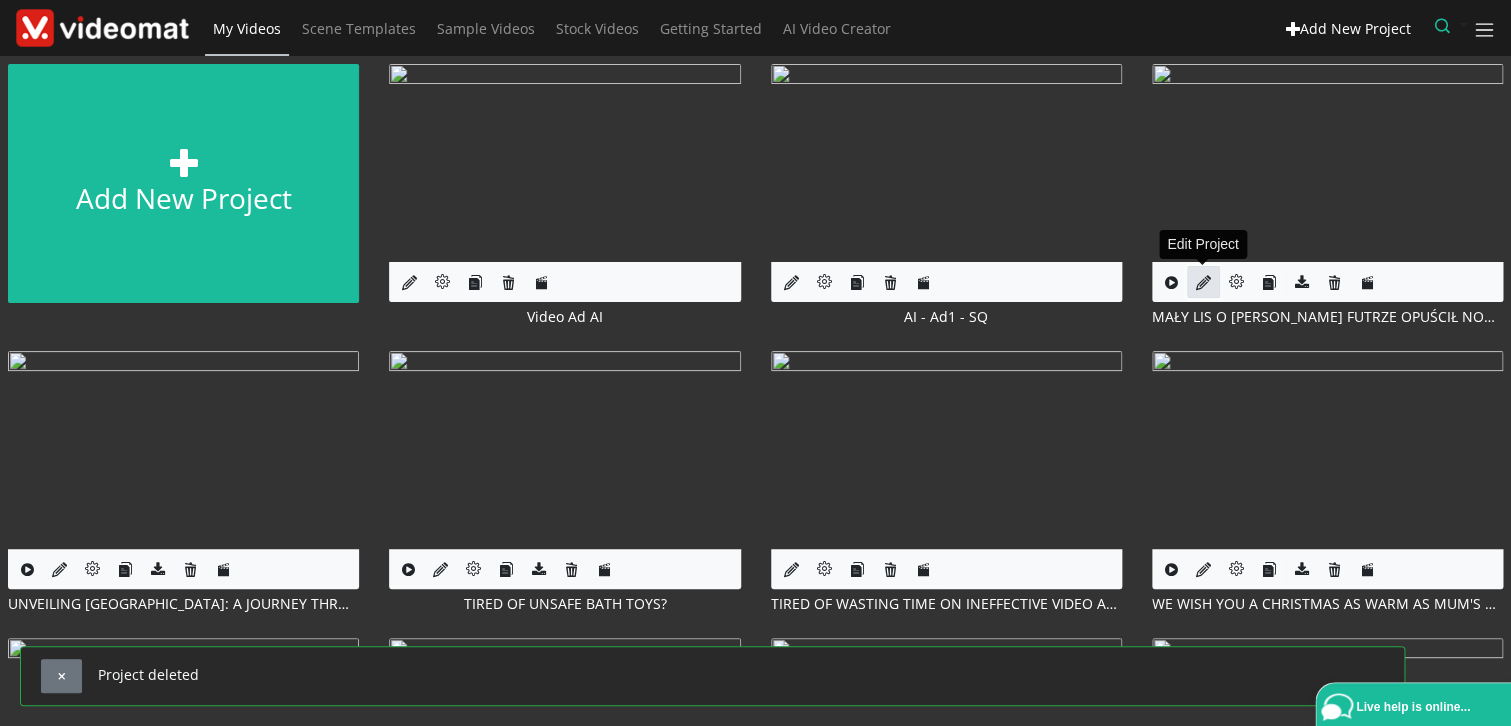 click at bounding box center (1203, 282) 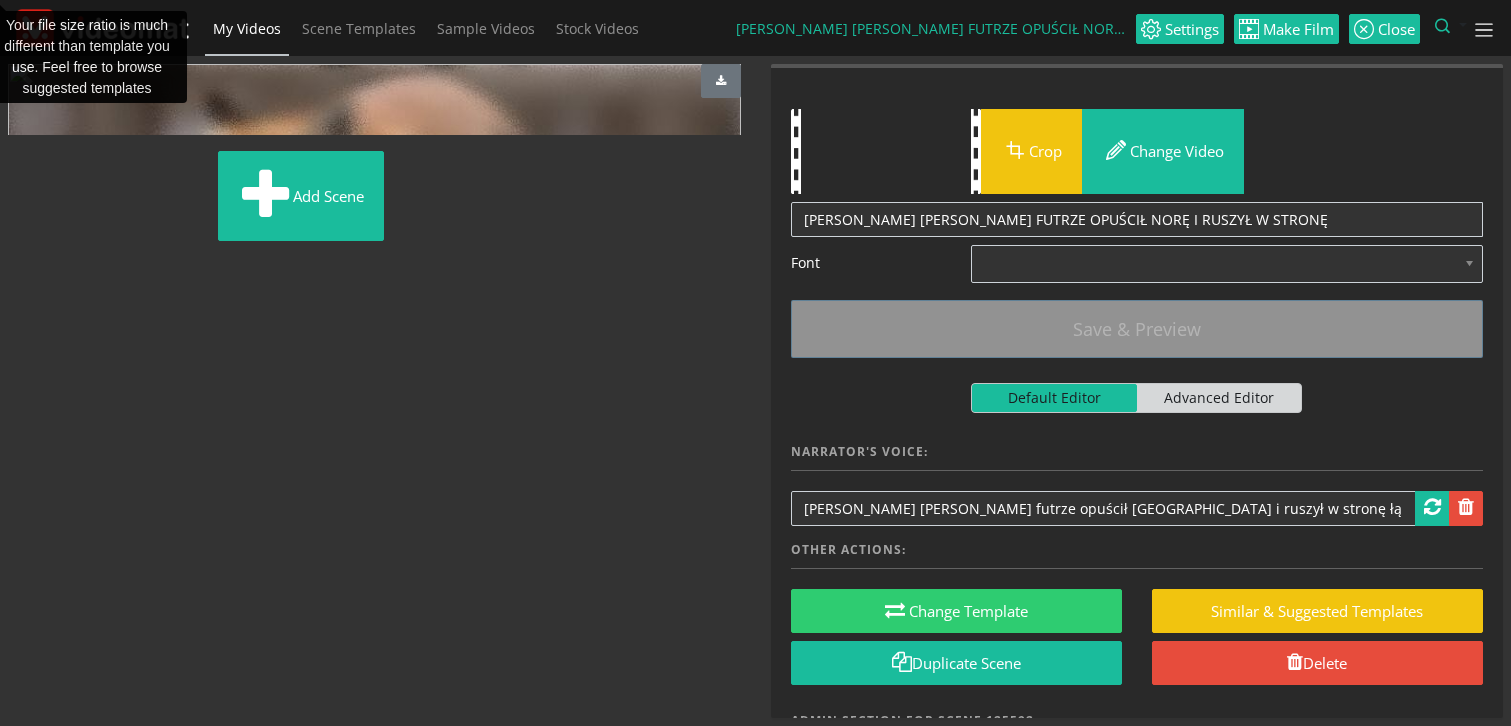 scroll, scrollTop: 0, scrollLeft: 0, axis: both 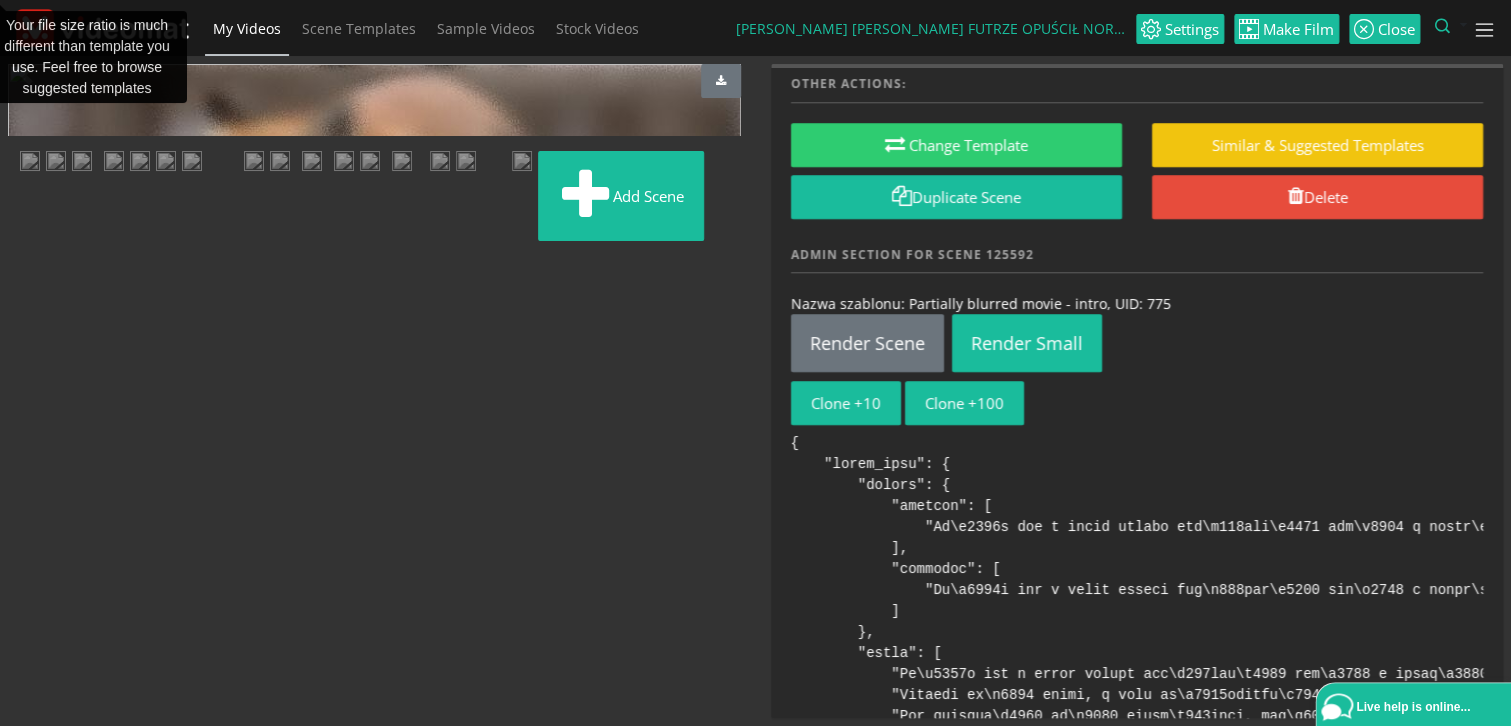 click at bounding box center [402, 163] 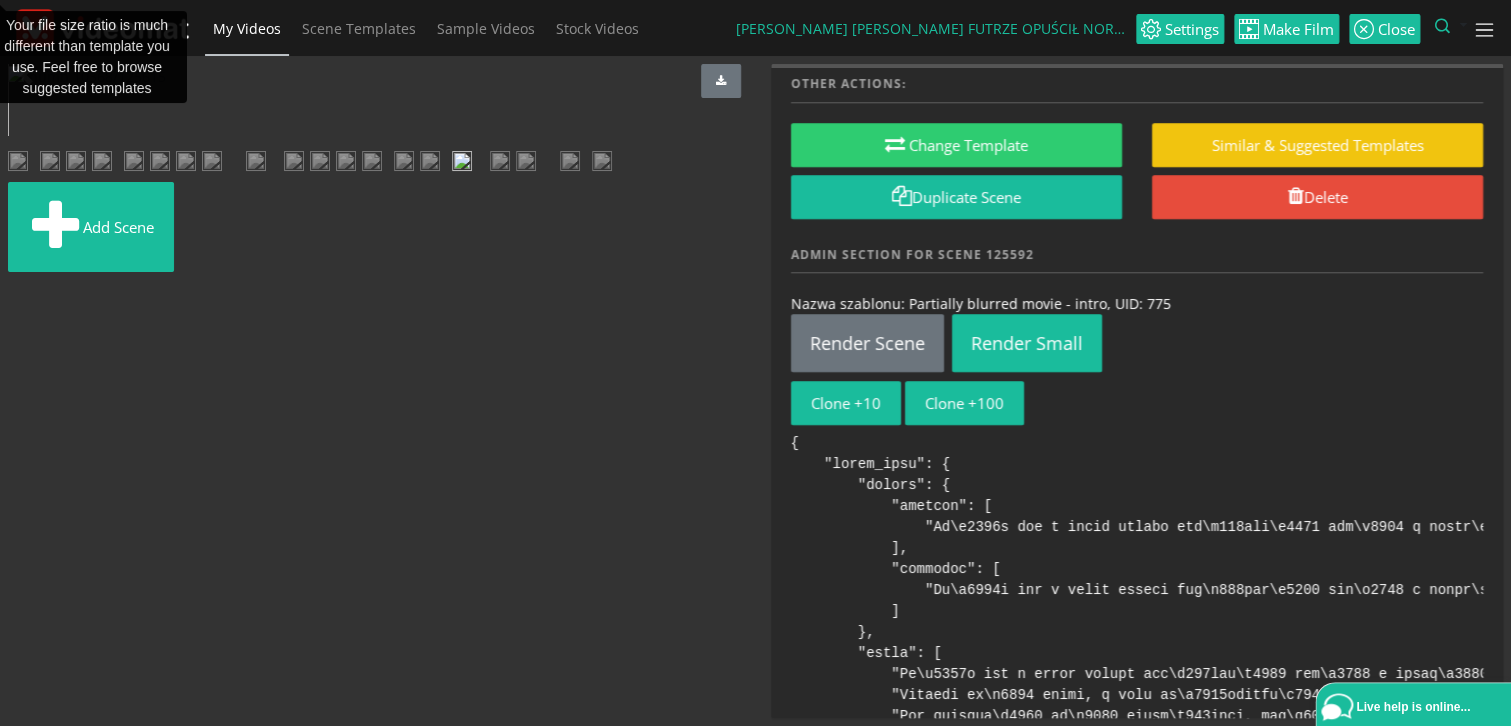 scroll, scrollTop: 0, scrollLeft: 0, axis: both 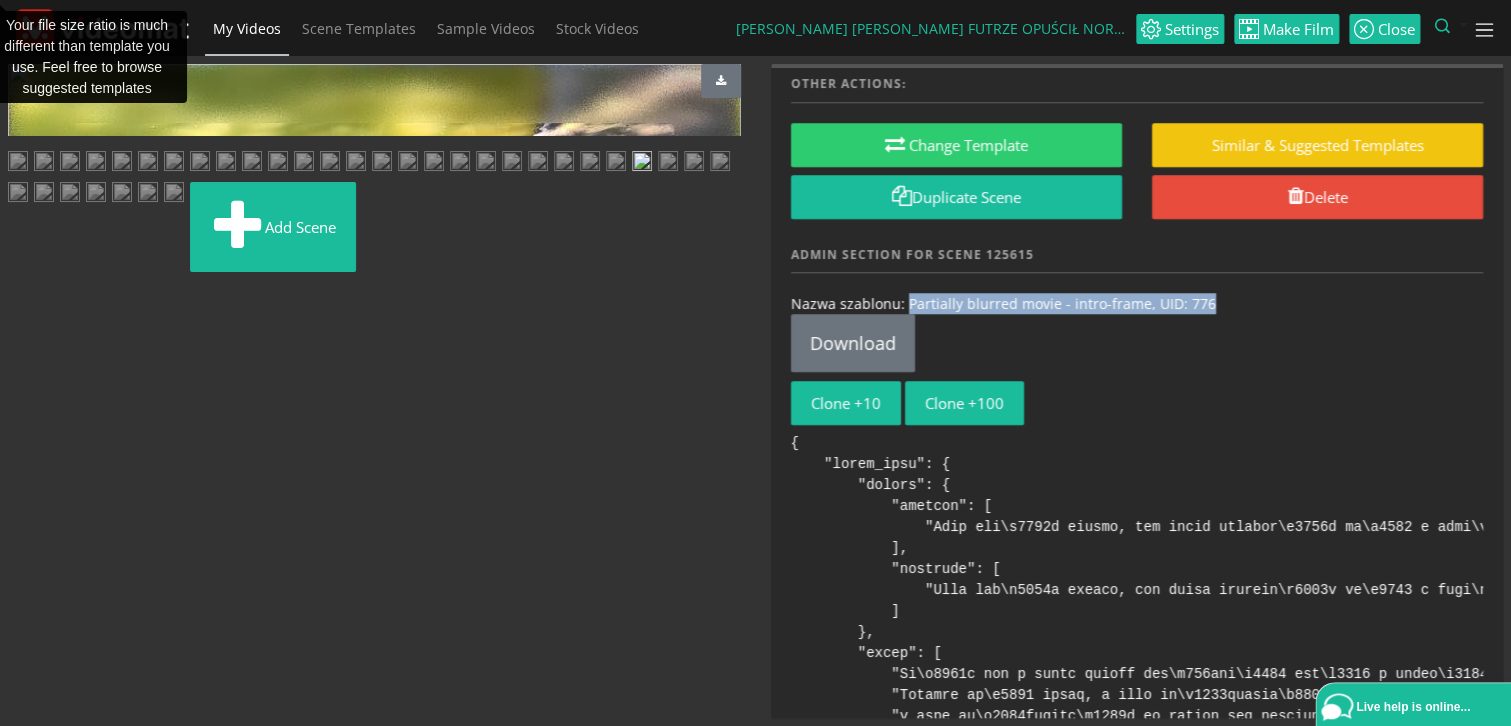 drag, startPoint x: 1224, startPoint y: 307, endPoint x: 907, endPoint y: 304, distance: 317.0142 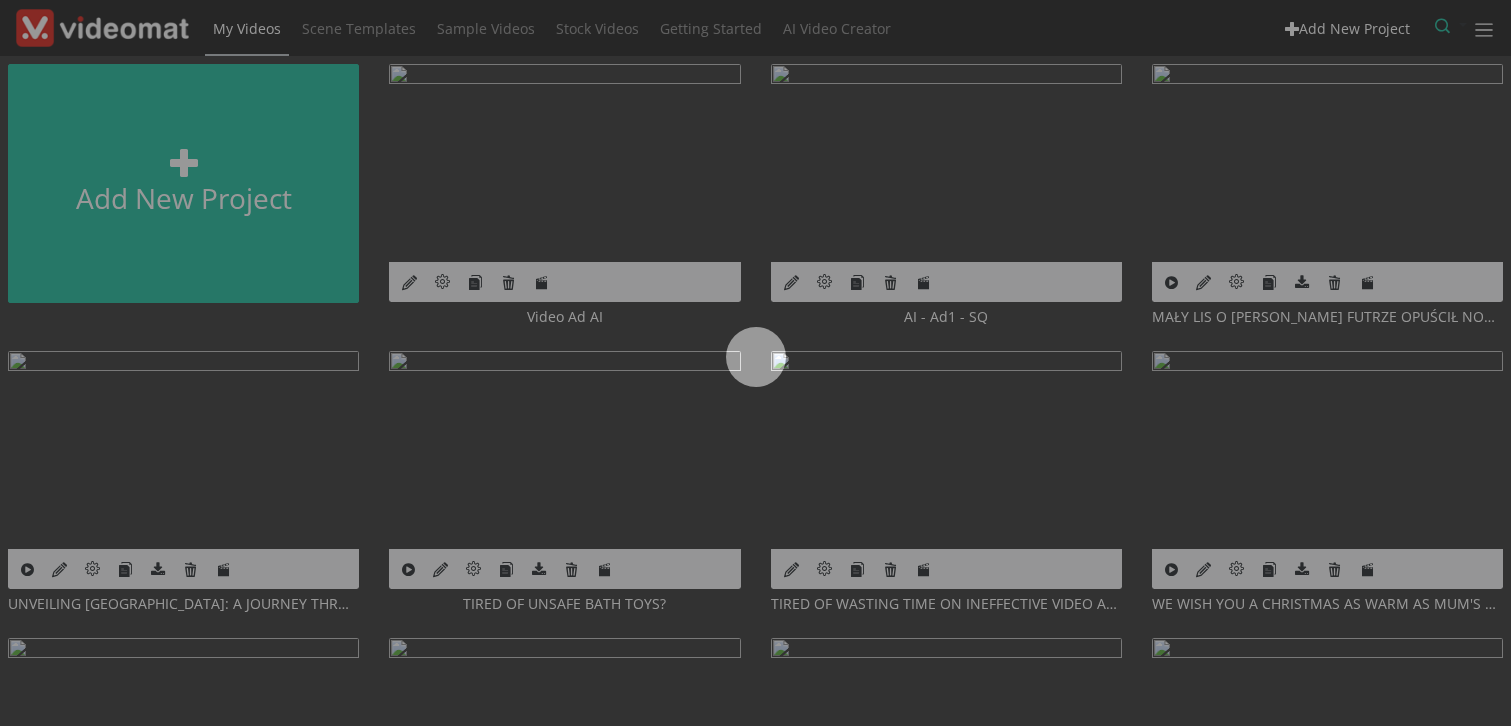 scroll, scrollTop: 0, scrollLeft: 0, axis: both 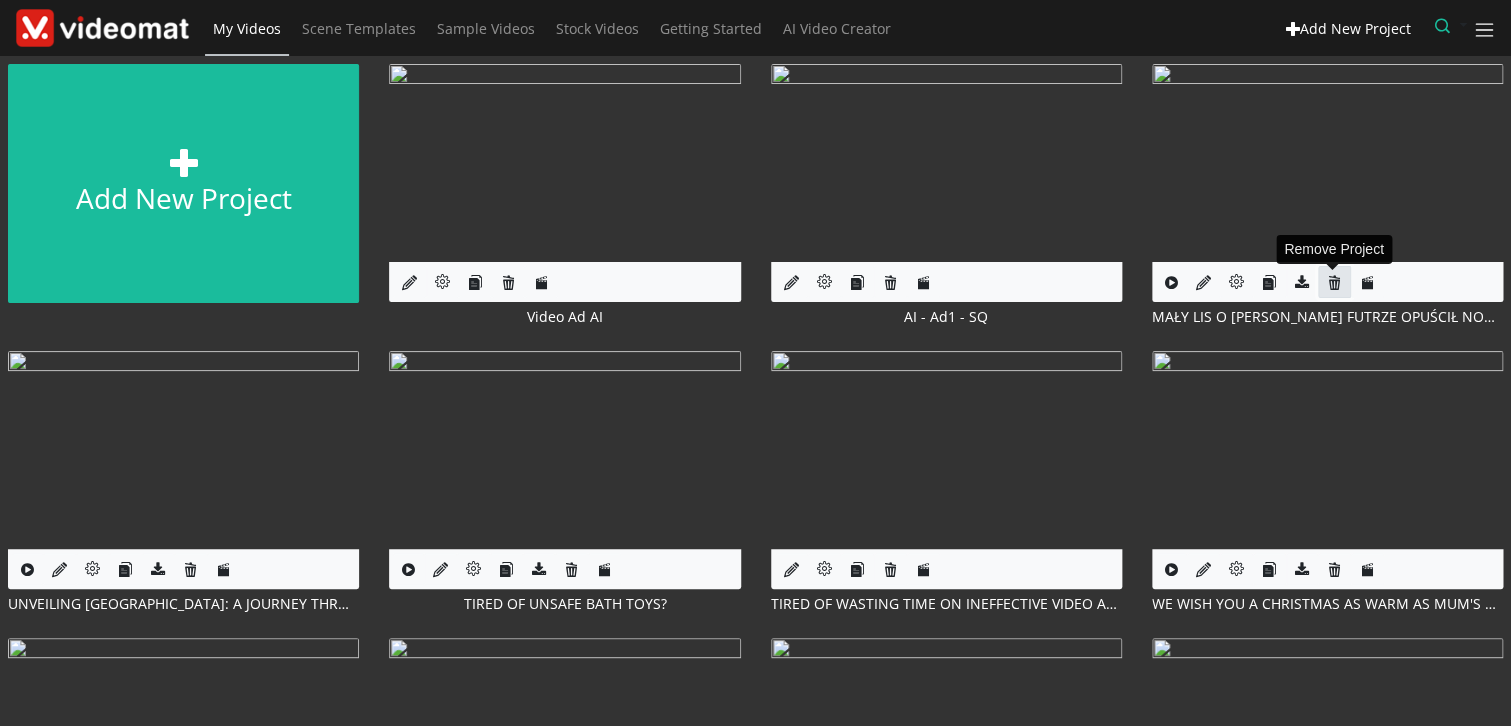 click at bounding box center (1334, 282) 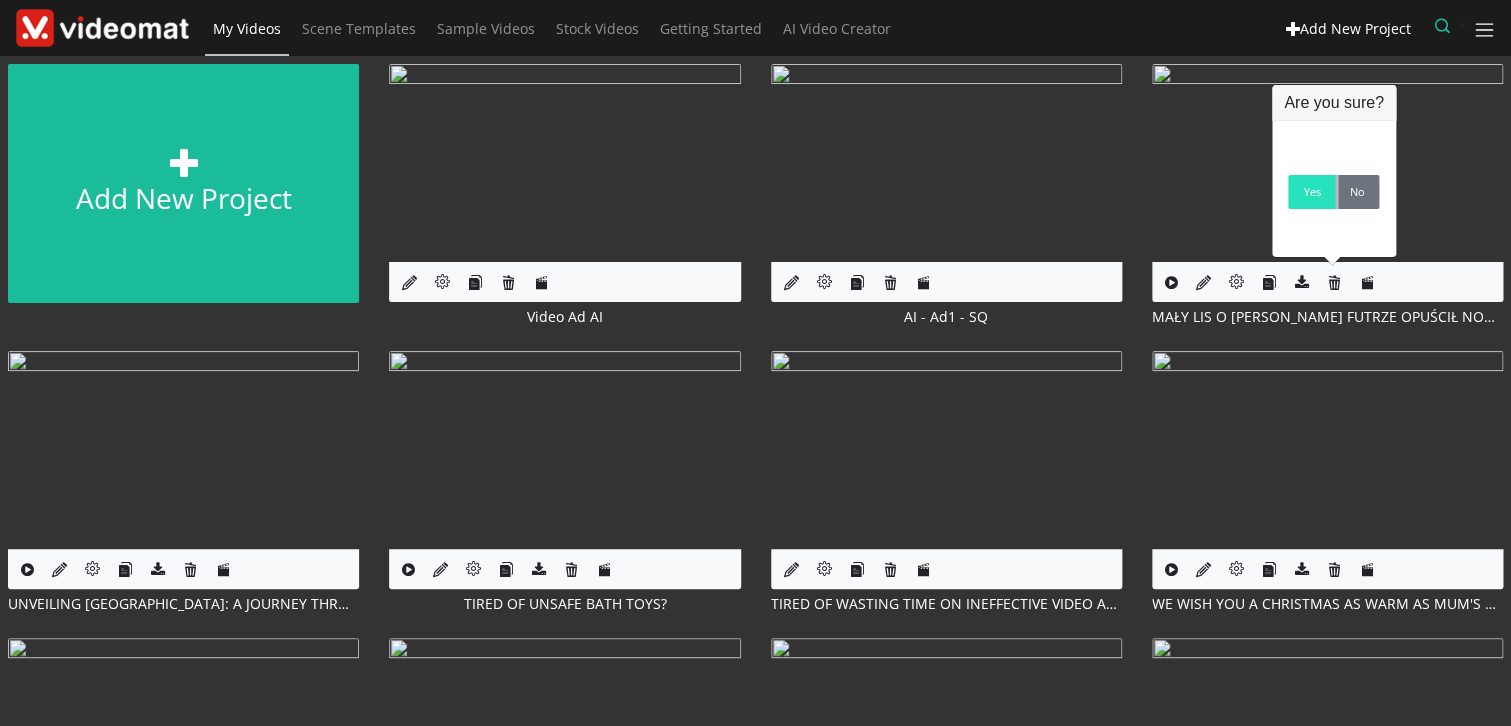 click on "Yes" at bounding box center [1311, 192] 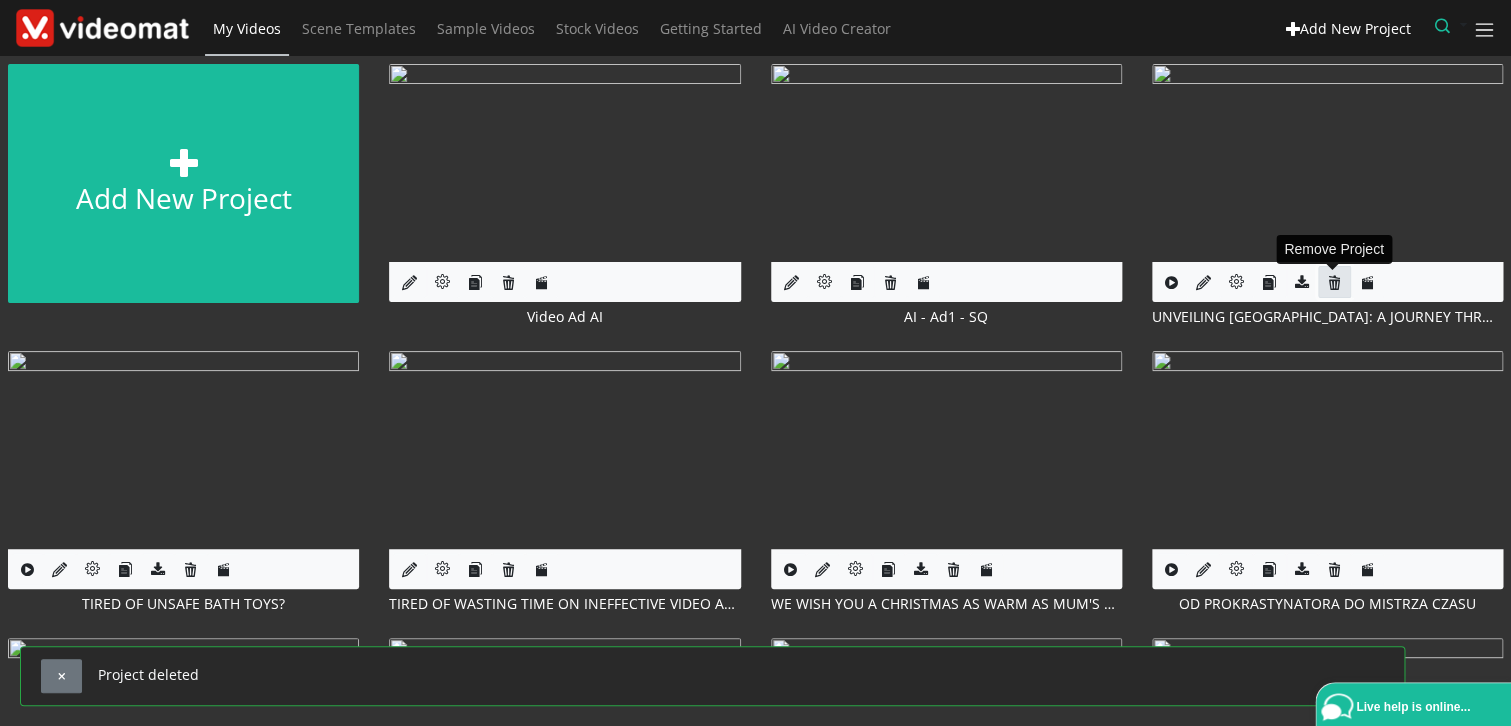 click at bounding box center (1334, 282) 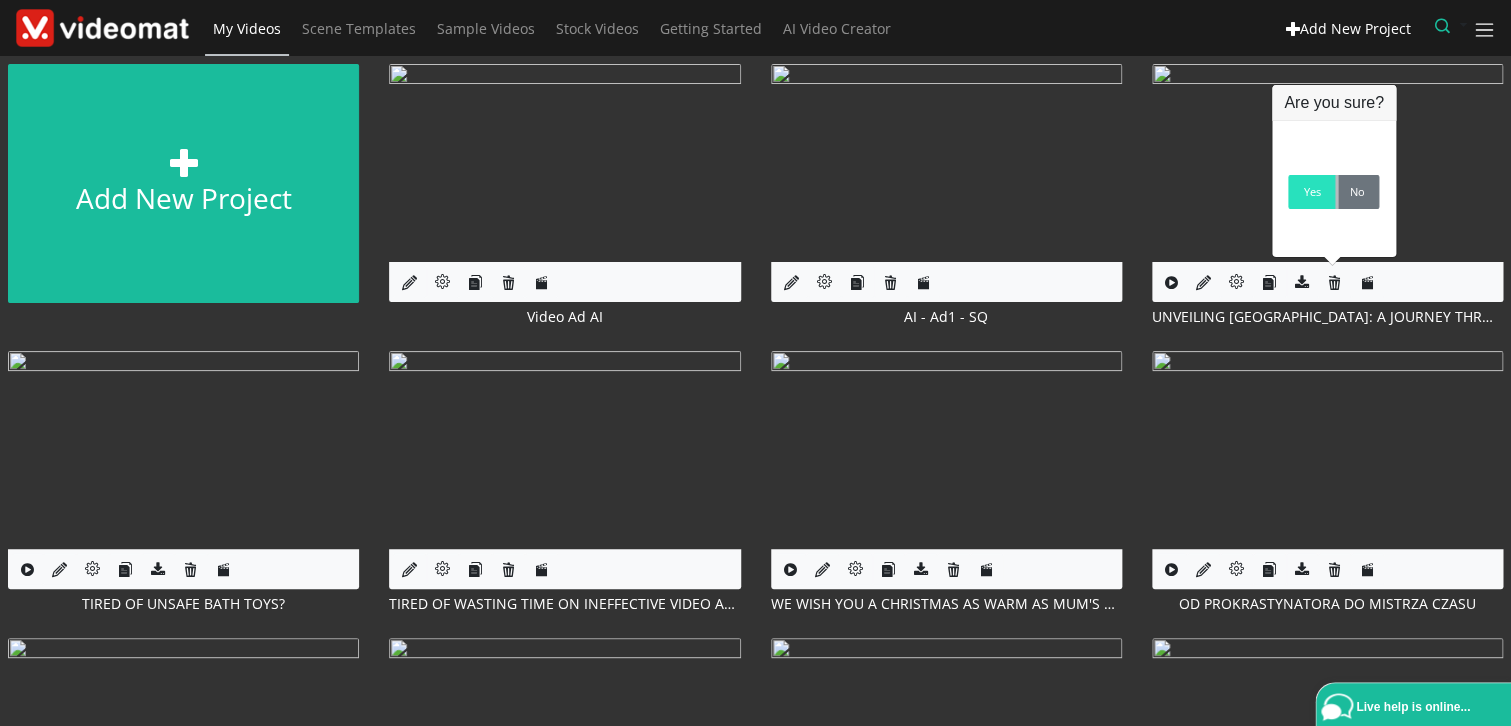 click on "Yes" at bounding box center [1311, 192] 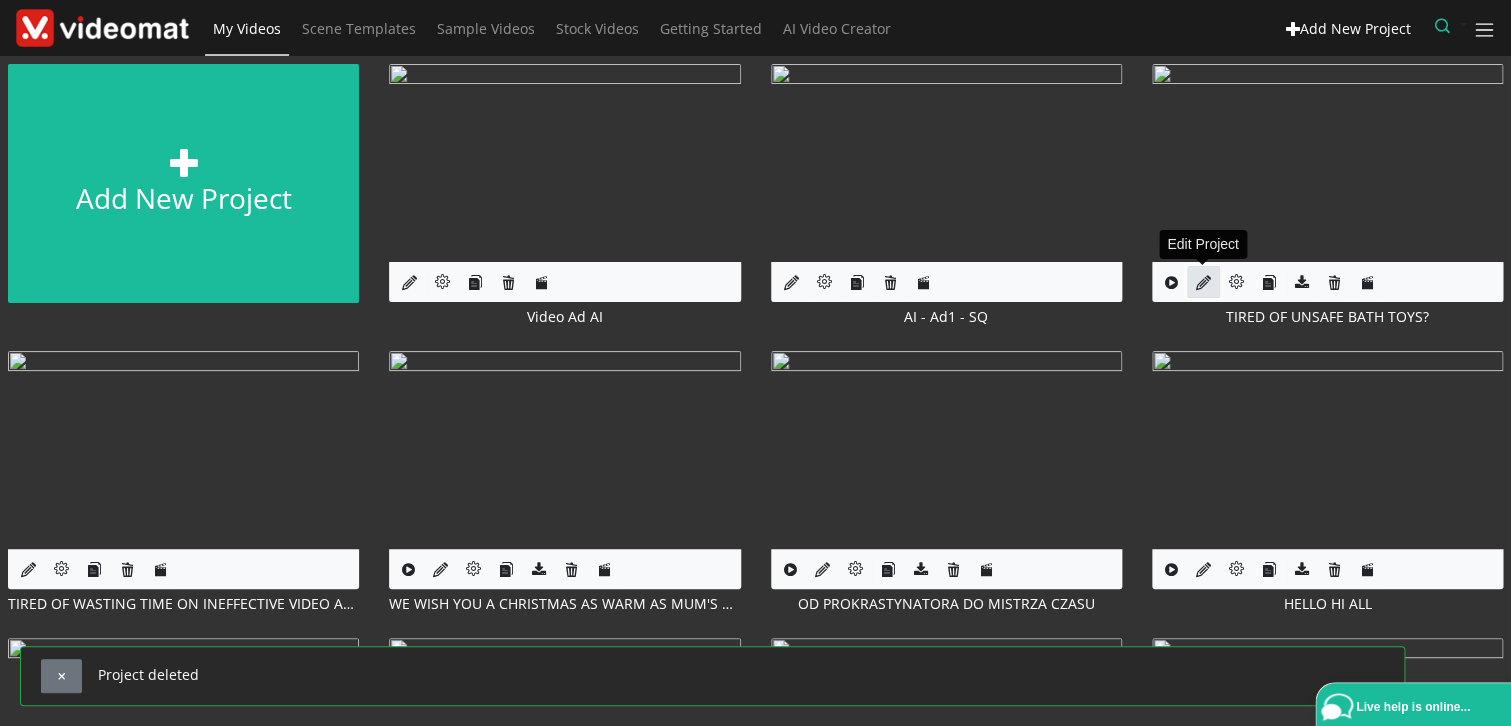 click at bounding box center (1203, 282) 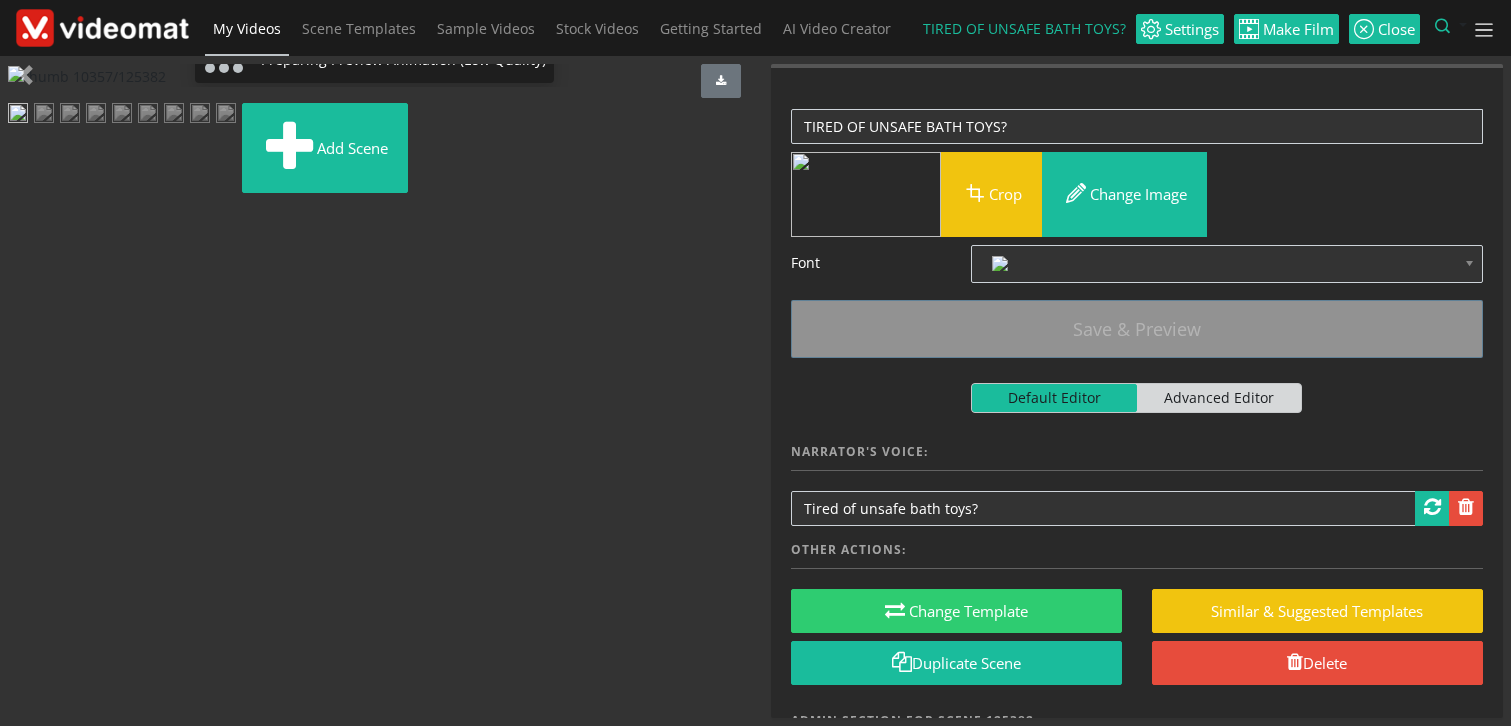 scroll, scrollTop: 0, scrollLeft: 0, axis: both 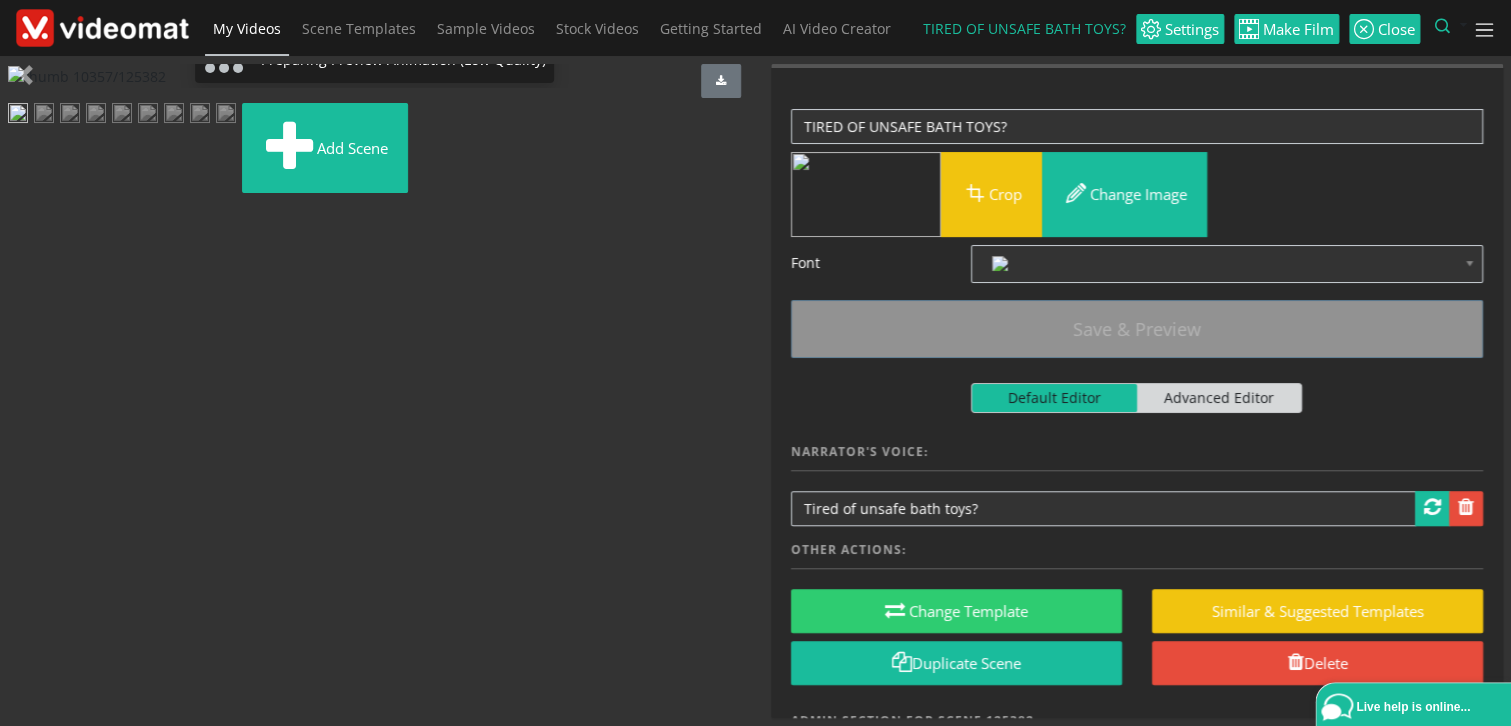 click at bounding box center (226, 115) 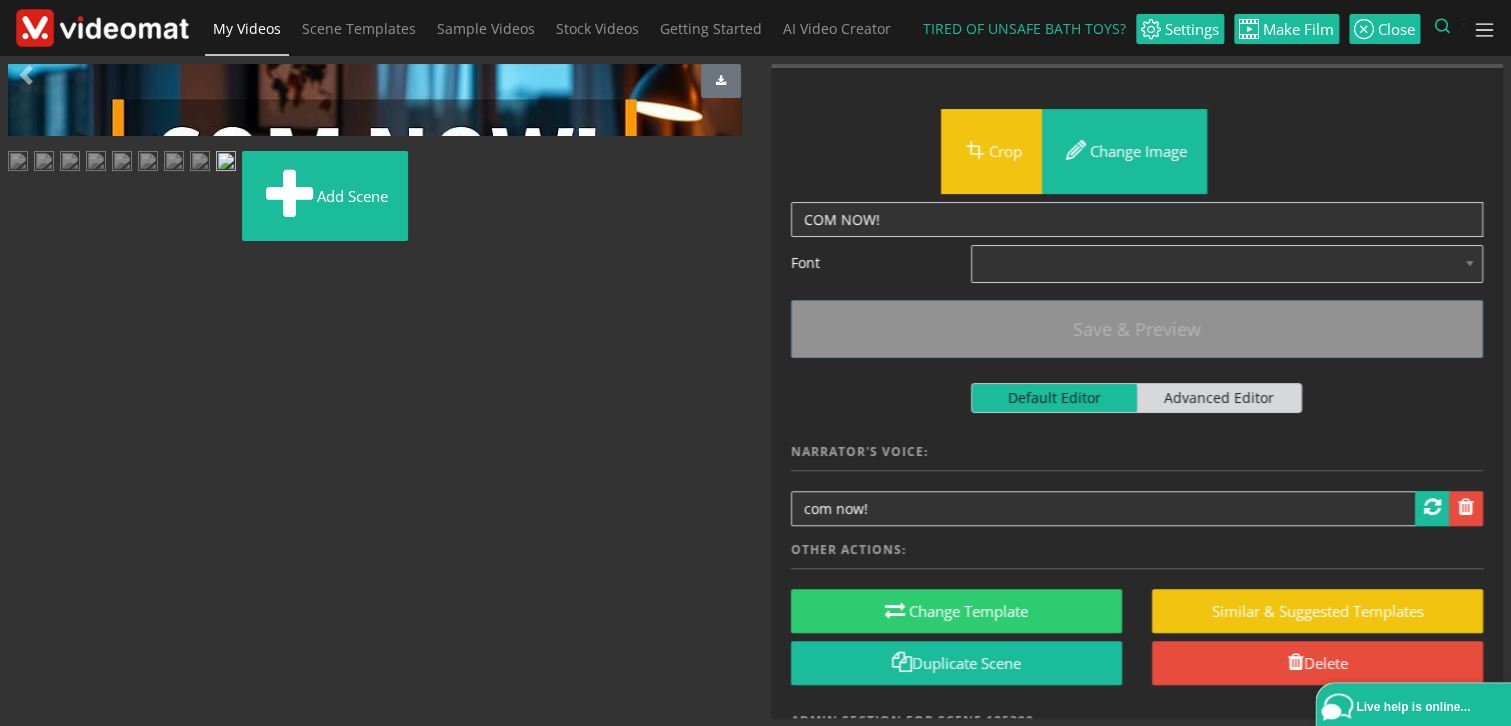 scroll, scrollTop: 0, scrollLeft: 0, axis: both 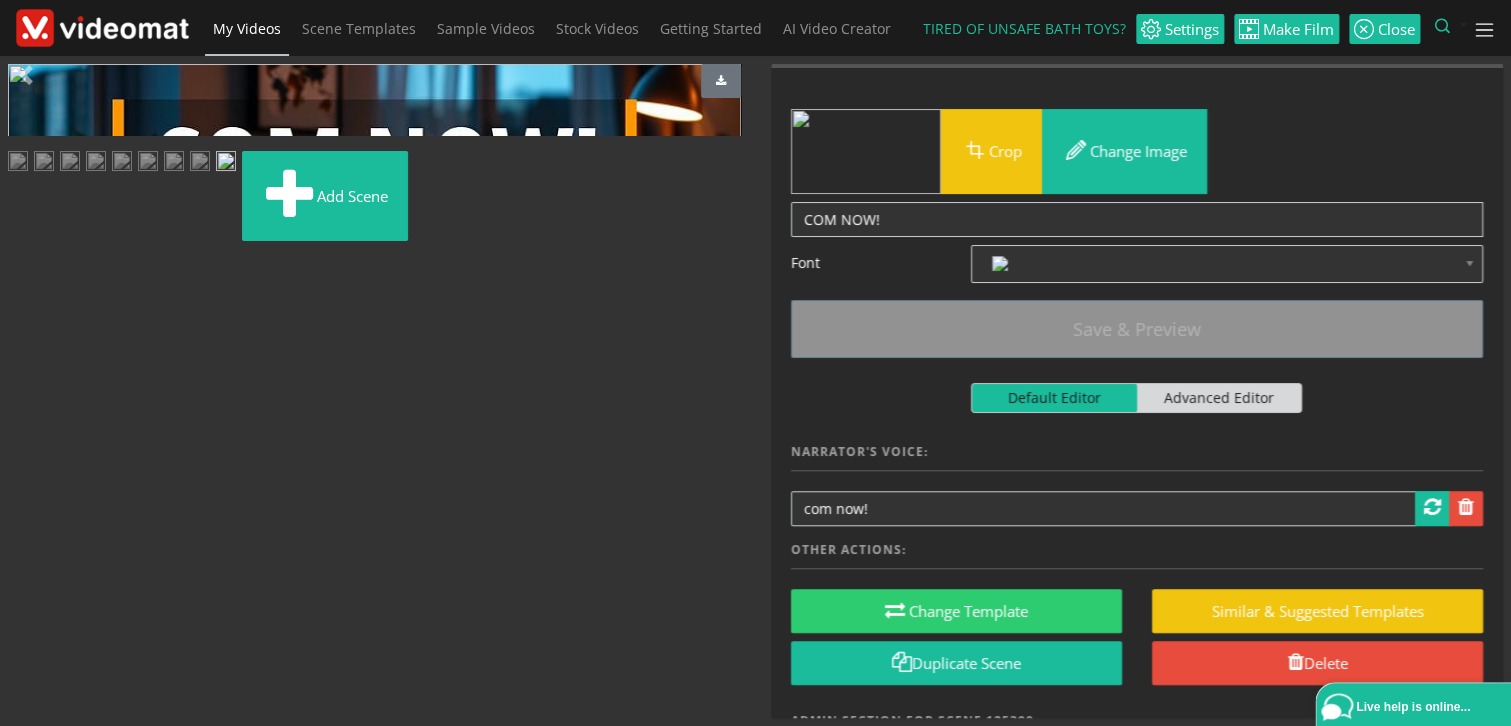 click at bounding box center [28, 491] 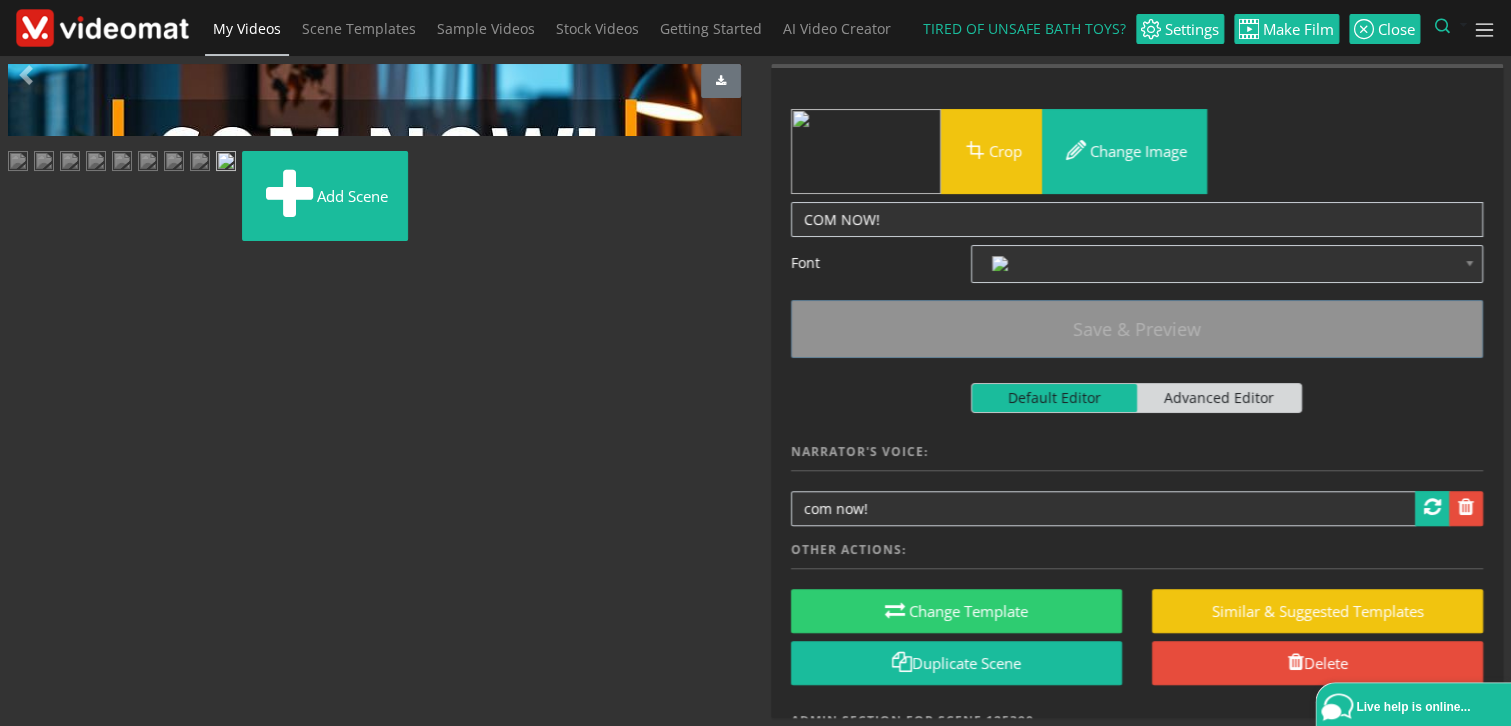 click at bounding box center (28, 491) 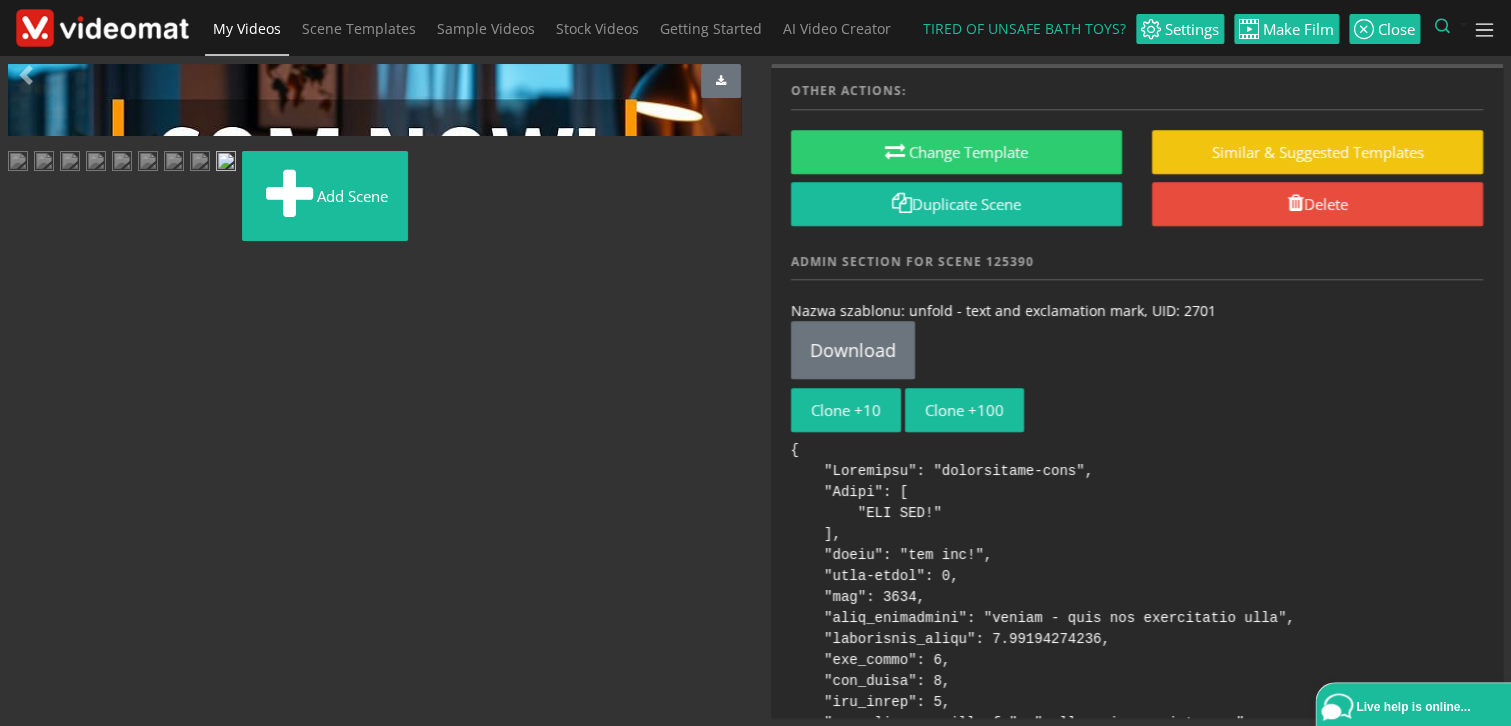 scroll, scrollTop: 466, scrollLeft: 0, axis: vertical 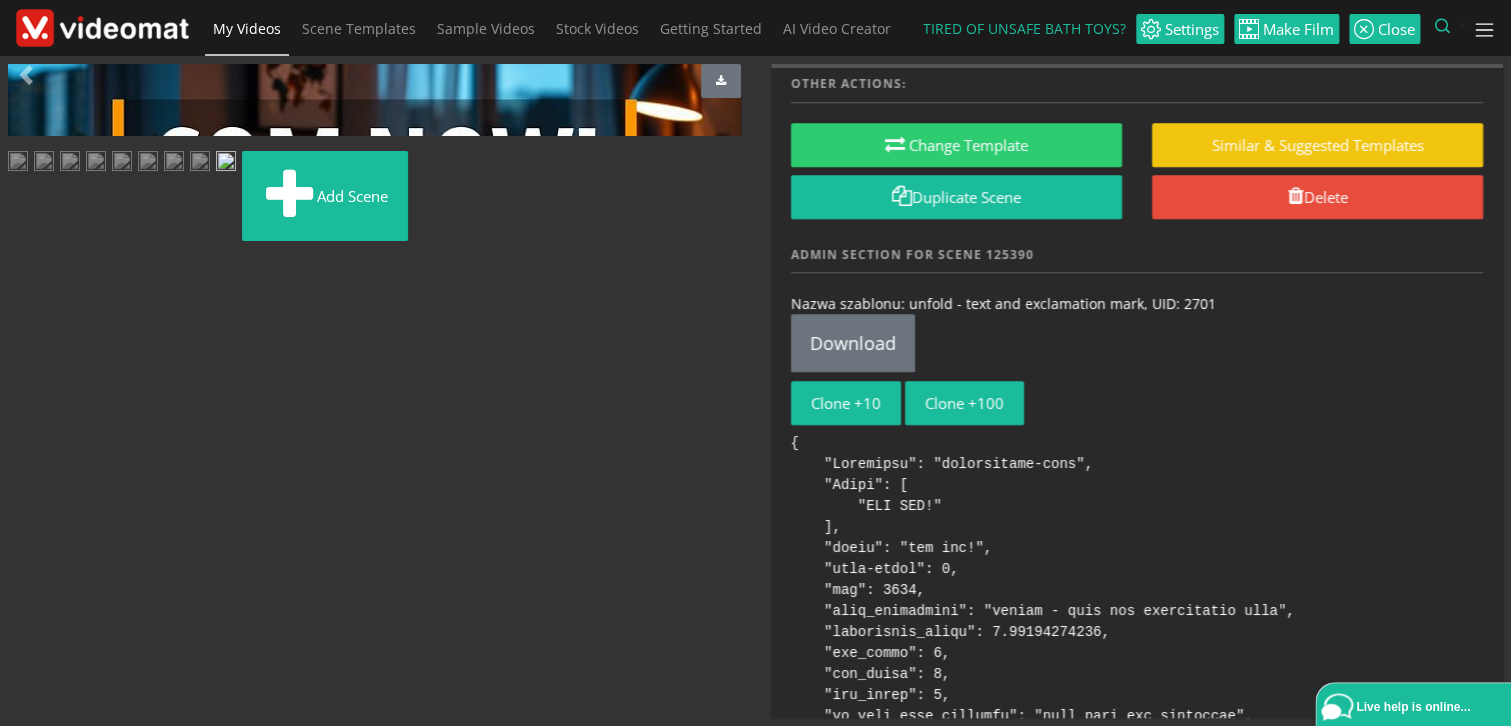 click at bounding box center [122, 163] 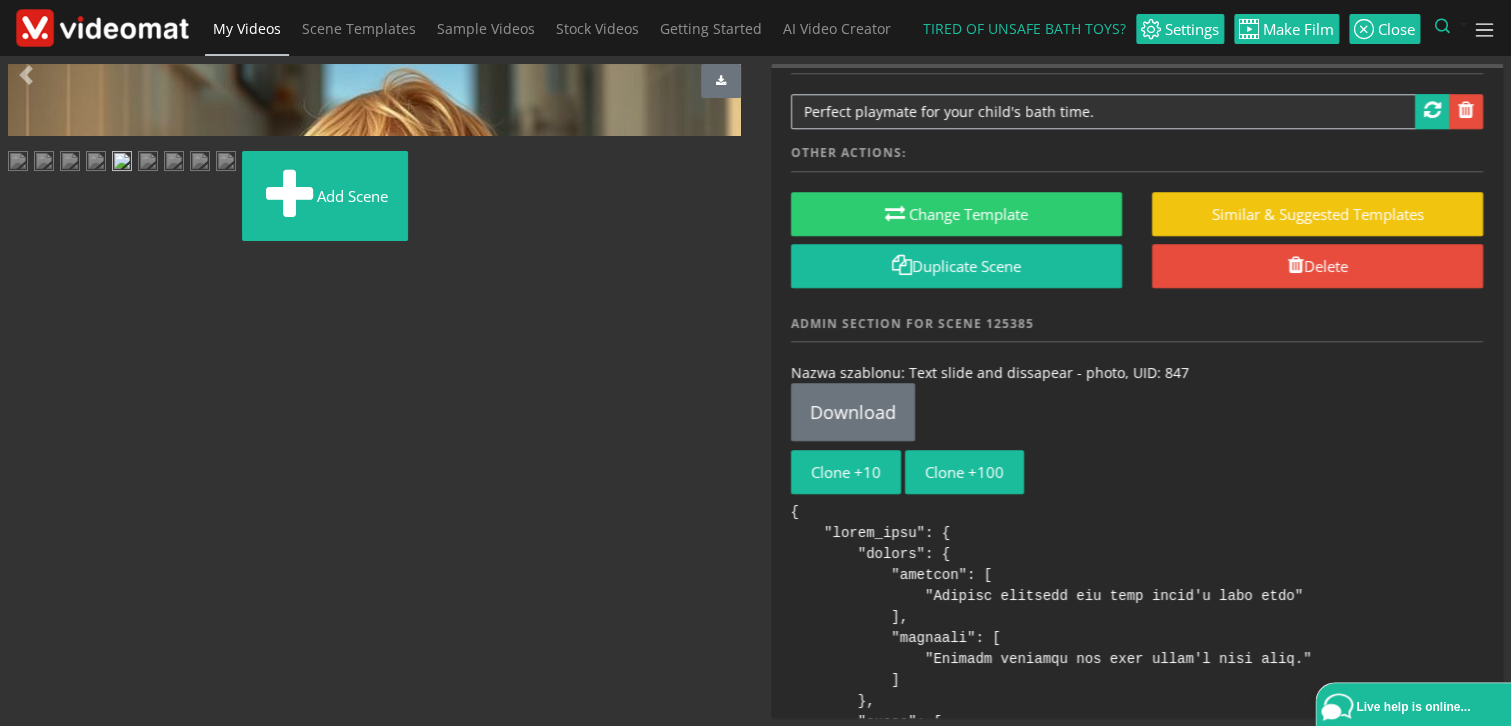 scroll, scrollTop: 466, scrollLeft: 0, axis: vertical 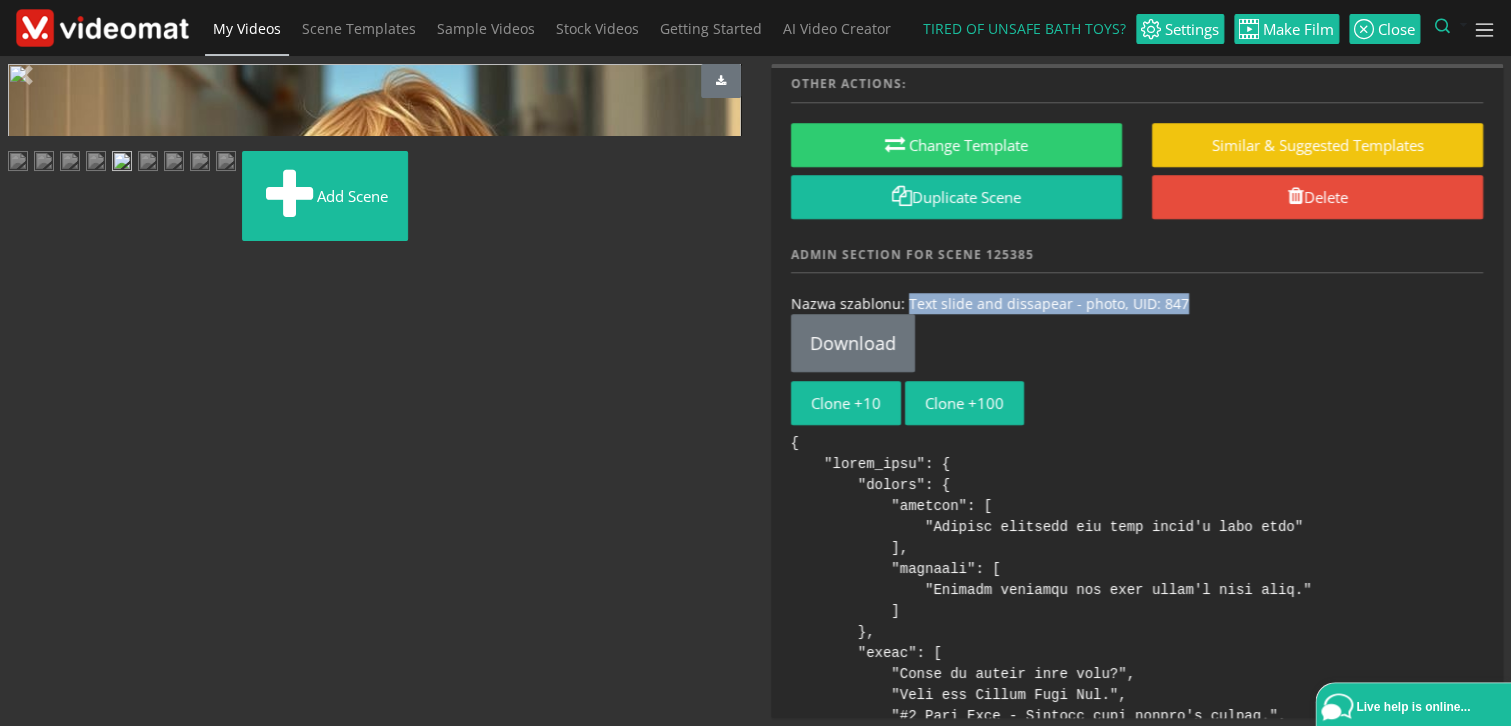 drag, startPoint x: 1192, startPoint y: 299, endPoint x: 905, endPoint y: 299, distance: 287 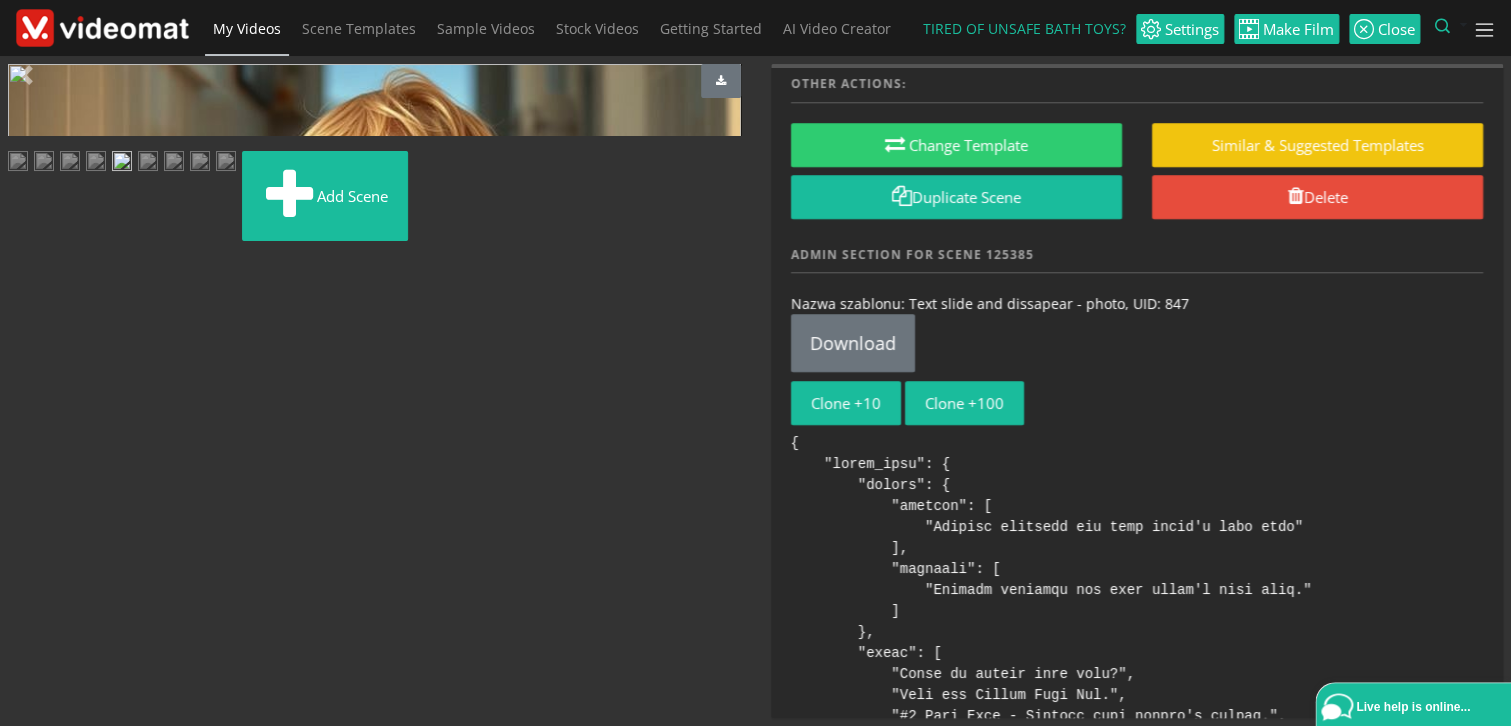 click on "Add scene" at bounding box center (374, 200) 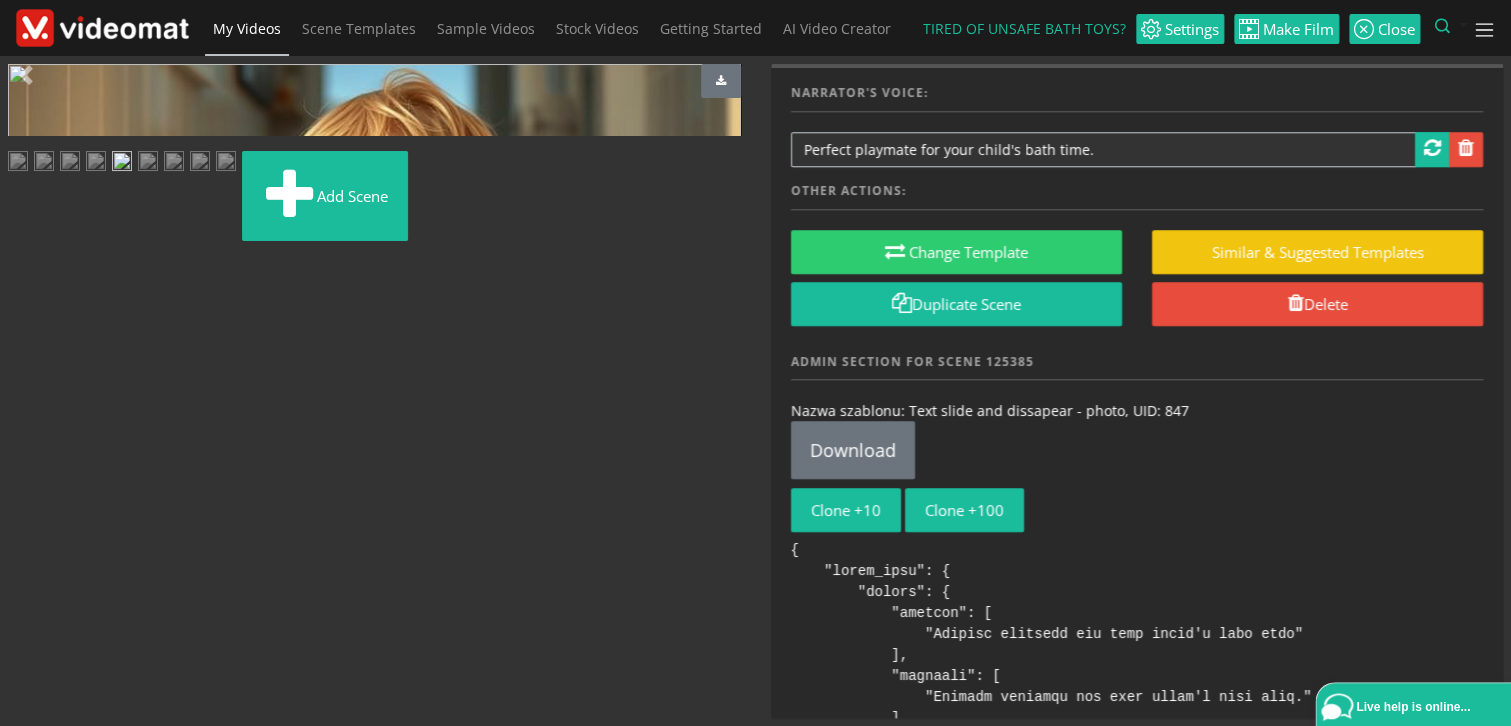 scroll, scrollTop: 385, scrollLeft: 0, axis: vertical 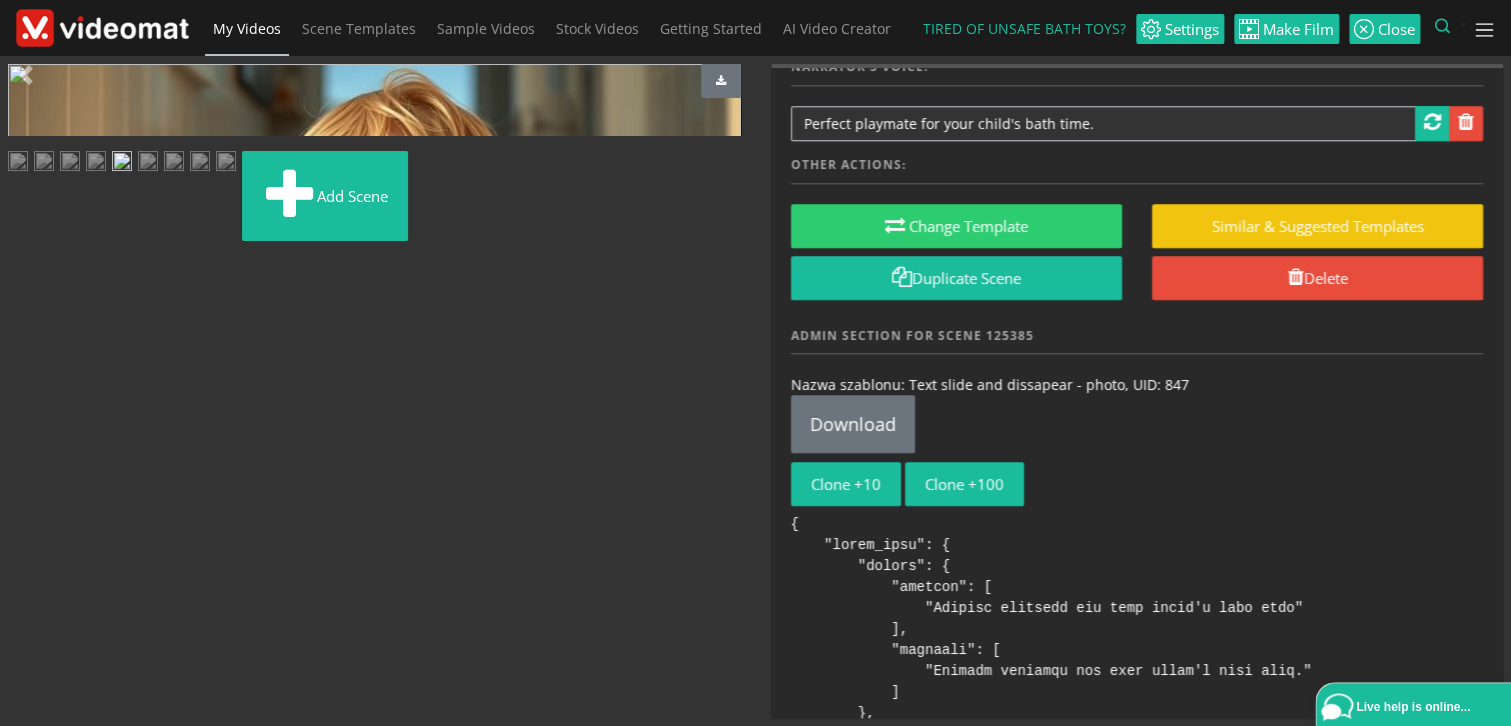 click at bounding box center [102, 27] 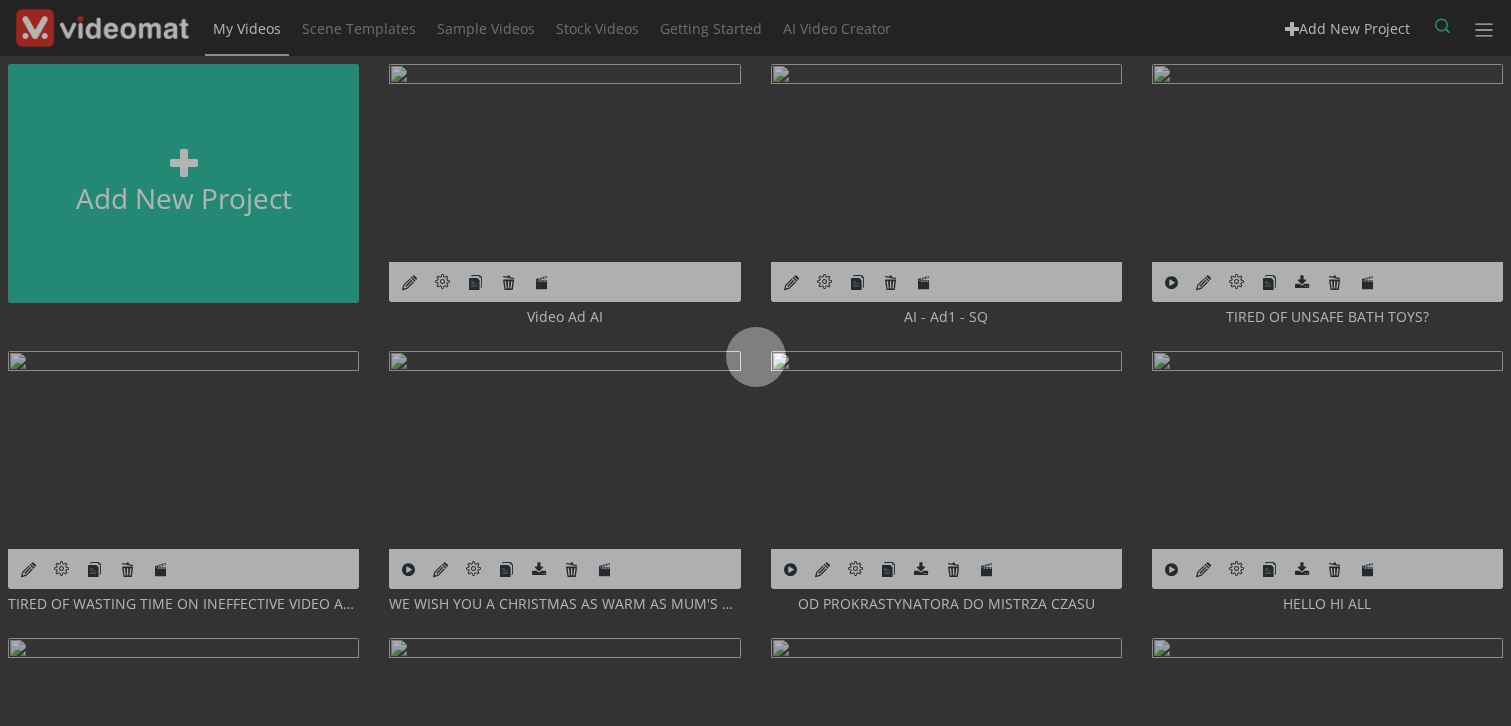 scroll, scrollTop: 0, scrollLeft: 0, axis: both 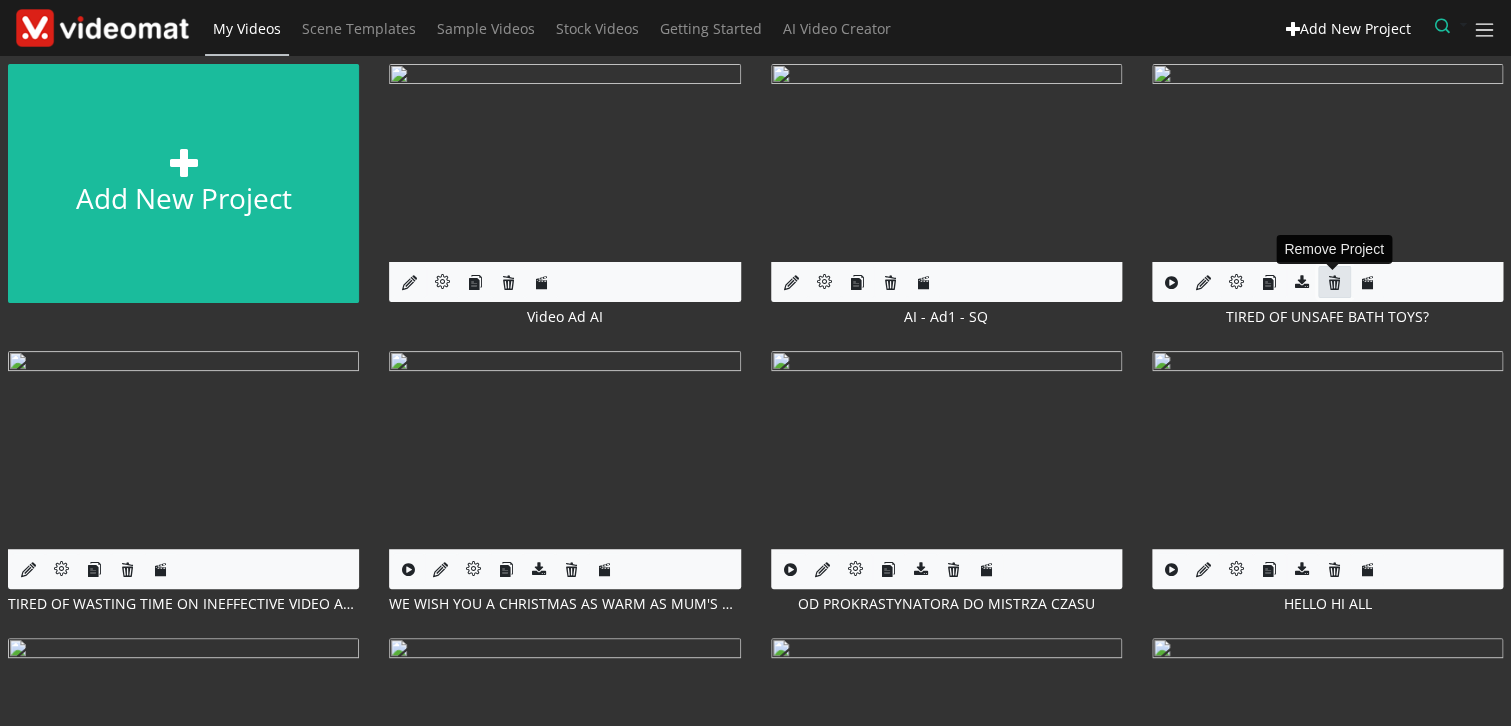 click at bounding box center (1334, 282) 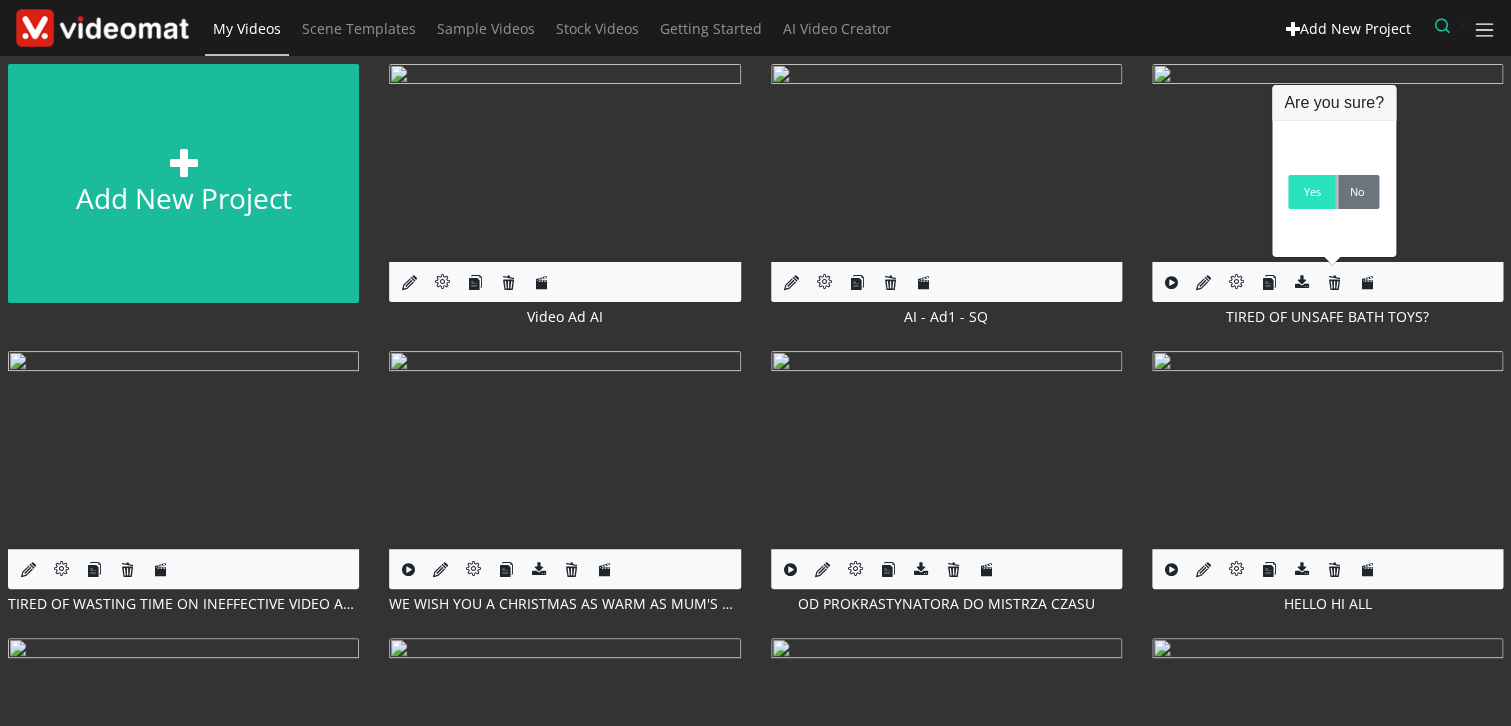 click on "Yes" at bounding box center (1311, 192) 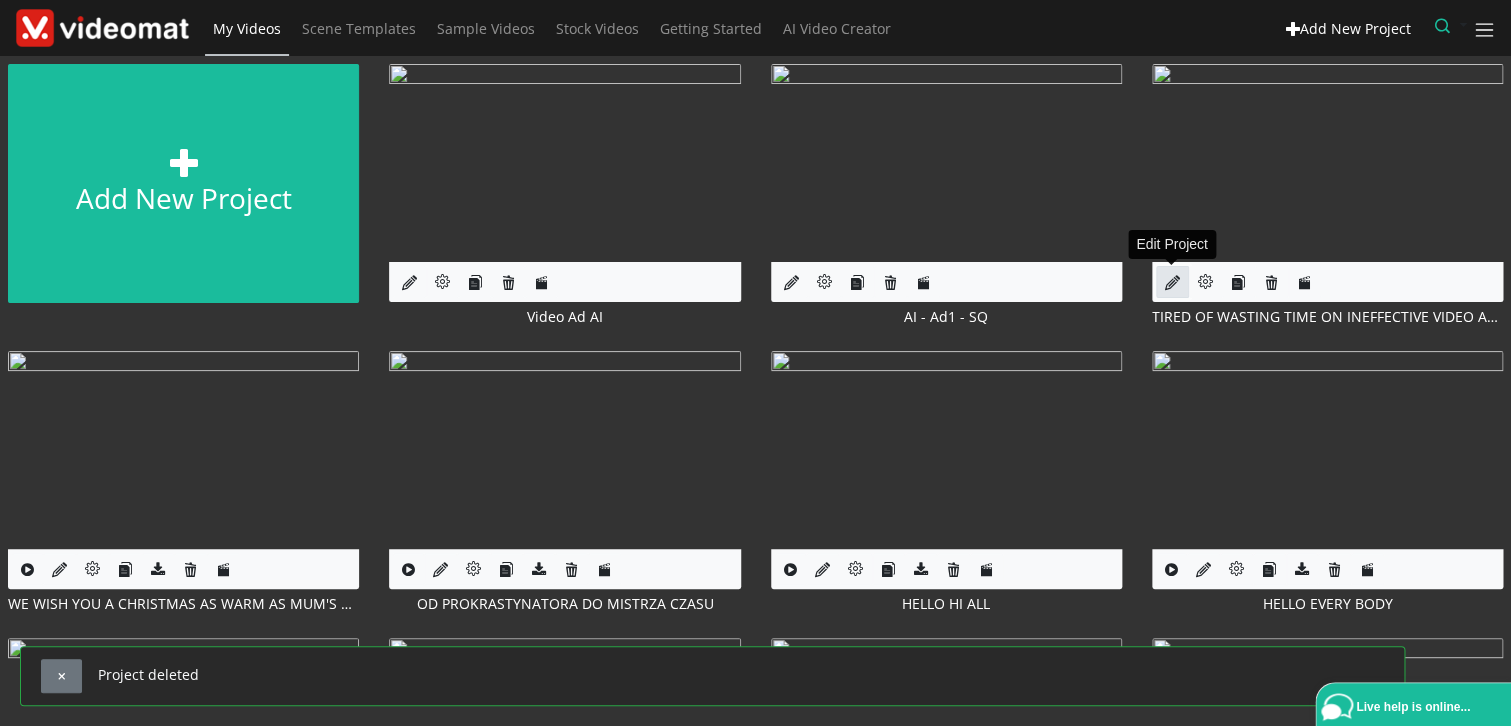 click at bounding box center [1172, 282] 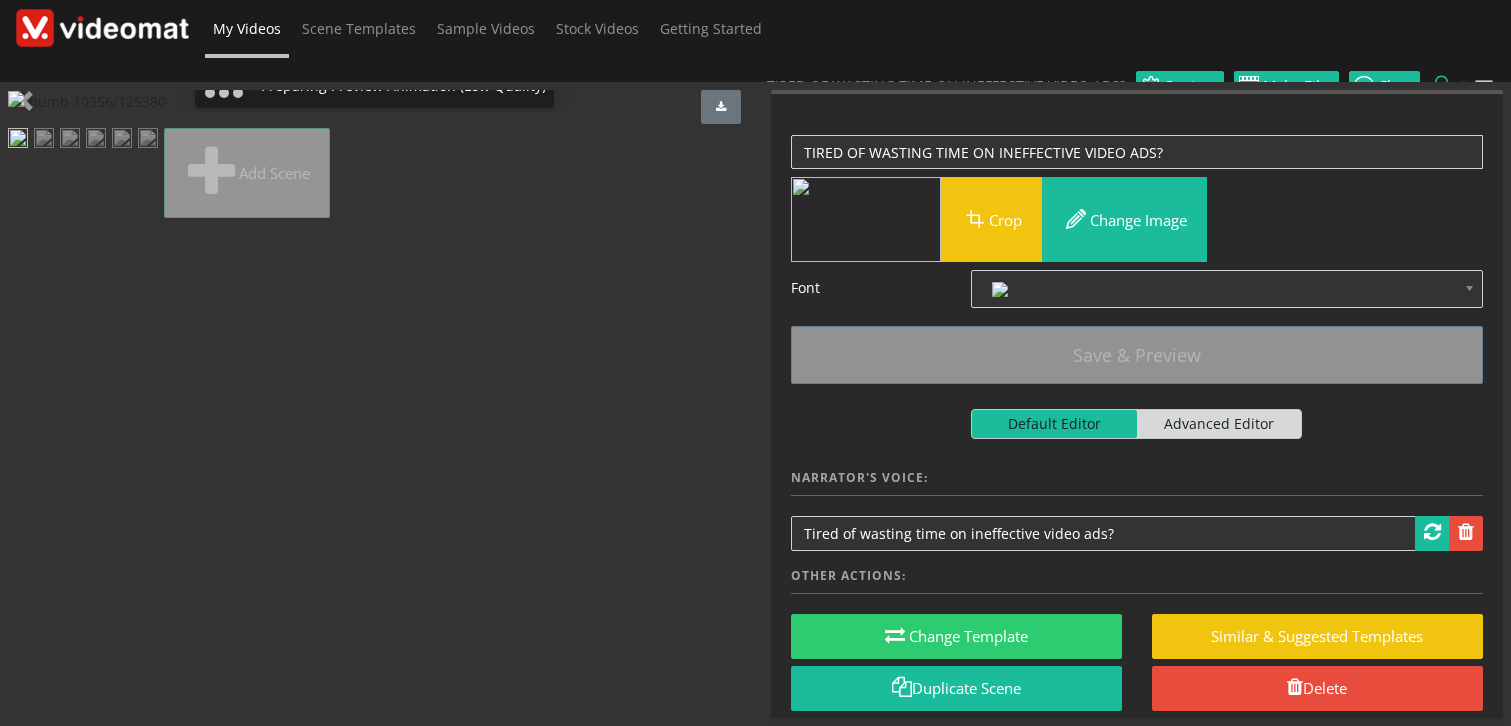 scroll, scrollTop: 0, scrollLeft: 0, axis: both 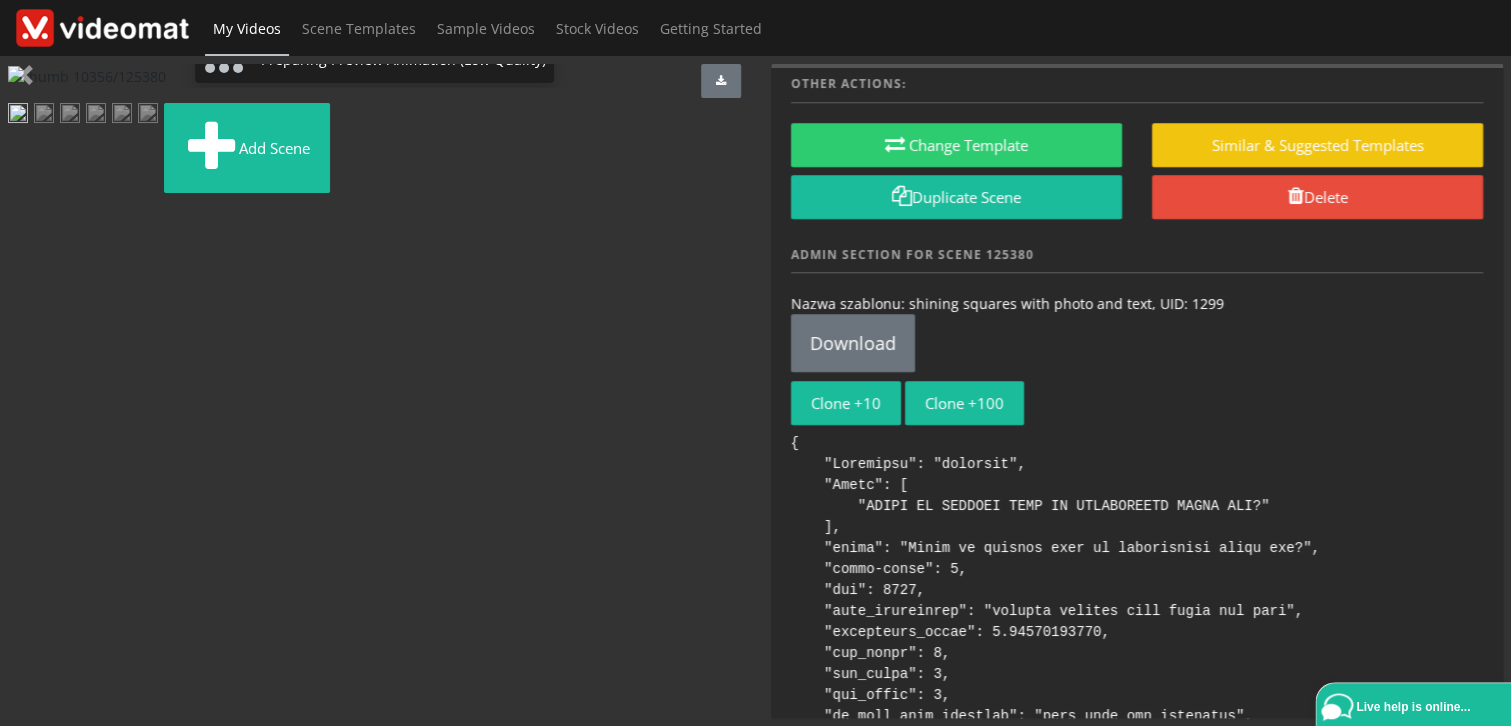 click at bounding box center (44, 115) 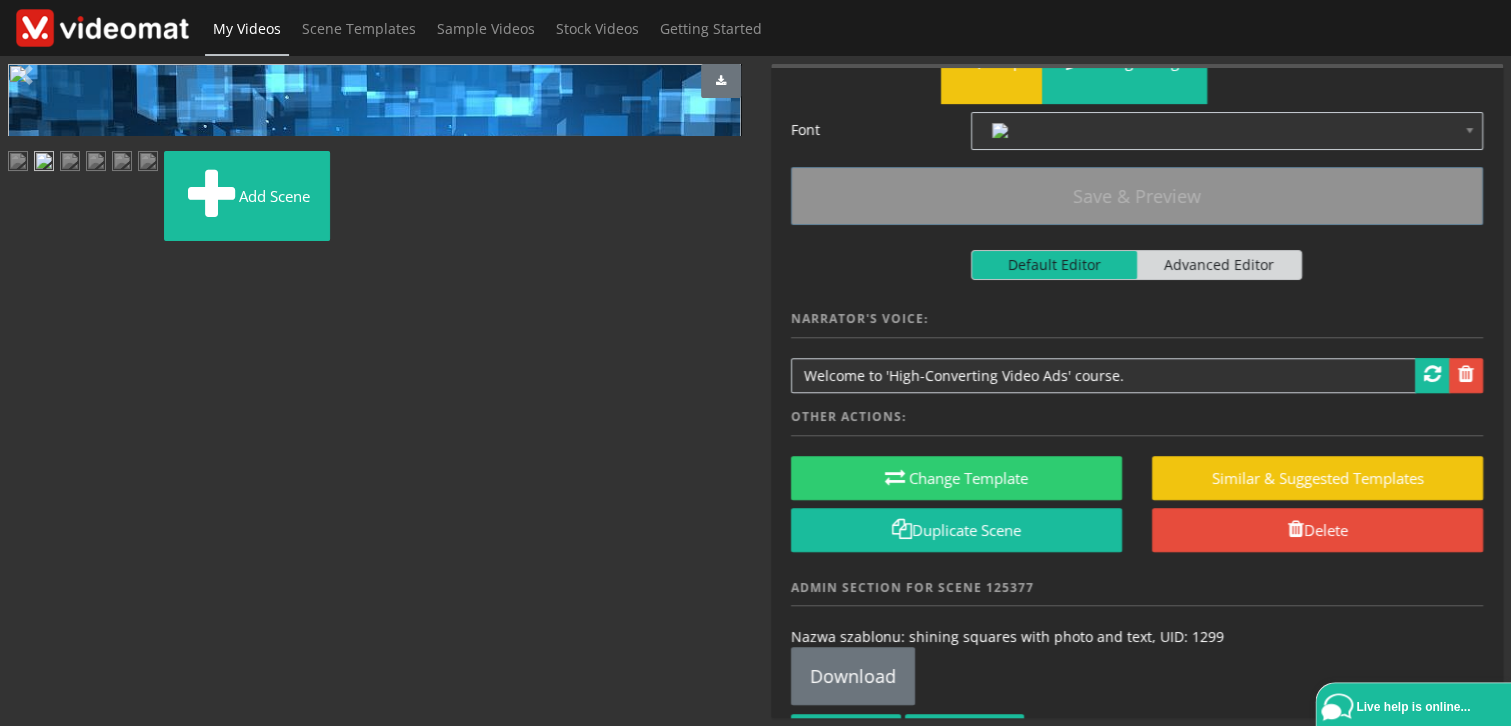 scroll, scrollTop: 233, scrollLeft: 0, axis: vertical 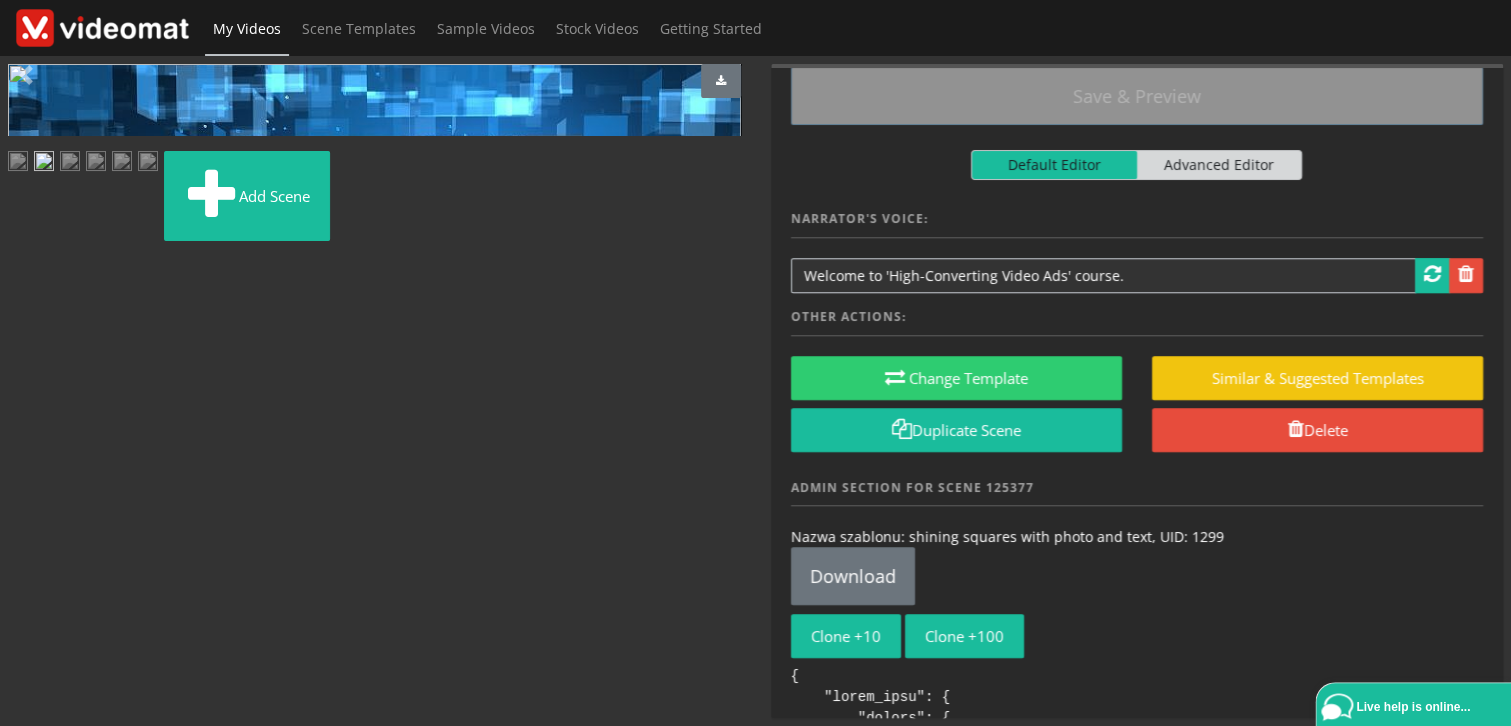click at bounding box center [18, 163] 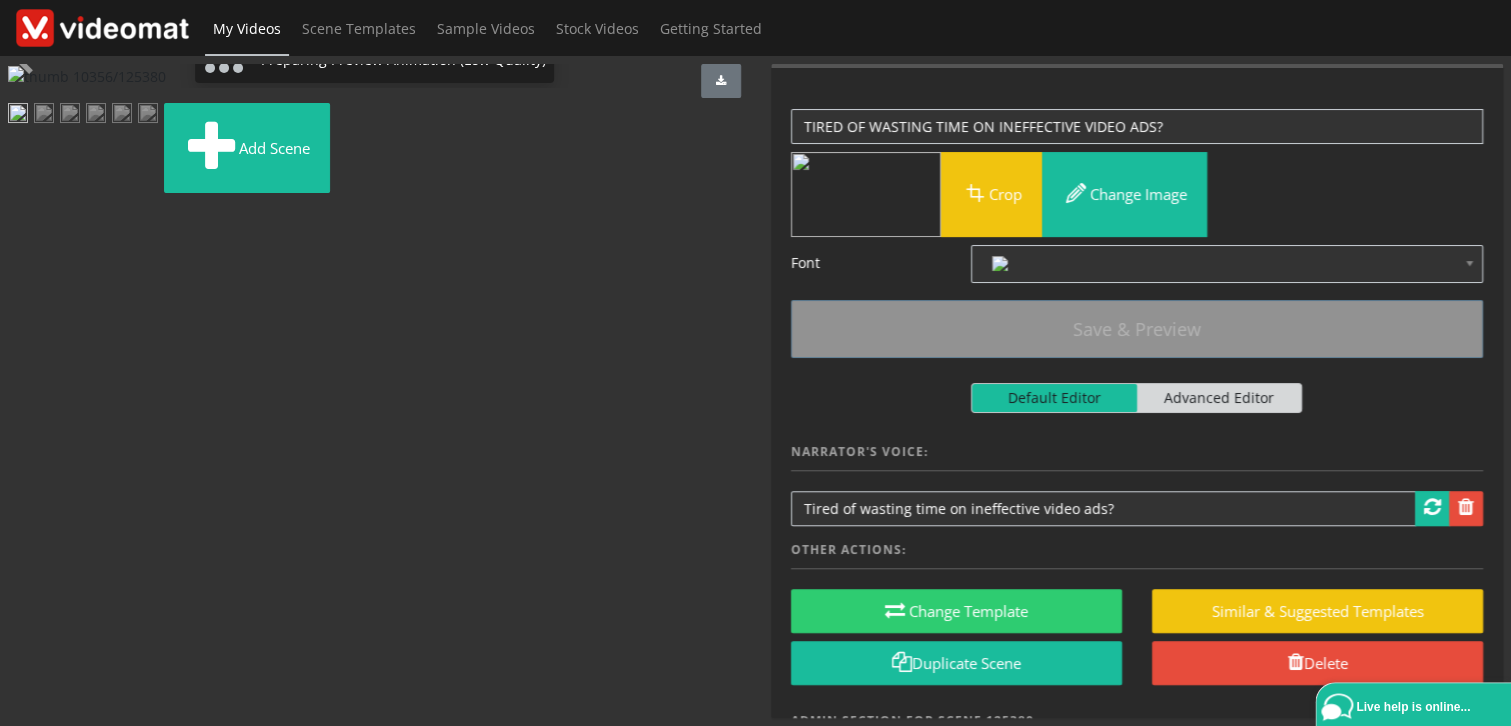 scroll, scrollTop: 233, scrollLeft: 0, axis: vertical 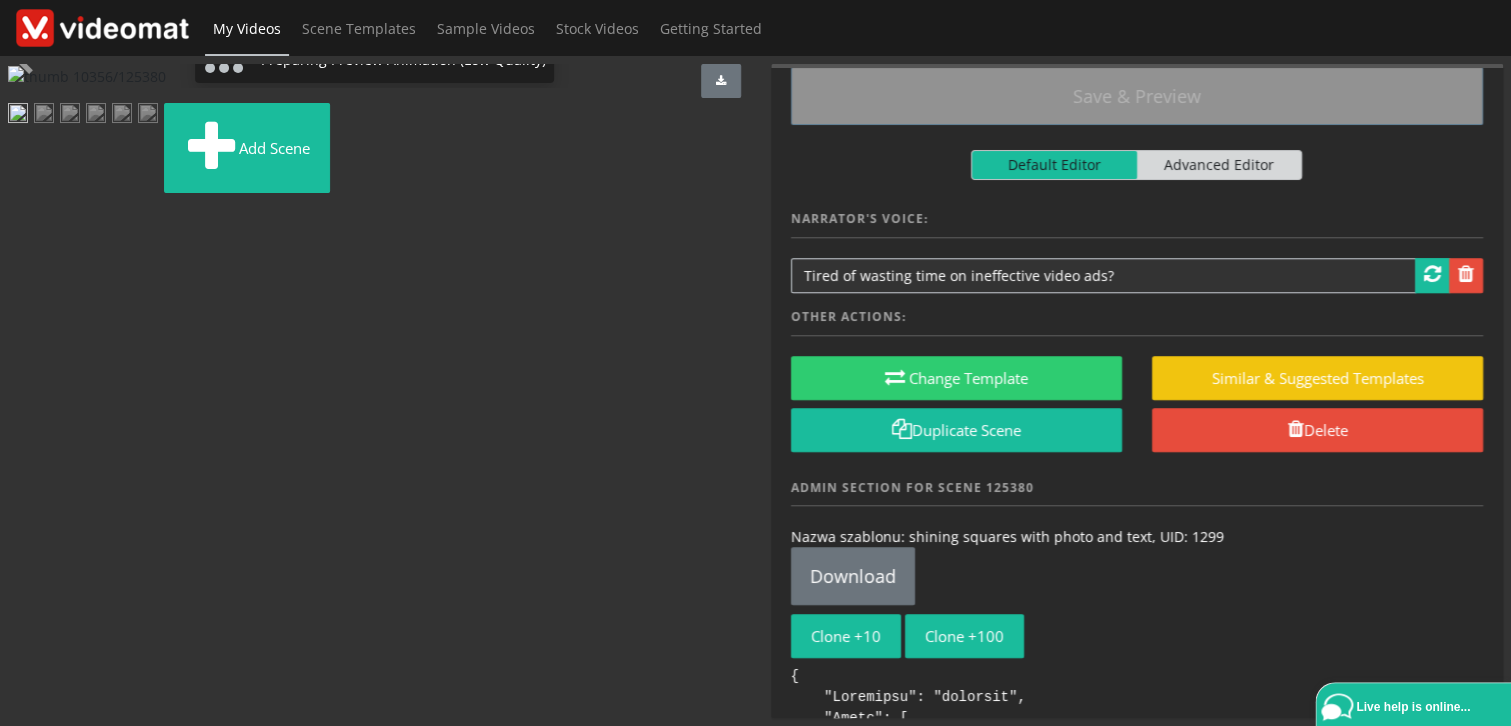 click at bounding box center [44, 115] 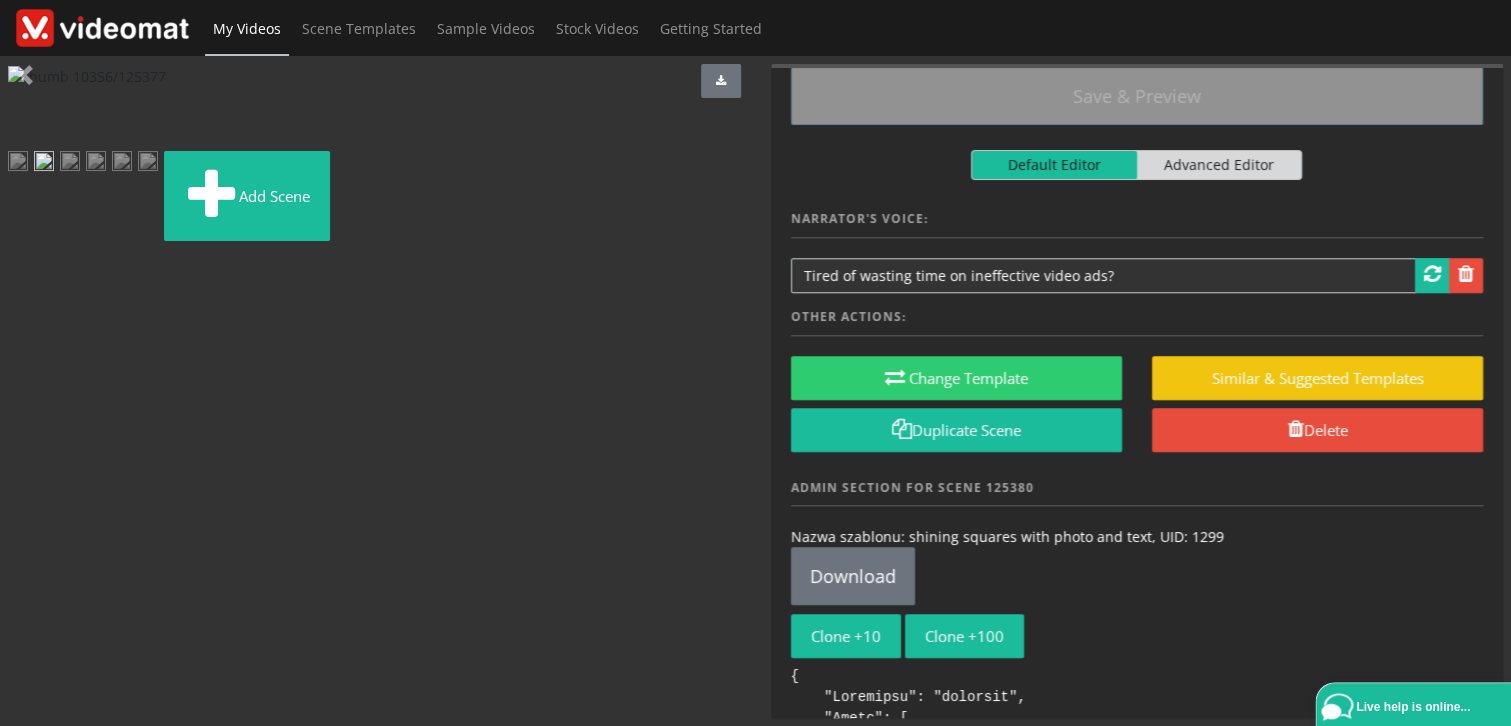 scroll, scrollTop: 0, scrollLeft: 0, axis: both 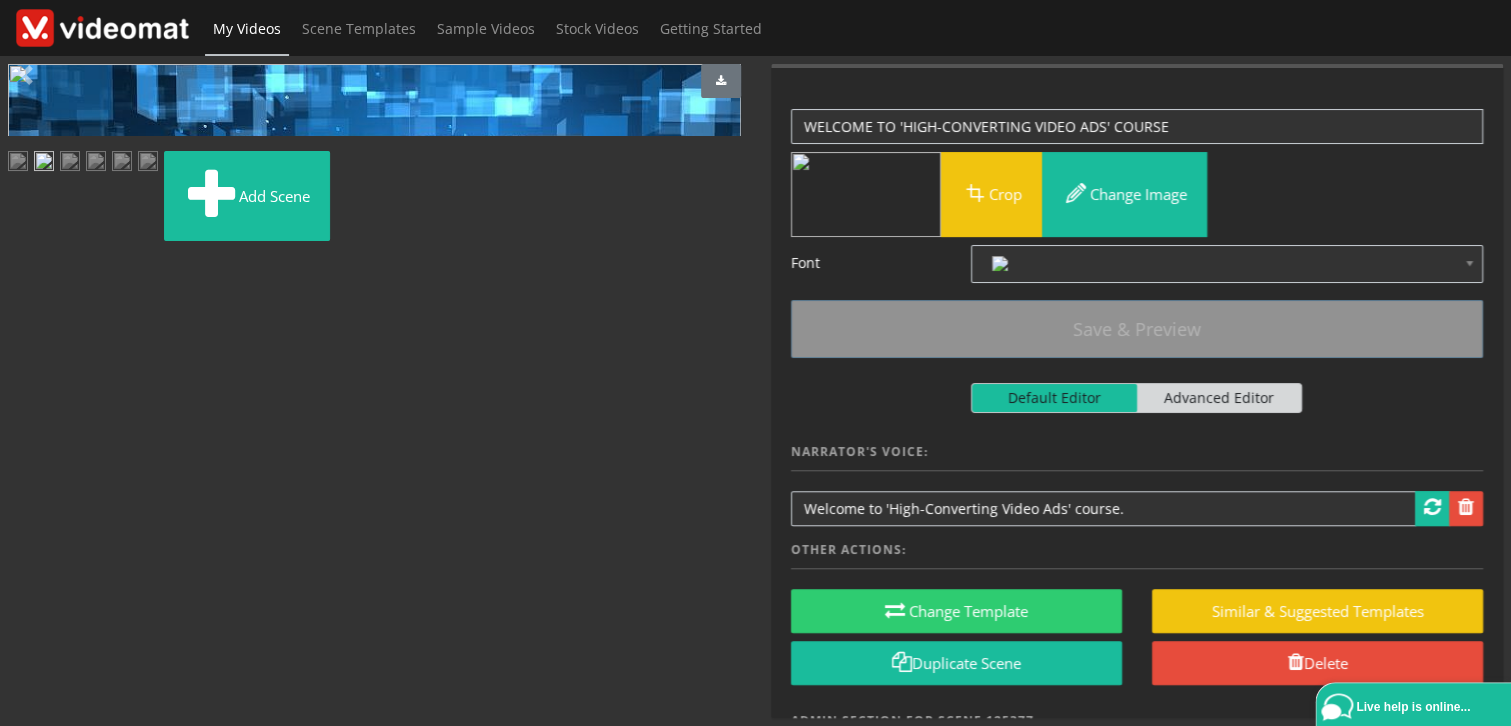 click at bounding box center [28, 491] 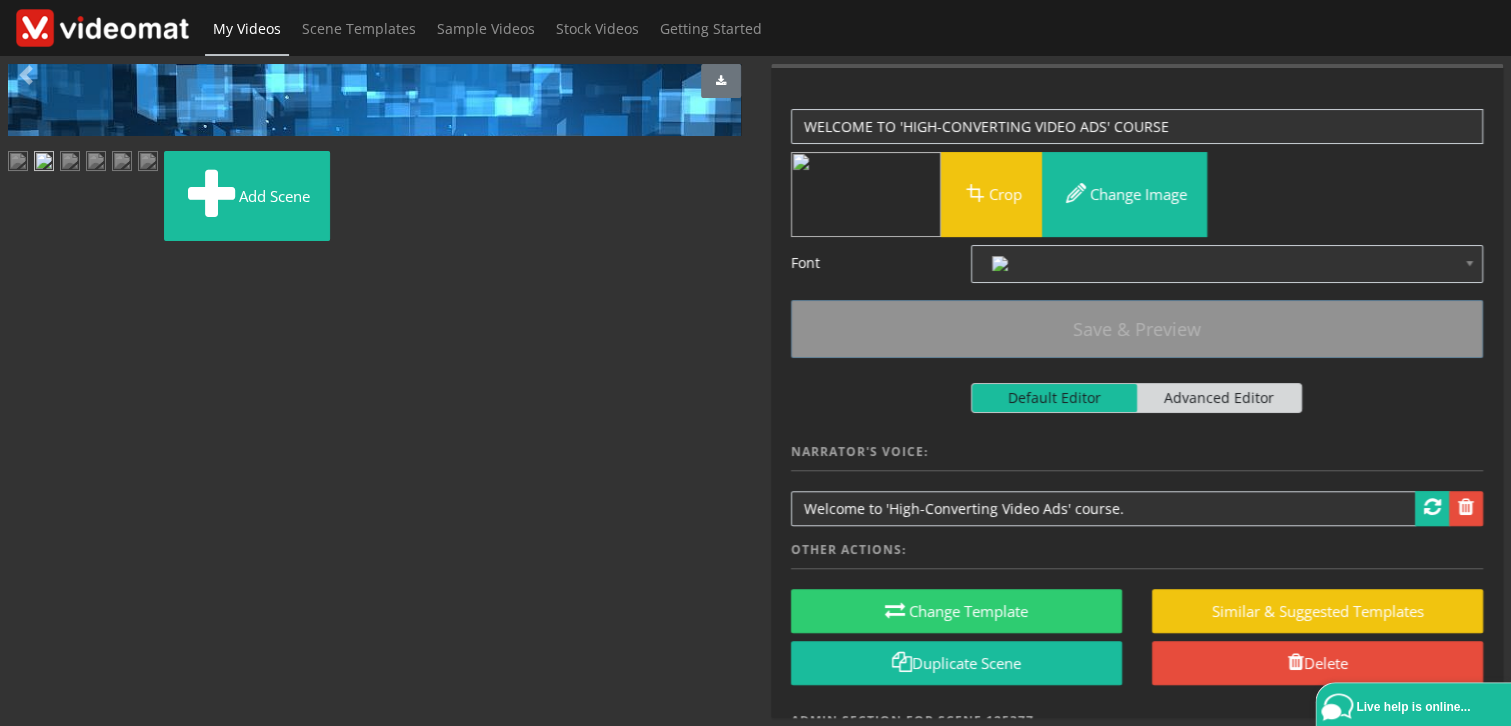 click at bounding box center [28, 491] 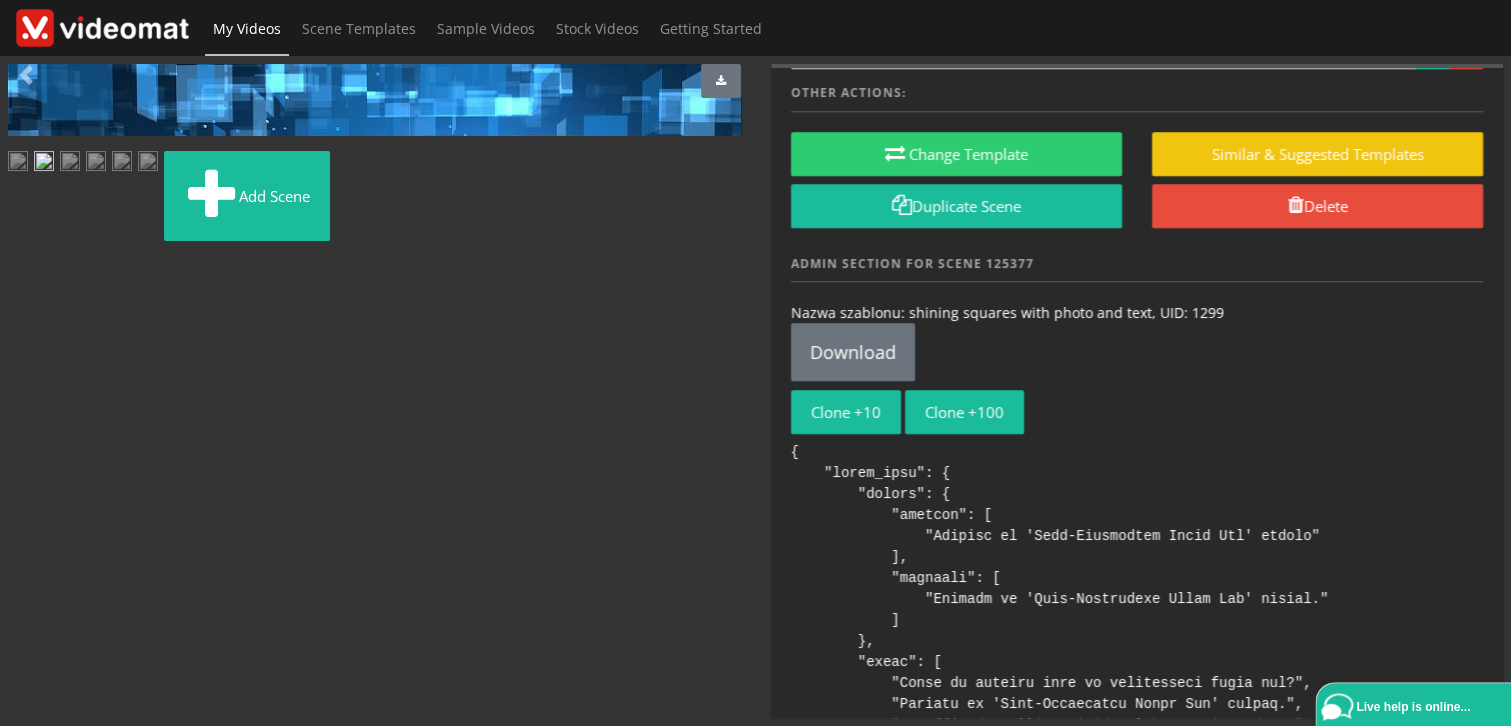 scroll, scrollTop: 466, scrollLeft: 0, axis: vertical 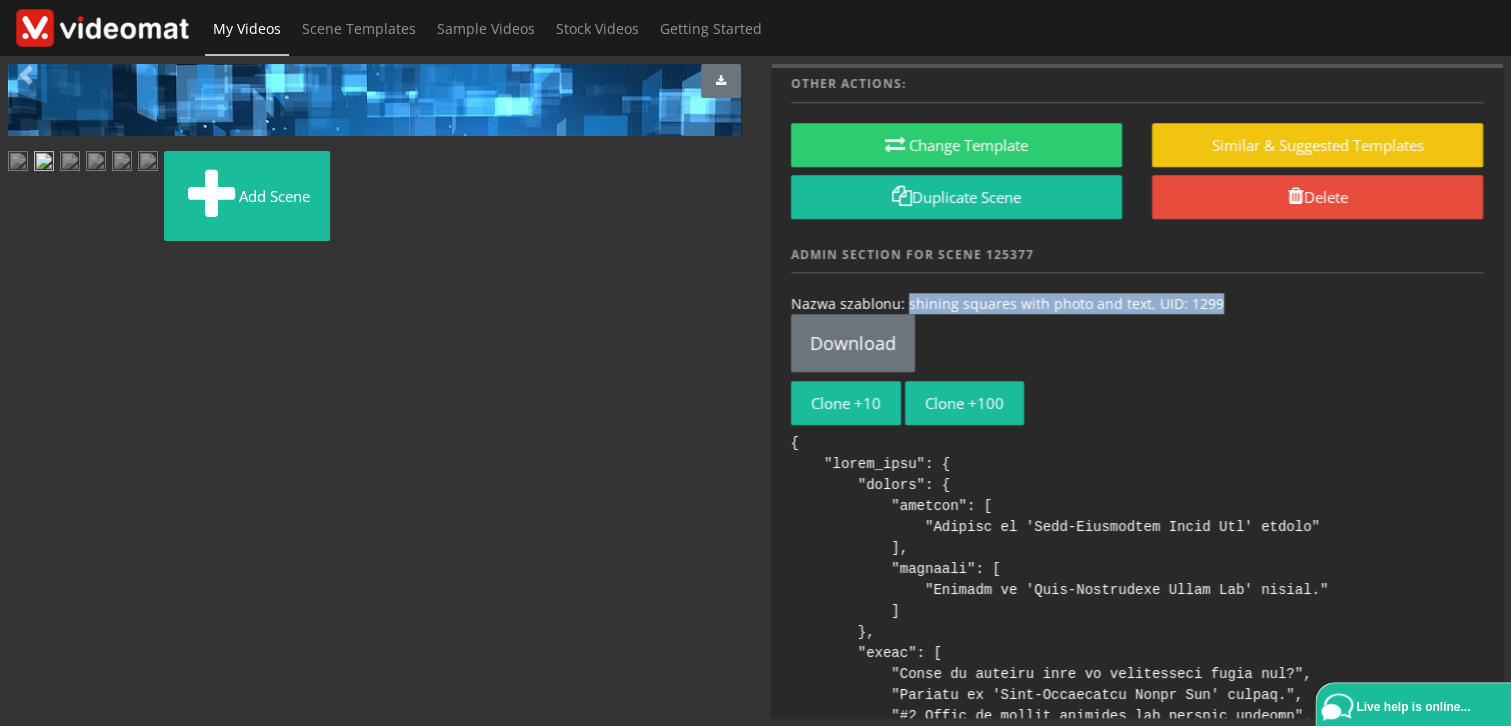 drag, startPoint x: 1244, startPoint y: 299, endPoint x: 902, endPoint y: 299, distance: 342 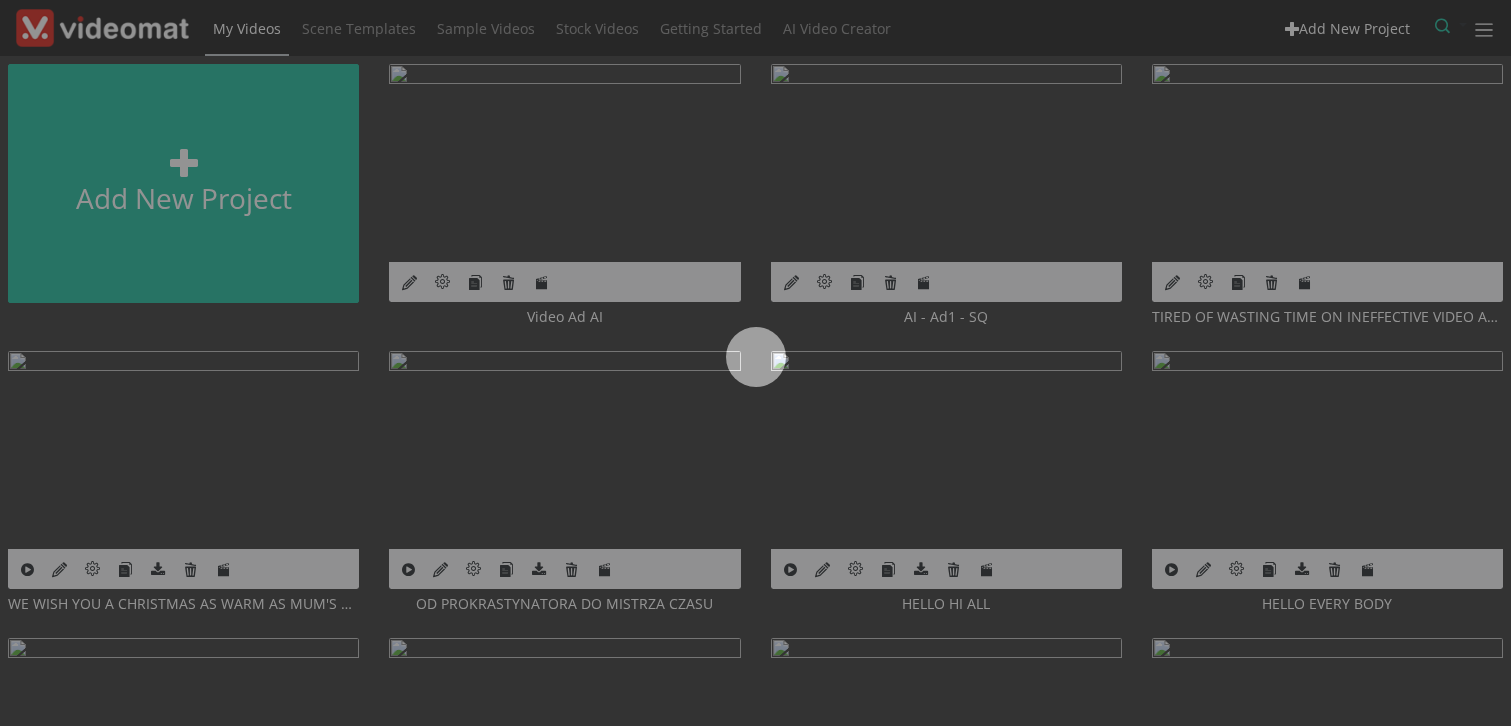 scroll, scrollTop: 0, scrollLeft: 0, axis: both 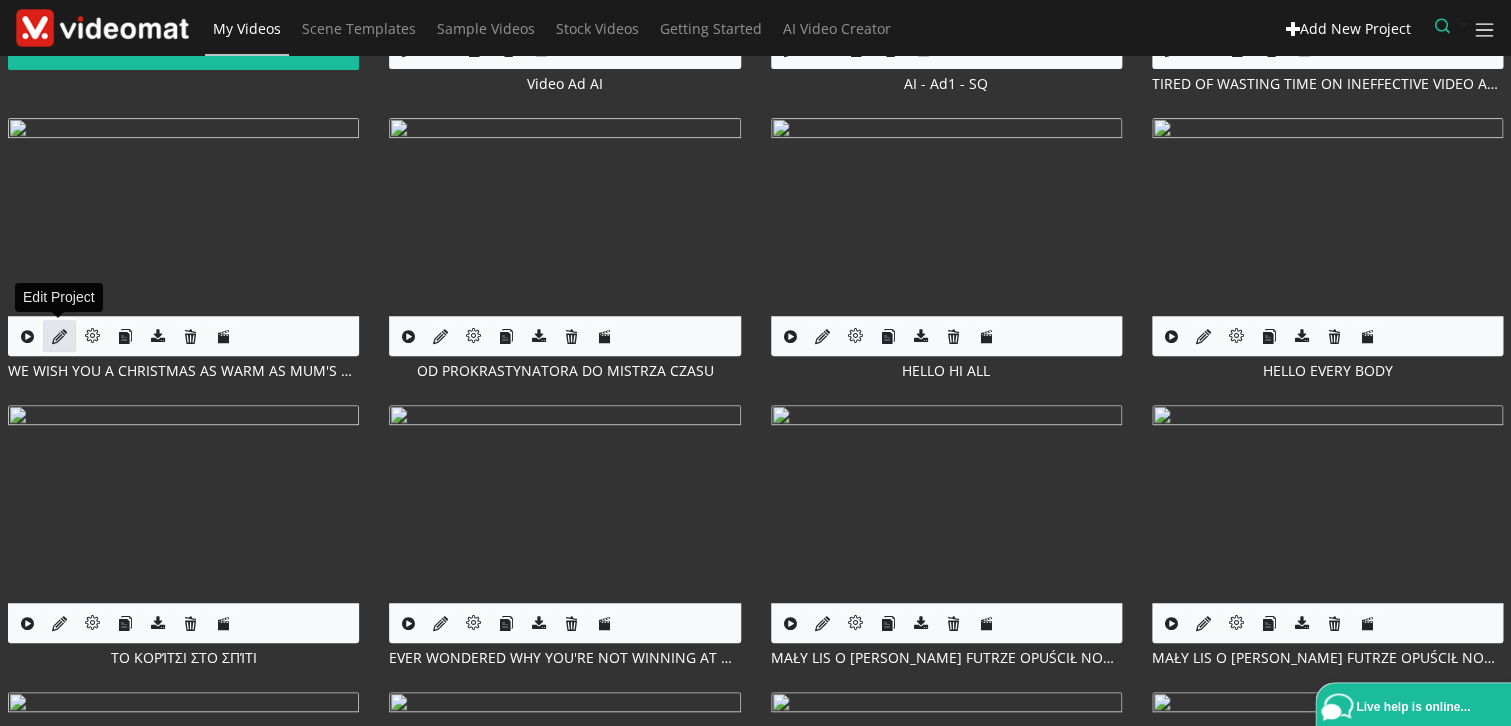 click at bounding box center [59, 336] 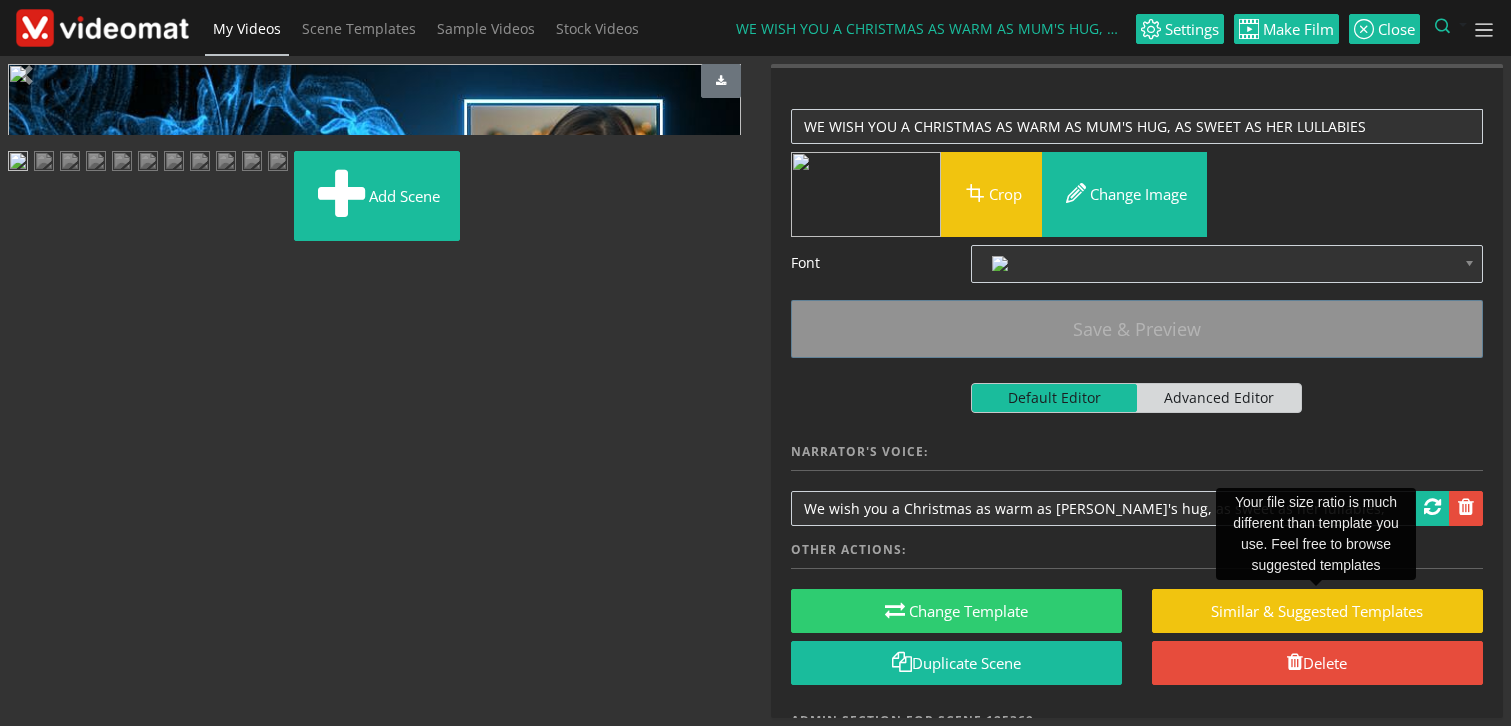 scroll, scrollTop: 0, scrollLeft: 0, axis: both 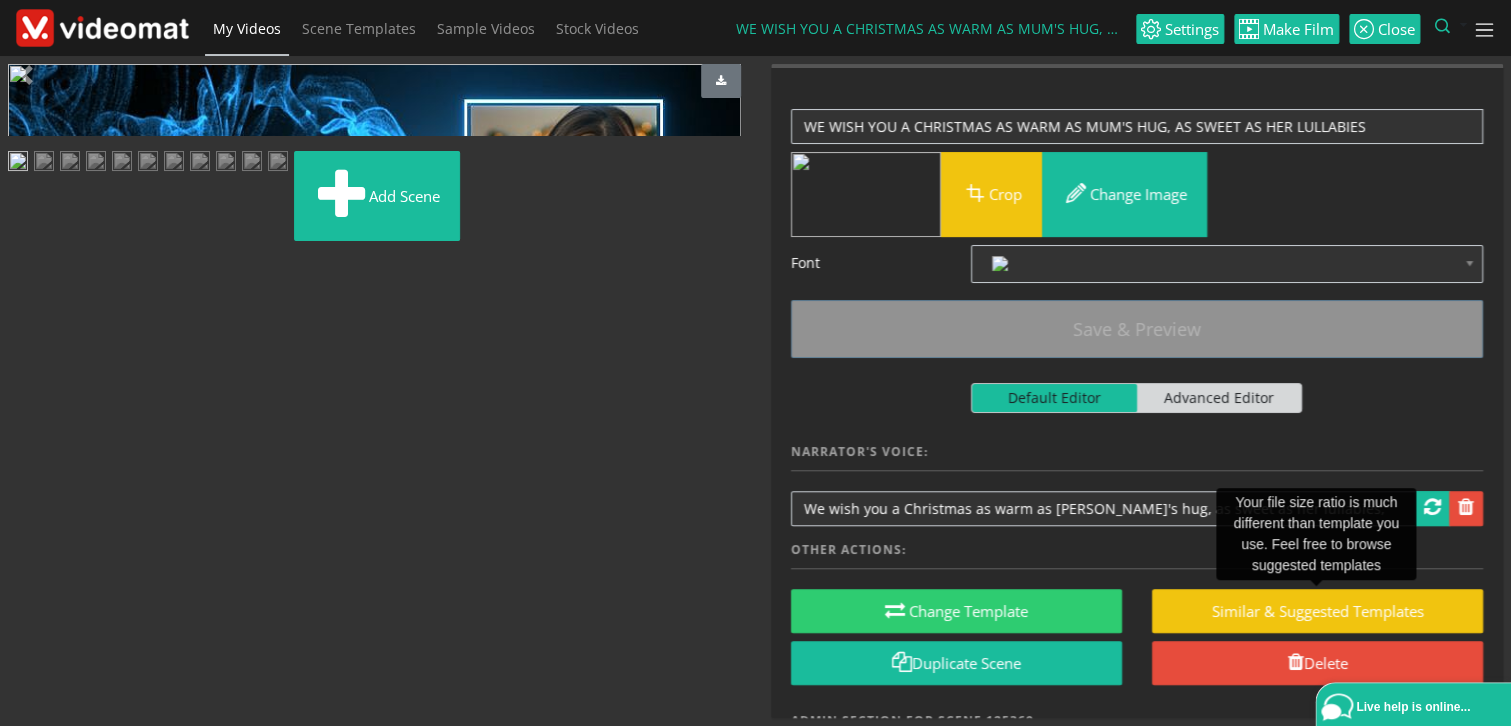 click at bounding box center (28, 491) 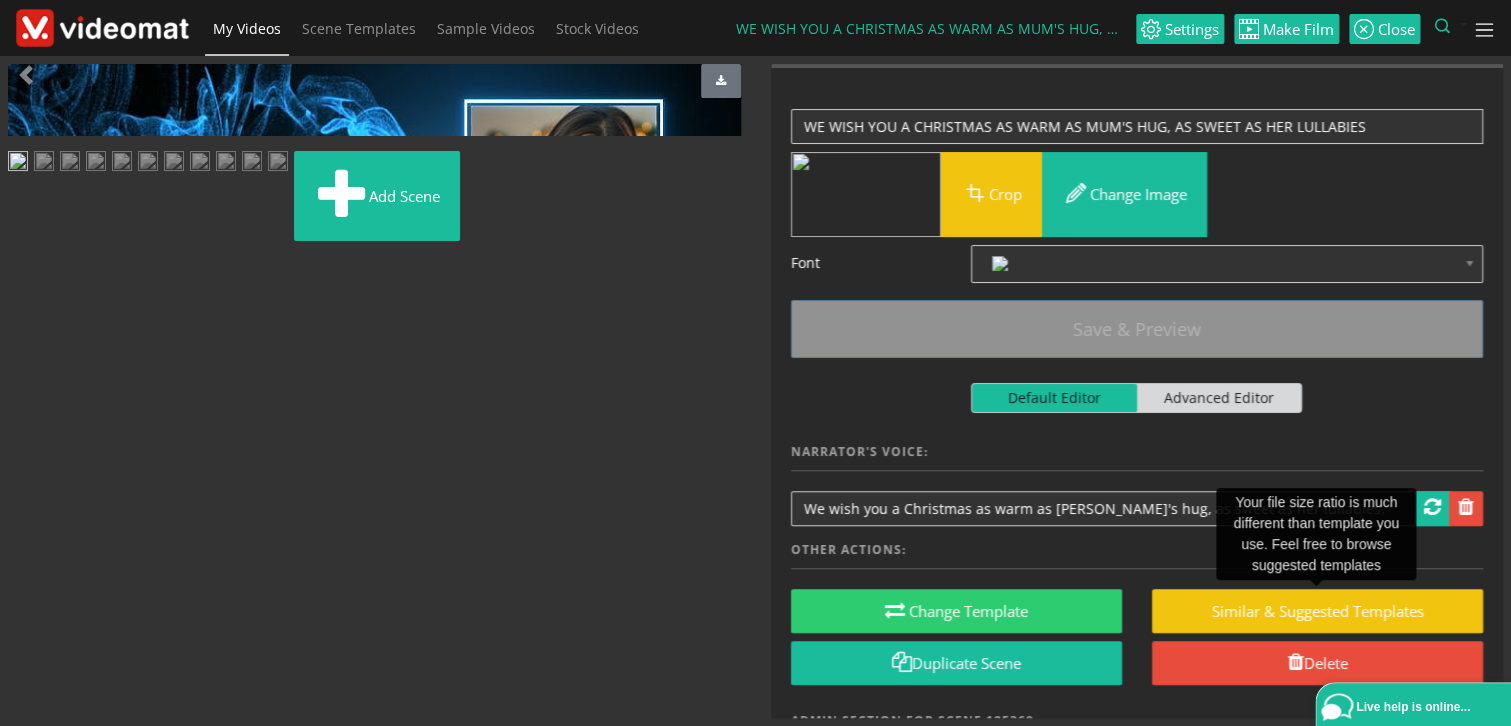 click at bounding box center [28, 491] 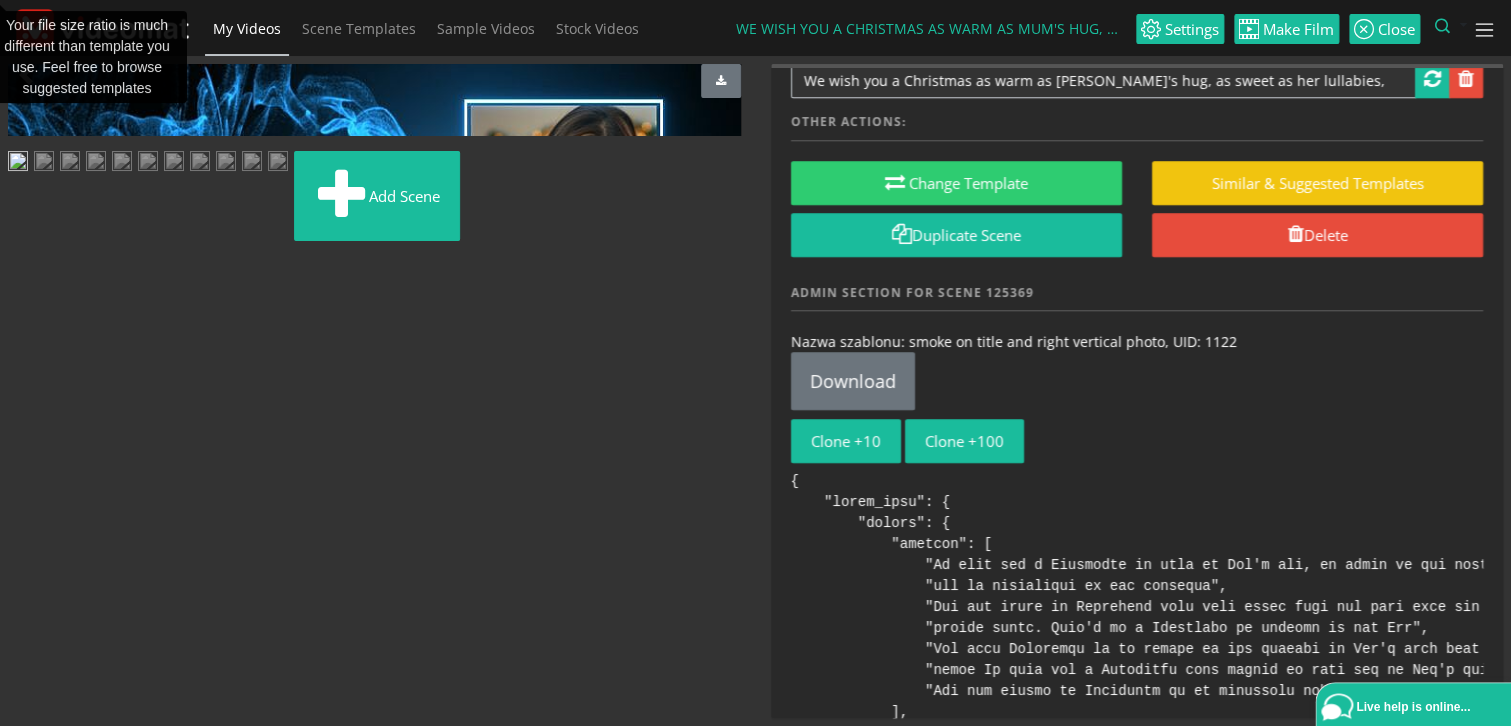 scroll, scrollTop: 466, scrollLeft: 0, axis: vertical 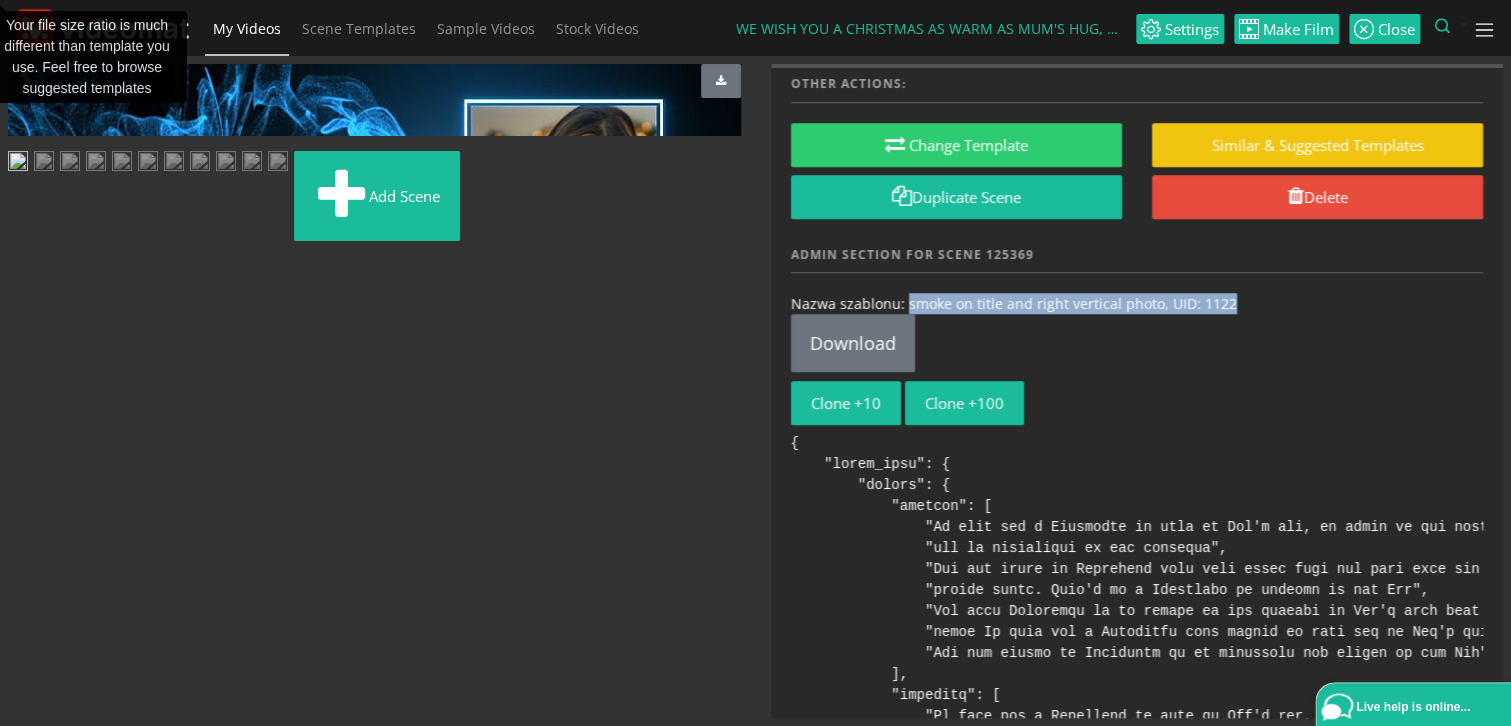 drag, startPoint x: 1257, startPoint y: 311, endPoint x: 905, endPoint y: 302, distance: 352.11505 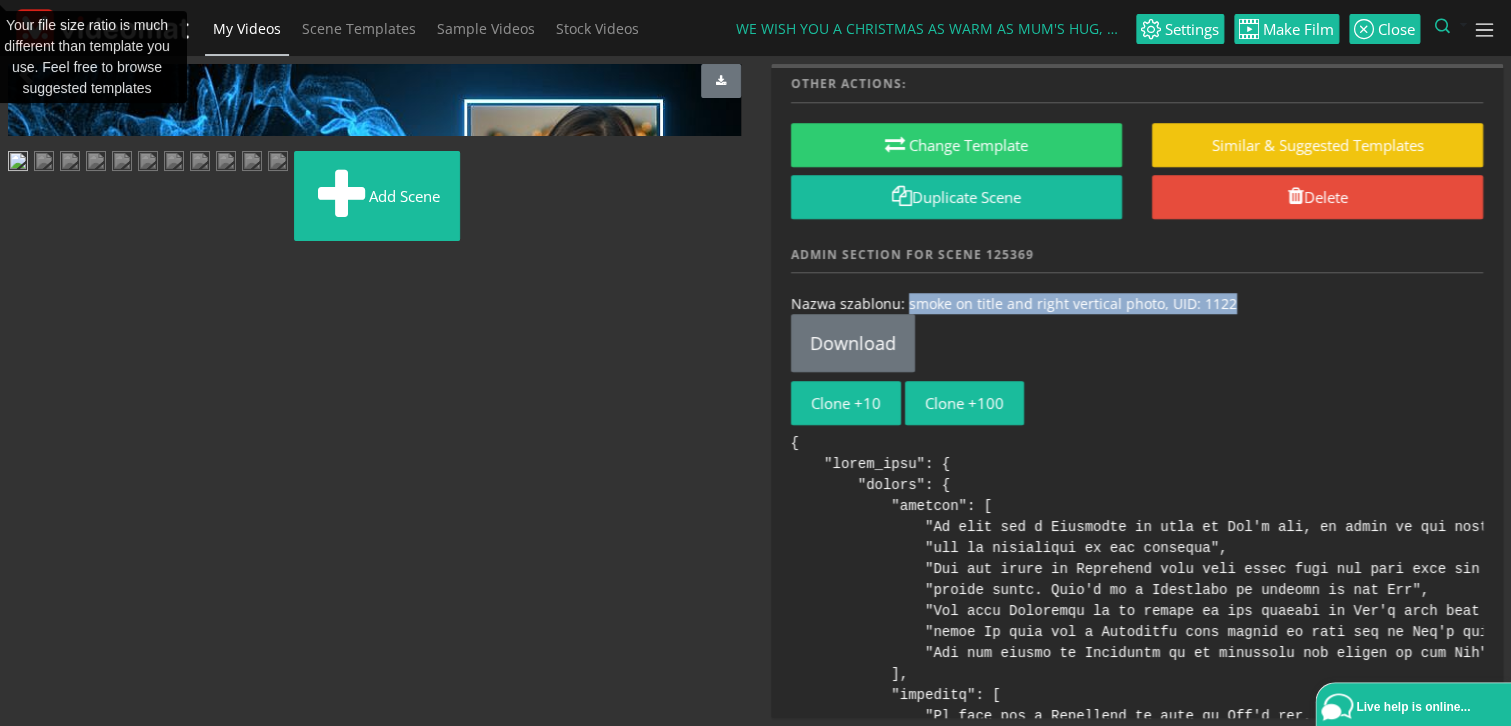 click at bounding box center [44, 163] 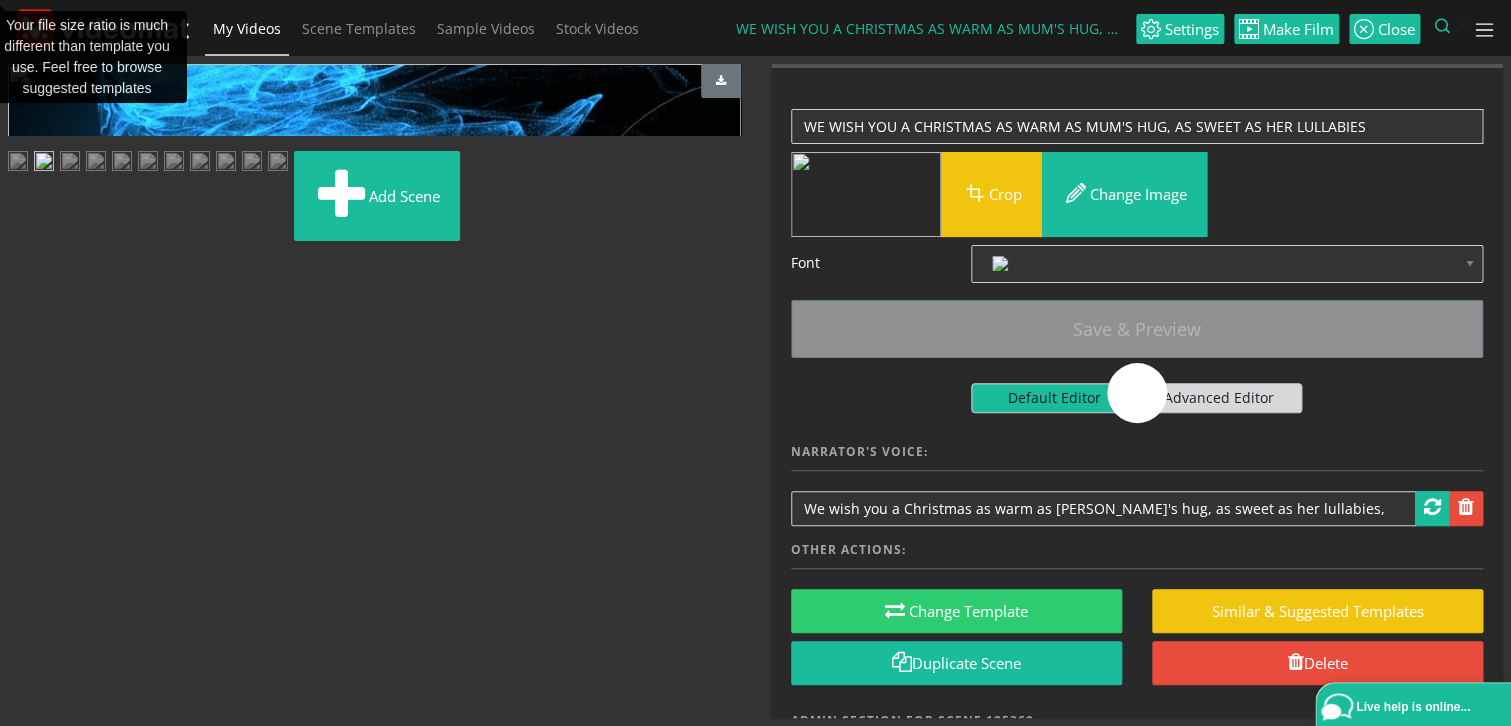 scroll, scrollTop: 0, scrollLeft: 0, axis: both 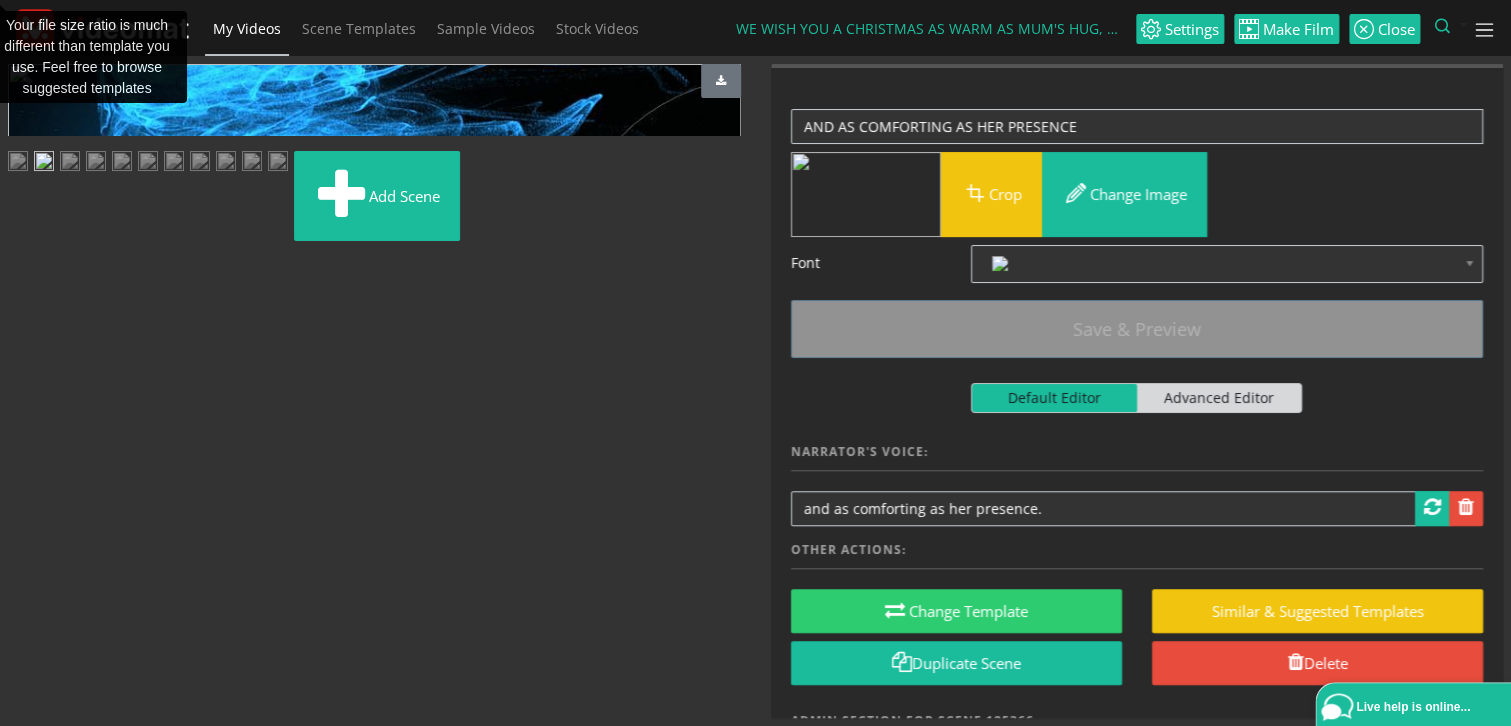 click at bounding box center (28, 491) 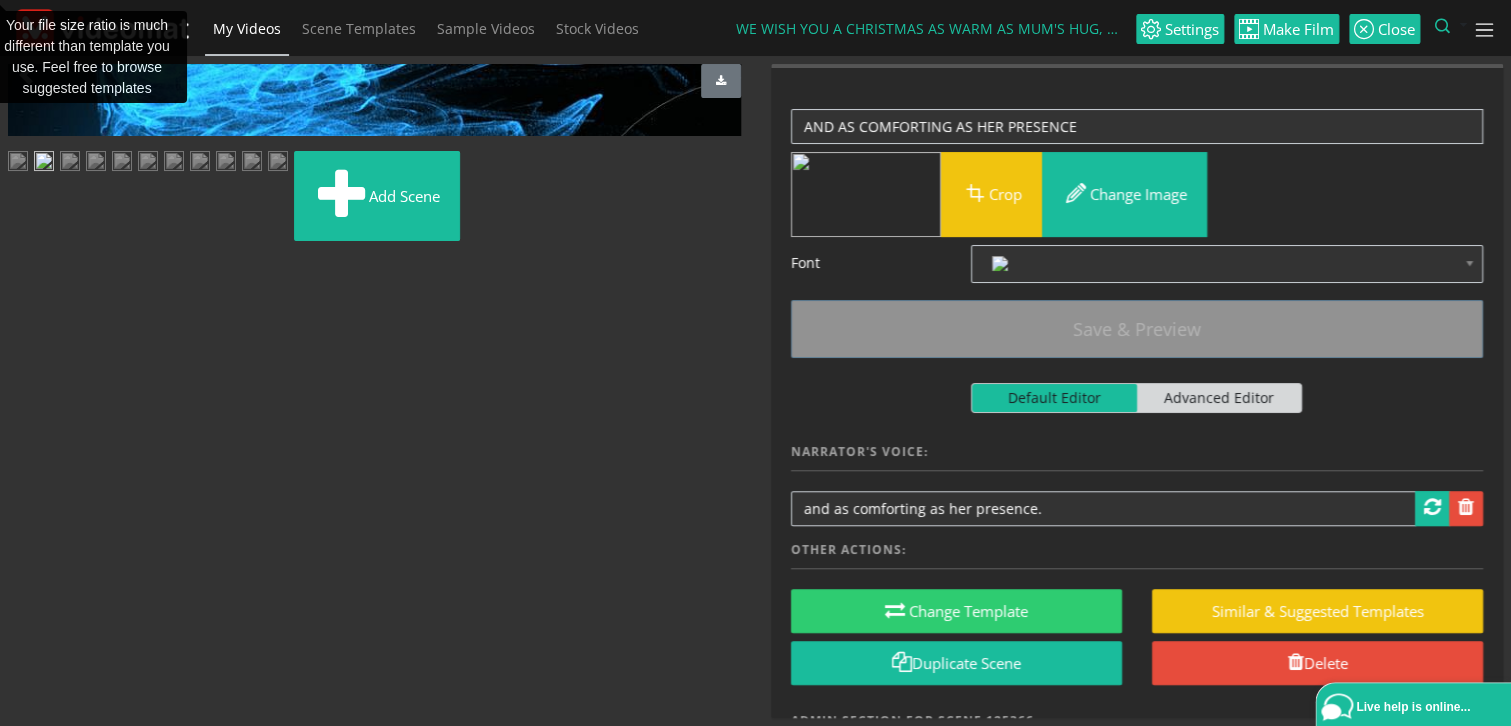 click at bounding box center [28, 491] 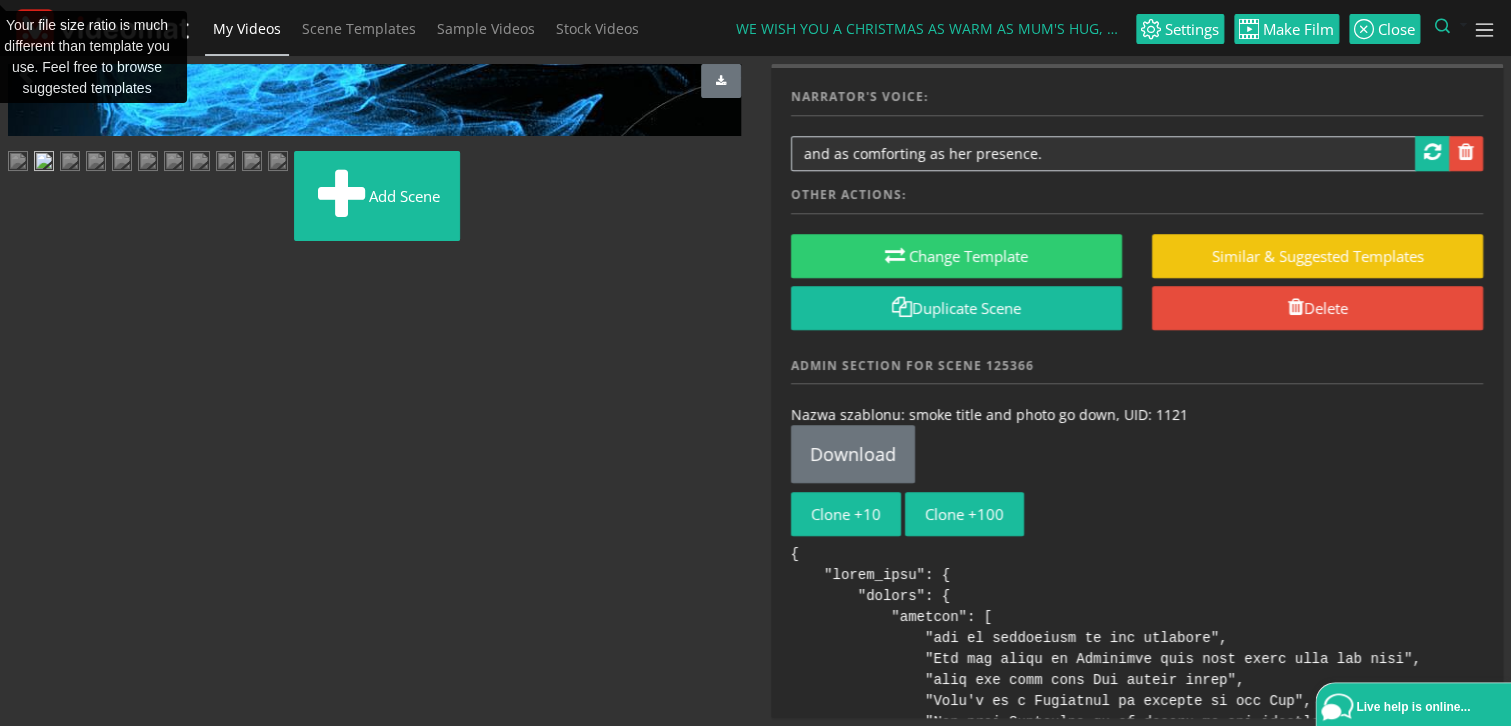scroll, scrollTop: 466, scrollLeft: 0, axis: vertical 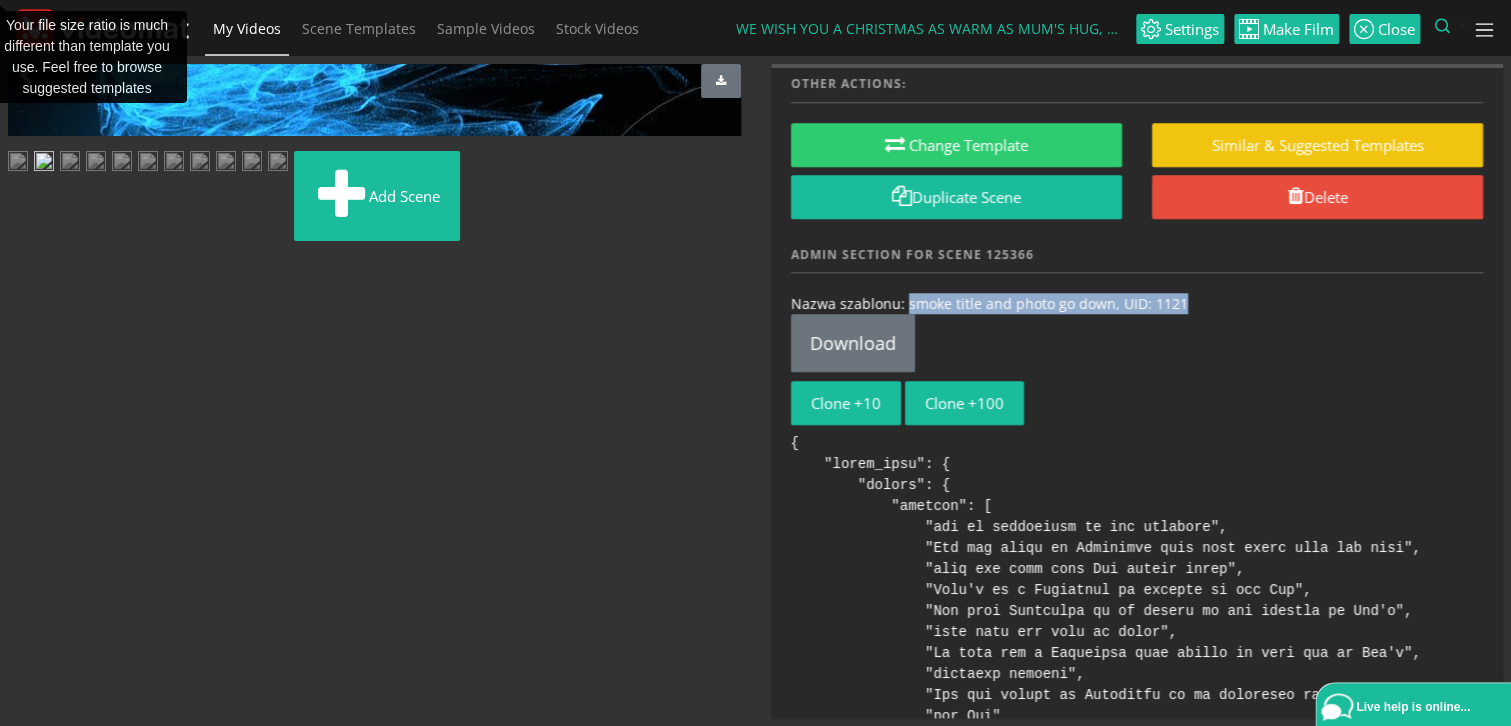 drag, startPoint x: 1192, startPoint y: 299, endPoint x: 904, endPoint y: 301, distance: 288.00696 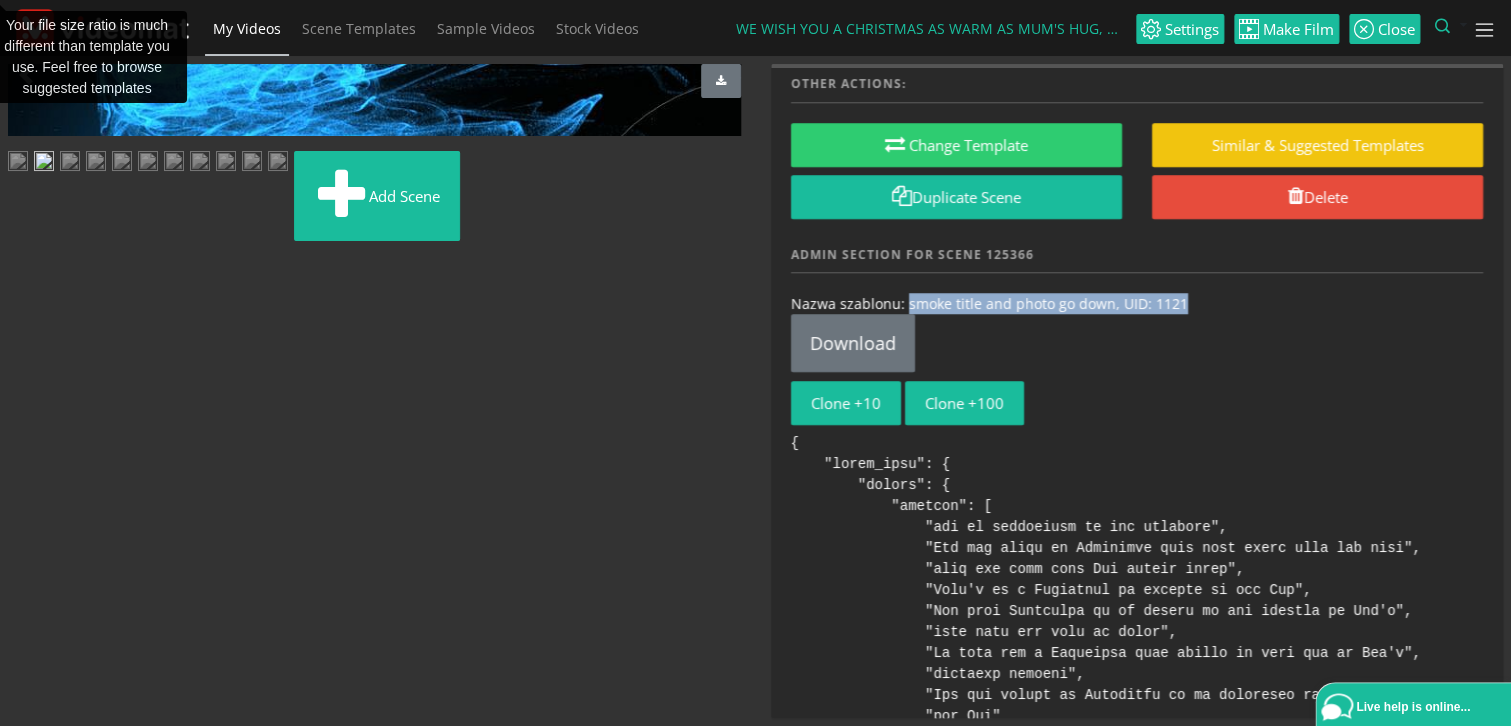 click at bounding box center (70, 163) 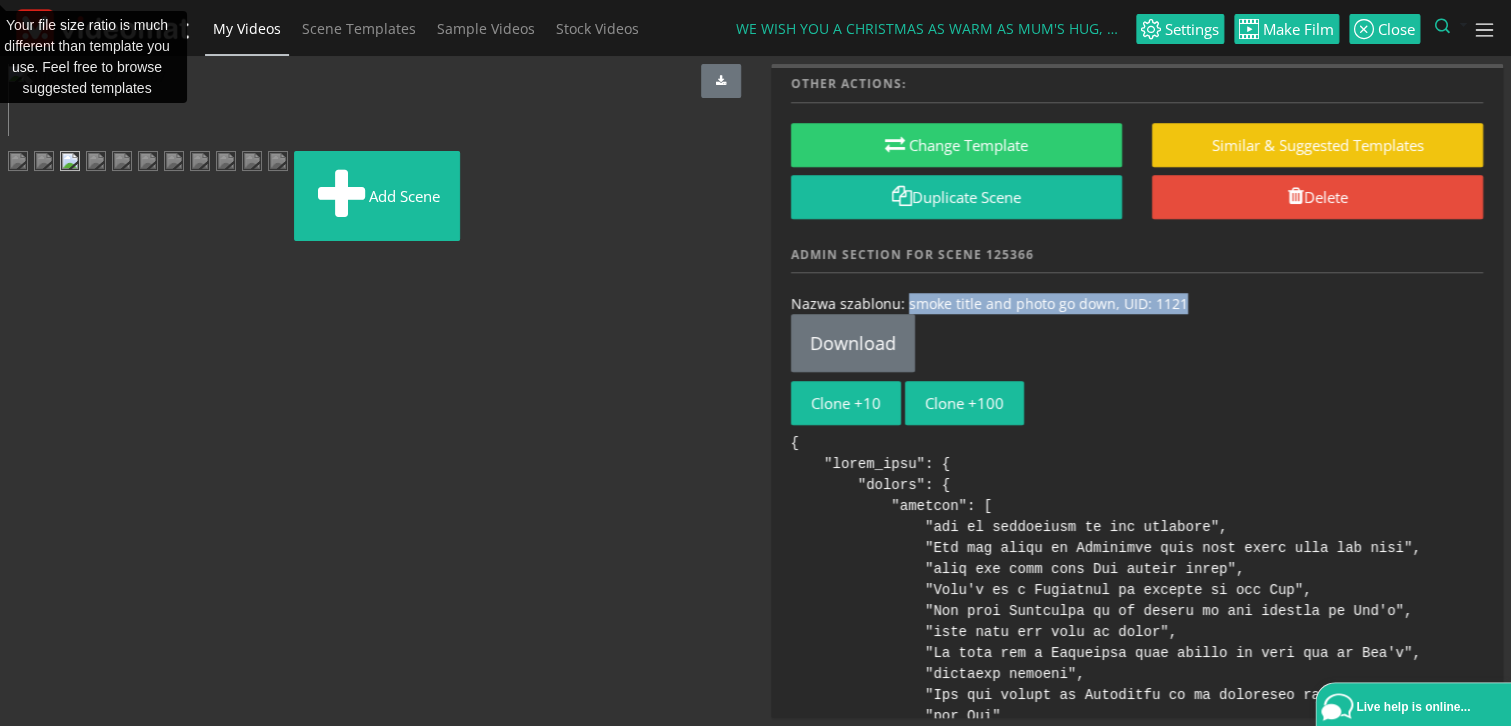 scroll, scrollTop: 0, scrollLeft: 0, axis: both 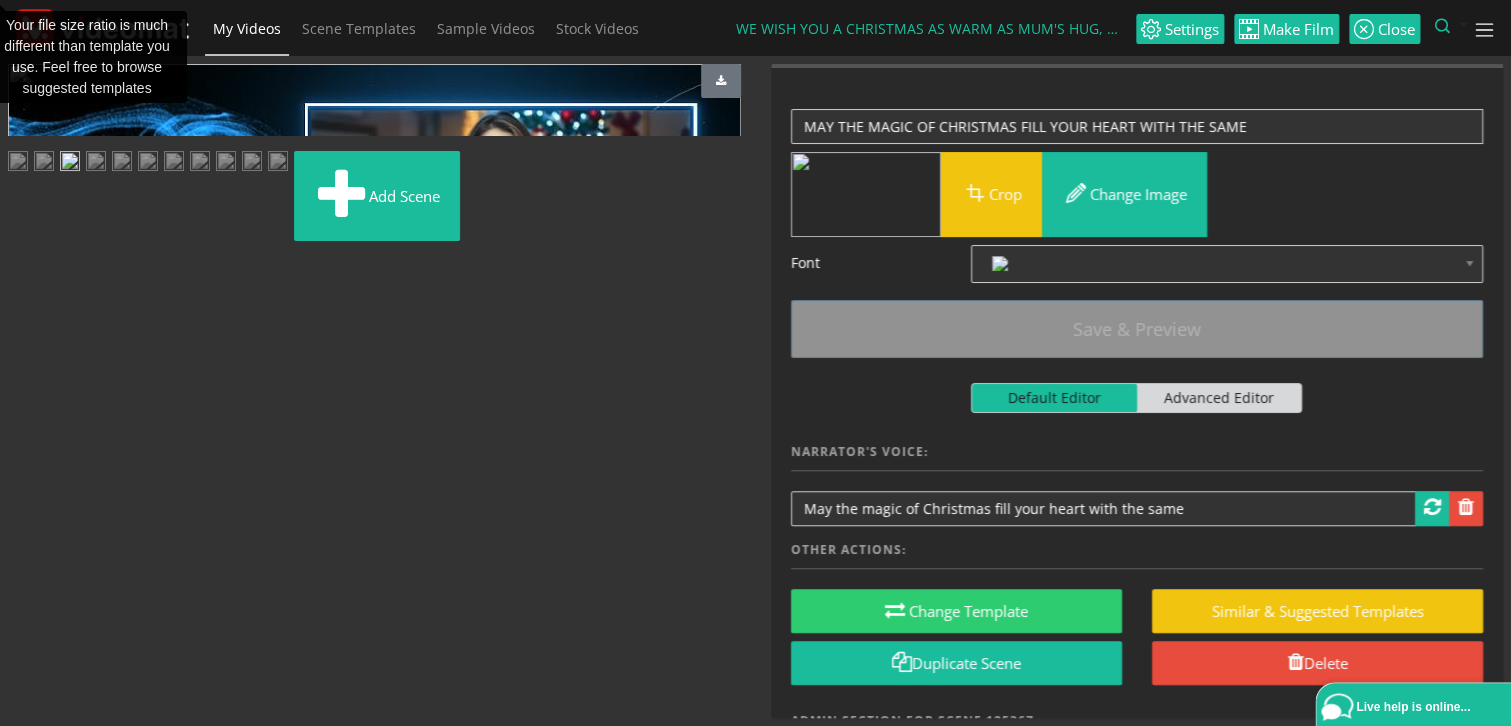 click at bounding box center [28, 491] 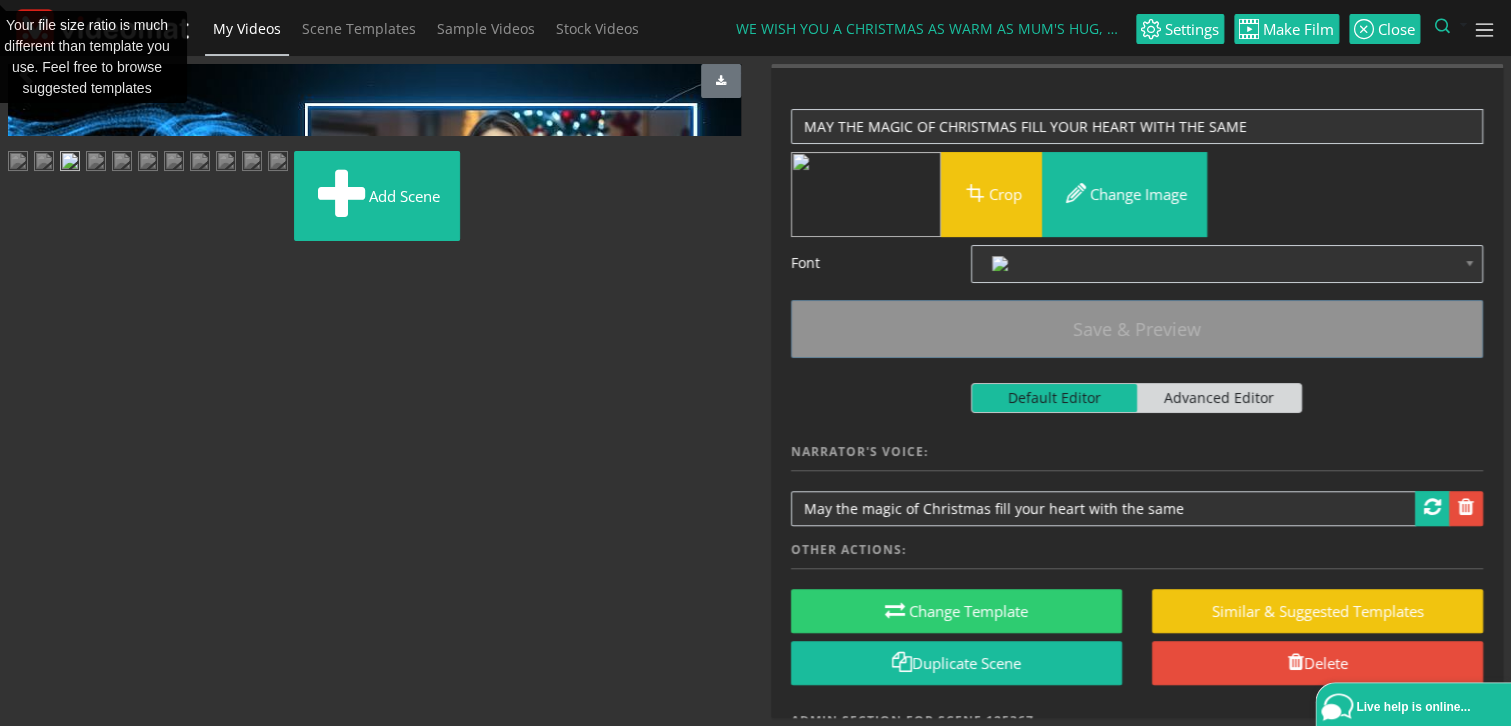 click at bounding box center [28, 491] 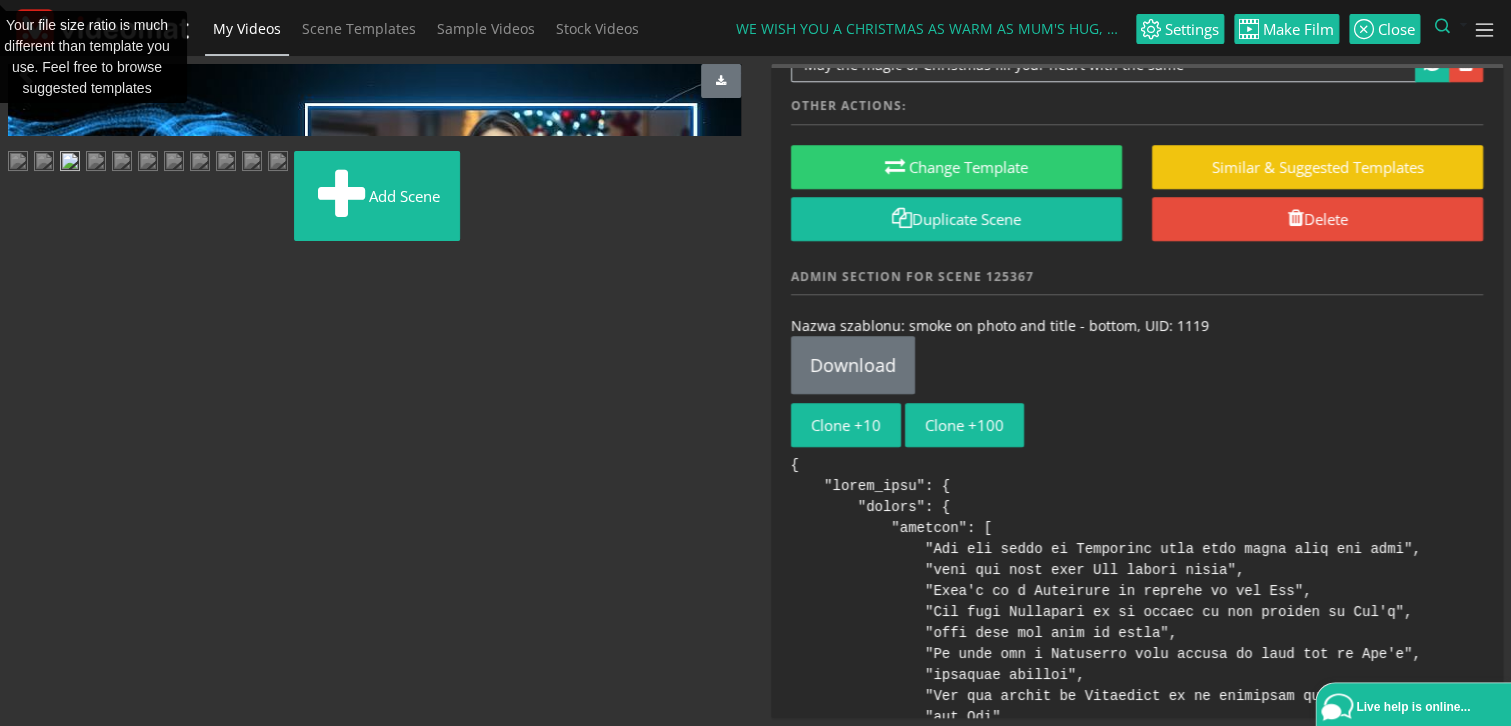 scroll, scrollTop: 466, scrollLeft: 0, axis: vertical 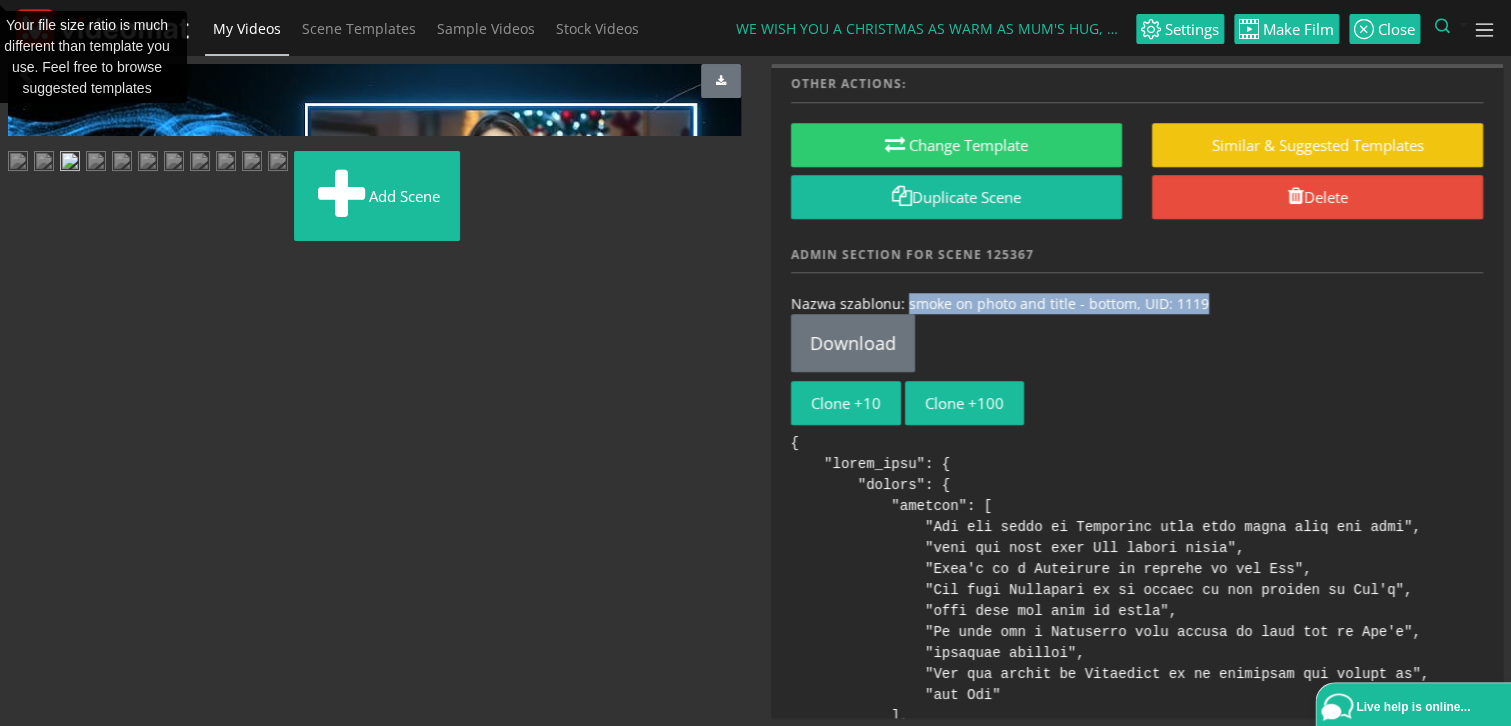 drag, startPoint x: 1238, startPoint y: 303, endPoint x: 905, endPoint y: 302, distance: 333.0015 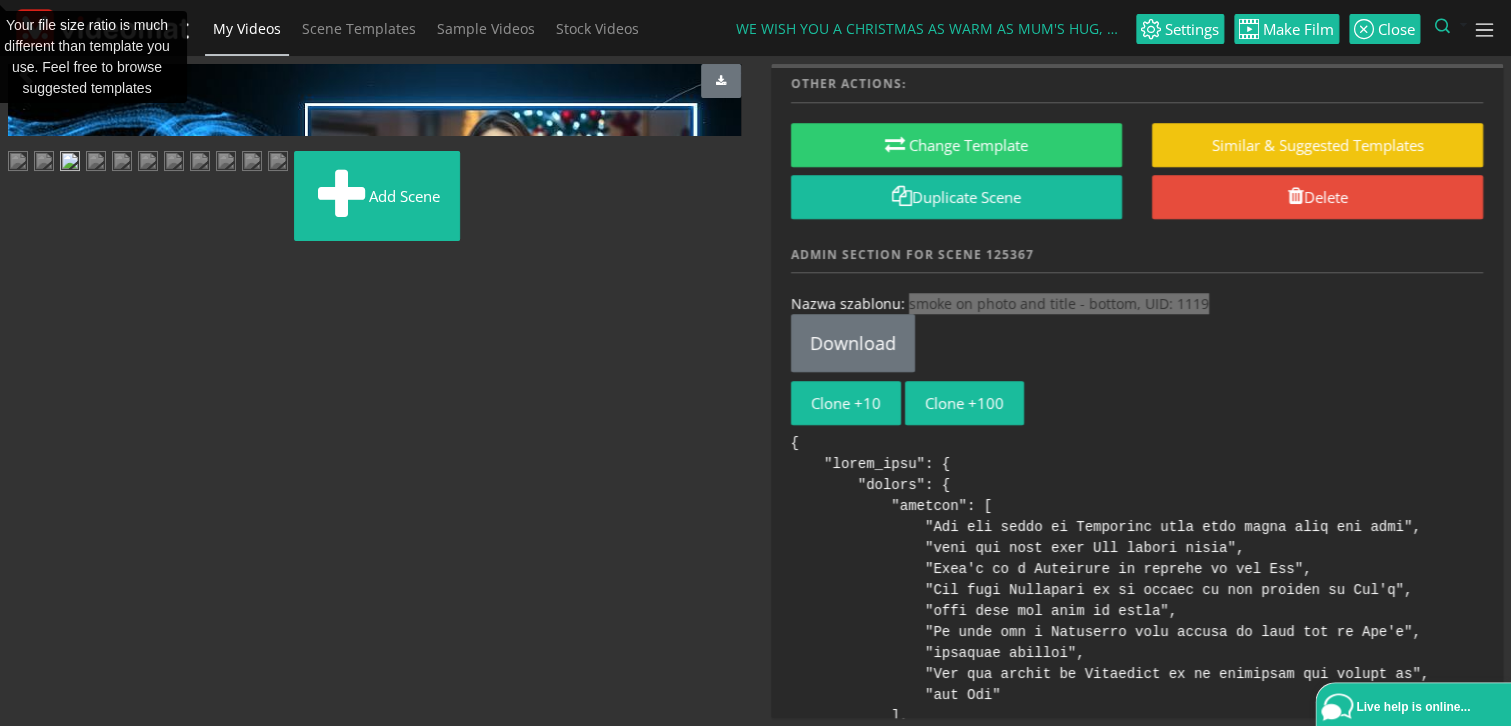 scroll, scrollTop: 117, scrollLeft: 0, axis: vertical 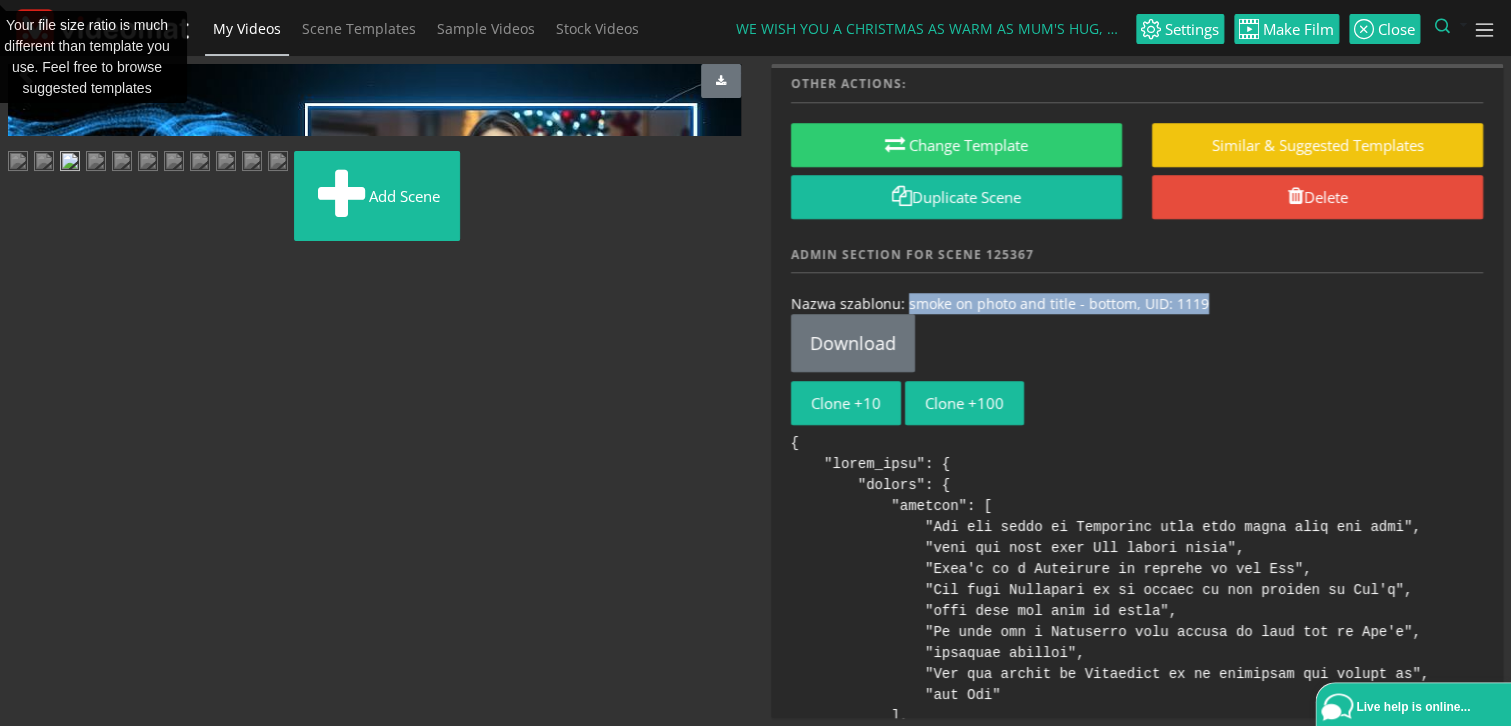 click at bounding box center (226, 163) 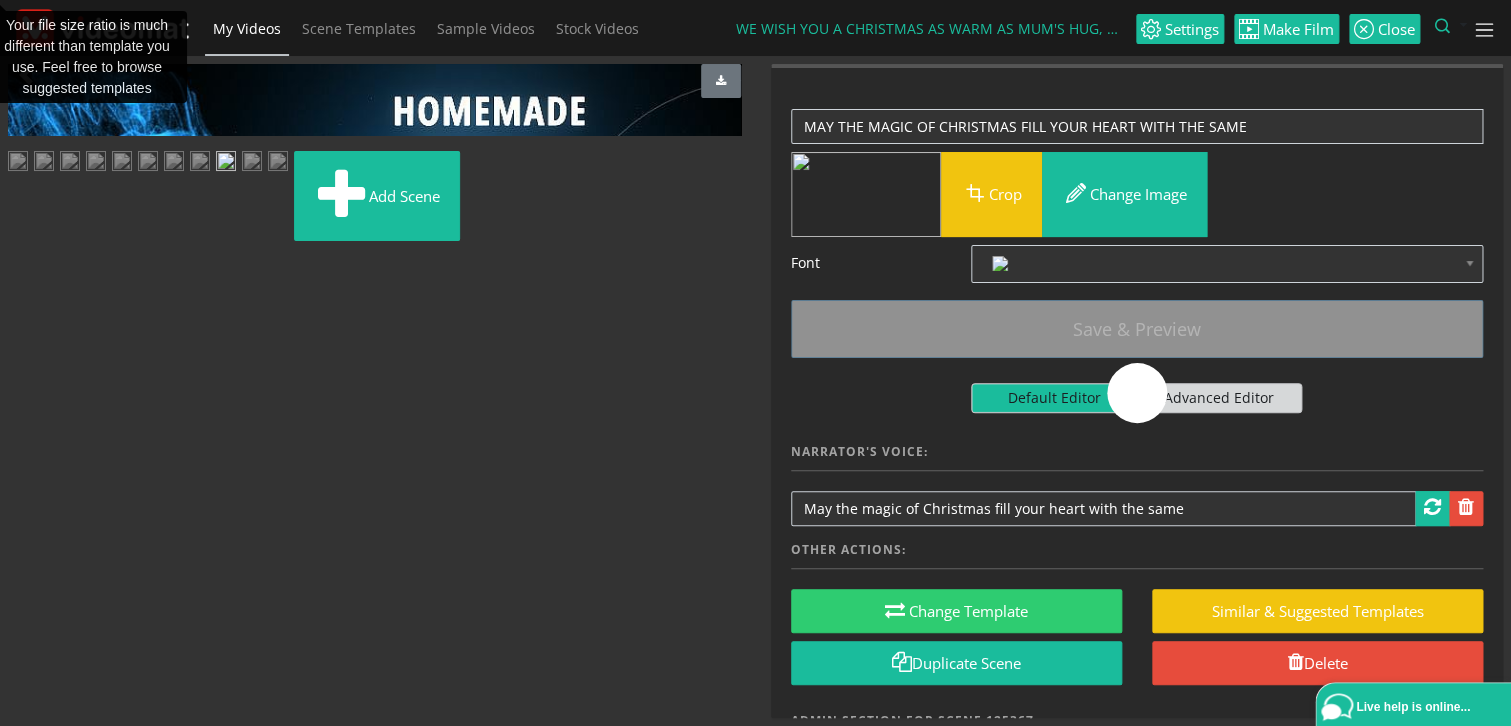 scroll, scrollTop: 70, scrollLeft: 0, axis: vertical 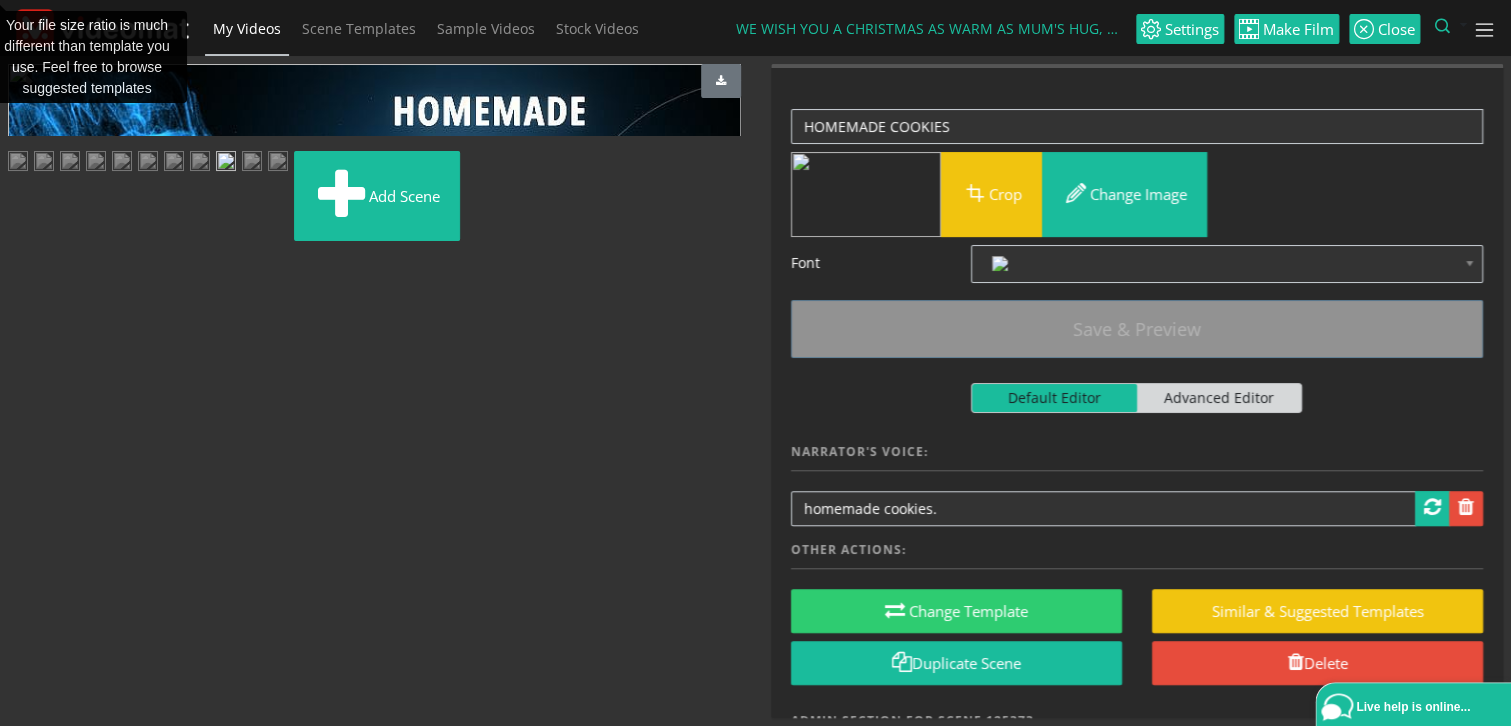 click at bounding box center [28, 491] 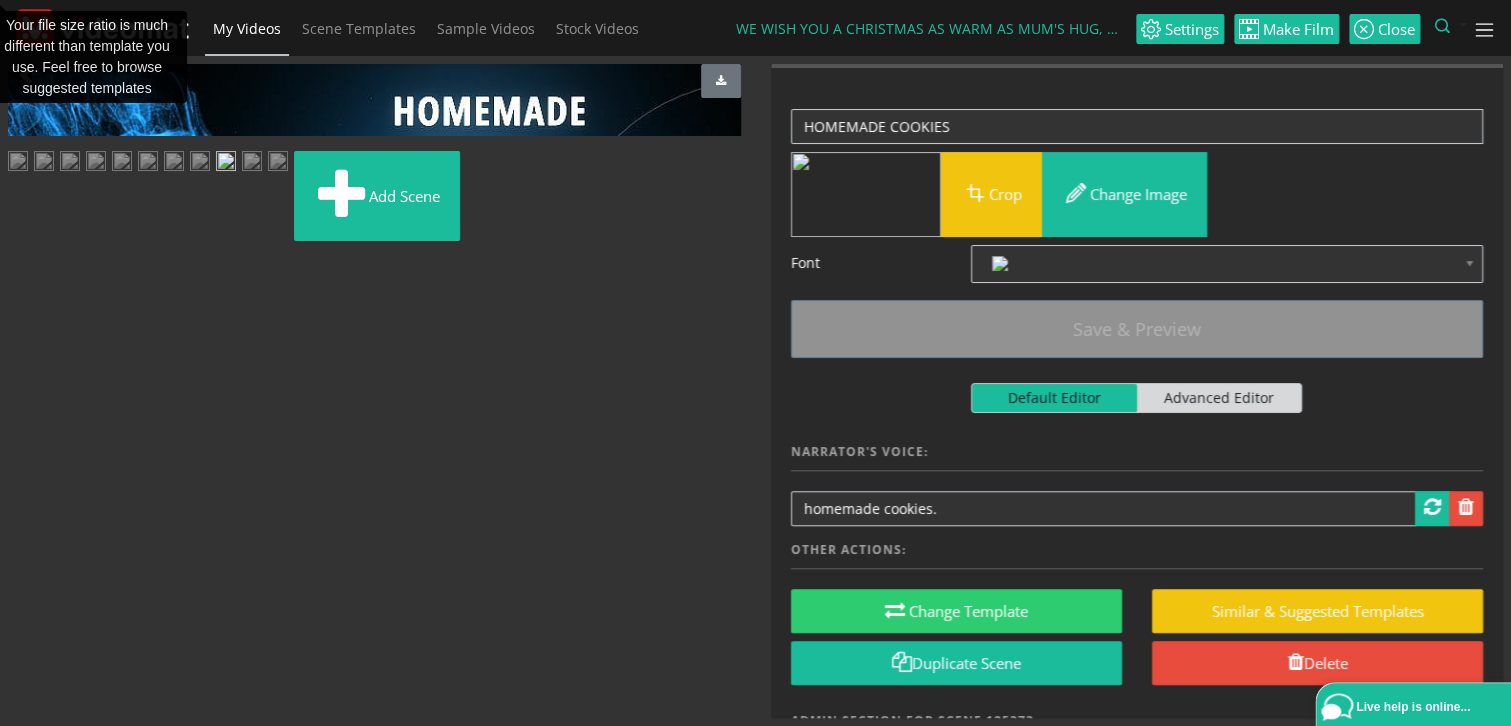 scroll, scrollTop: 0, scrollLeft: 0, axis: both 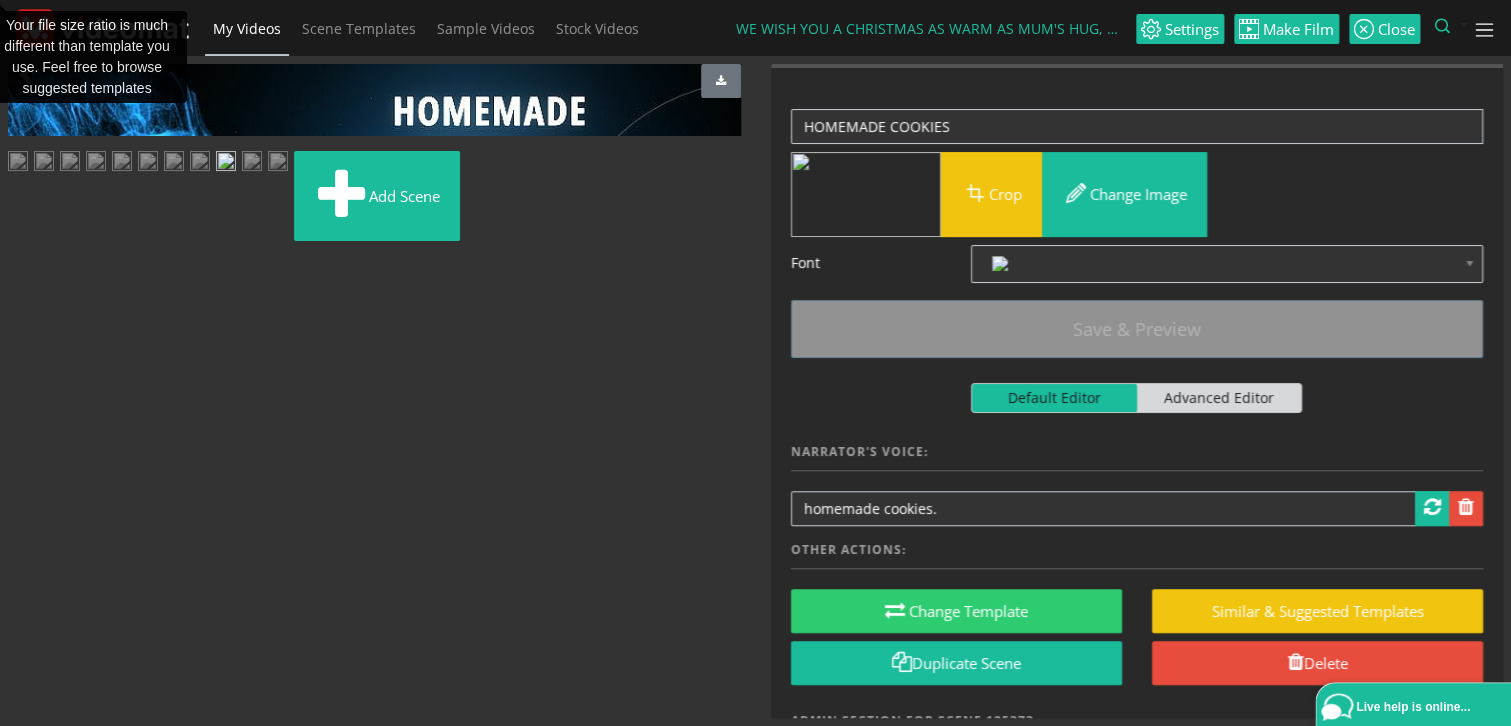 click at bounding box center (28, 491) 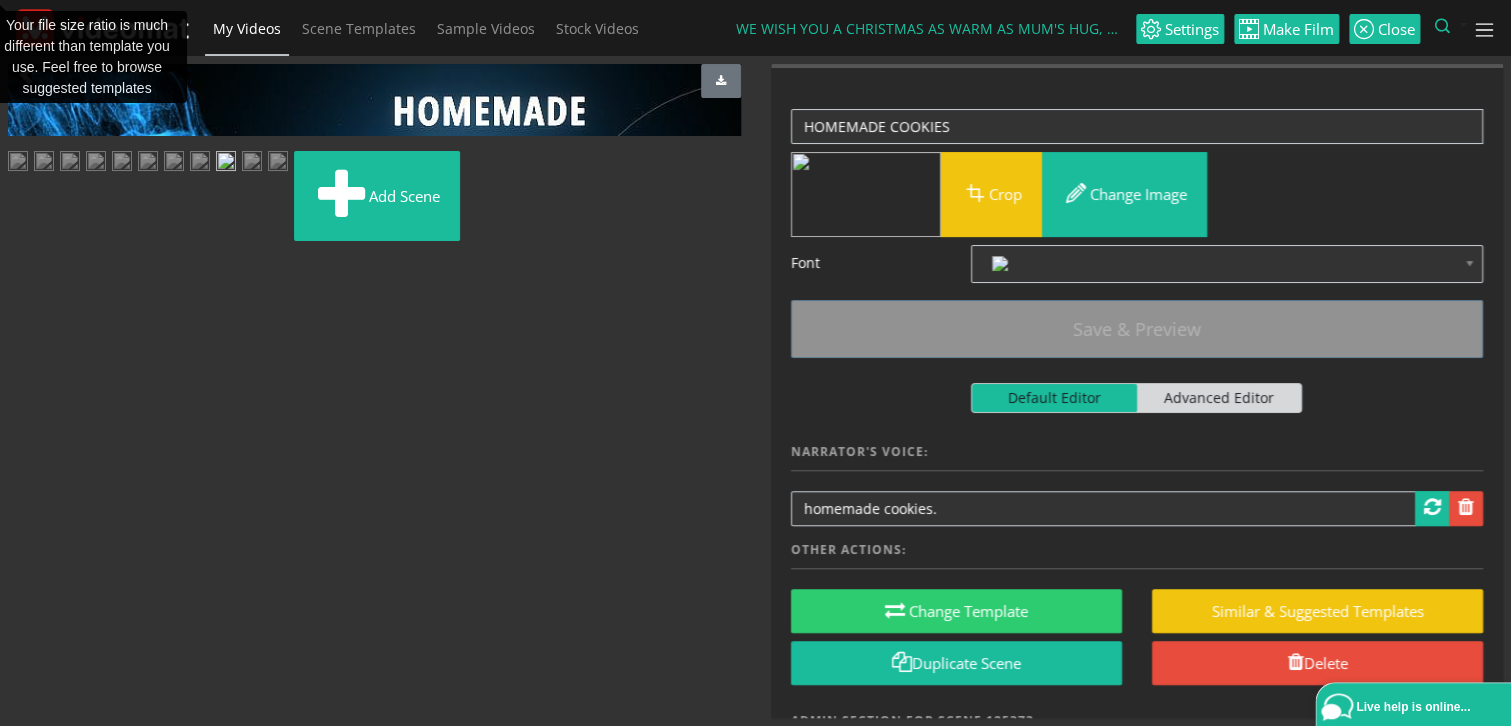 click at bounding box center [28, 491] 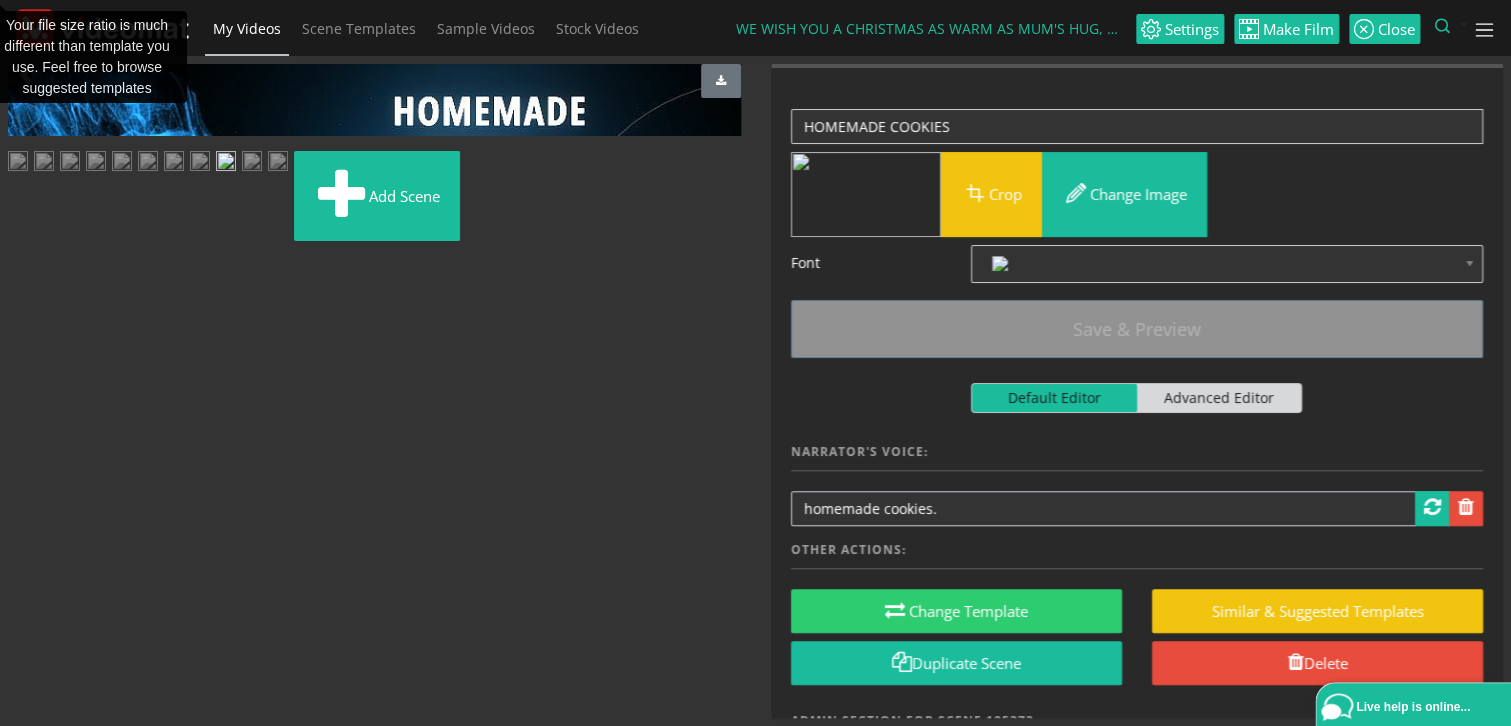 click at bounding box center (28, 491) 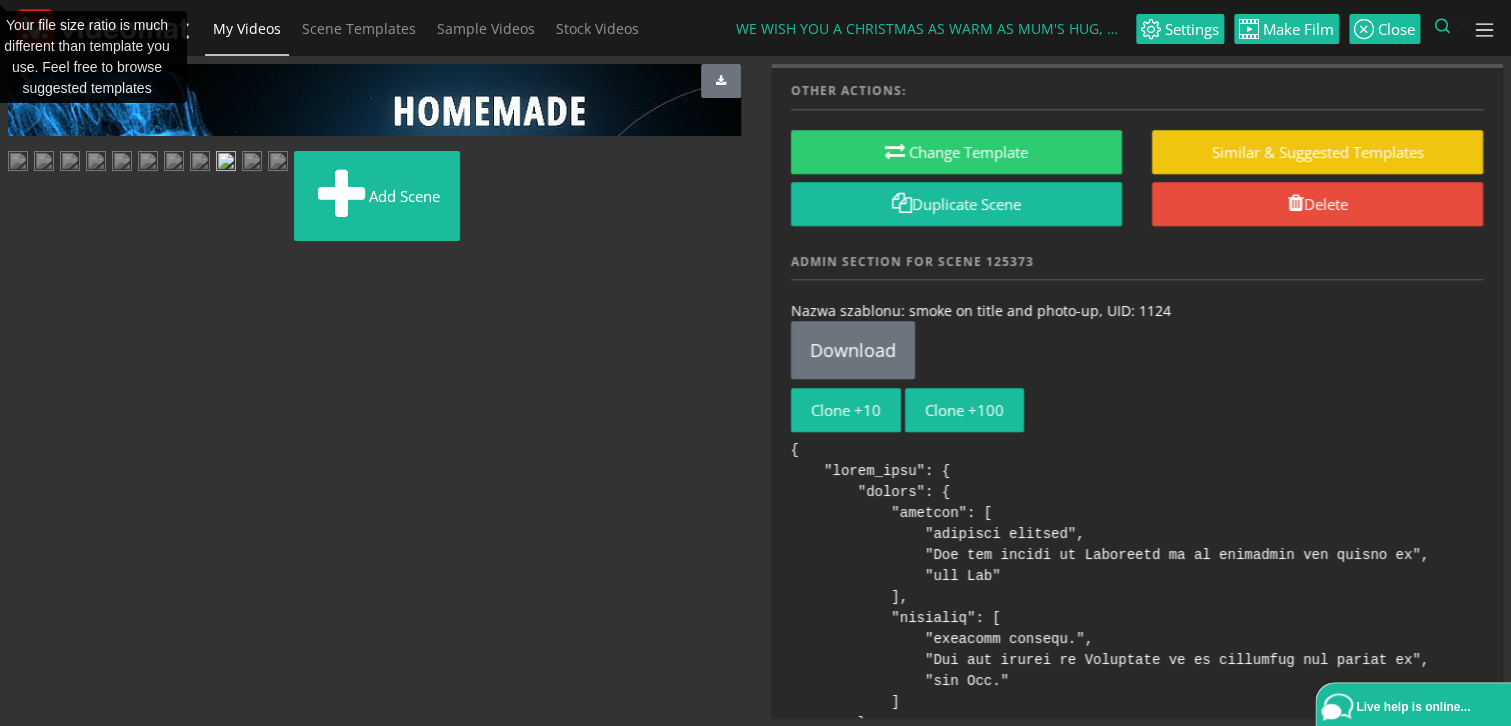 scroll, scrollTop: 466, scrollLeft: 0, axis: vertical 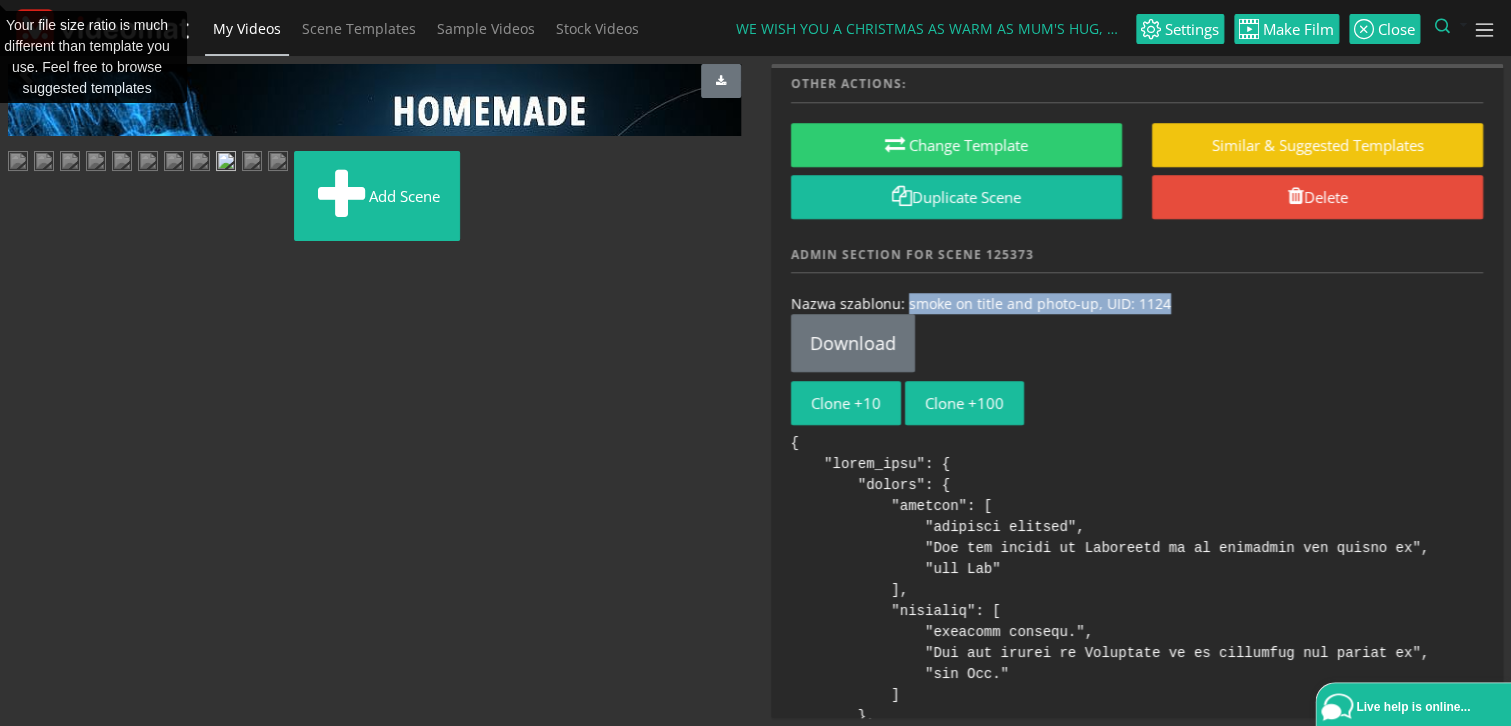 drag, startPoint x: 1179, startPoint y: 292, endPoint x: 905, endPoint y: 297, distance: 274.04562 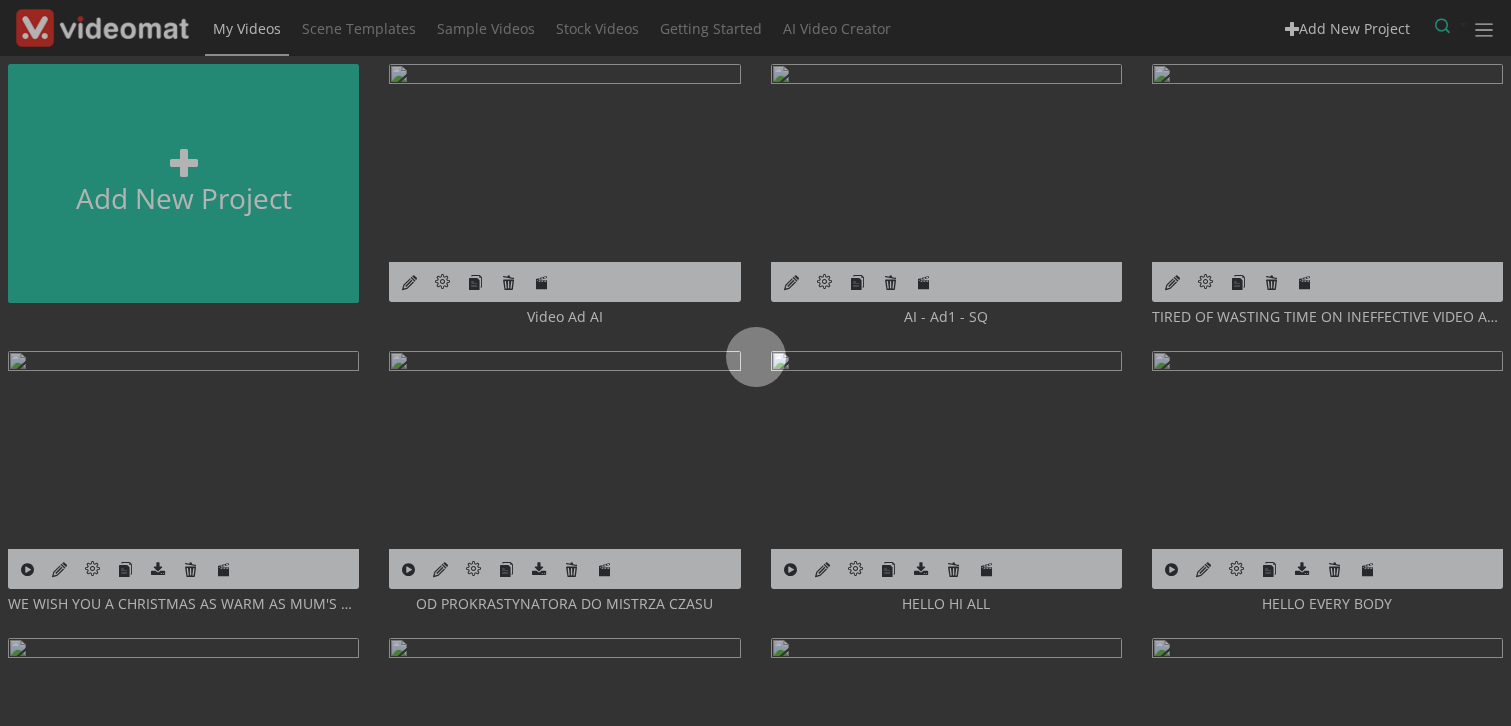 scroll, scrollTop: 0, scrollLeft: 0, axis: both 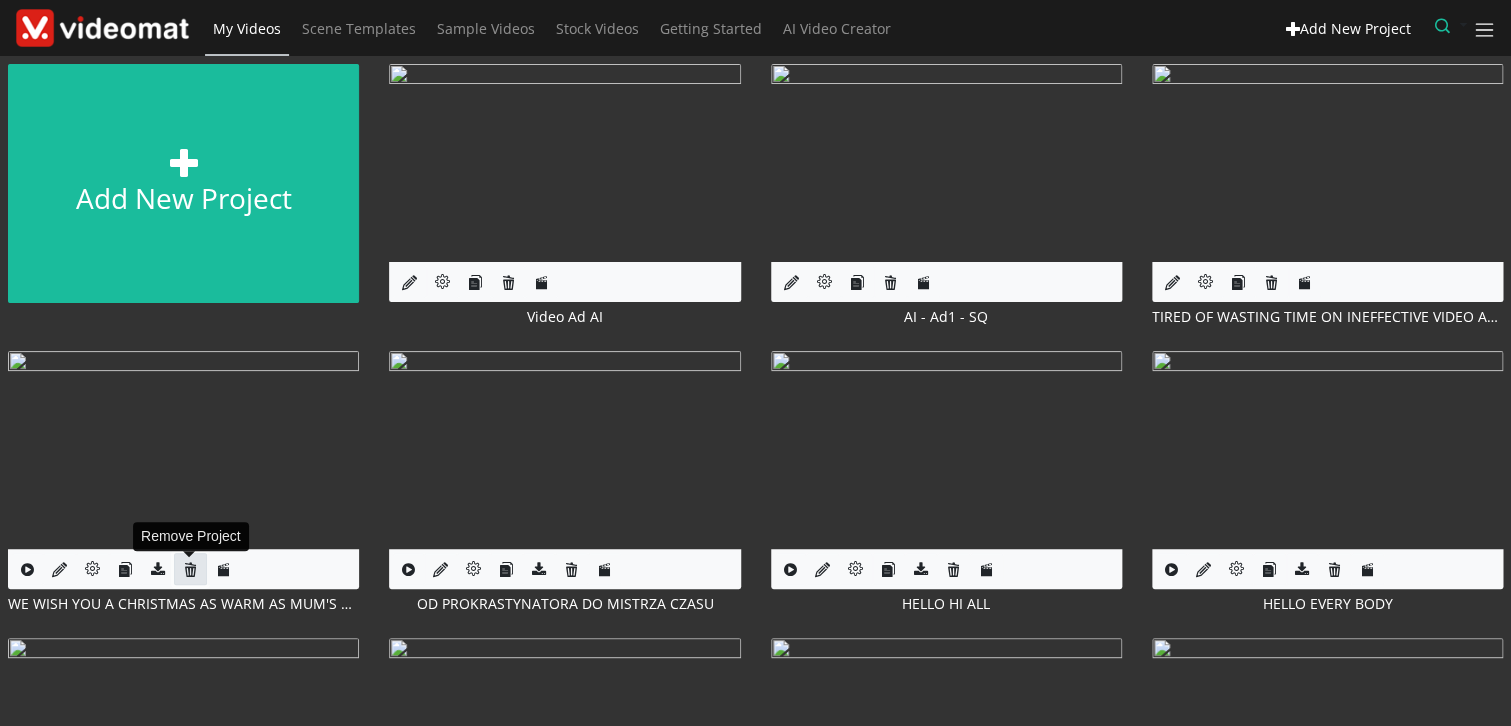click at bounding box center (190, 569) 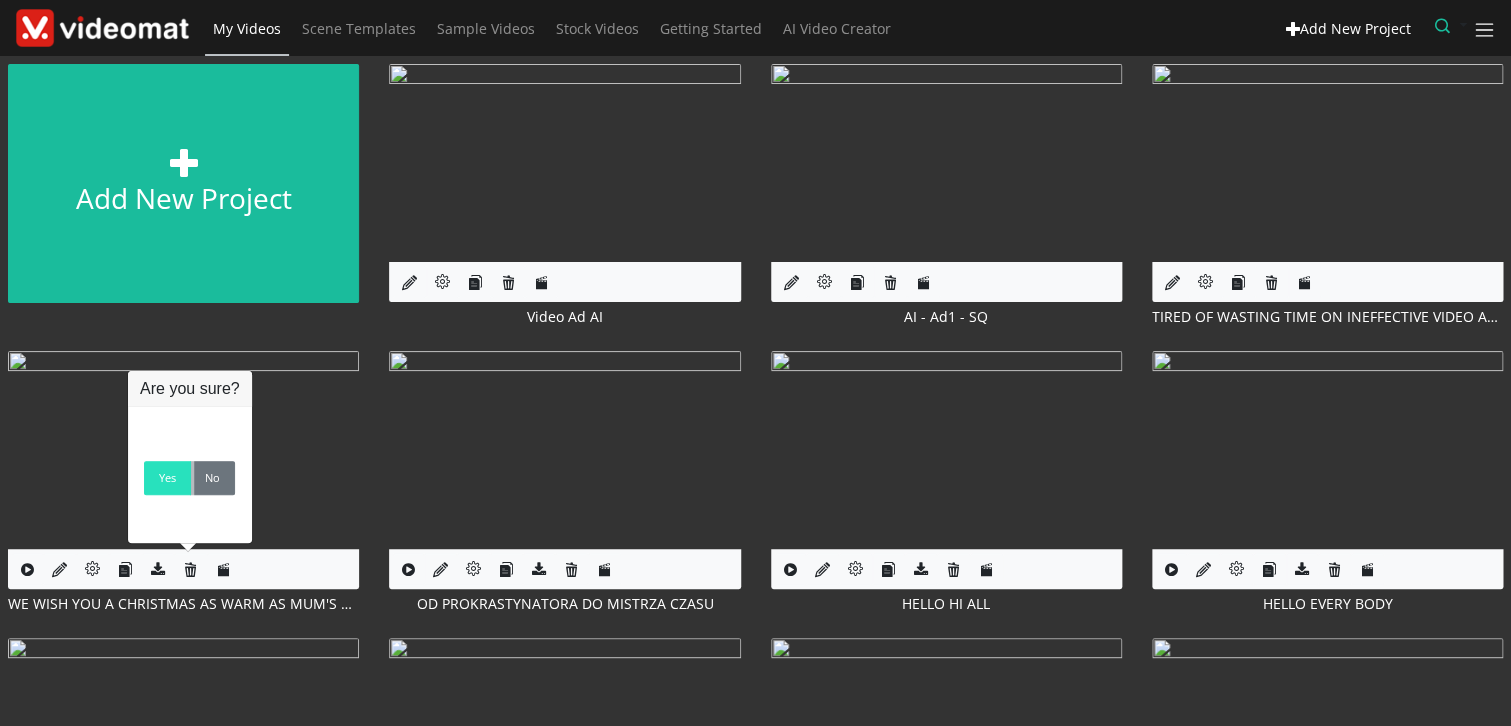 click on "Yes" at bounding box center [167, 478] 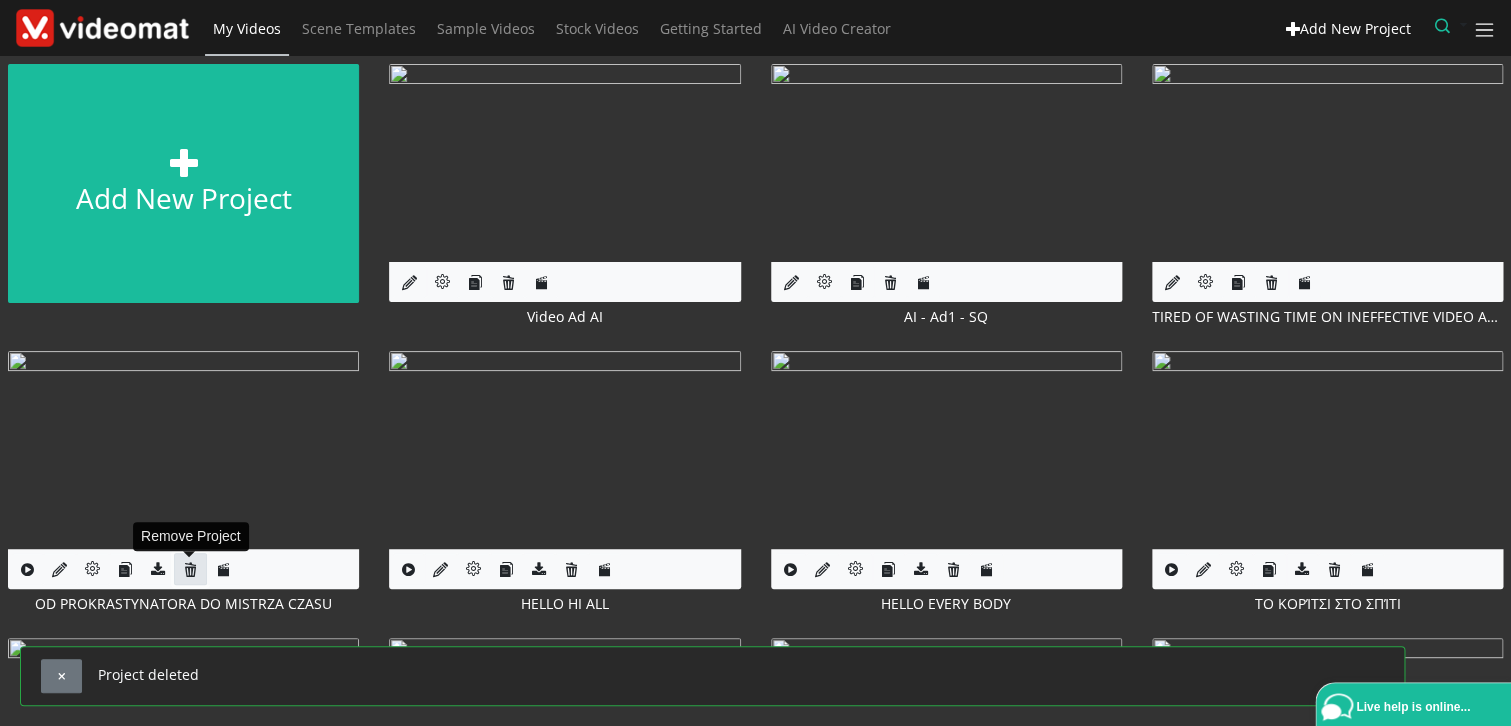 click at bounding box center (190, 569) 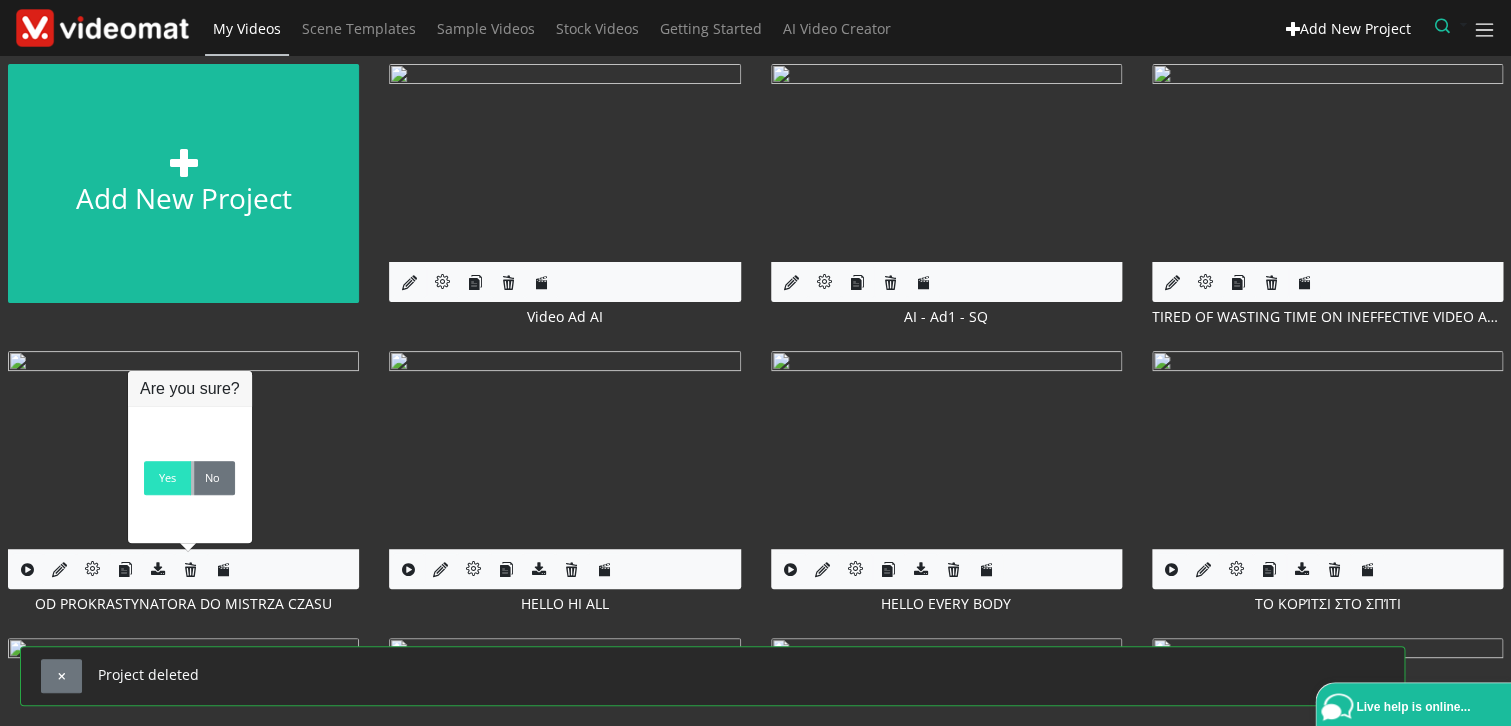 click on "Yes" at bounding box center [167, 478] 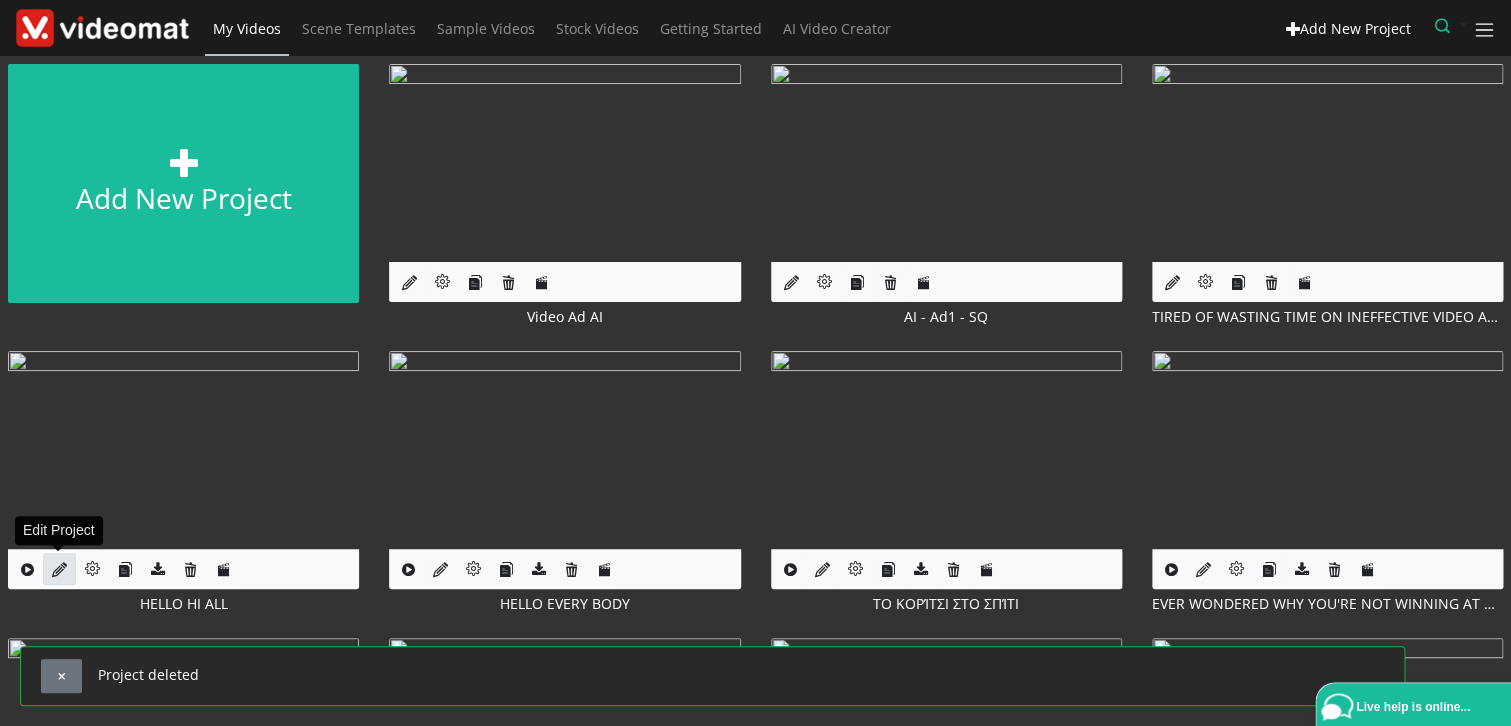 click at bounding box center (59, 569) 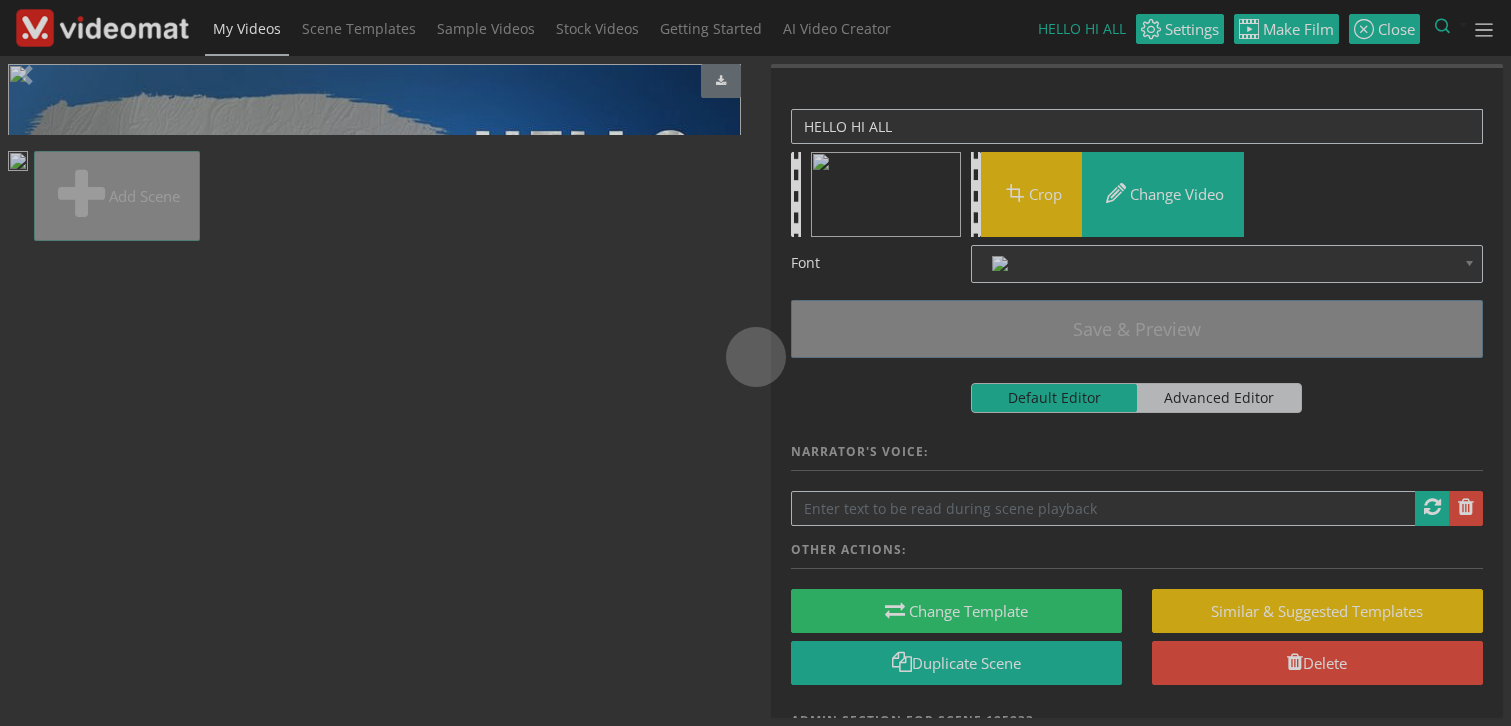 scroll, scrollTop: 0, scrollLeft: 0, axis: both 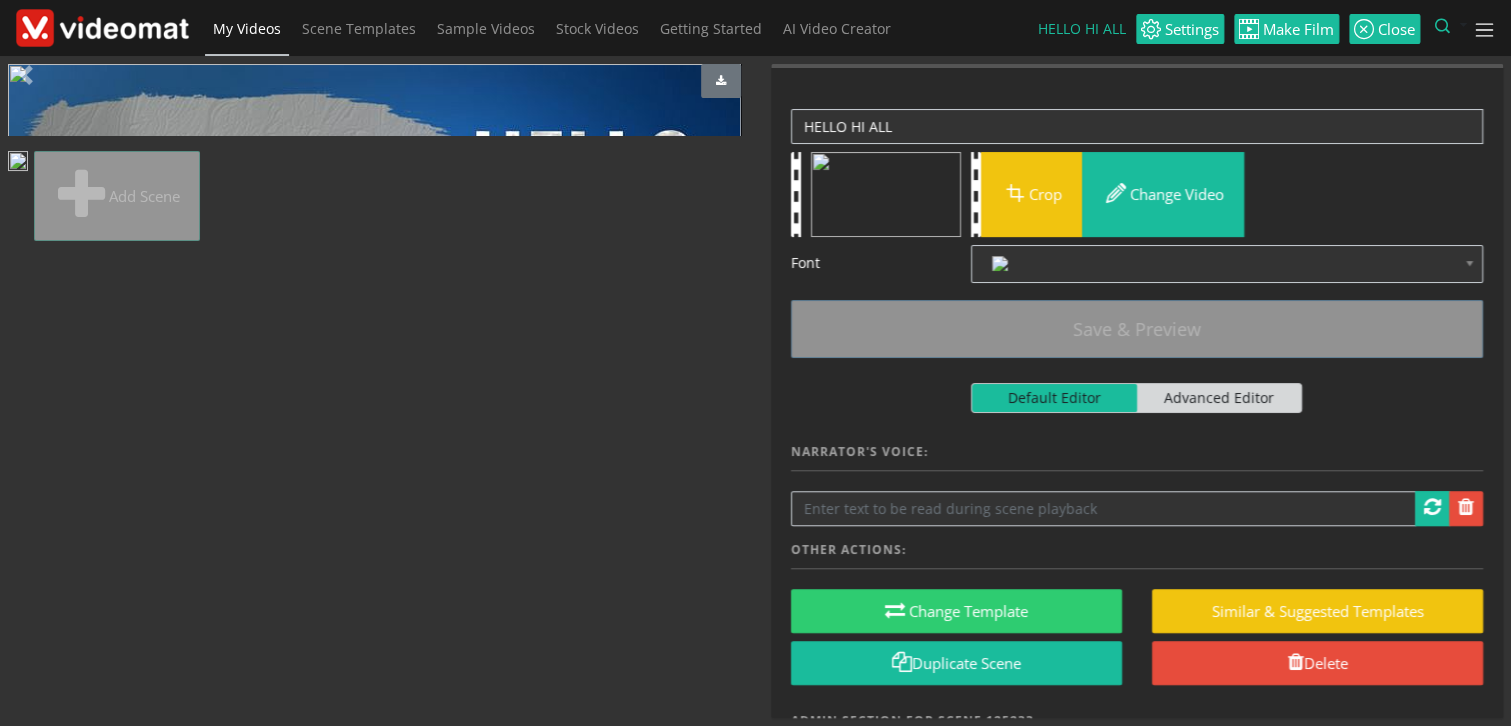 click at bounding box center [102, 27] 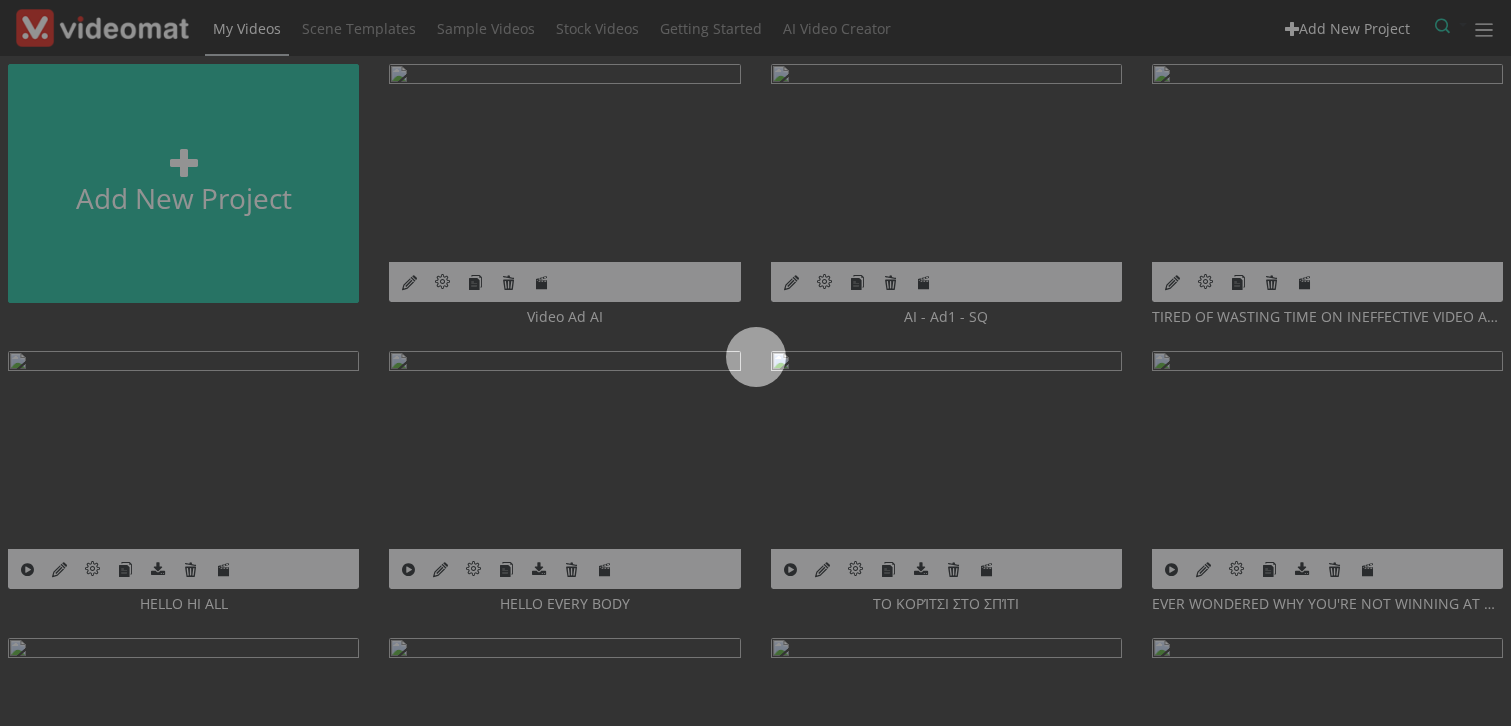 scroll, scrollTop: 0, scrollLeft: 0, axis: both 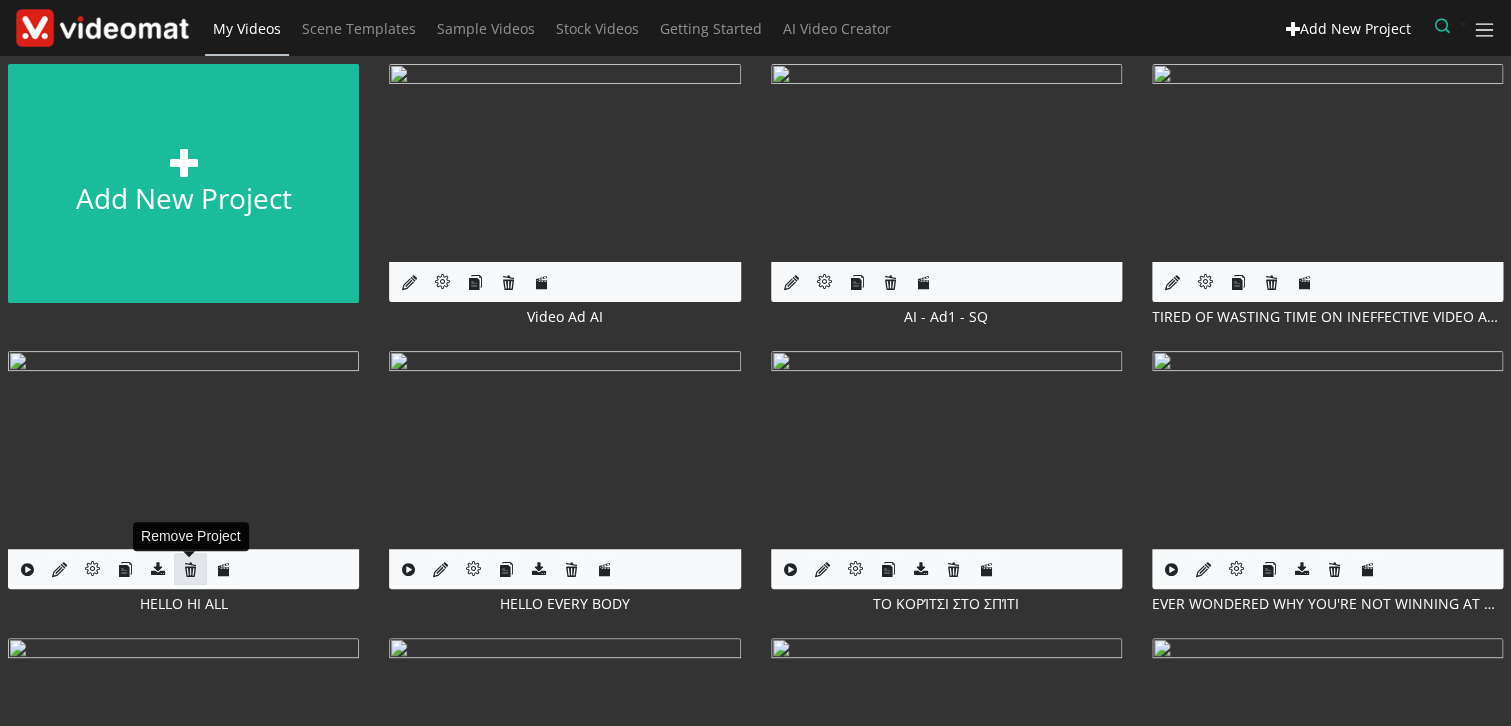 click at bounding box center [190, 569] 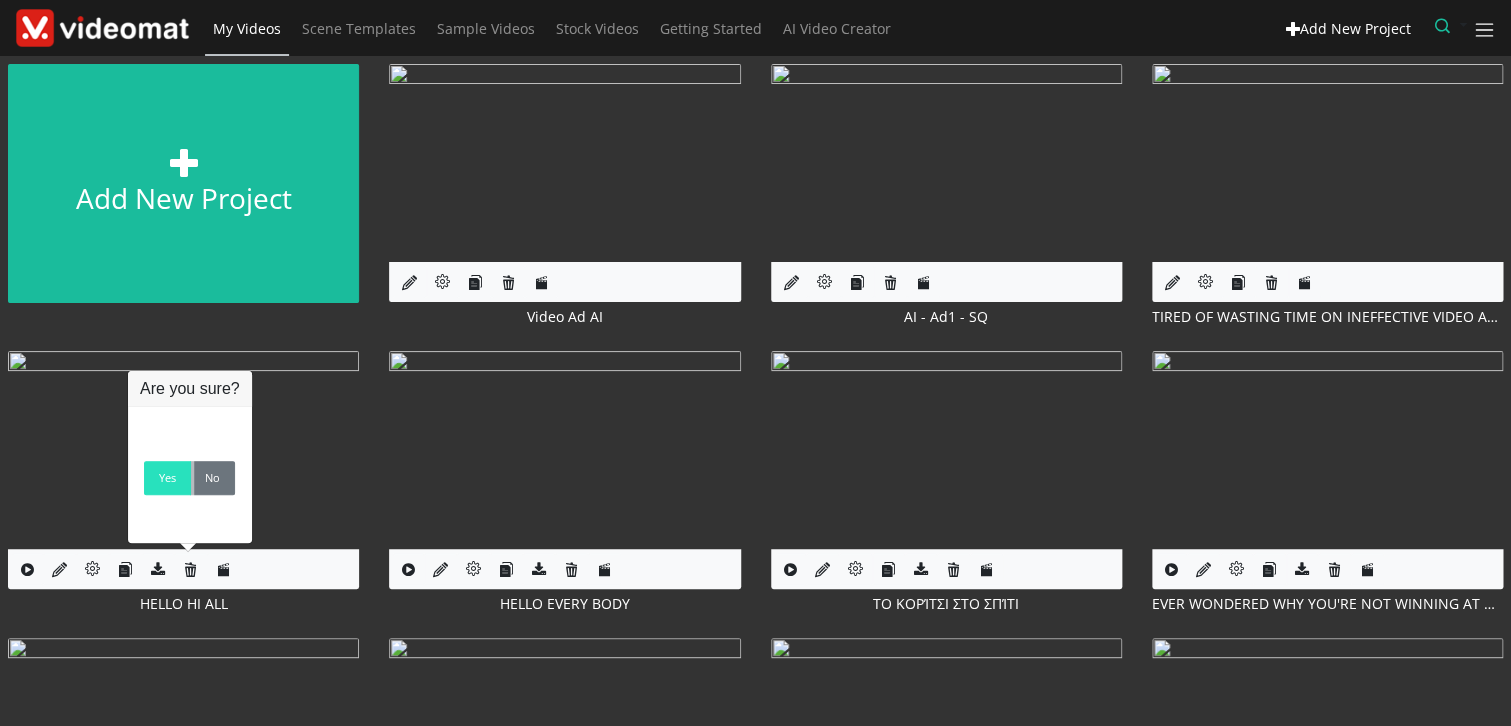 click on "Yes" at bounding box center (167, 478) 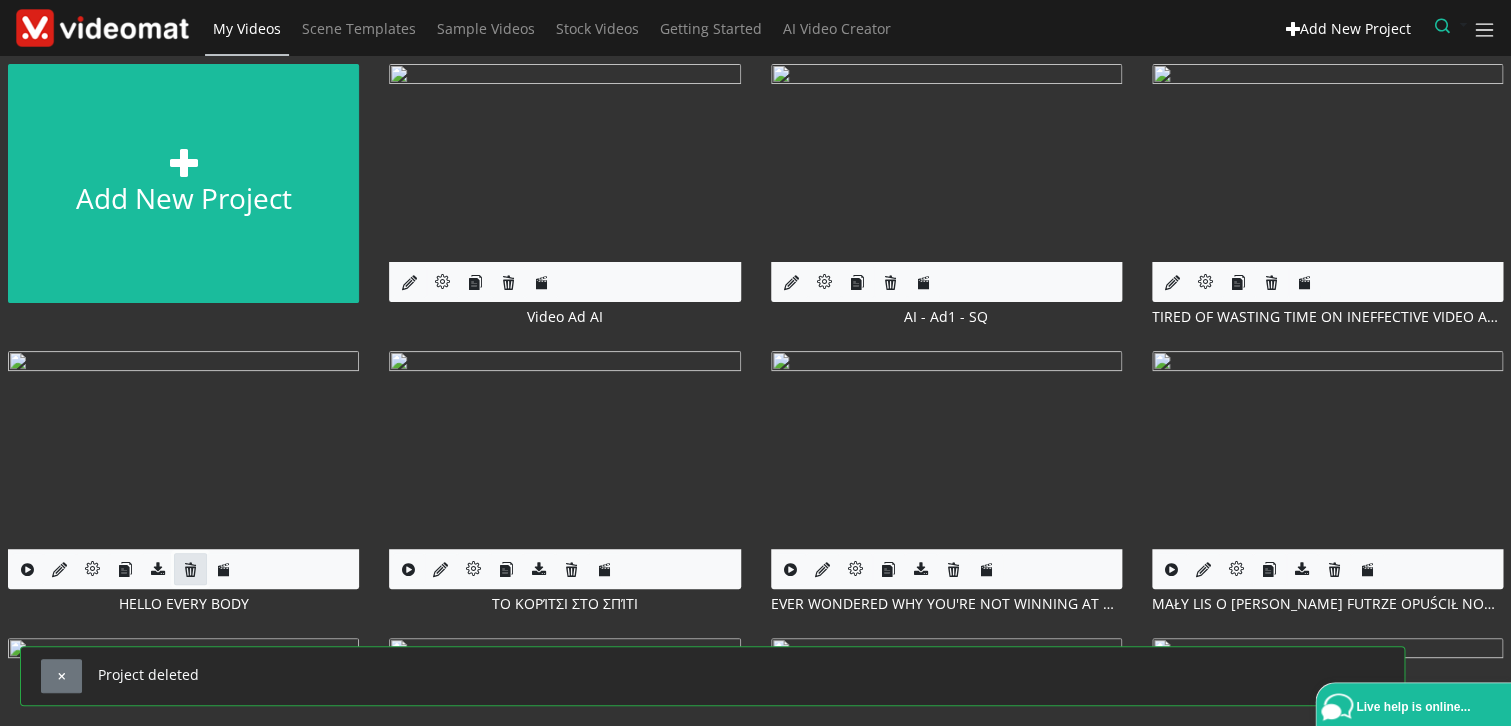 click at bounding box center (190, 569) 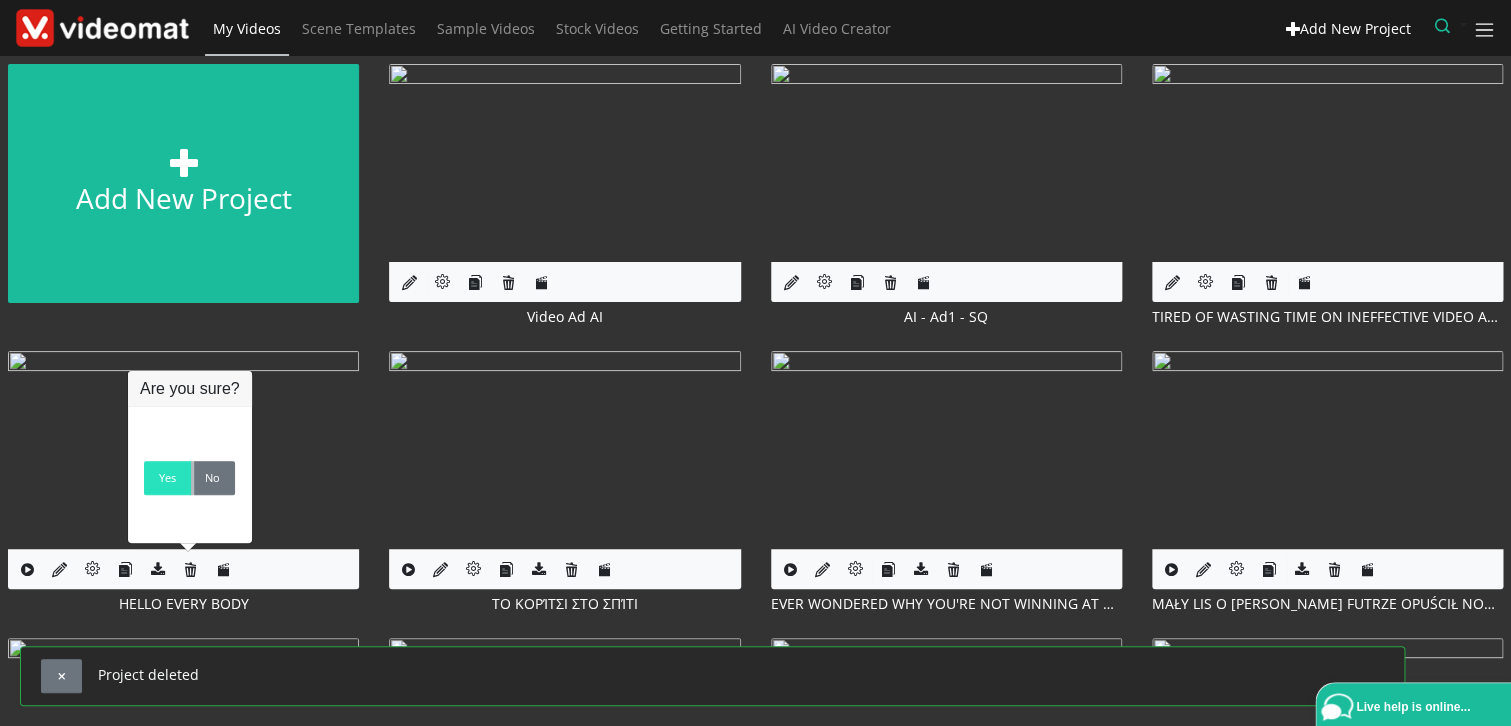 click on "Yes" at bounding box center (167, 478) 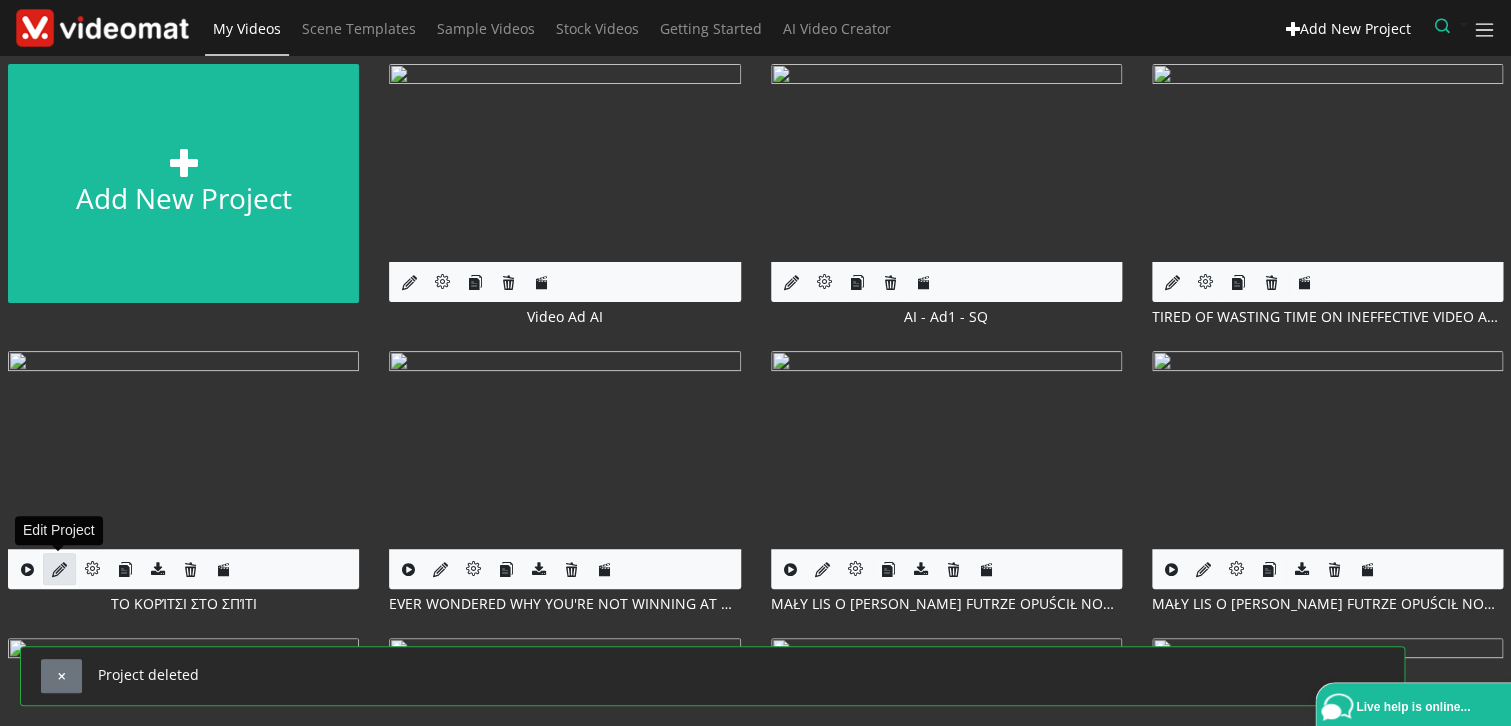 click at bounding box center (59, 569) 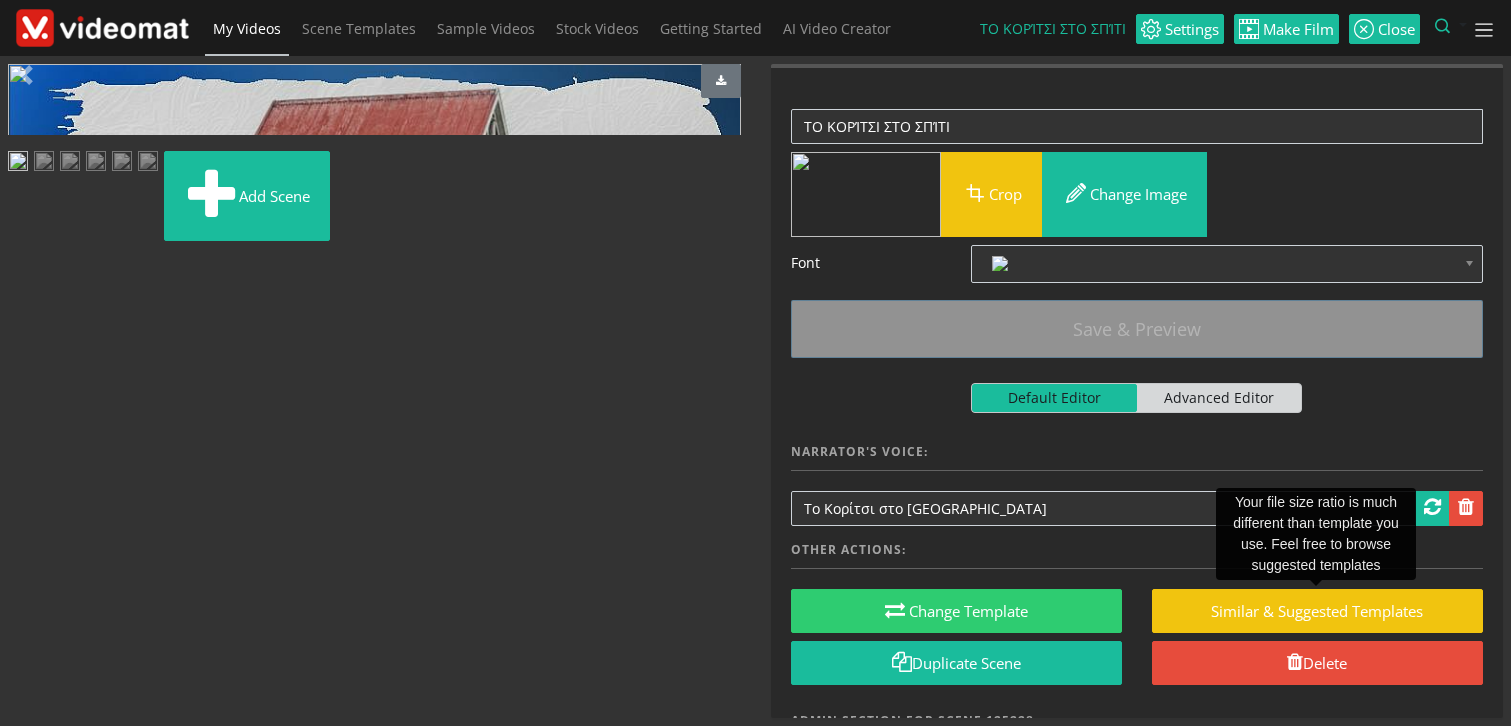 scroll, scrollTop: 0, scrollLeft: 0, axis: both 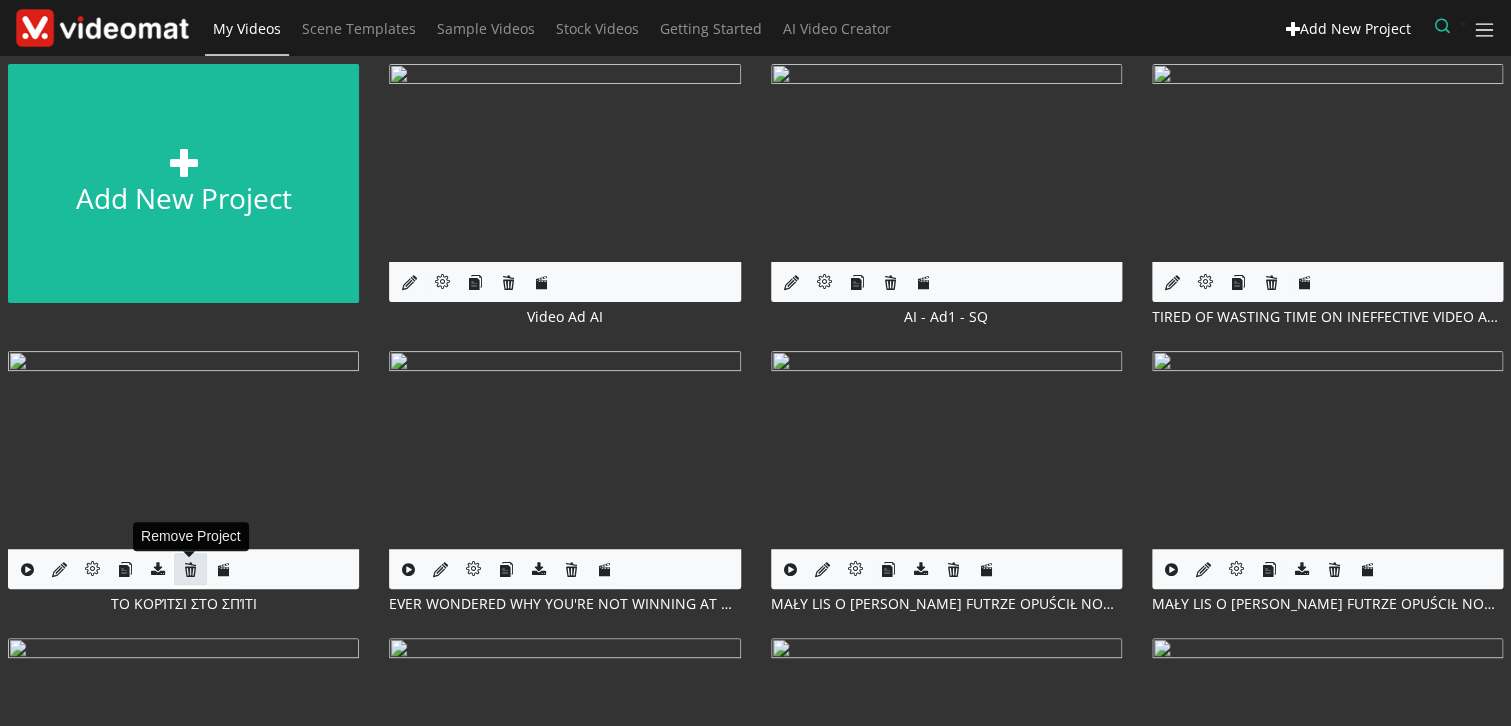 click at bounding box center (190, 569) 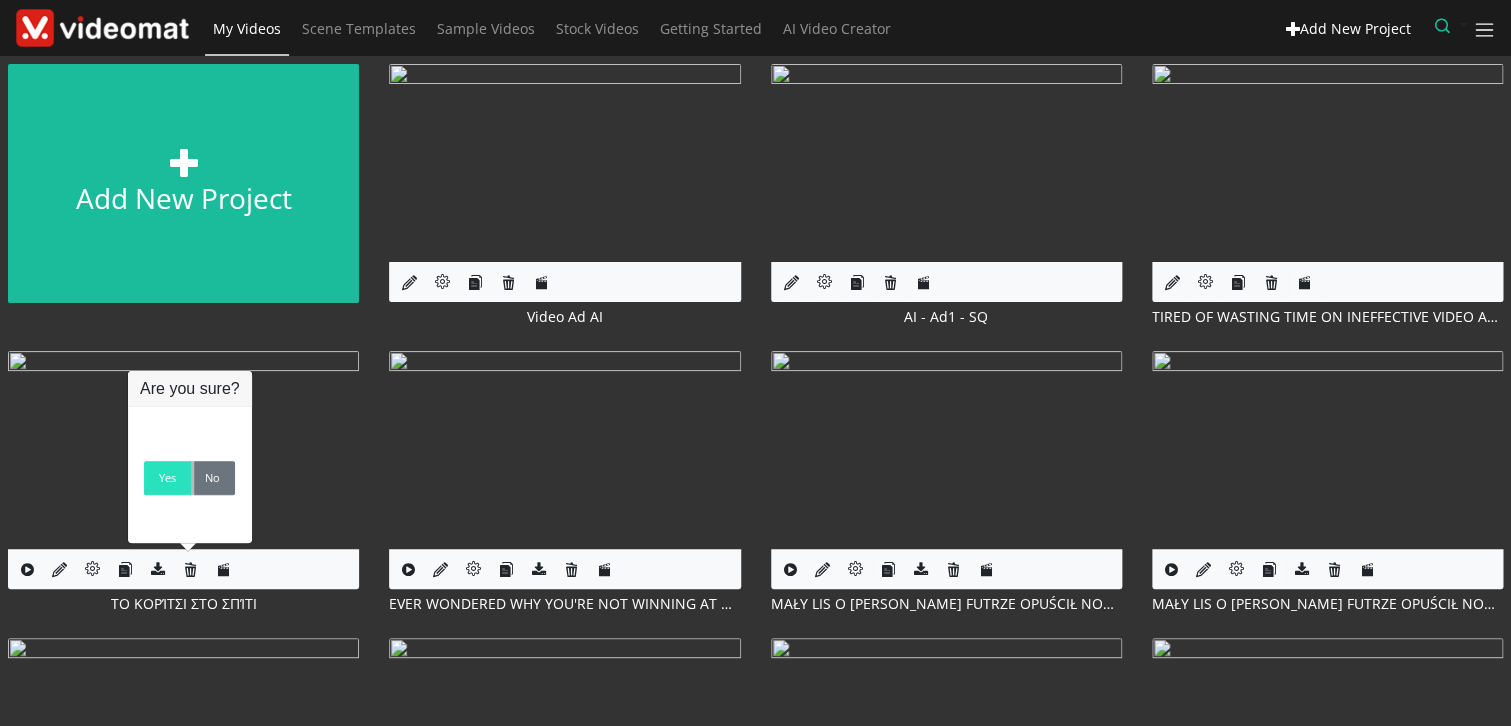 click on "Yes" at bounding box center [167, 478] 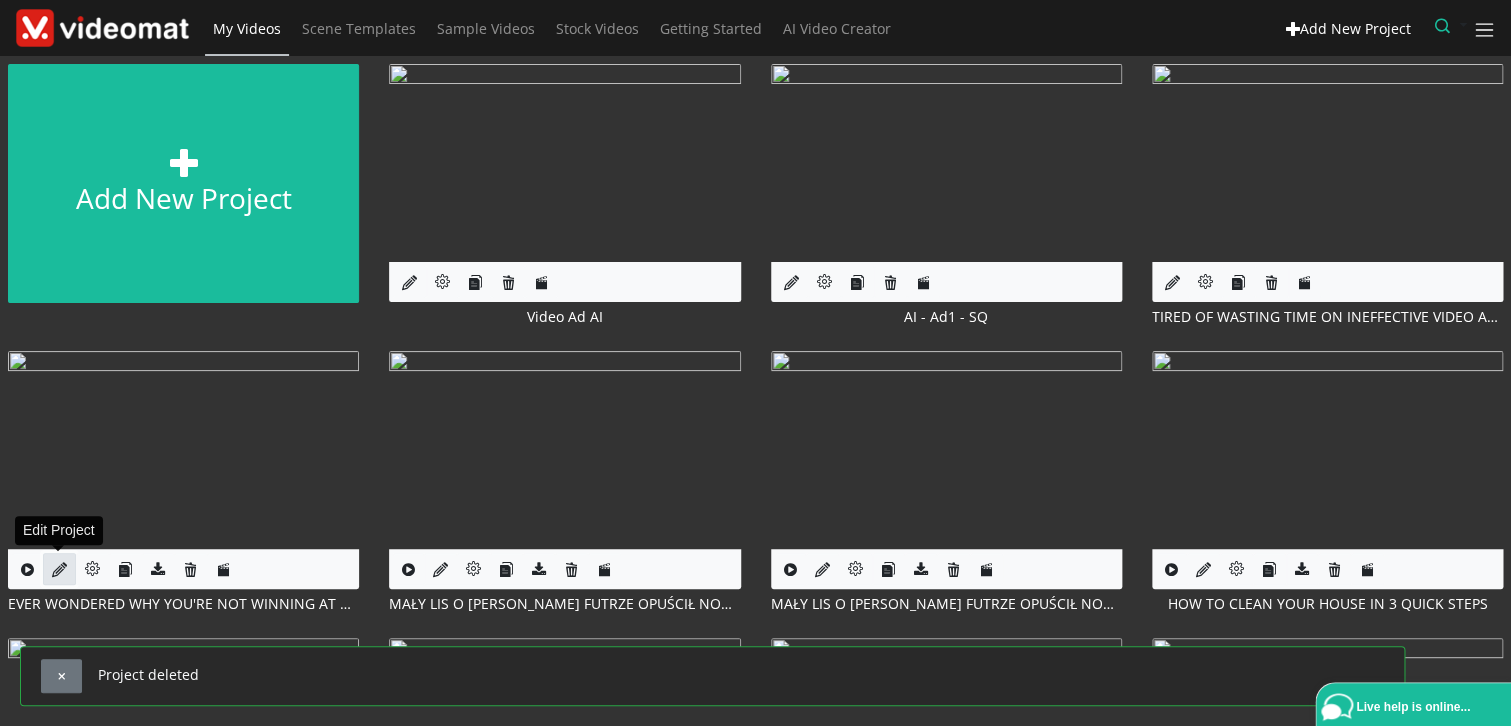 click at bounding box center [59, 569] 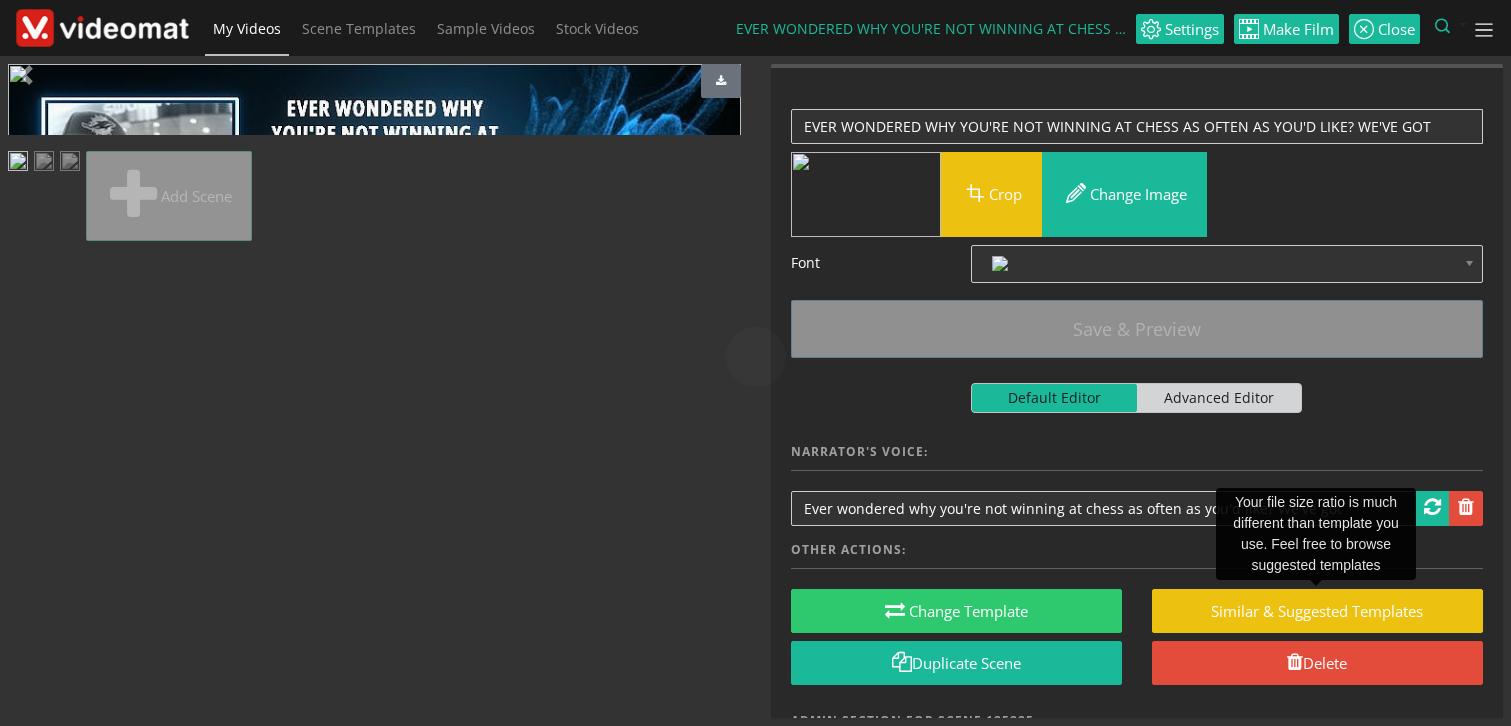 scroll, scrollTop: 0, scrollLeft: 0, axis: both 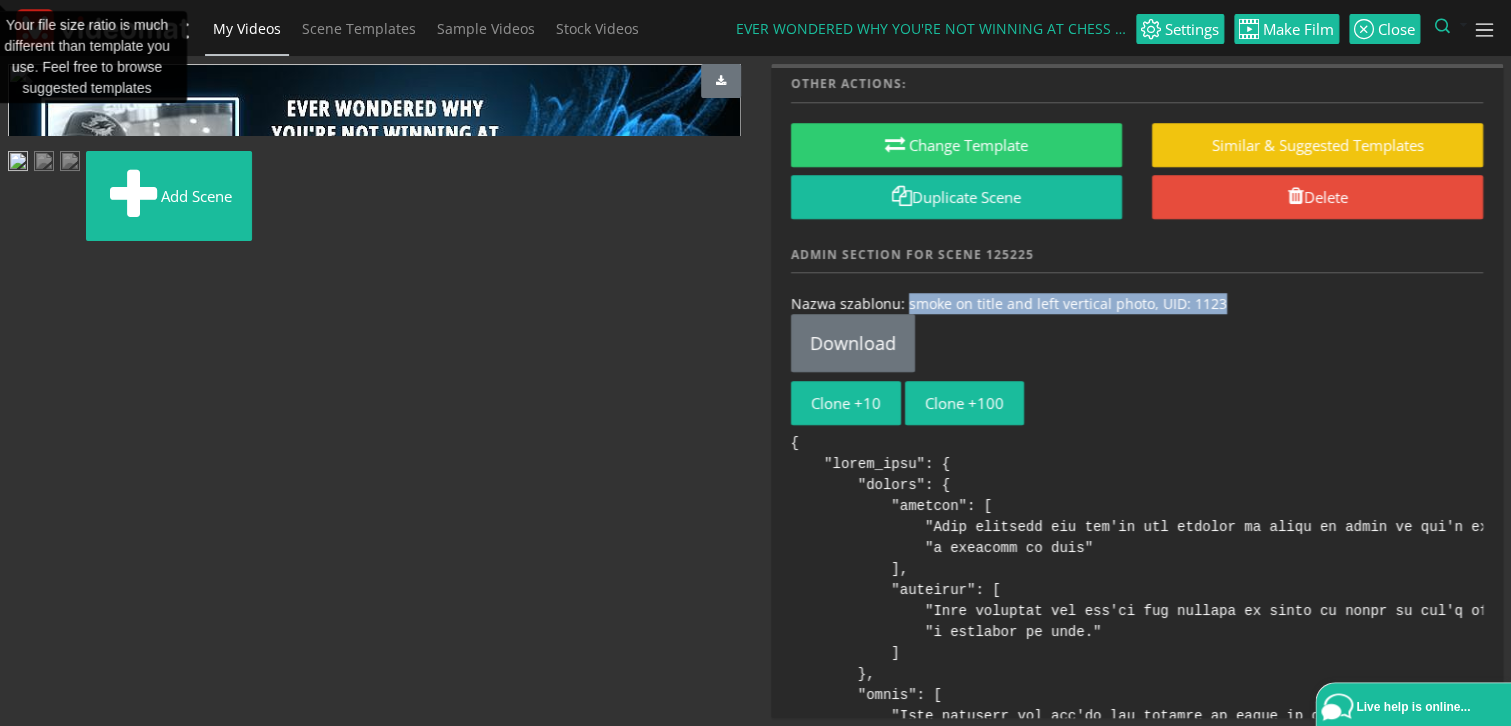 drag, startPoint x: 1230, startPoint y: 299, endPoint x: 904, endPoint y: 297, distance: 326.00613 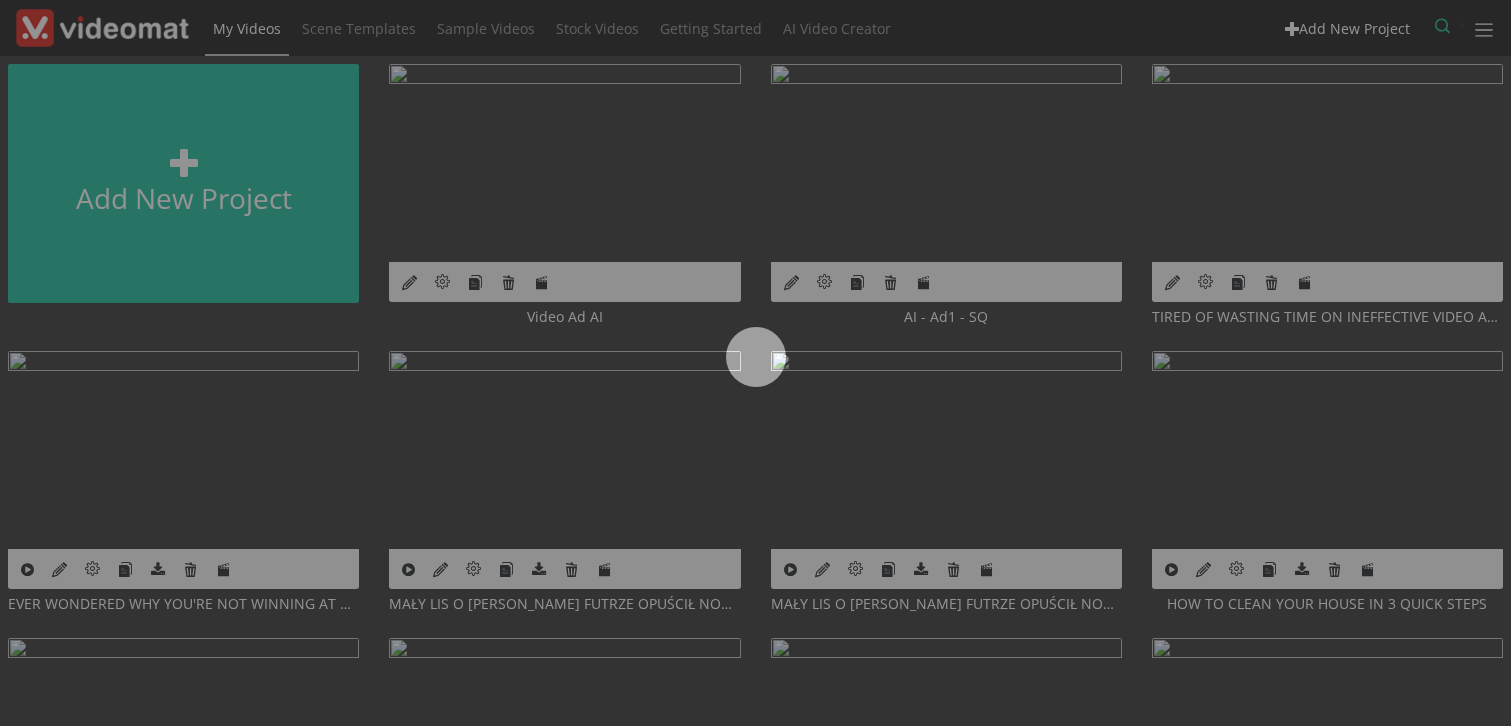 scroll, scrollTop: 0, scrollLeft: 0, axis: both 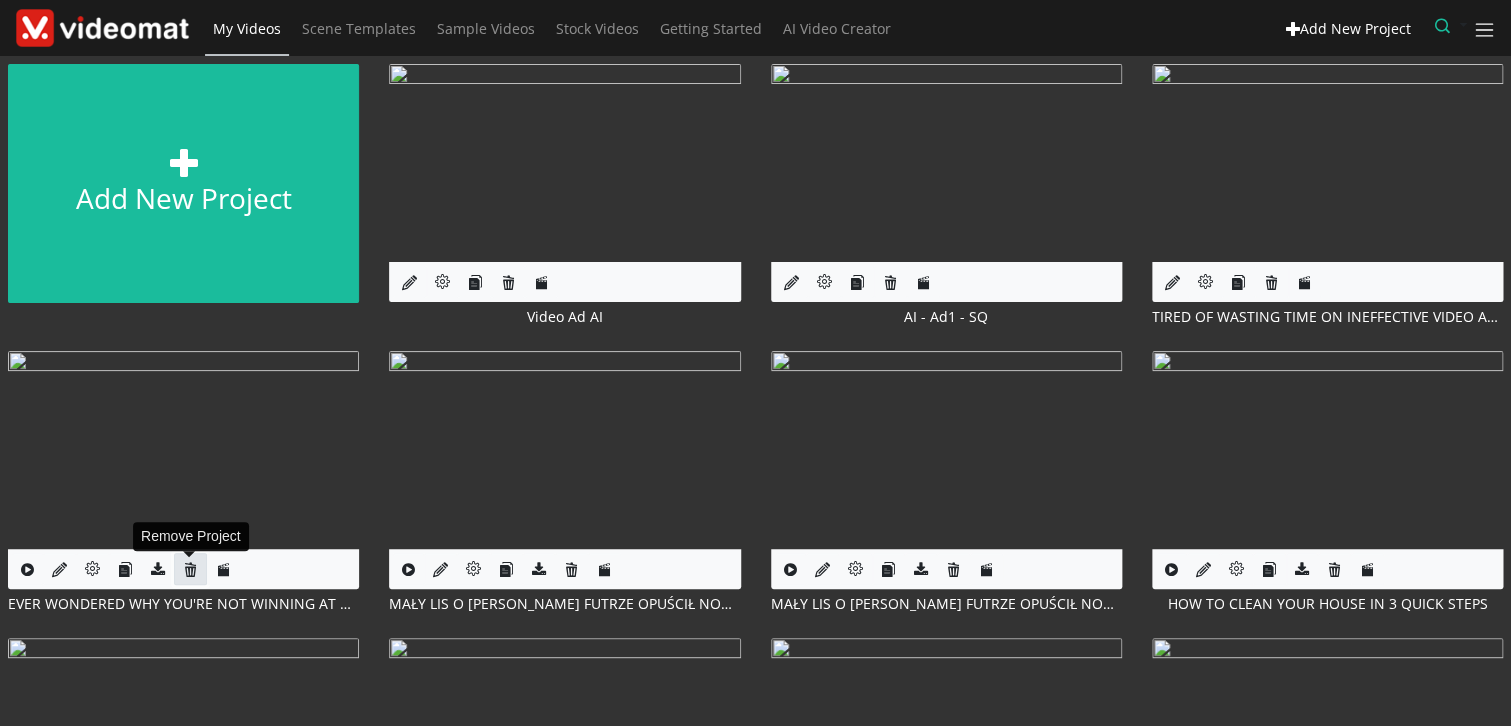 click at bounding box center (190, 569) 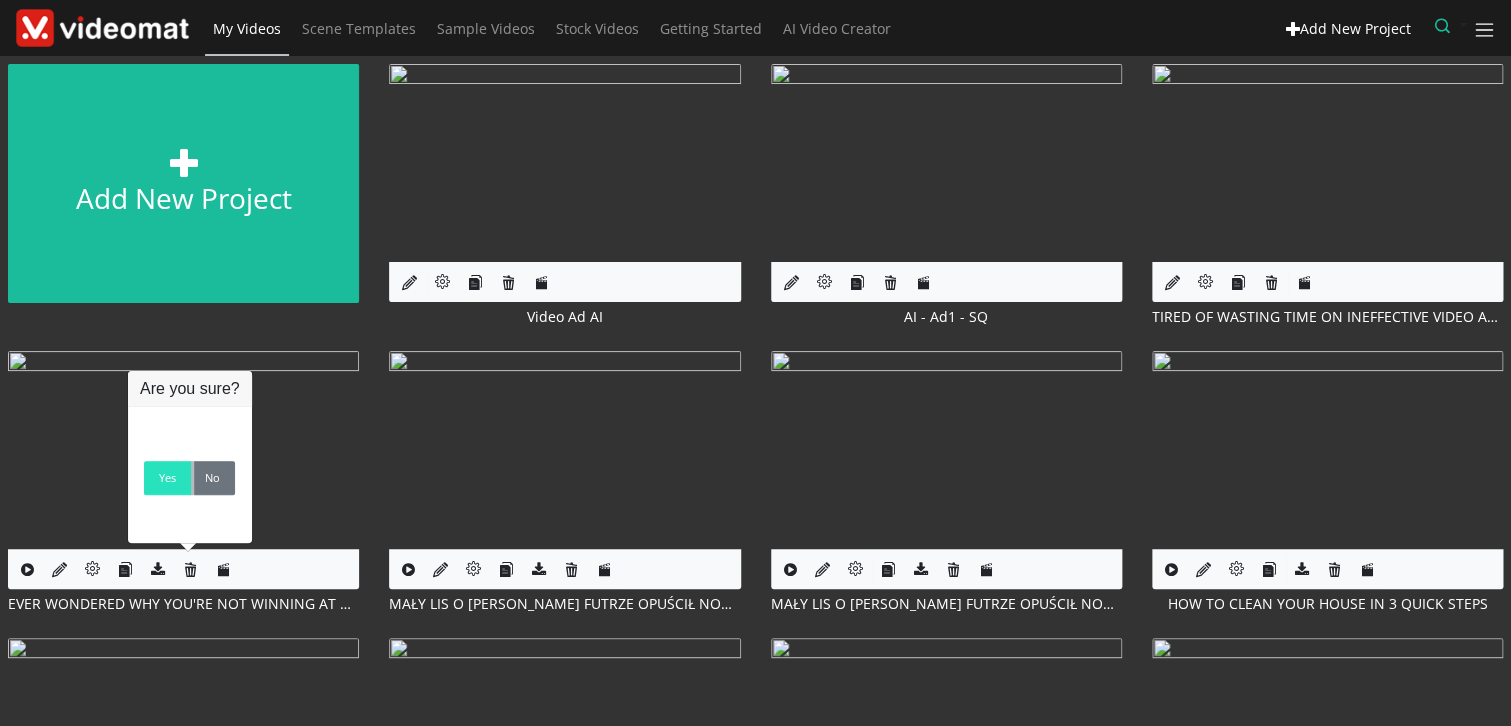 click on "Yes" at bounding box center (167, 478) 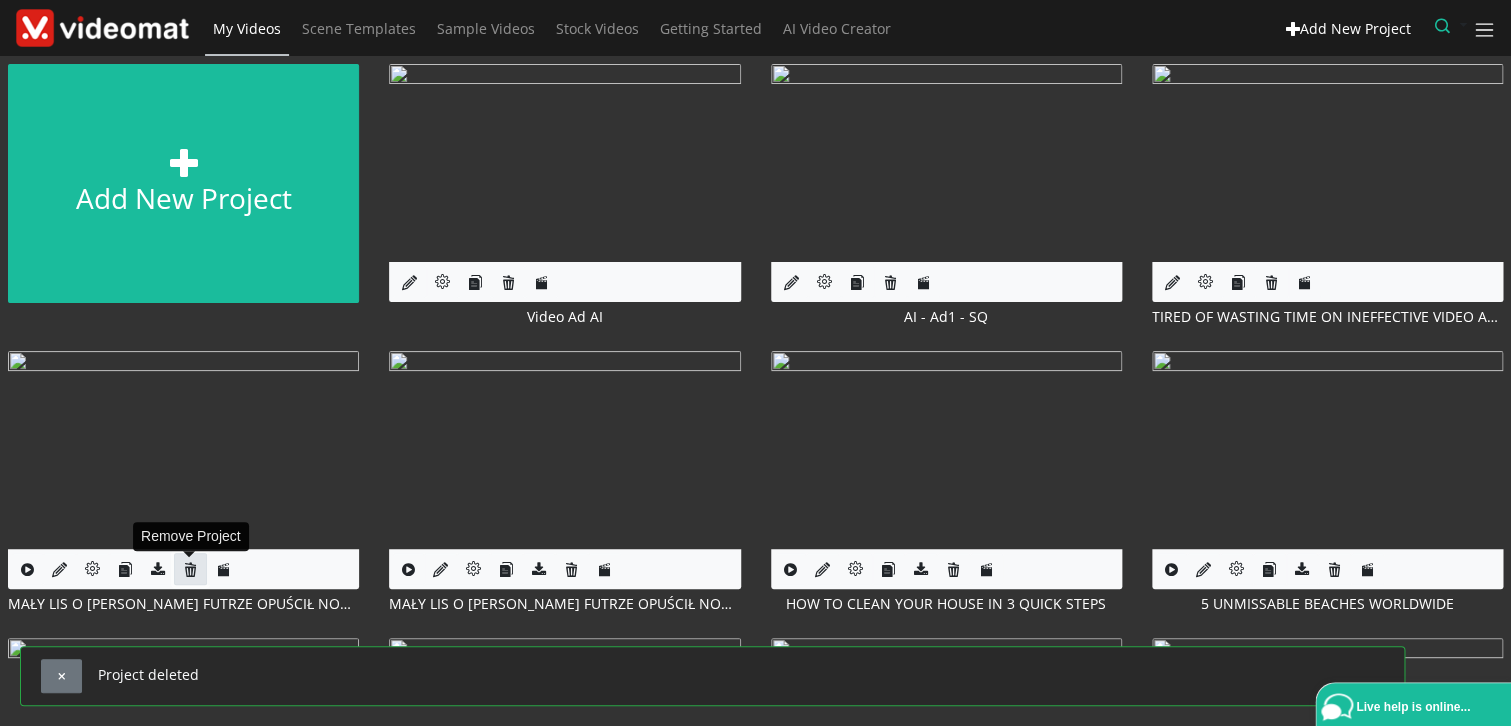 click at bounding box center [190, 569] 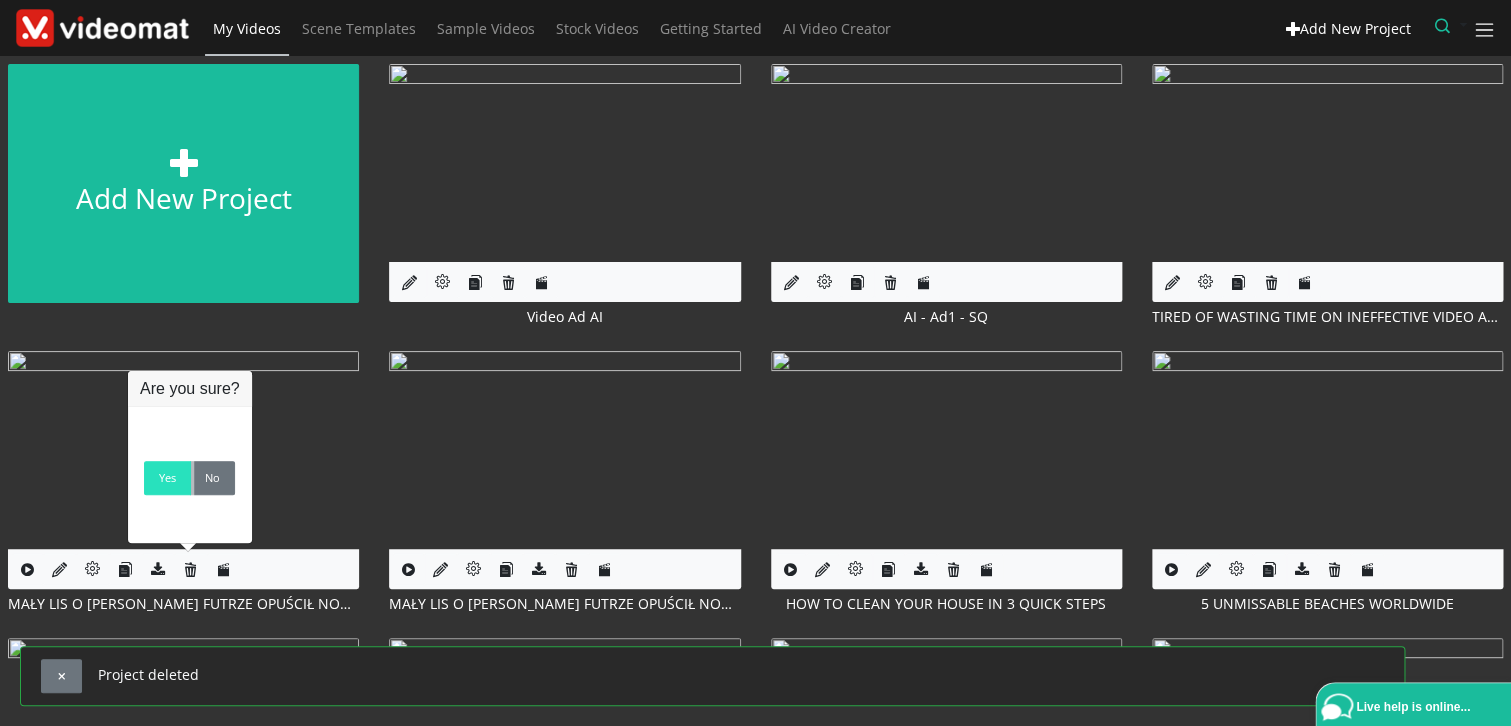 click on "Yes" at bounding box center (167, 478) 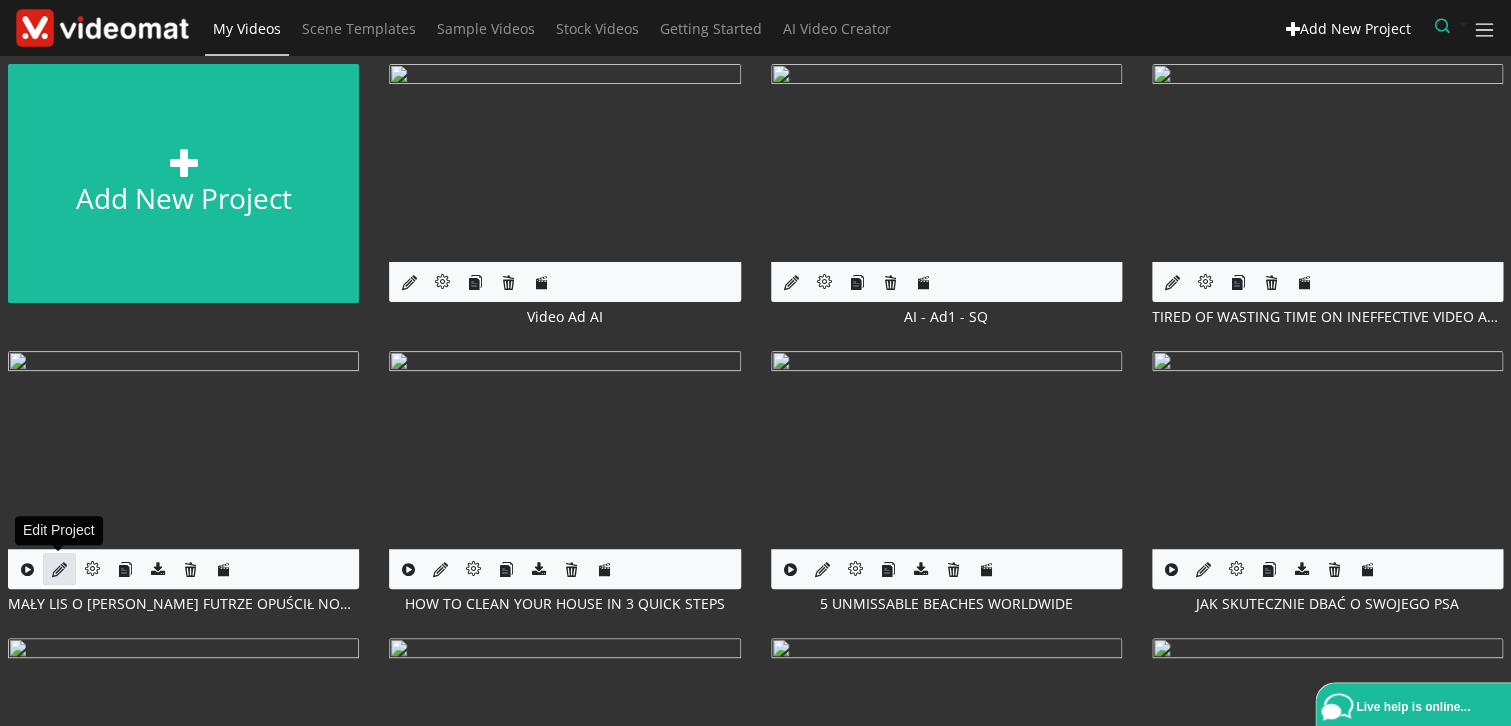 click at bounding box center (59, 569) 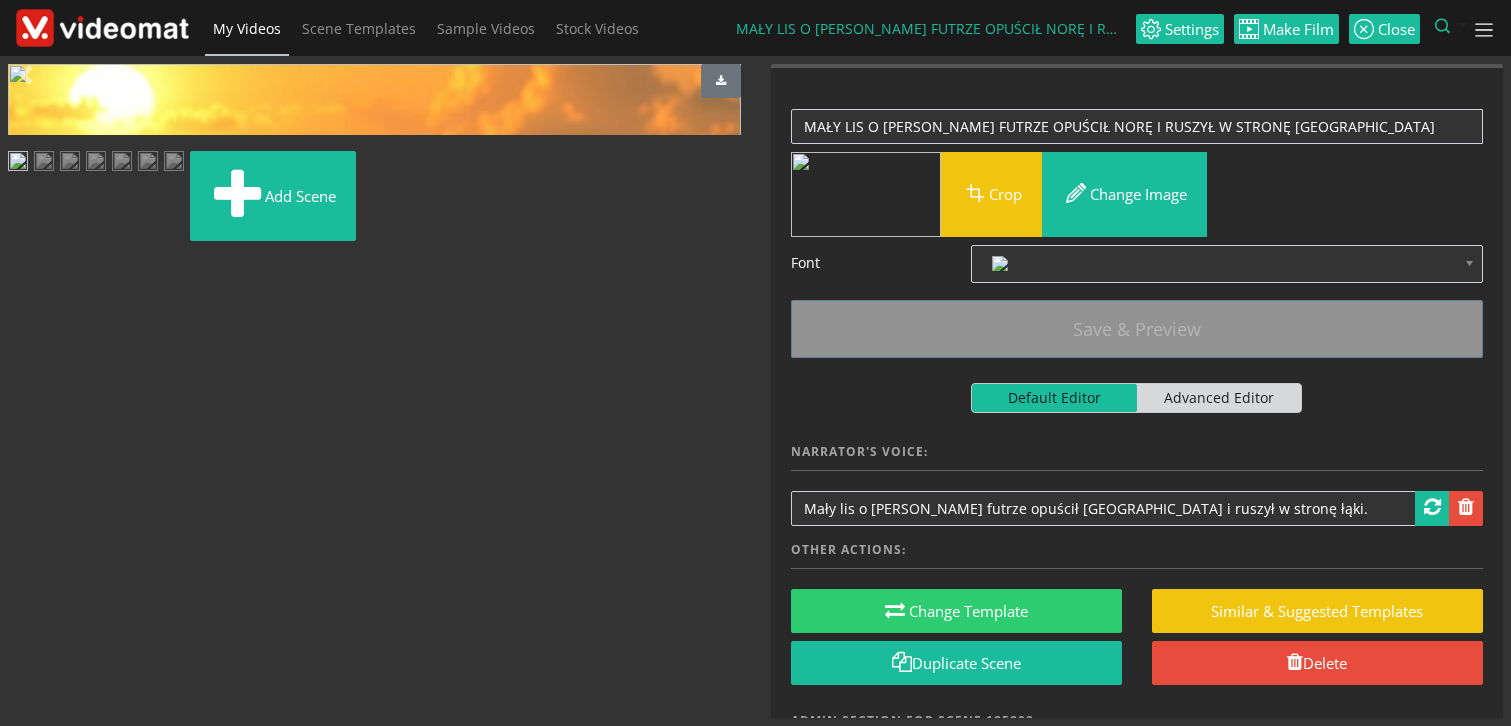 scroll, scrollTop: 0, scrollLeft: 0, axis: both 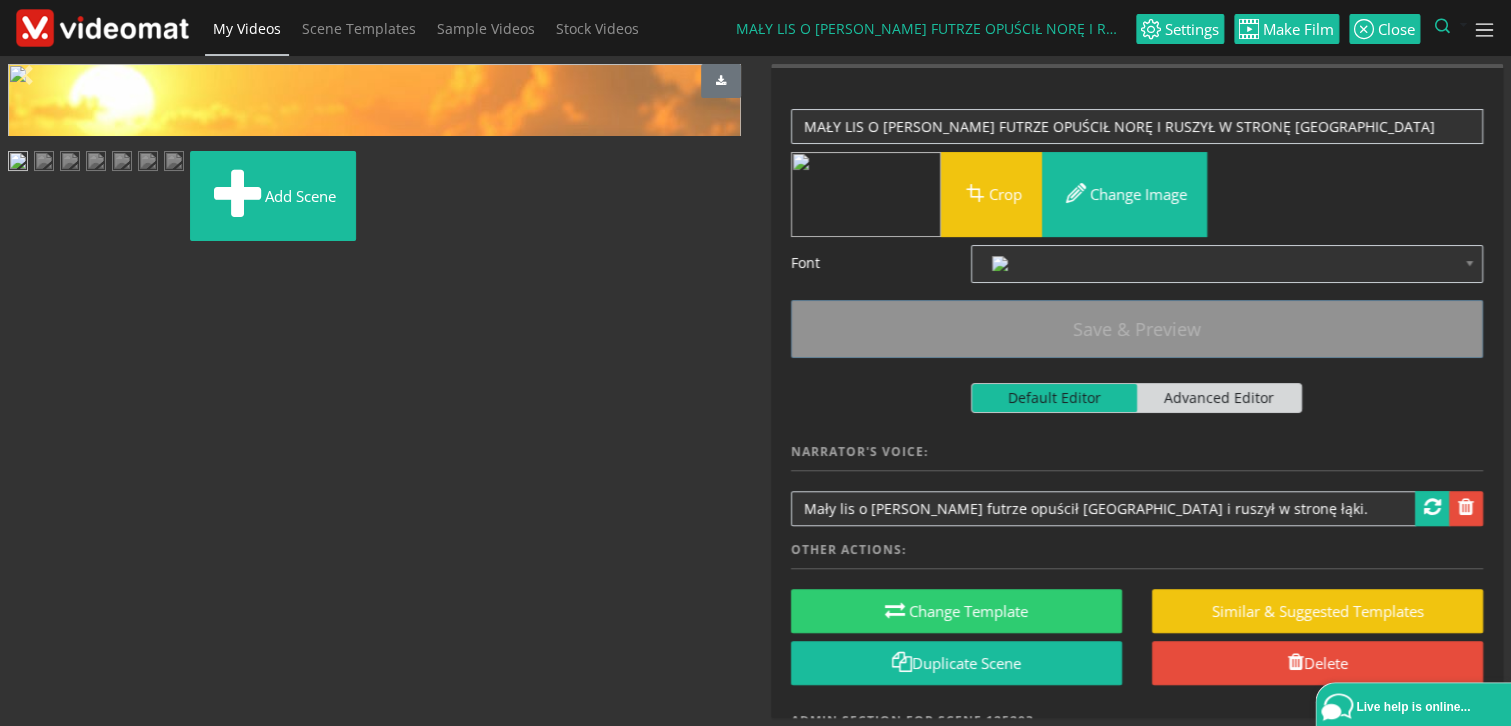 click at bounding box center (102, 27) 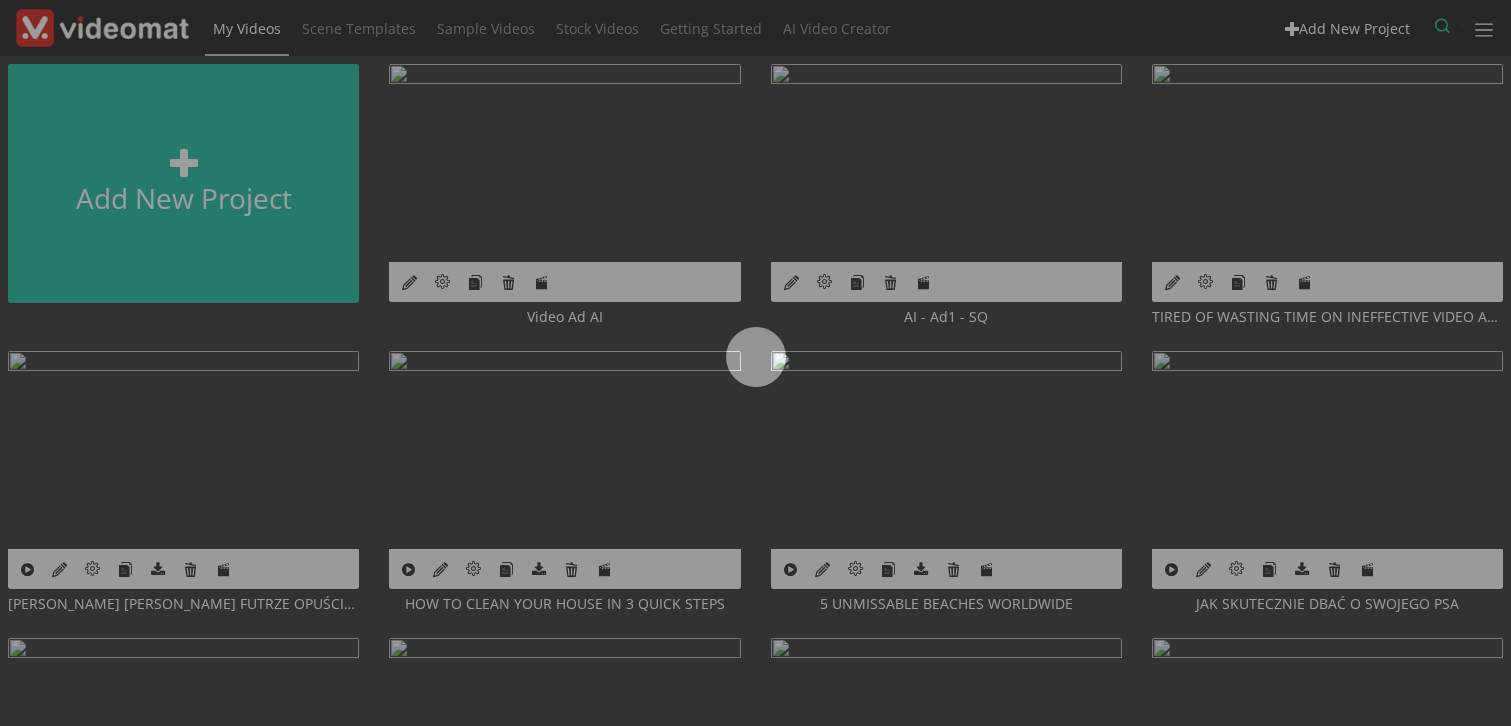 scroll, scrollTop: 0, scrollLeft: 0, axis: both 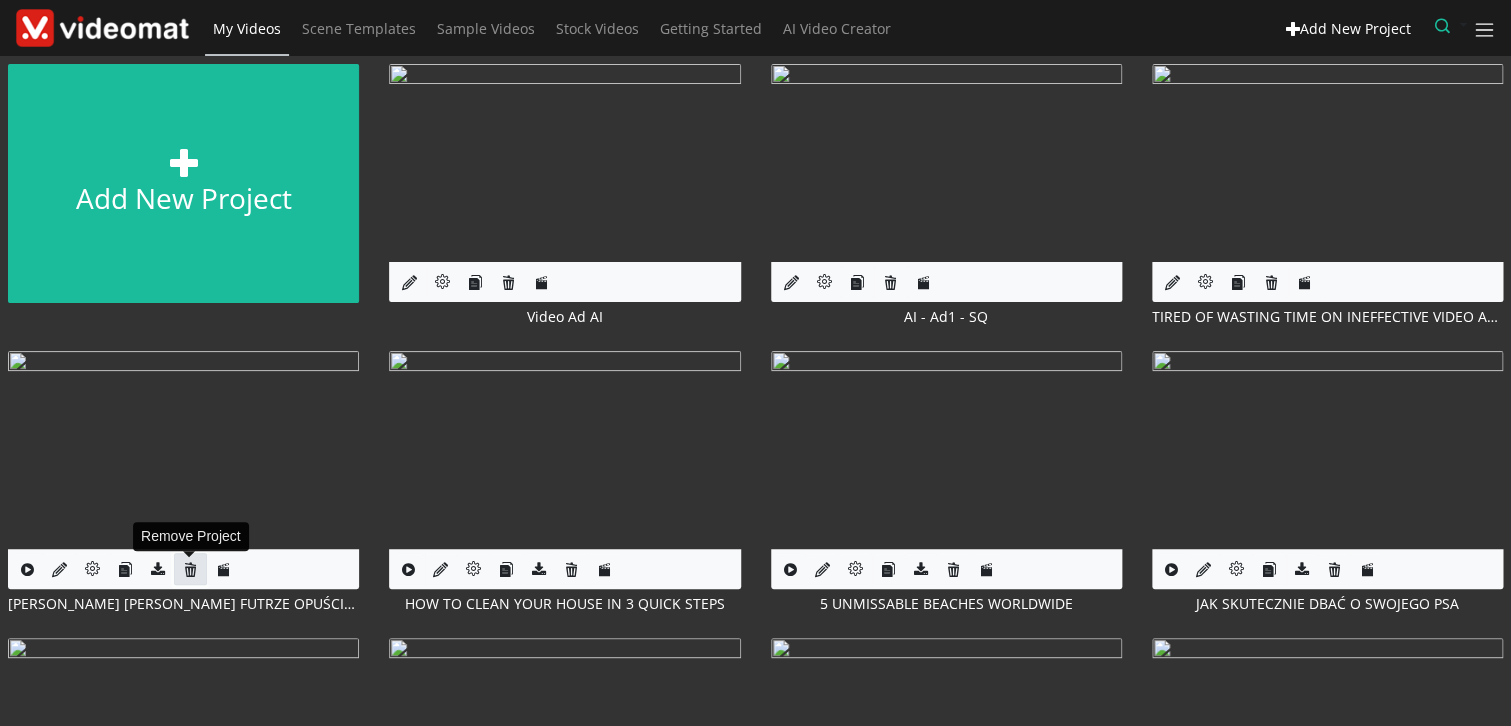 click at bounding box center [190, 569] 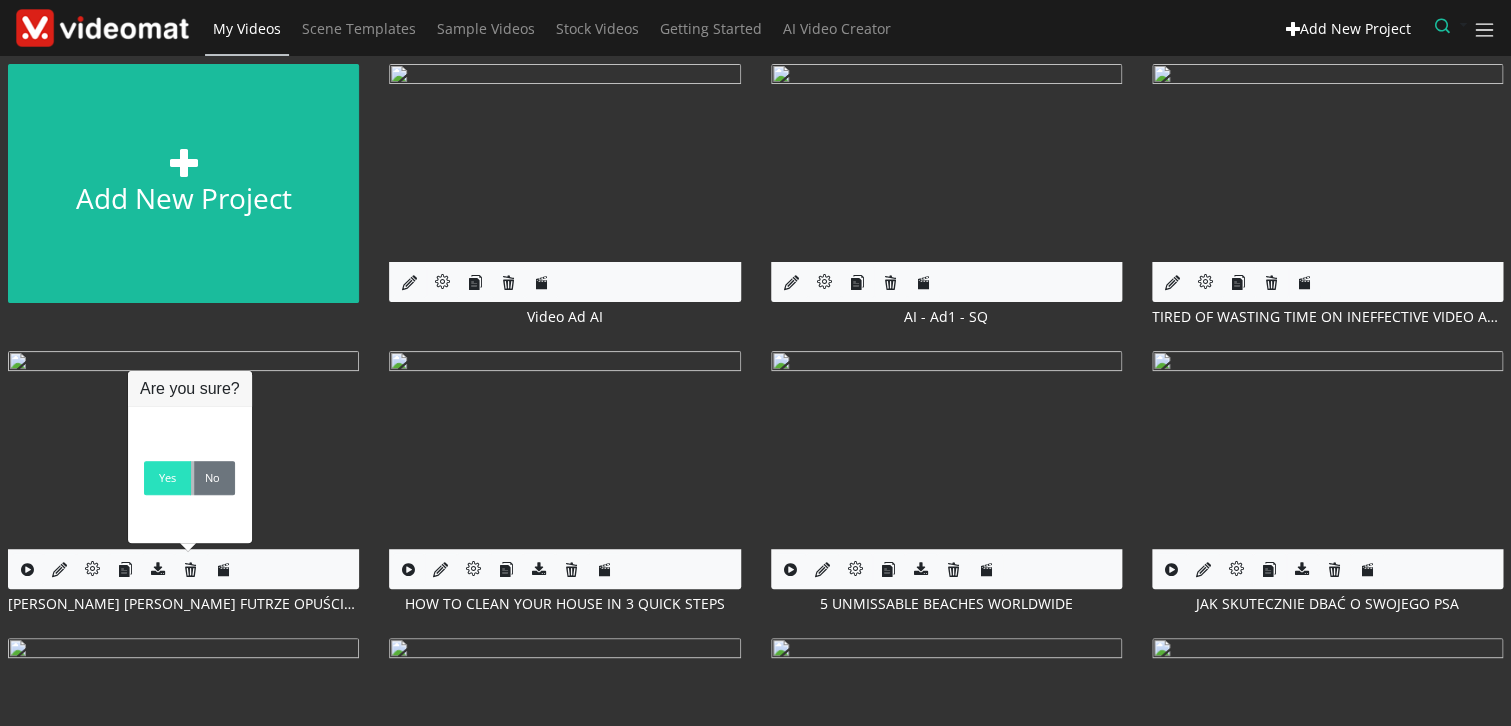 click on "Yes" at bounding box center (167, 478) 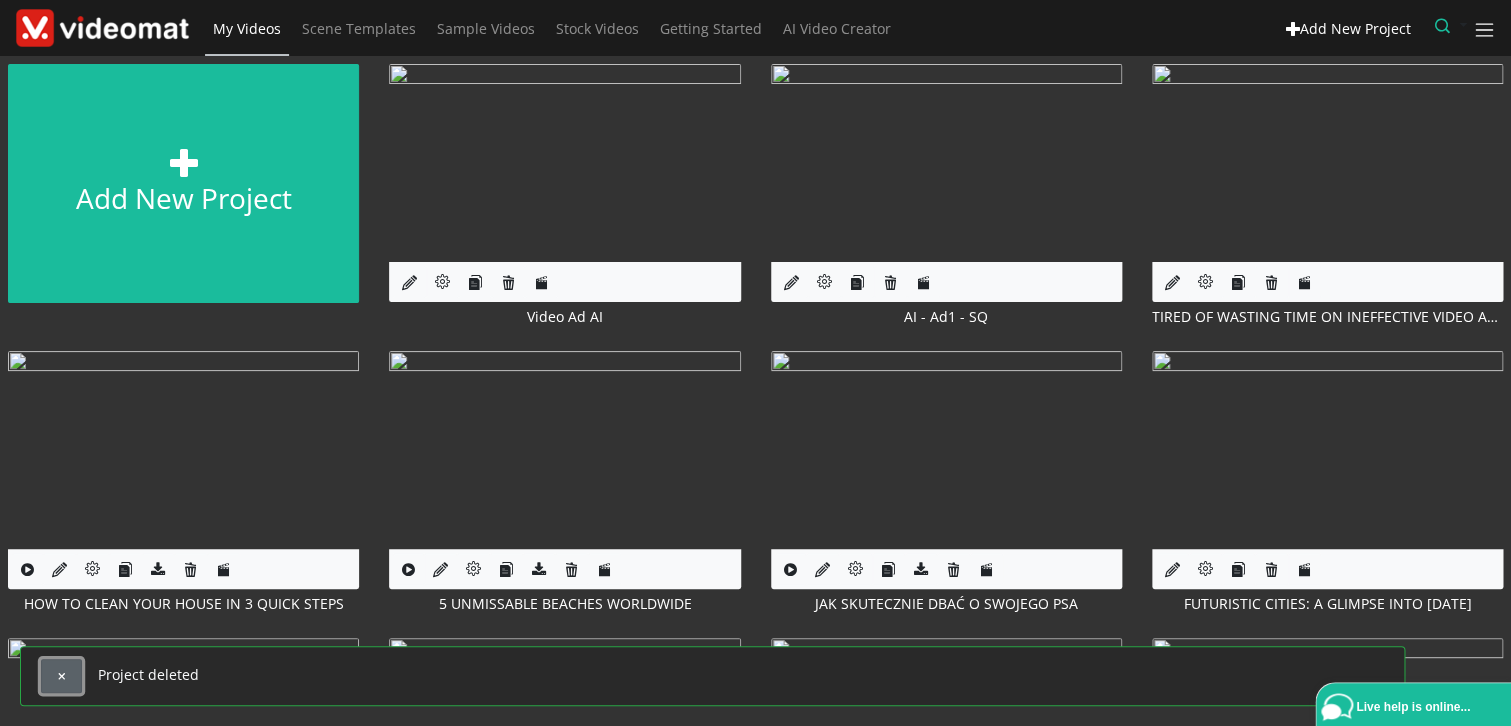 click at bounding box center (61, 676) 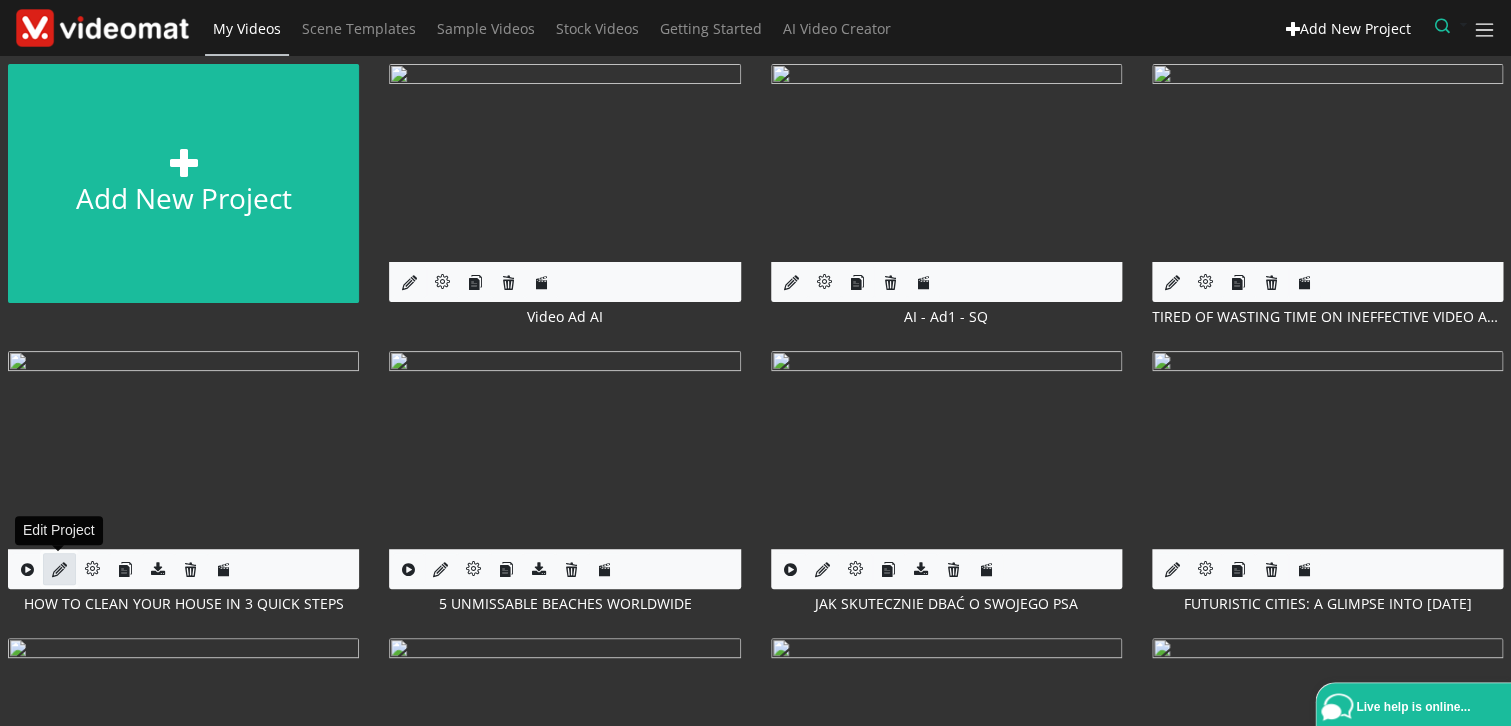click at bounding box center (59, 569) 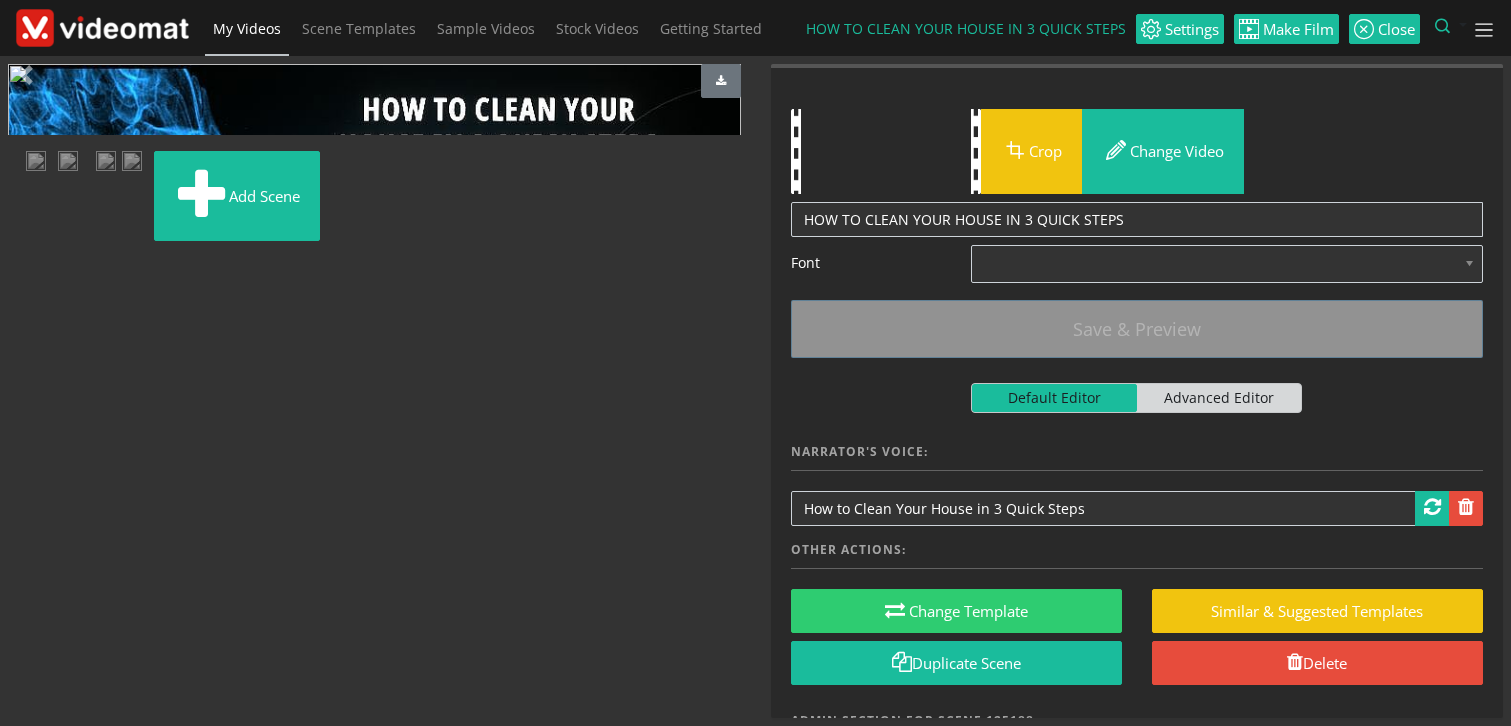 scroll, scrollTop: 0, scrollLeft: 0, axis: both 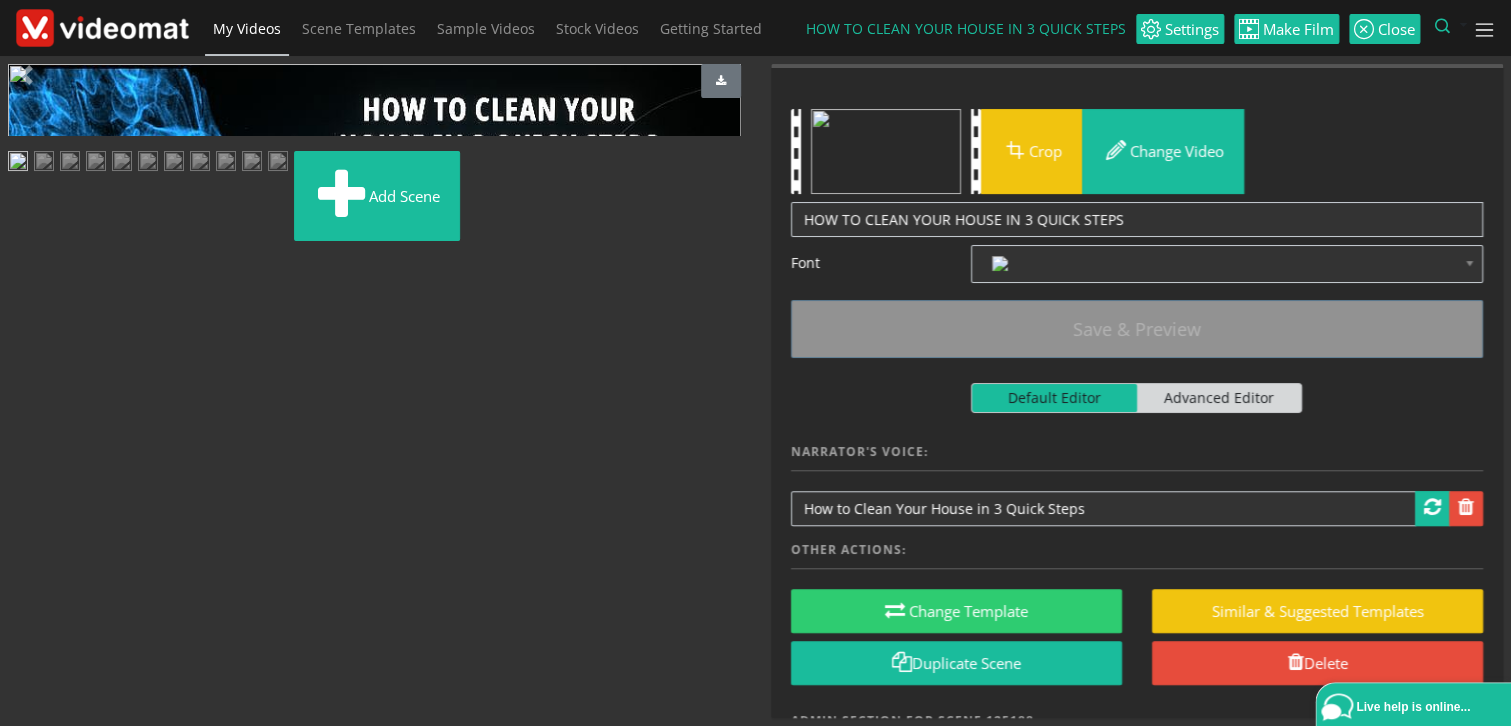 click at bounding box center (174, 163) 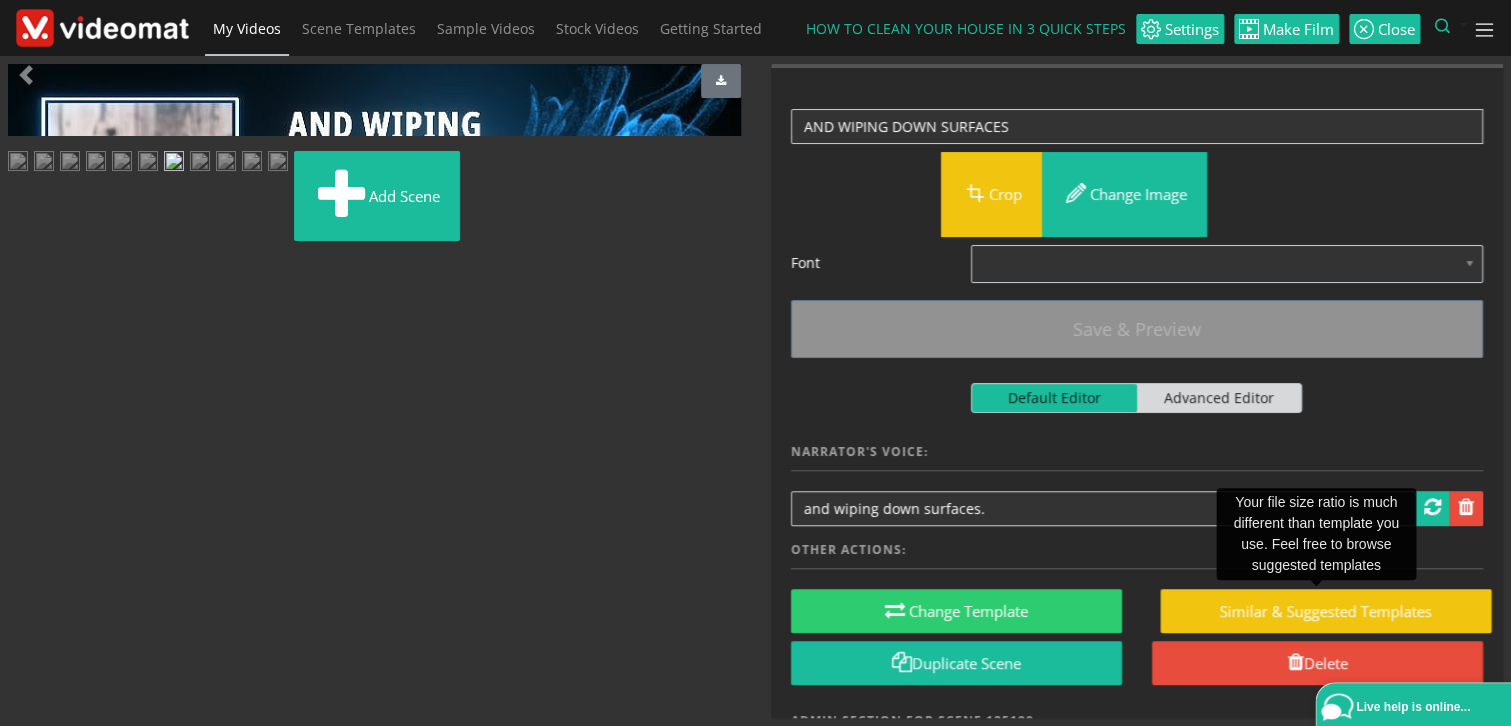 scroll, scrollTop: 0, scrollLeft: 0, axis: both 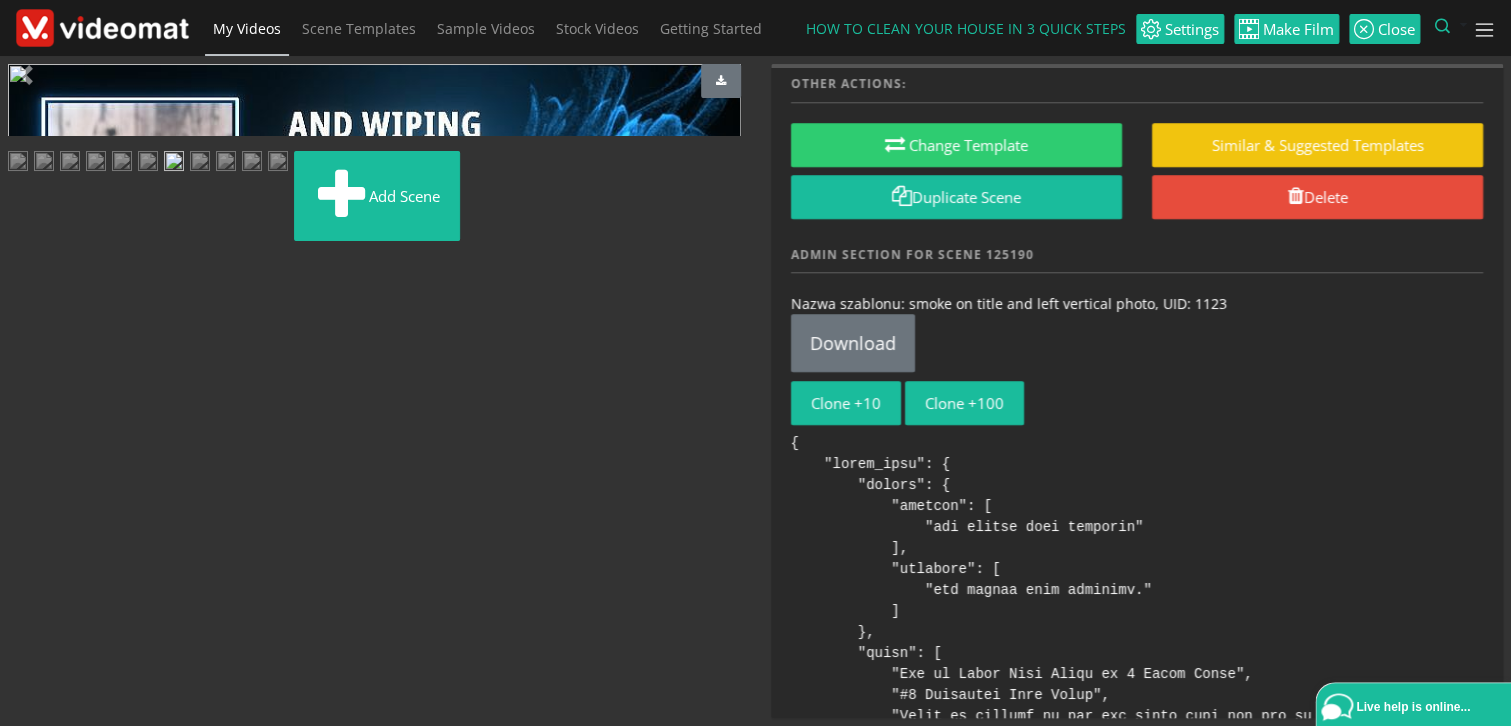 click on "My Videos" at bounding box center (247, 28) 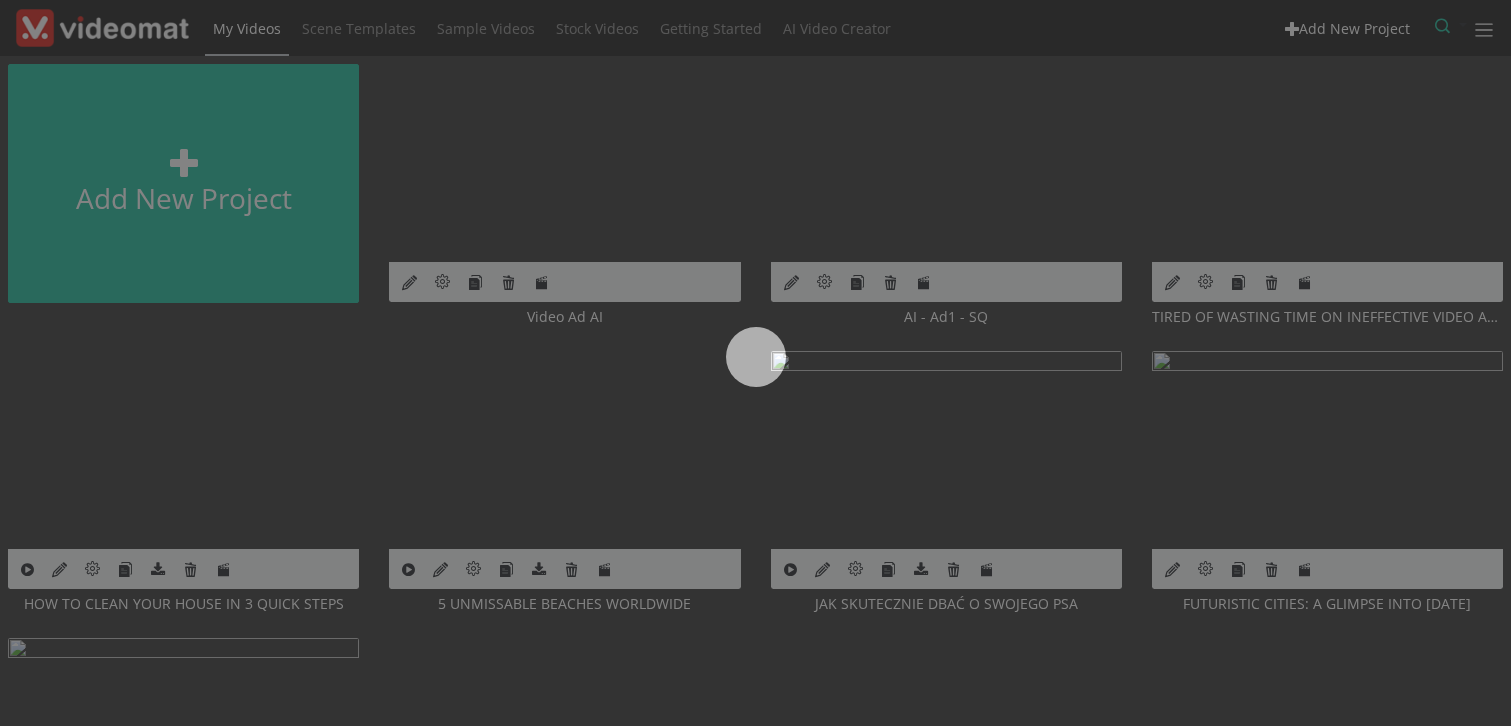 scroll, scrollTop: 0, scrollLeft: 0, axis: both 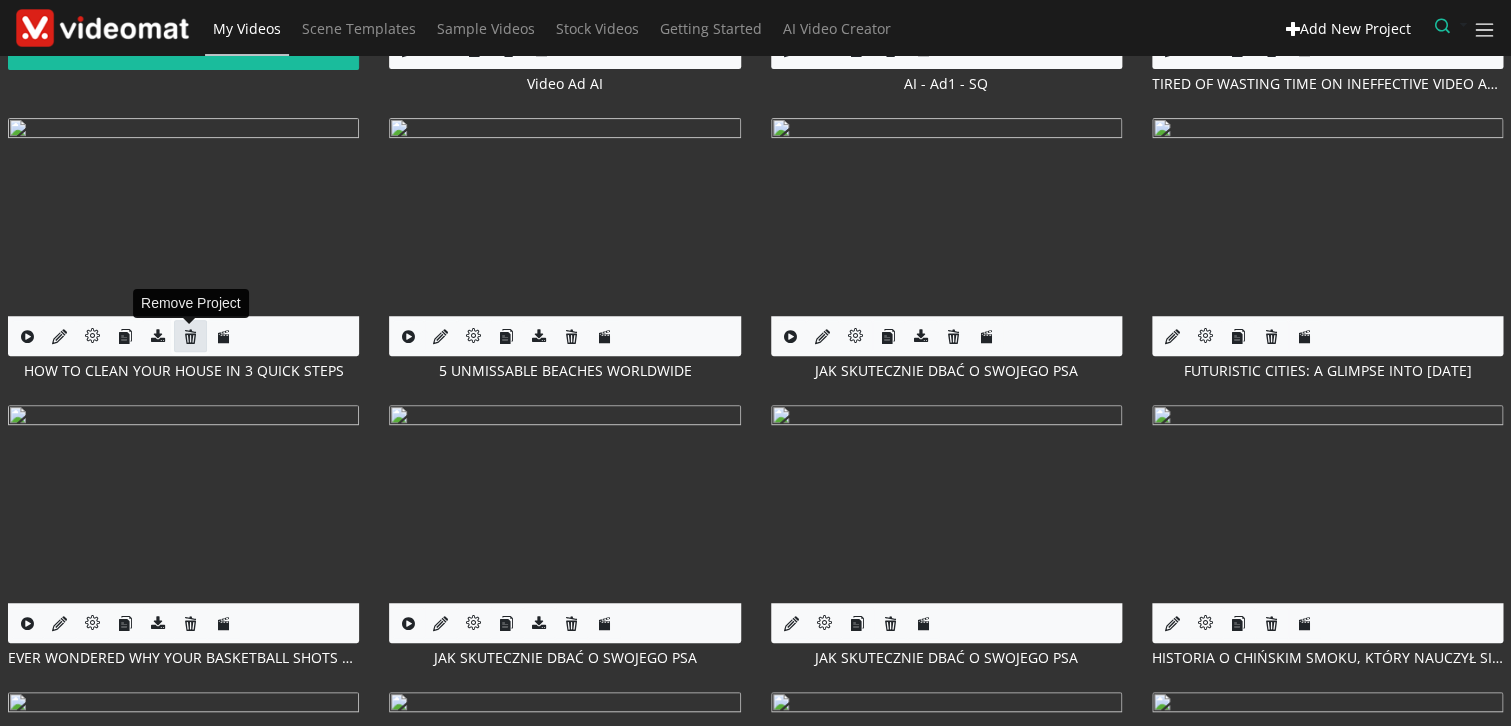 click at bounding box center [190, 336] 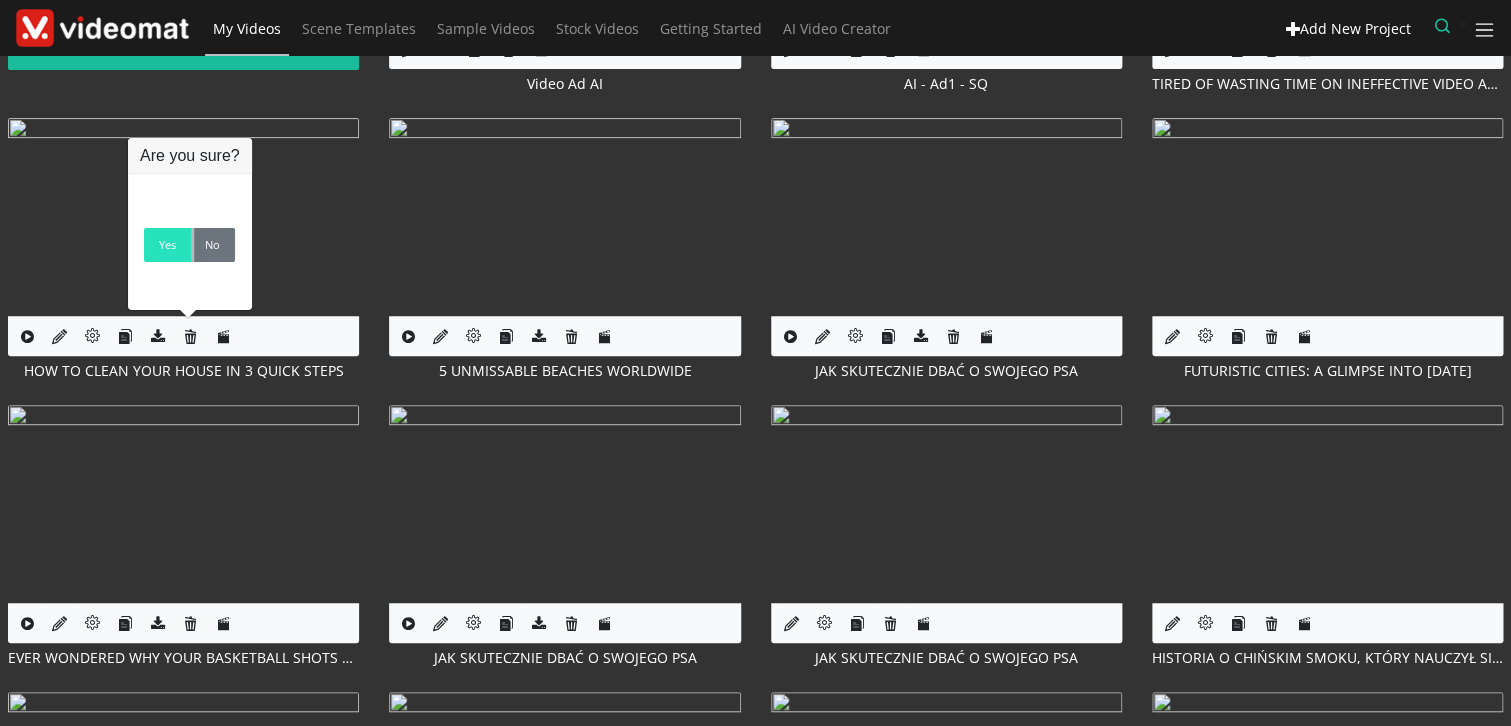 click on "Yes" at bounding box center (167, 245) 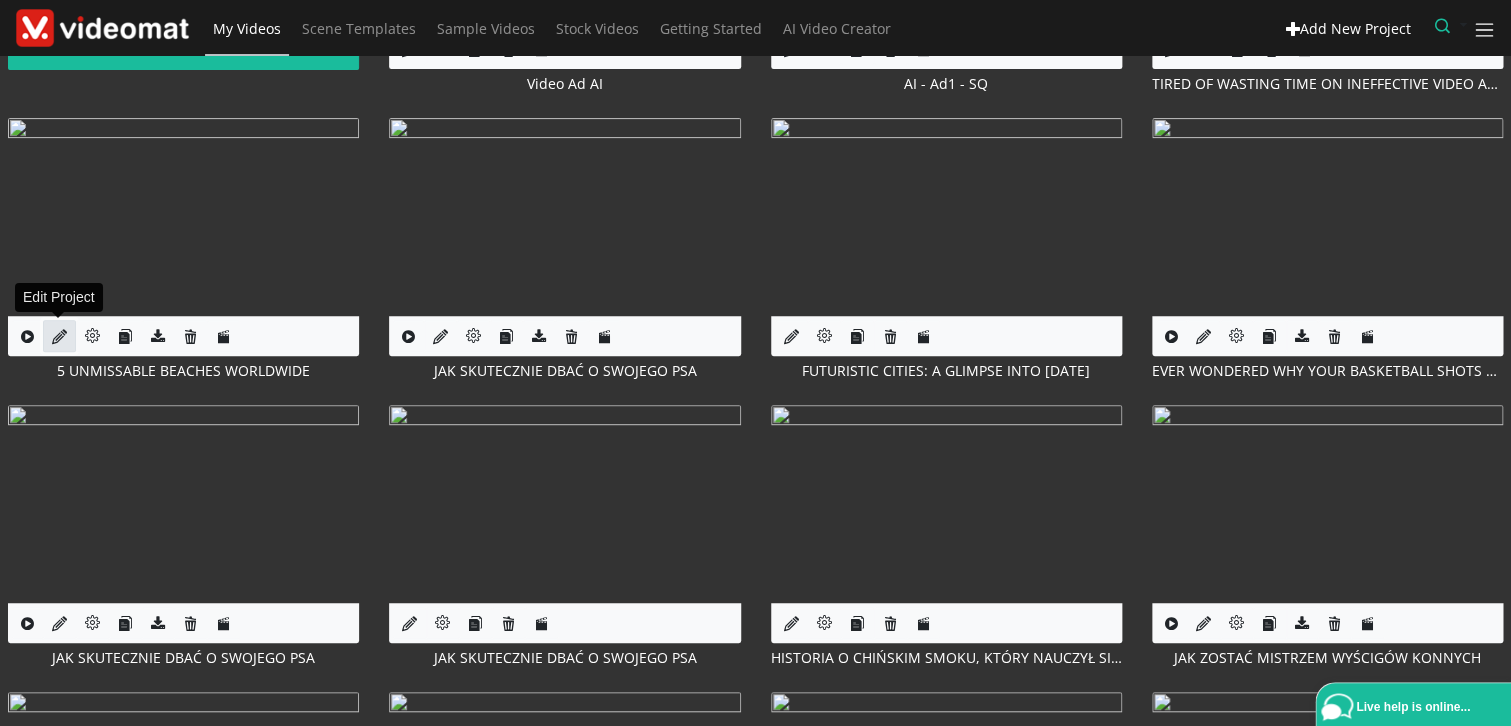 click at bounding box center (59, 336) 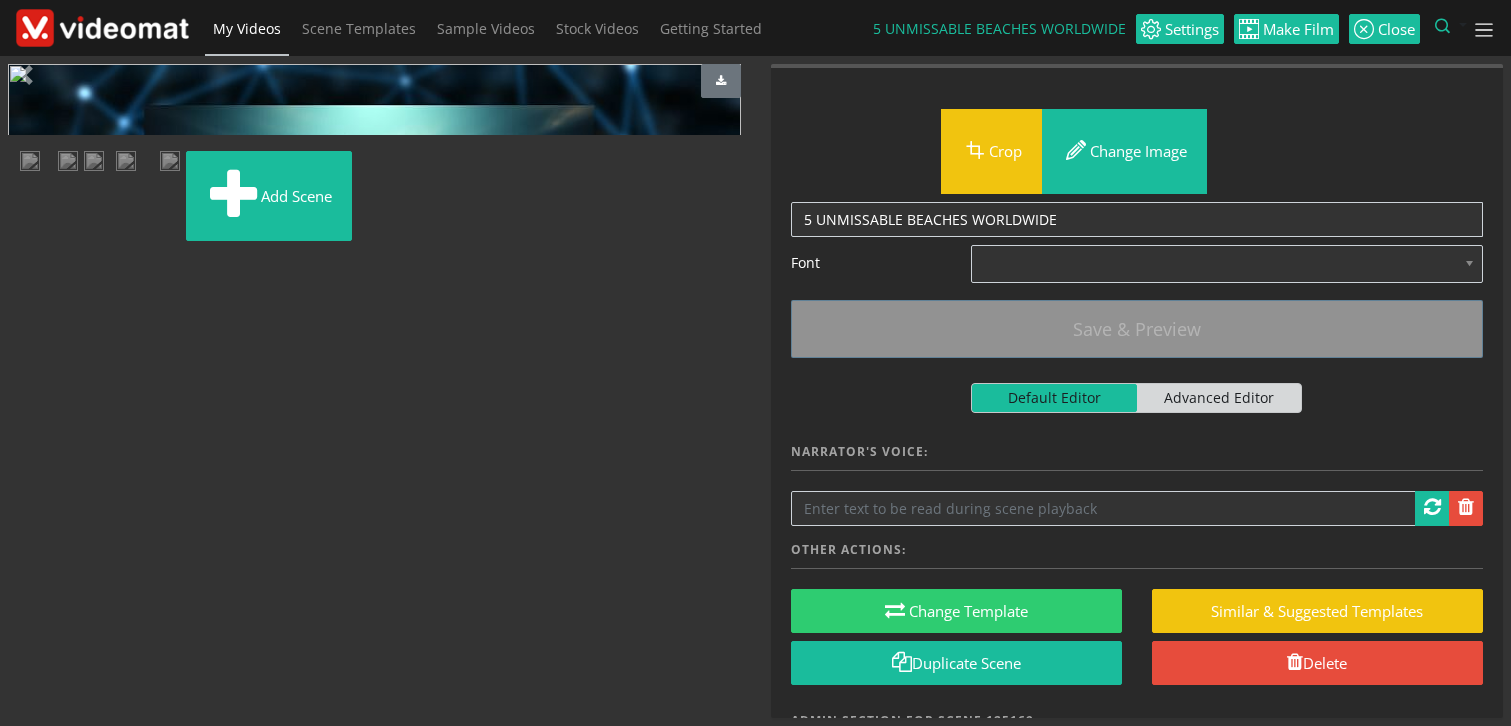 scroll, scrollTop: 0, scrollLeft: 0, axis: both 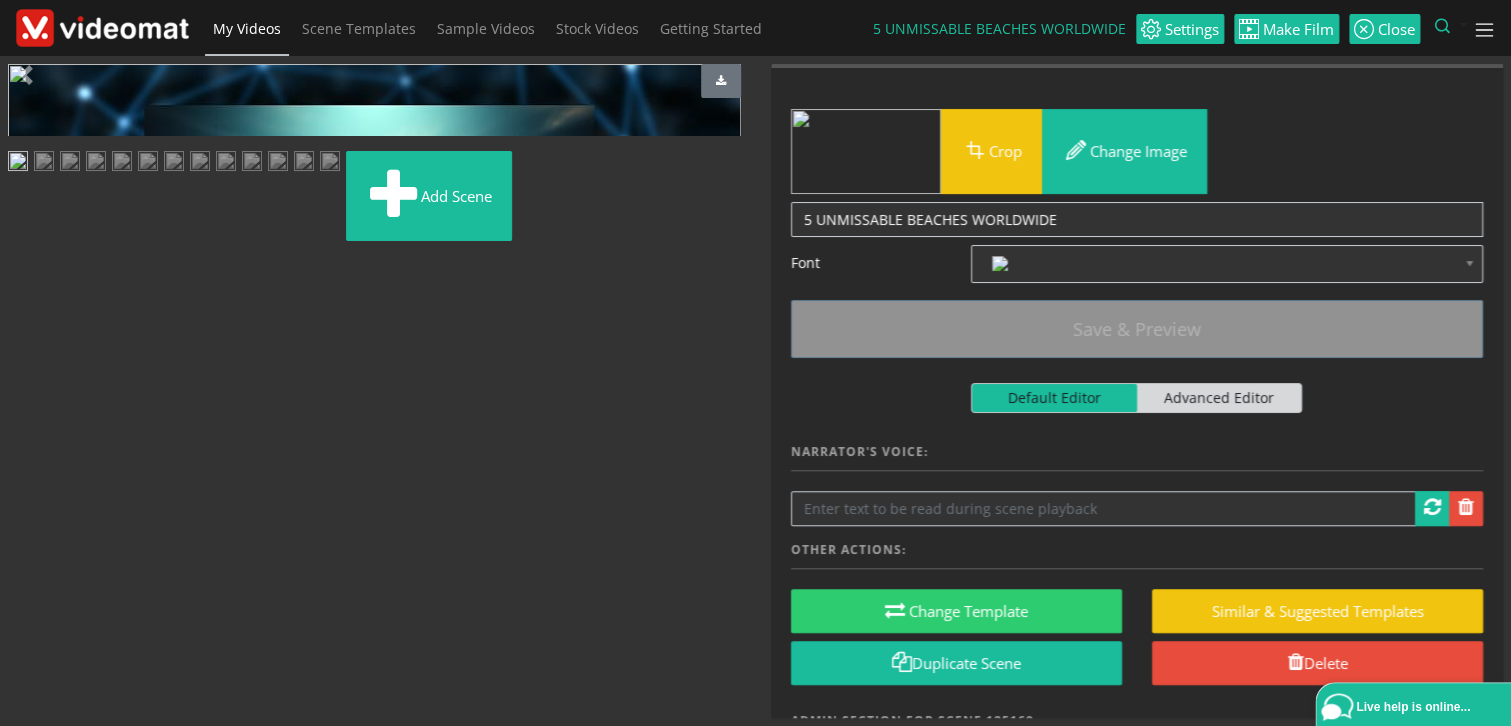 click at bounding box center (70, 163) 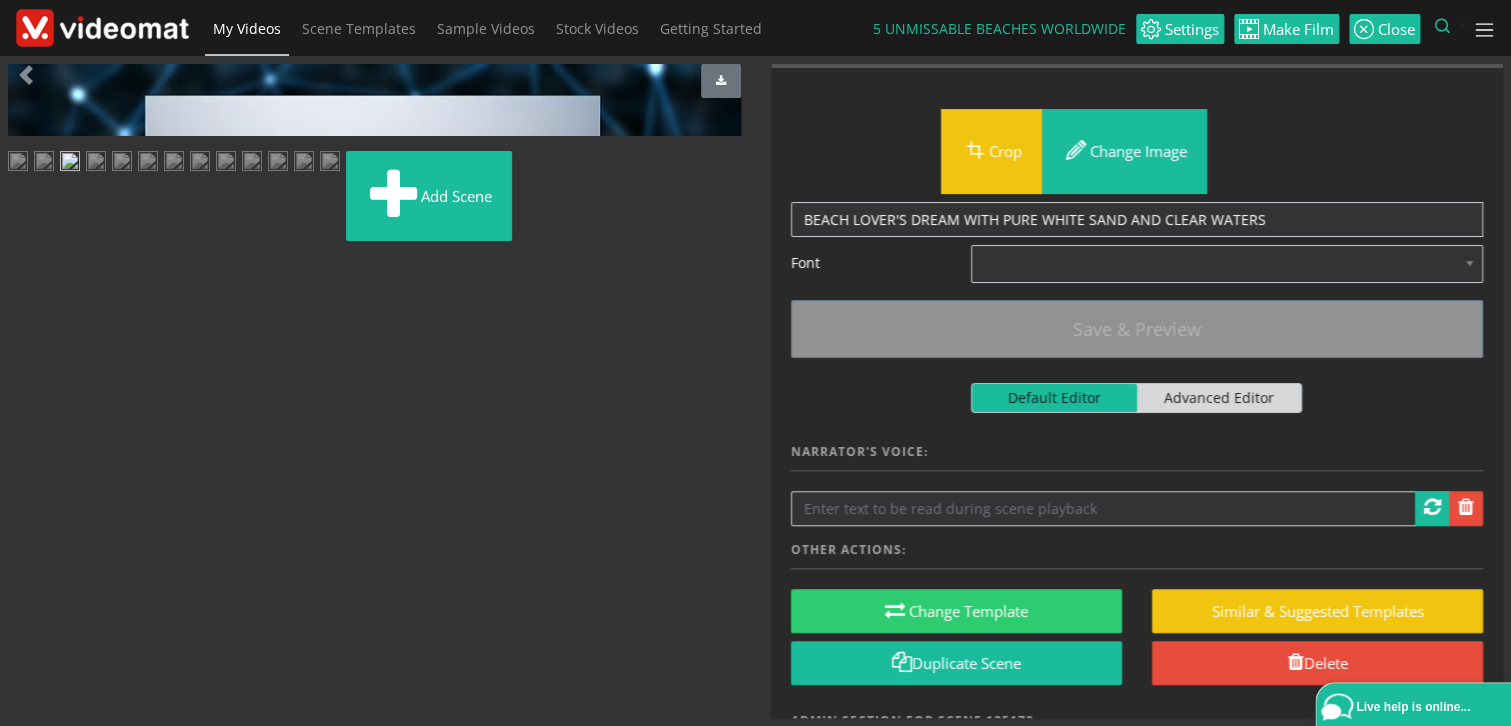 scroll, scrollTop: 0, scrollLeft: 0, axis: both 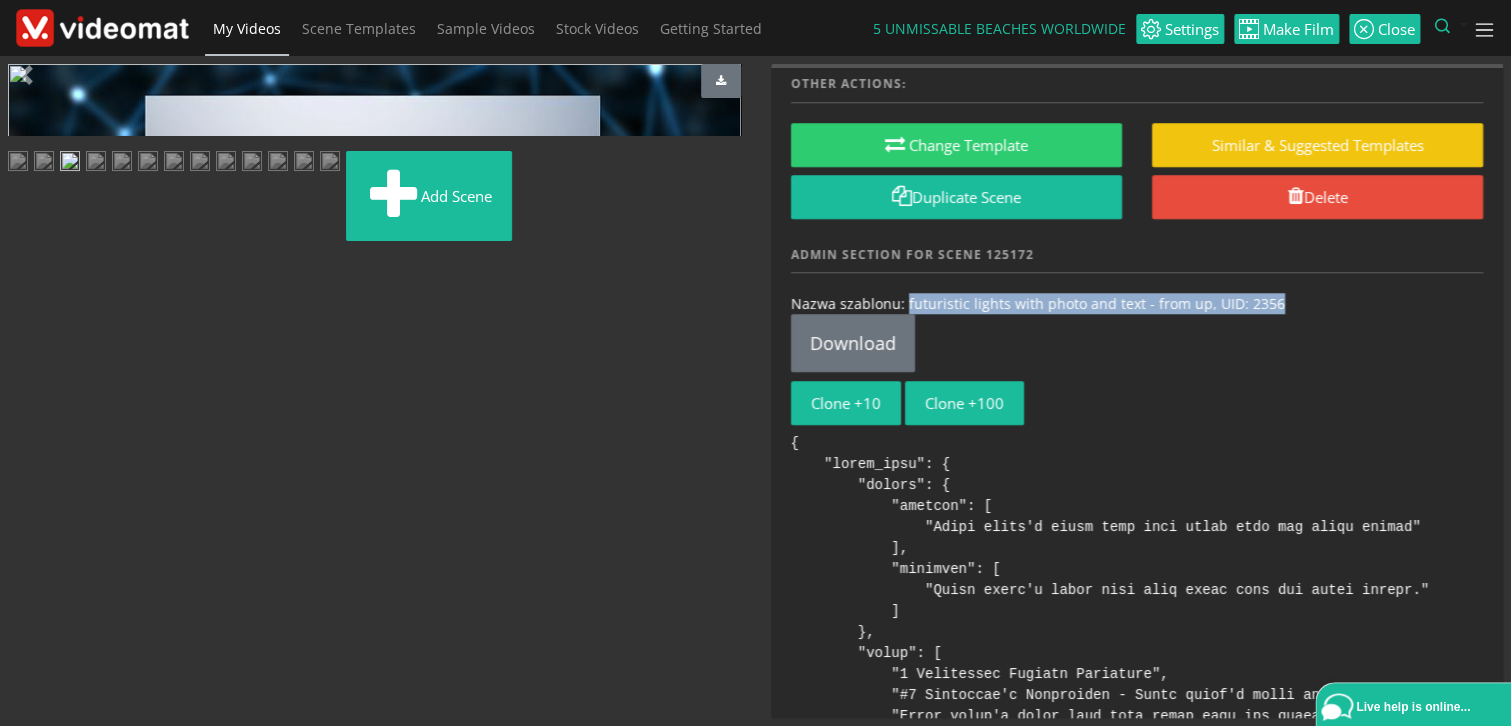 drag, startPoint x: 1275, startPoint y: 298, endPoint x: 903, endPoint y: 301, distance: 372.0121 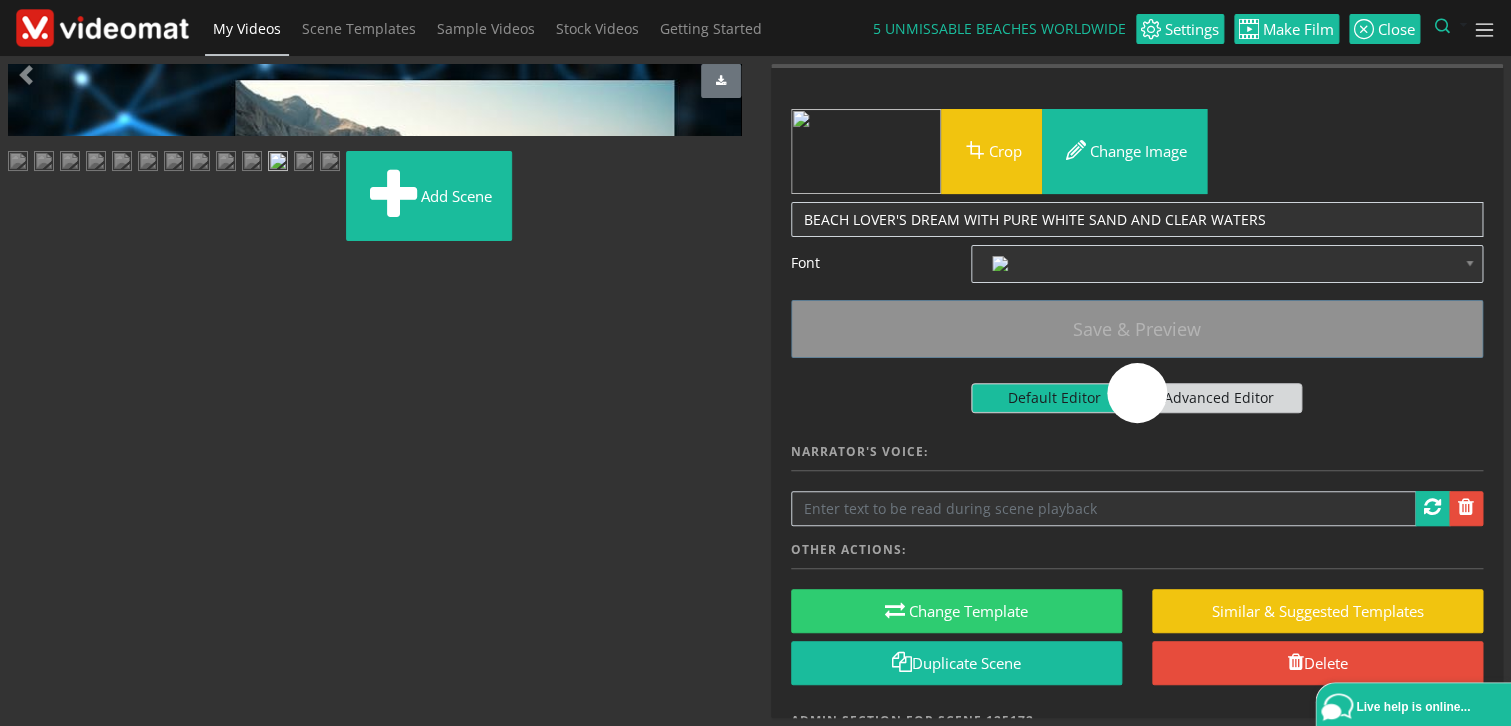 scroll, scrollTop: 168, scrollLeft: 0, axis: vertical 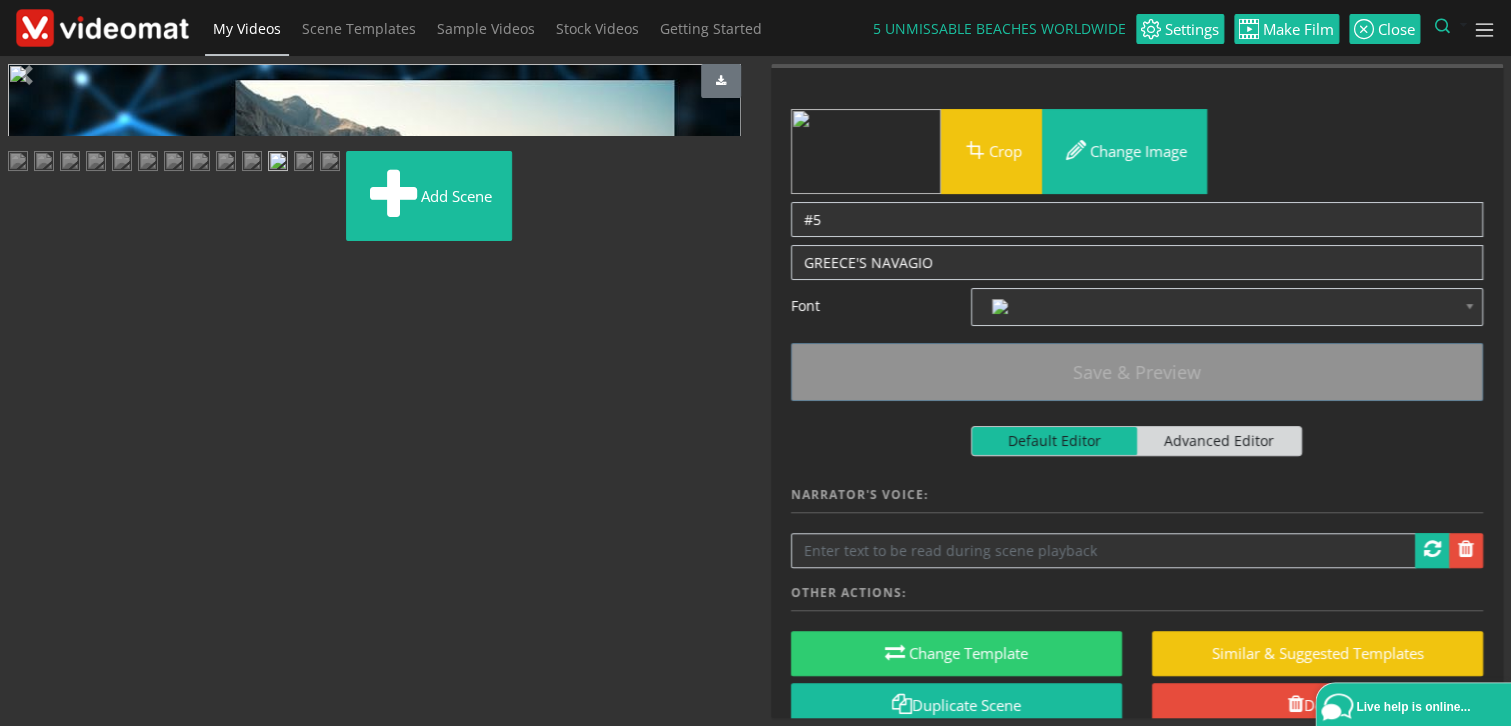 click at bounding box center (102, 27) 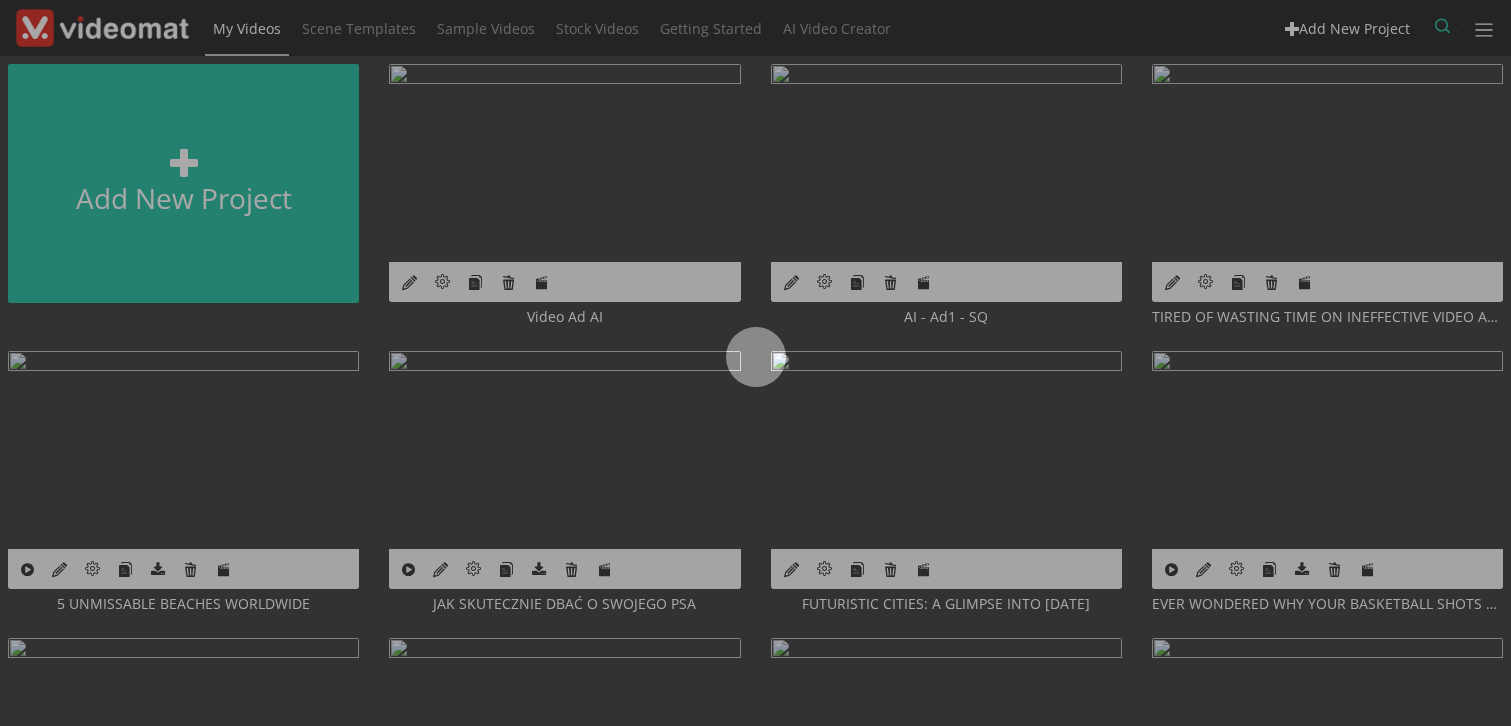 scroll, scrollTop: 0, scrollLeft: 0, axis: both 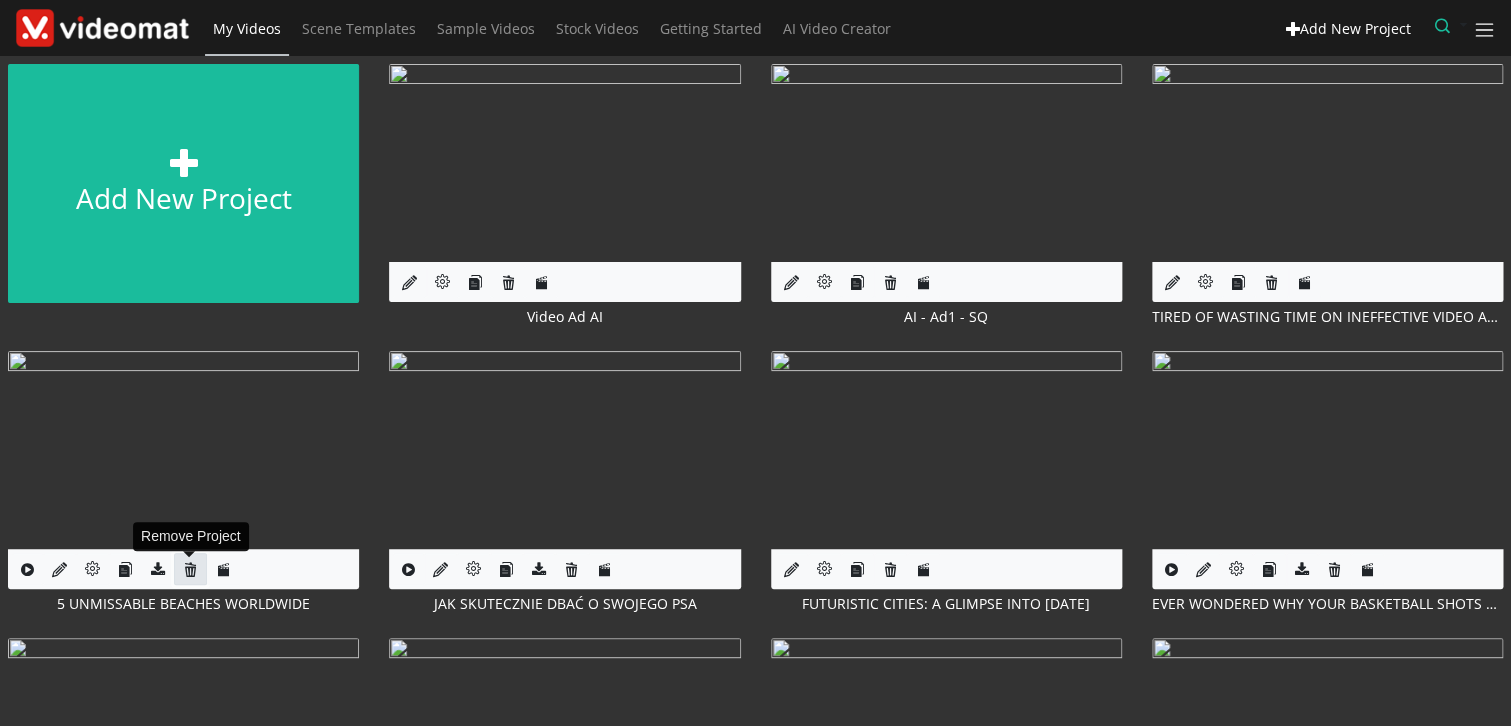 click at bounding box center (190, 569) 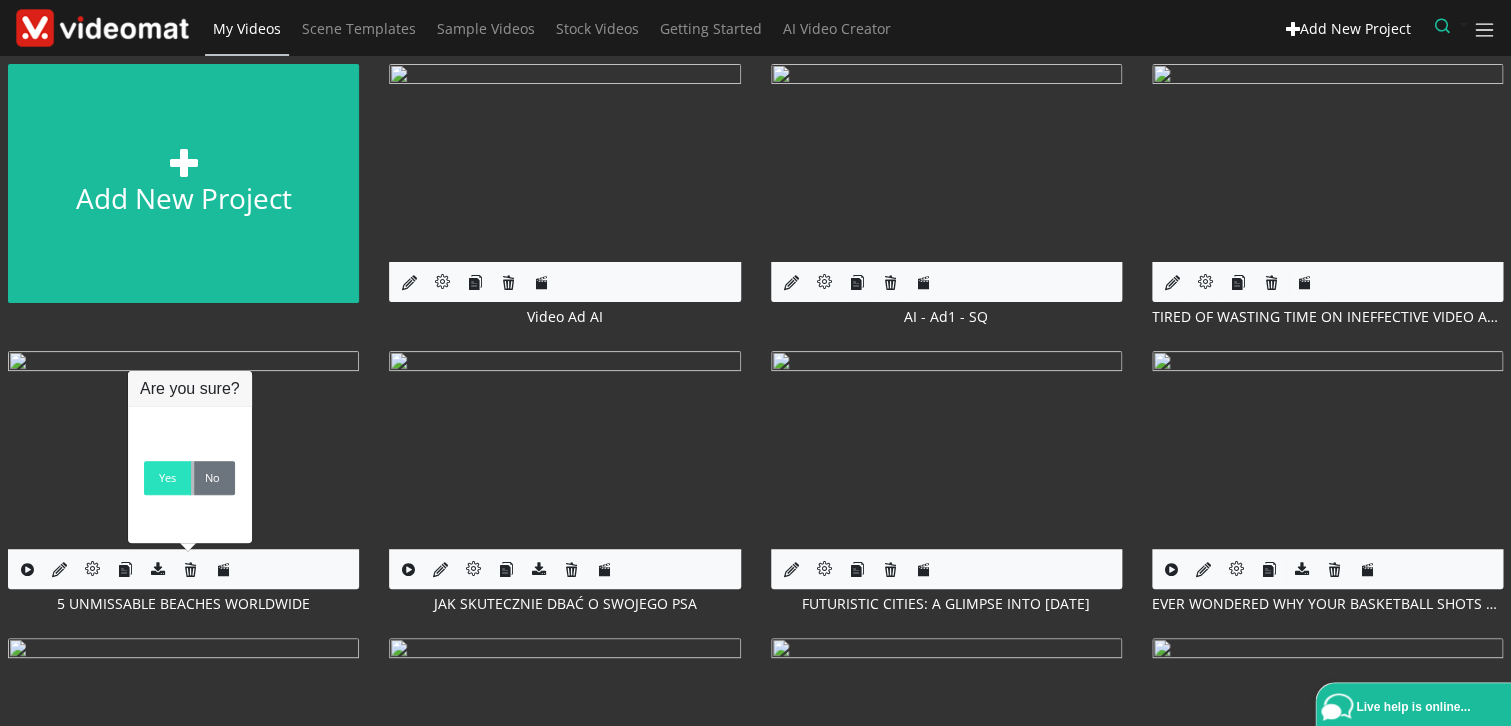 click on "Yes" at bounding box center [167, 478] 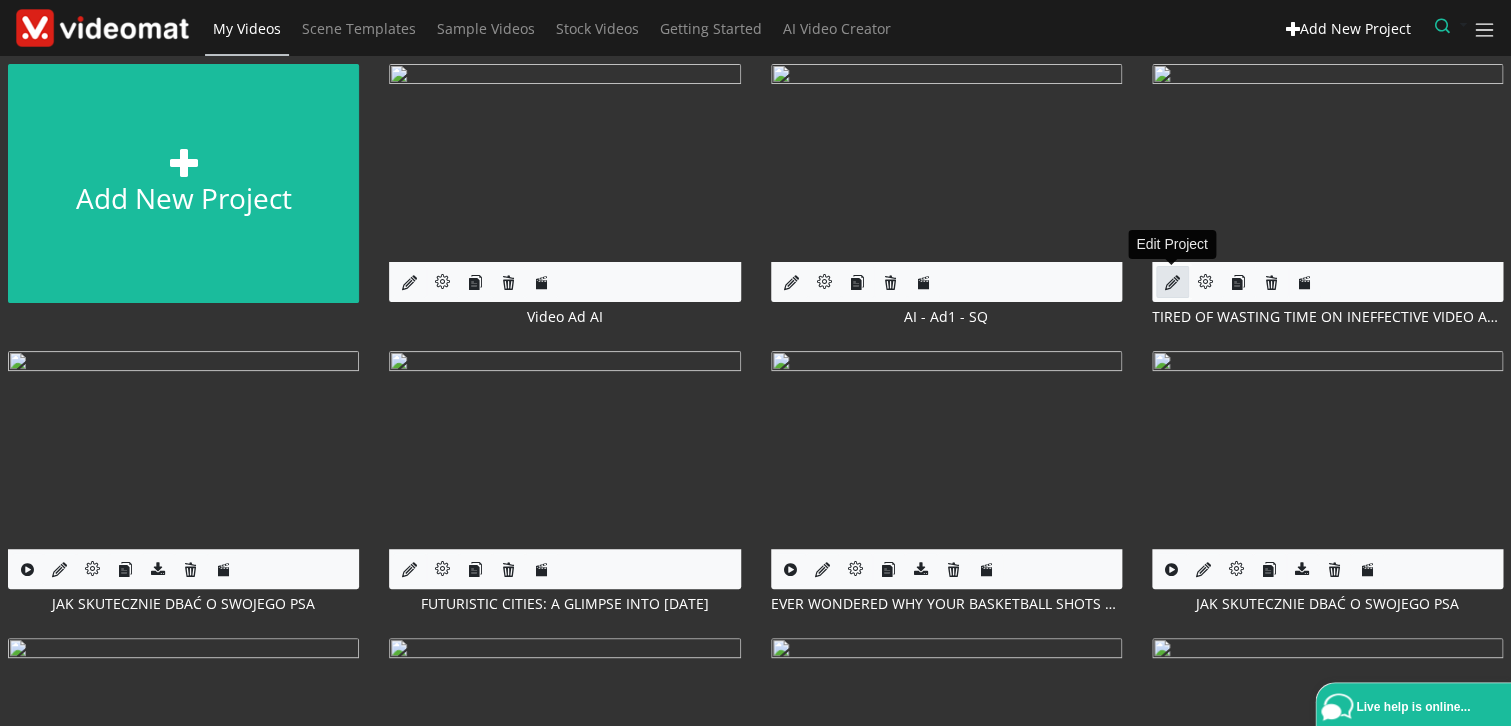 click at bounding box center (1172, 282) 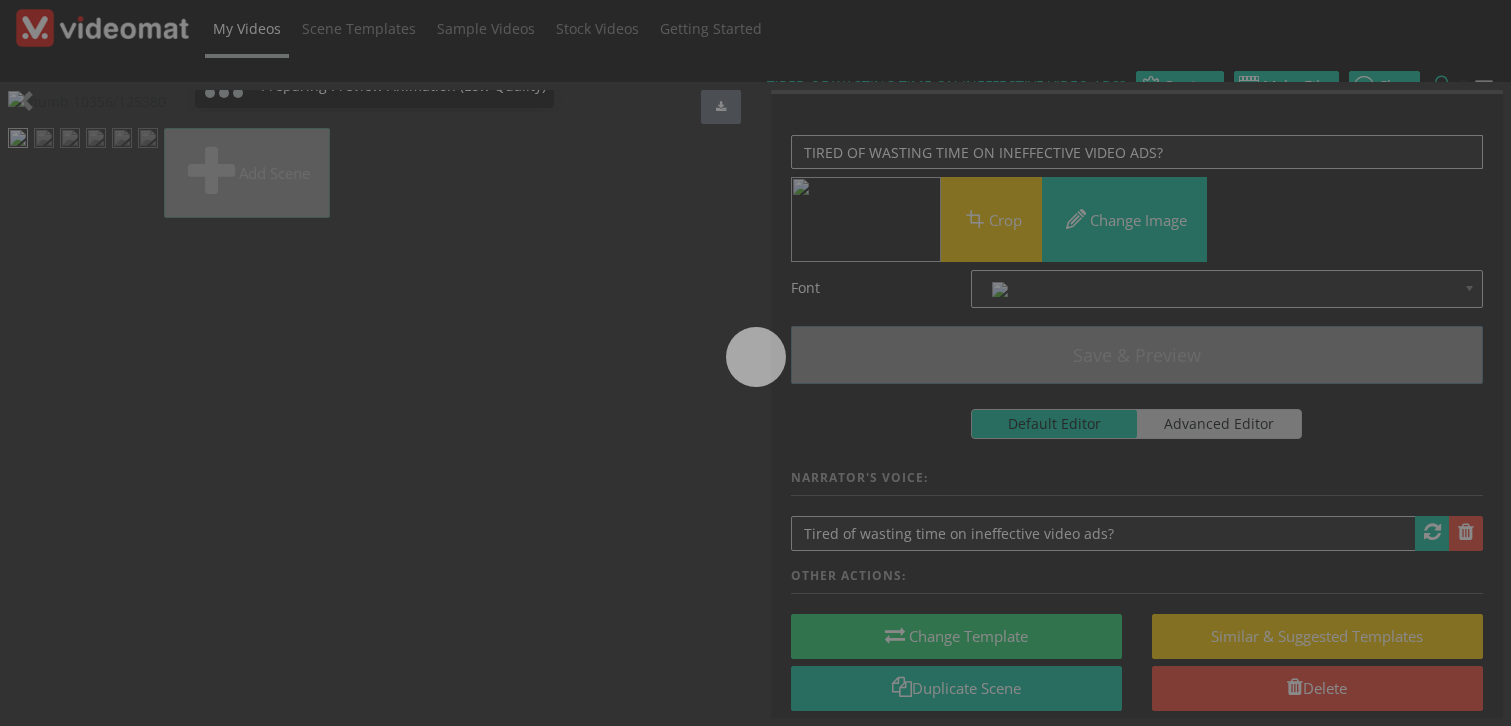 scroll, scrollTop: 0, scrollLeft: 0, axis: both 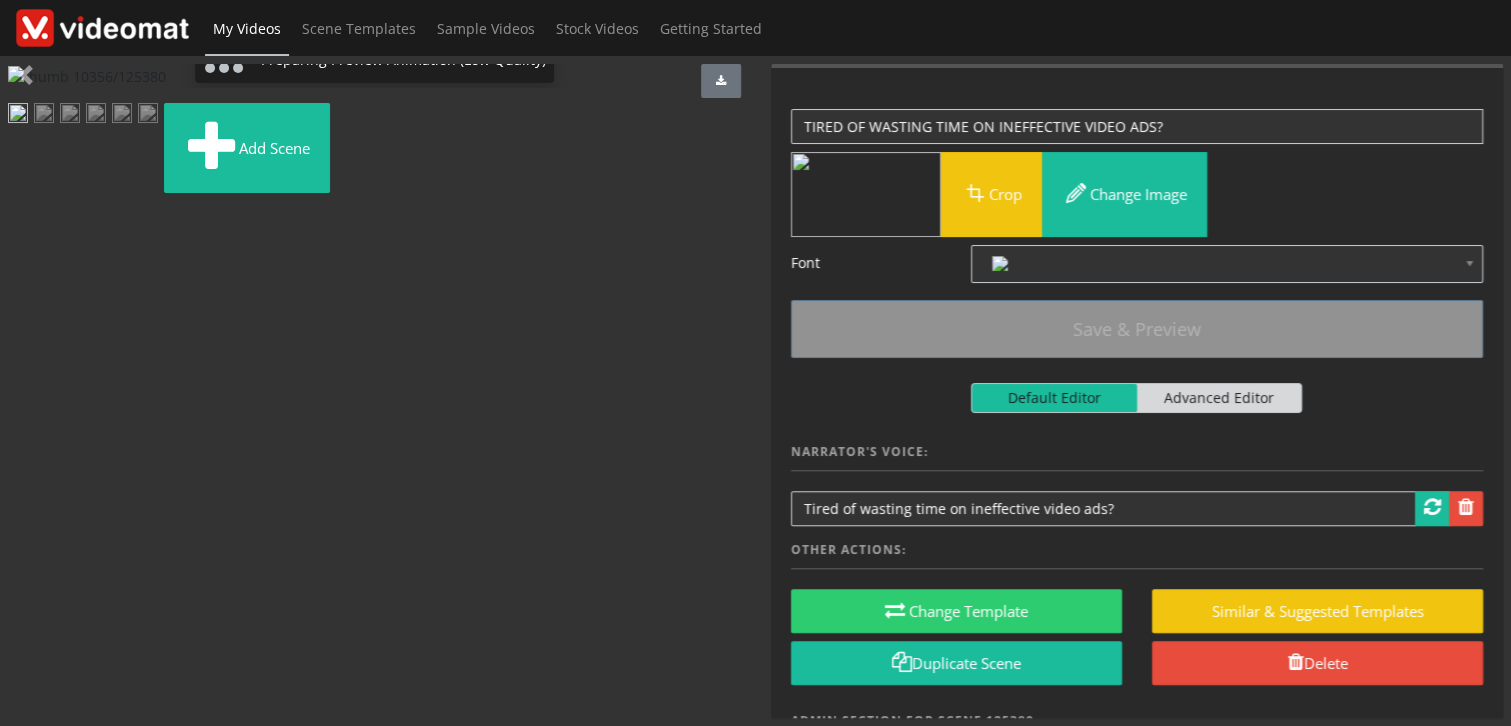 click at bounding box center (44, 115) 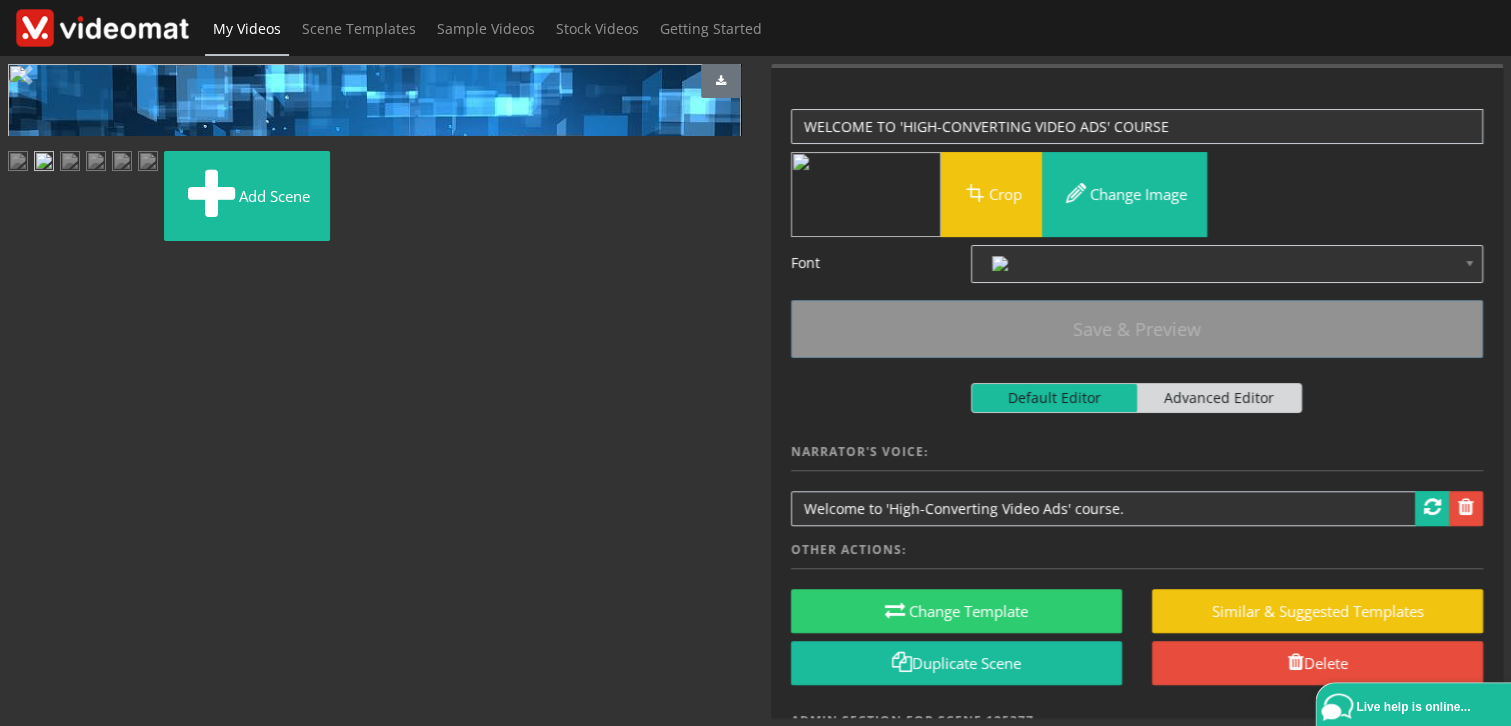 click at bounding box center [102, 27] 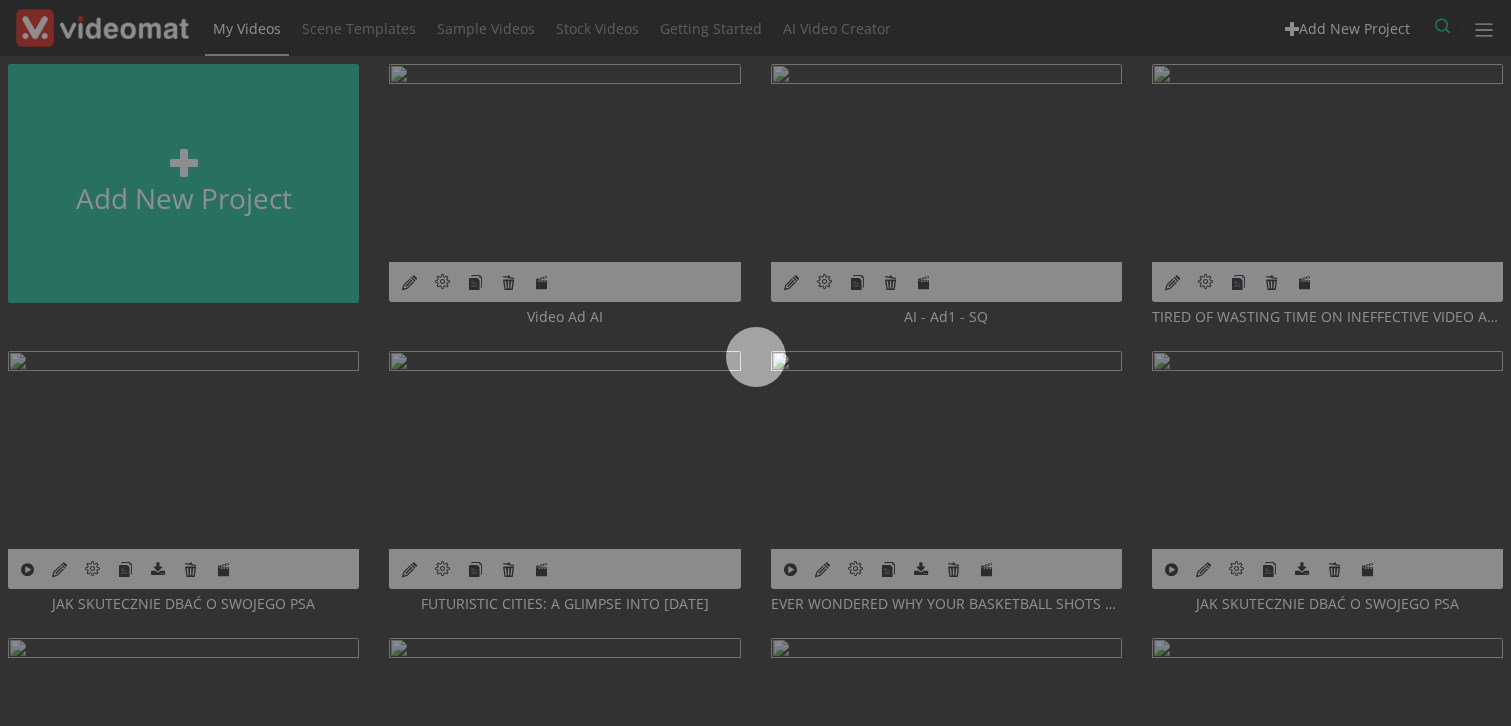 scroll, scrollTop: 0, scrollLeft: 0, axis: both 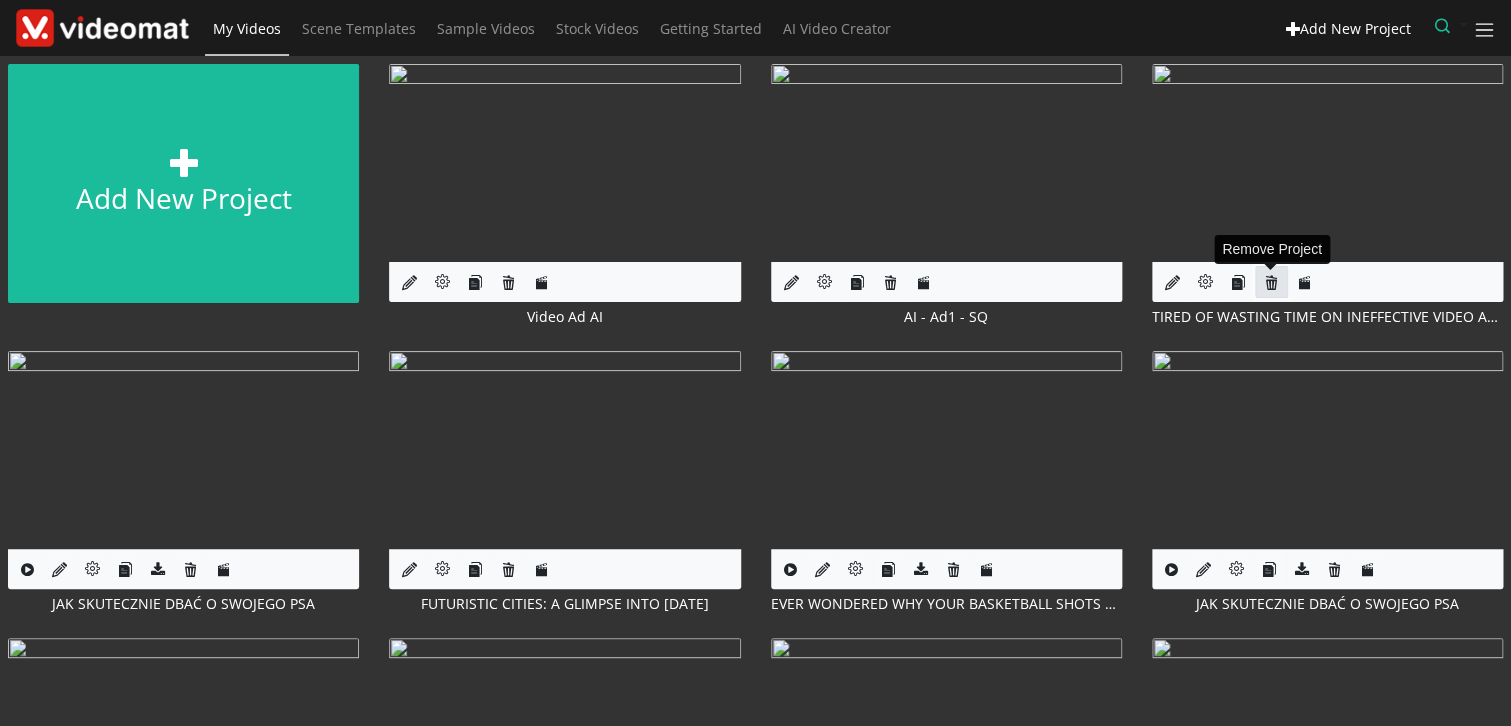 click at bounding box center (1271, 282) 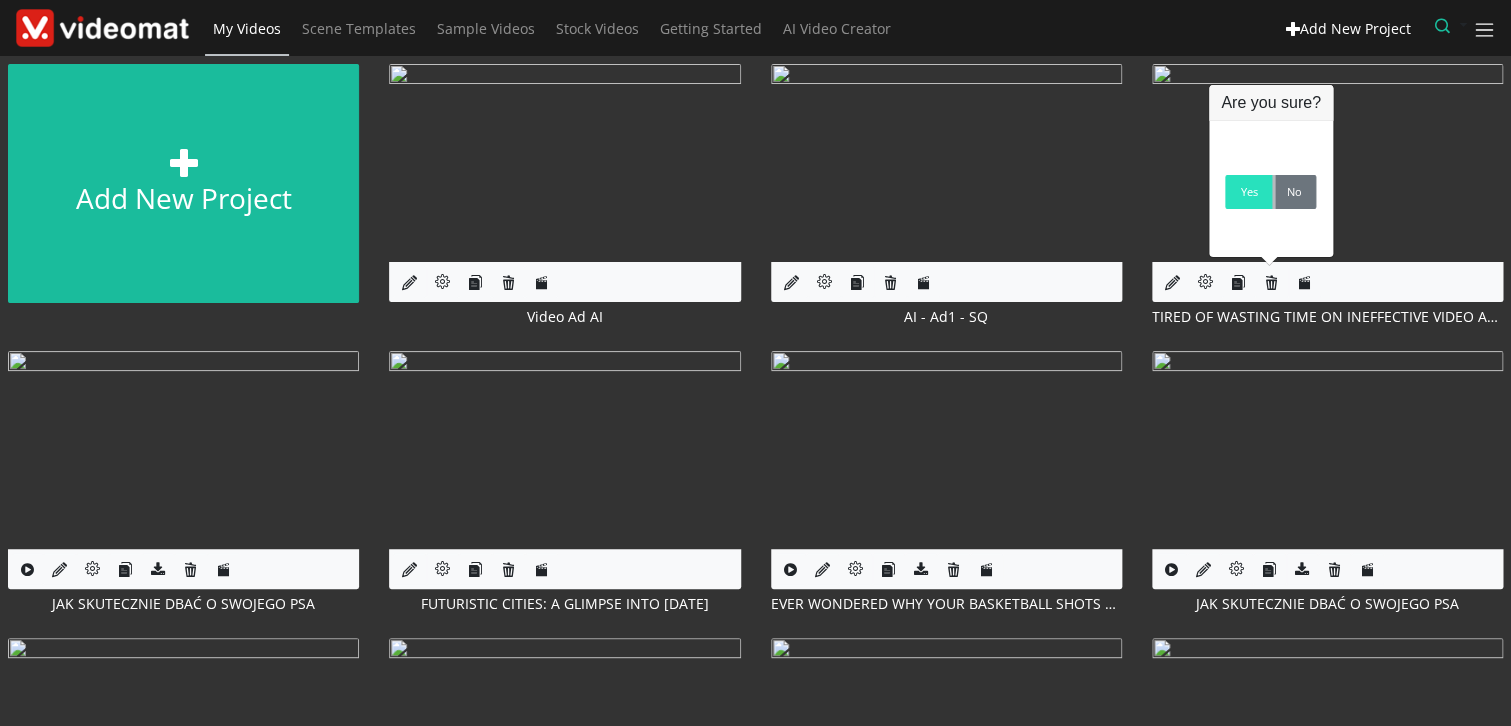 click on "Yes" at bounding box center [1248, 192] 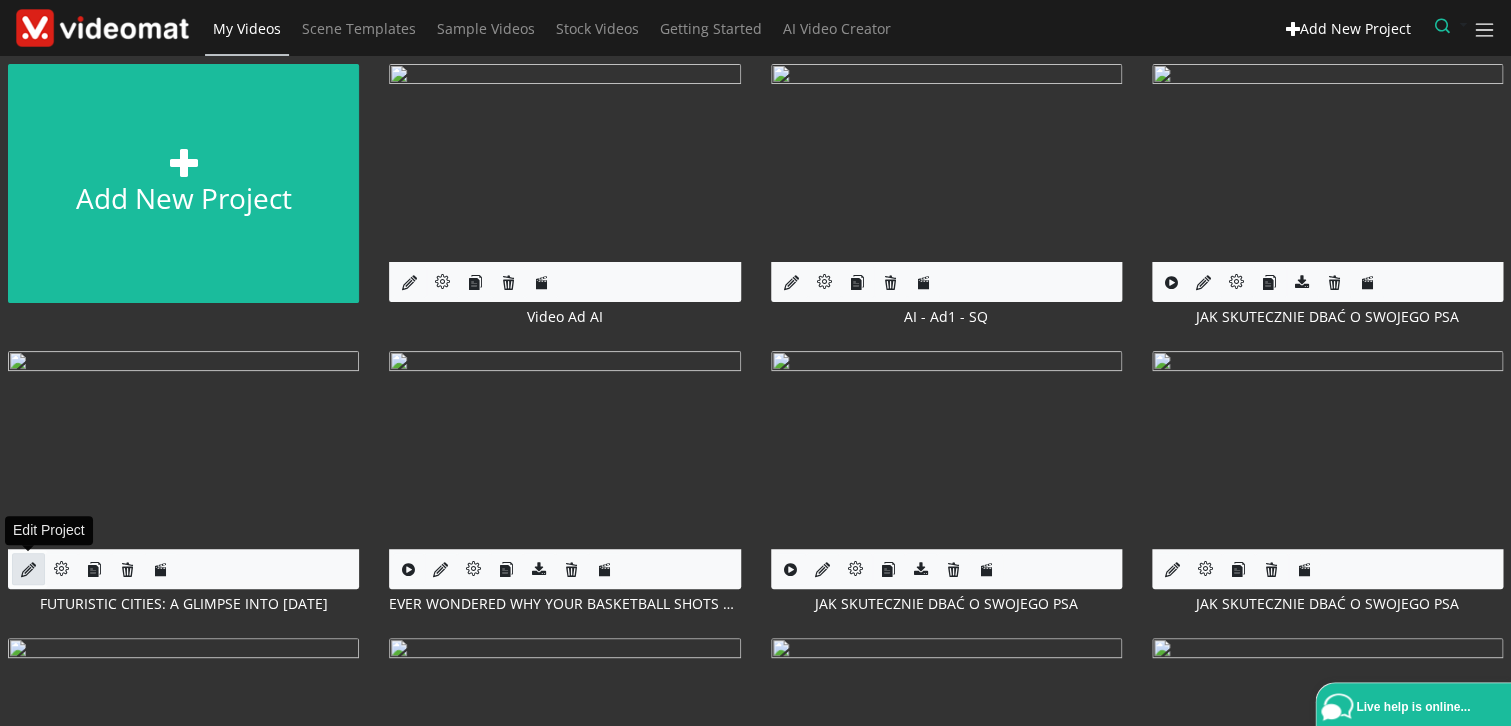 click at bounding box center [28, 569] 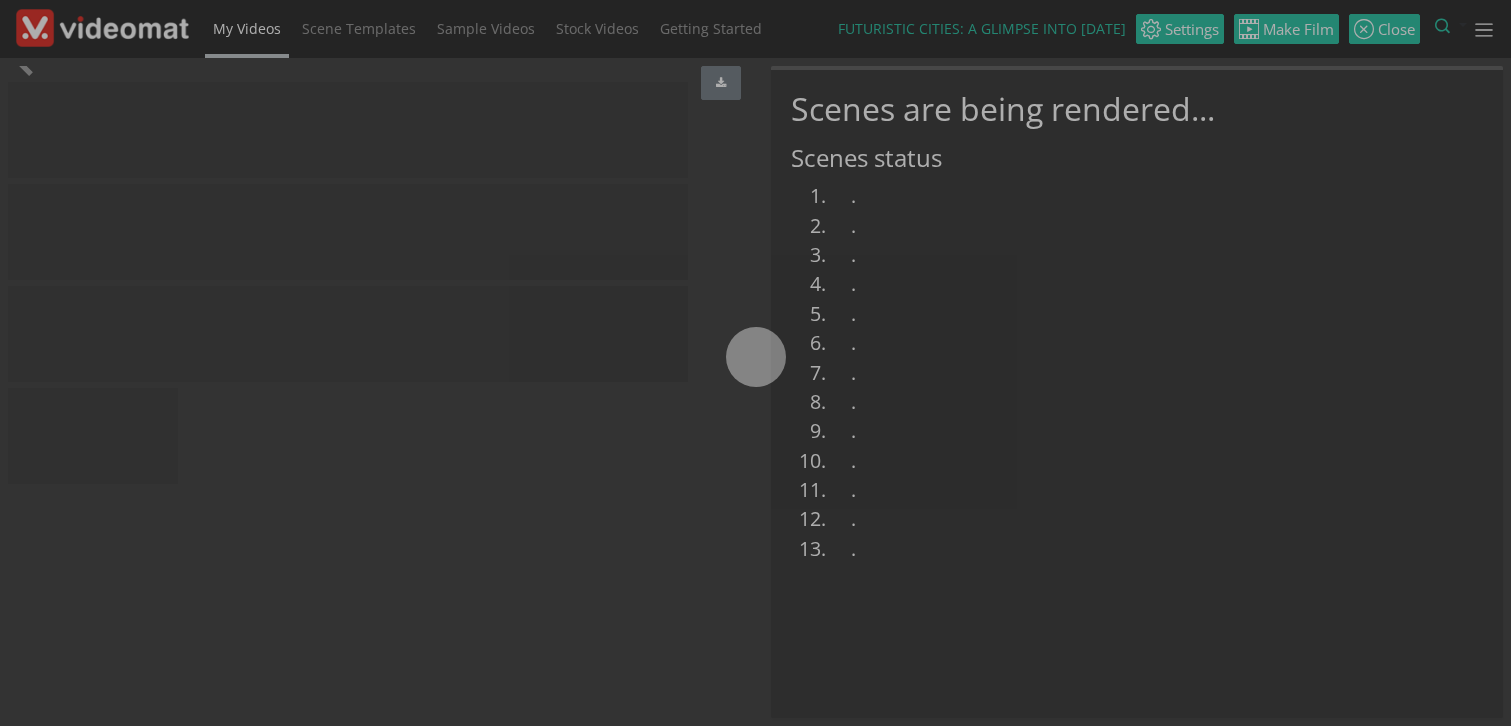 scroll, scrollTop: 0, scrollLeft: 0, axis: both 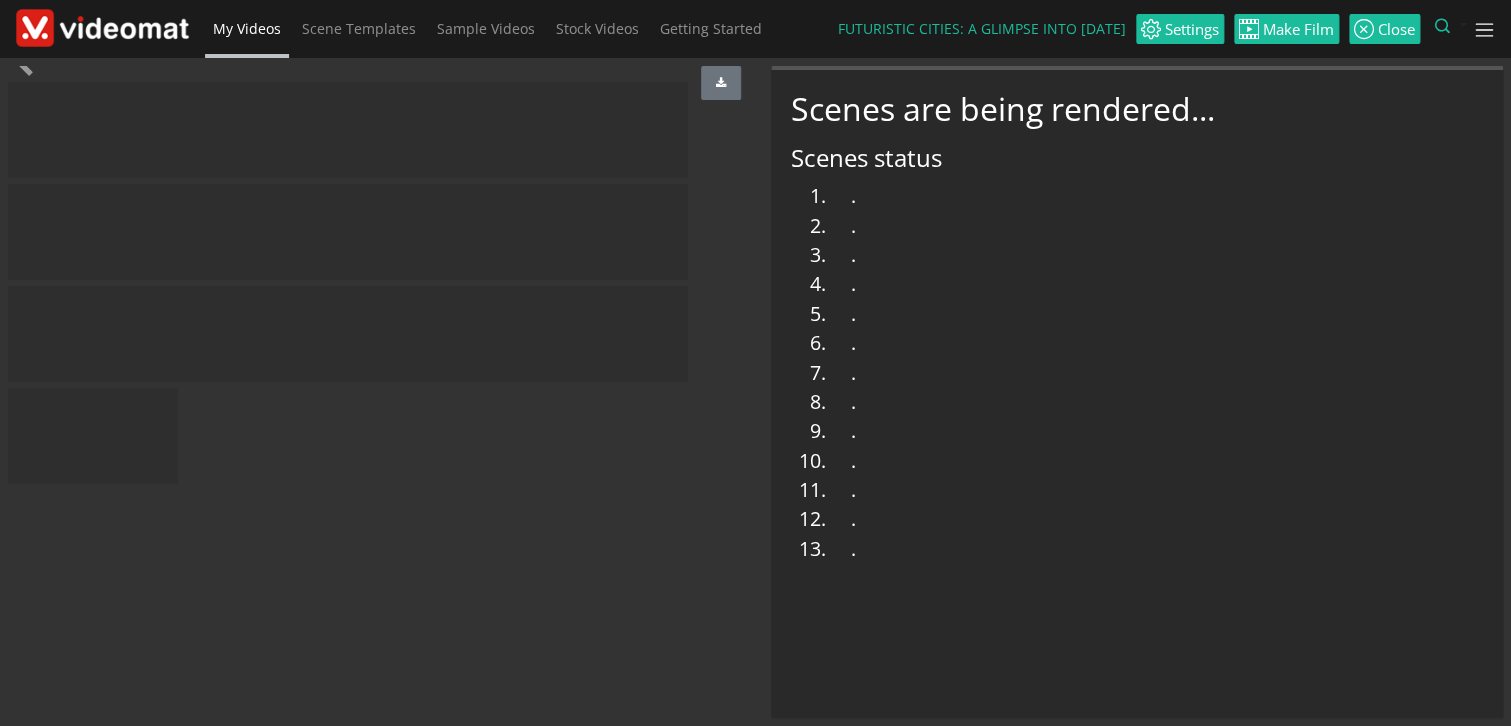 click at bounding box center [102, 27] 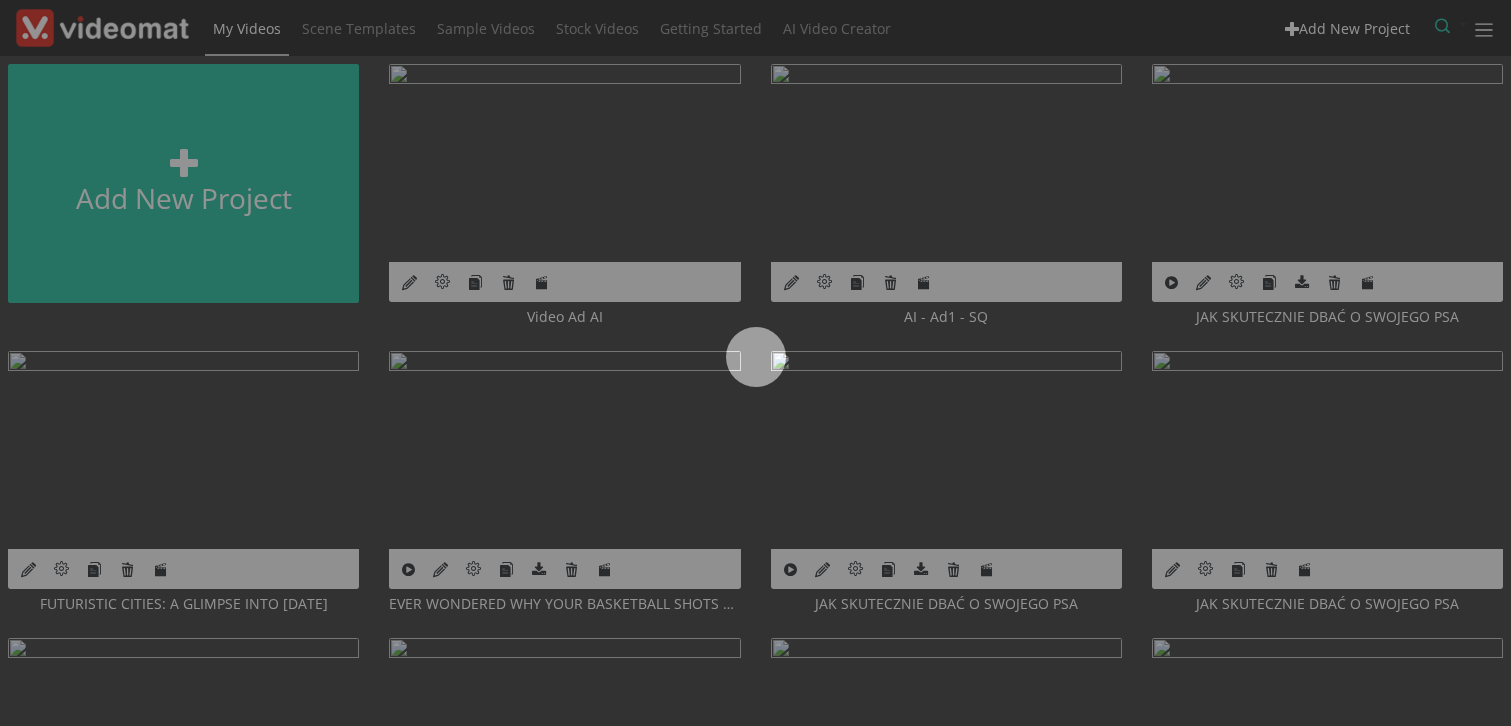 scroll, scrollTop: 0, scrollLeft: 0, axis: both 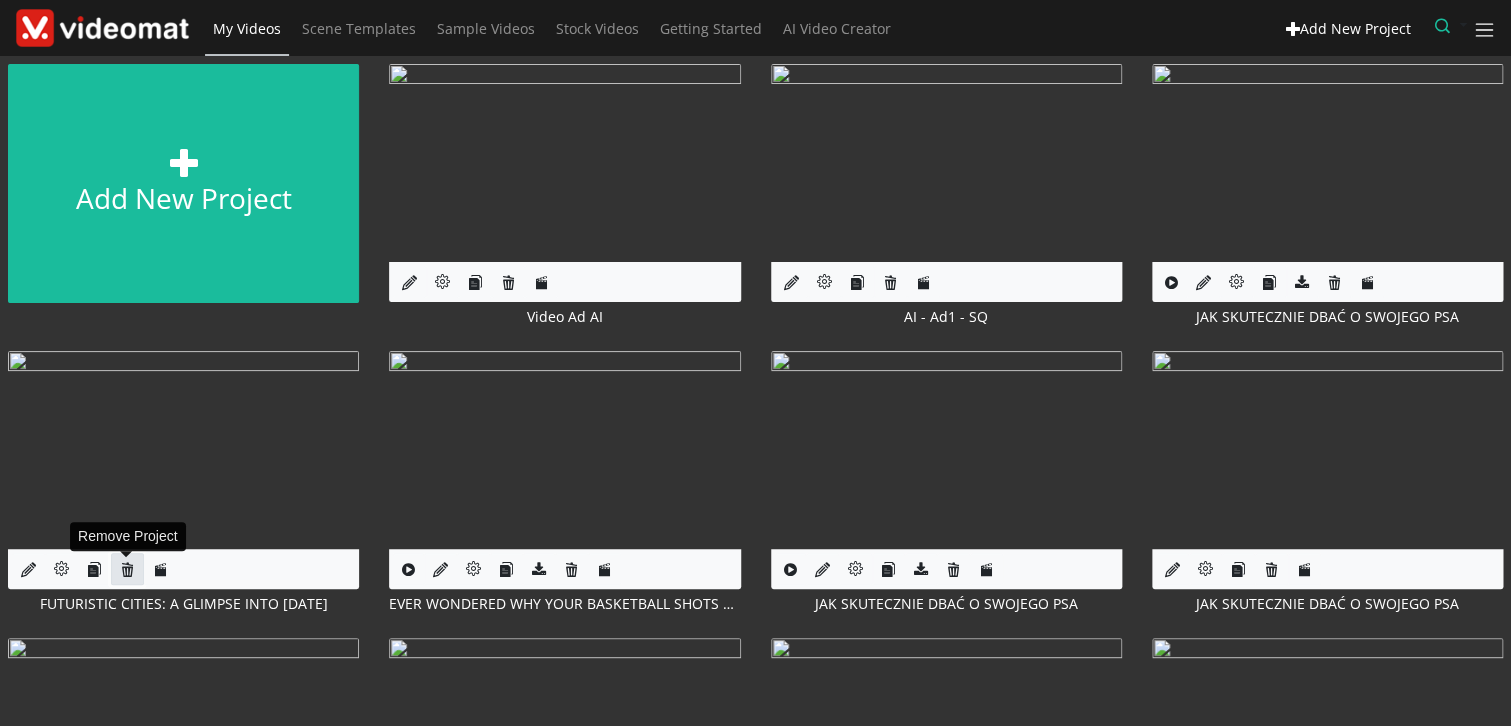 click at bounding box center (127, 569) 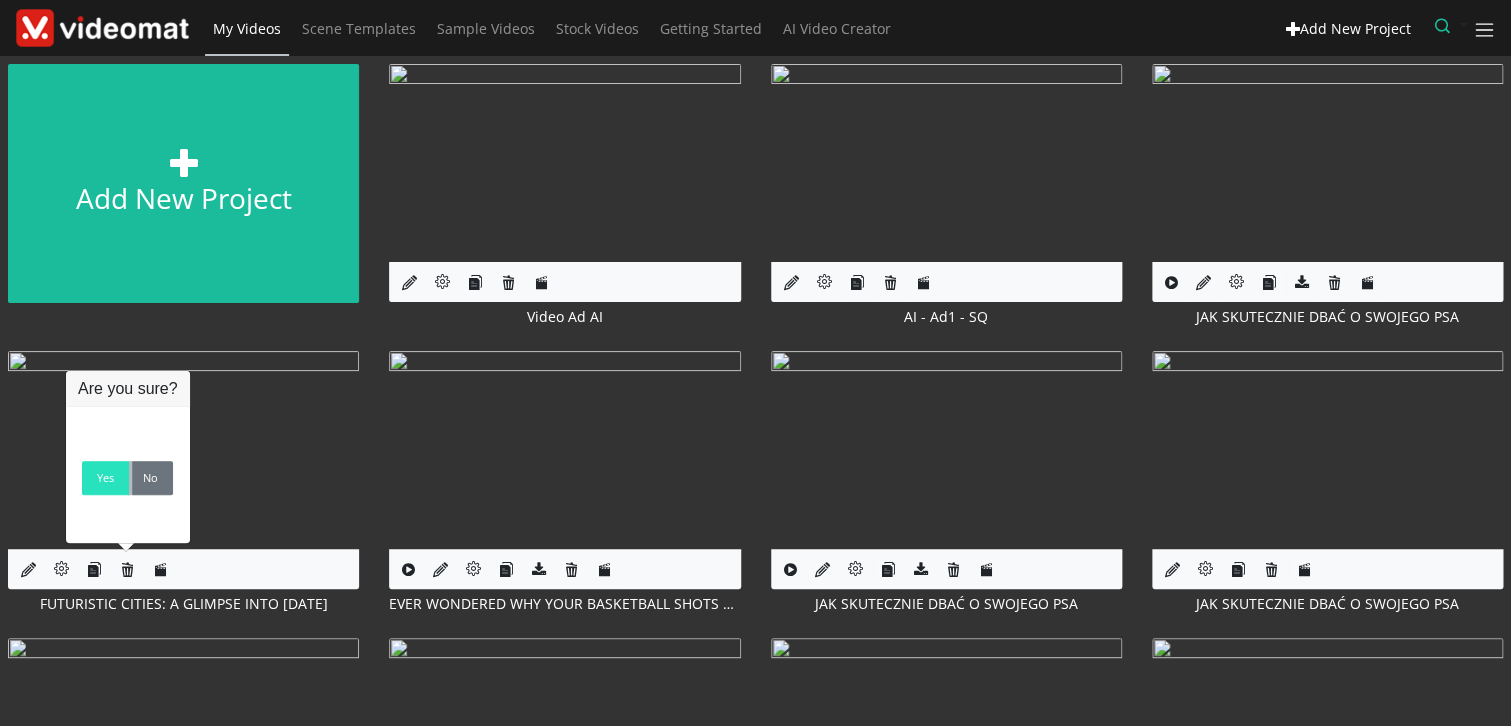 click on "Yes" at bounding box center [105, 478] 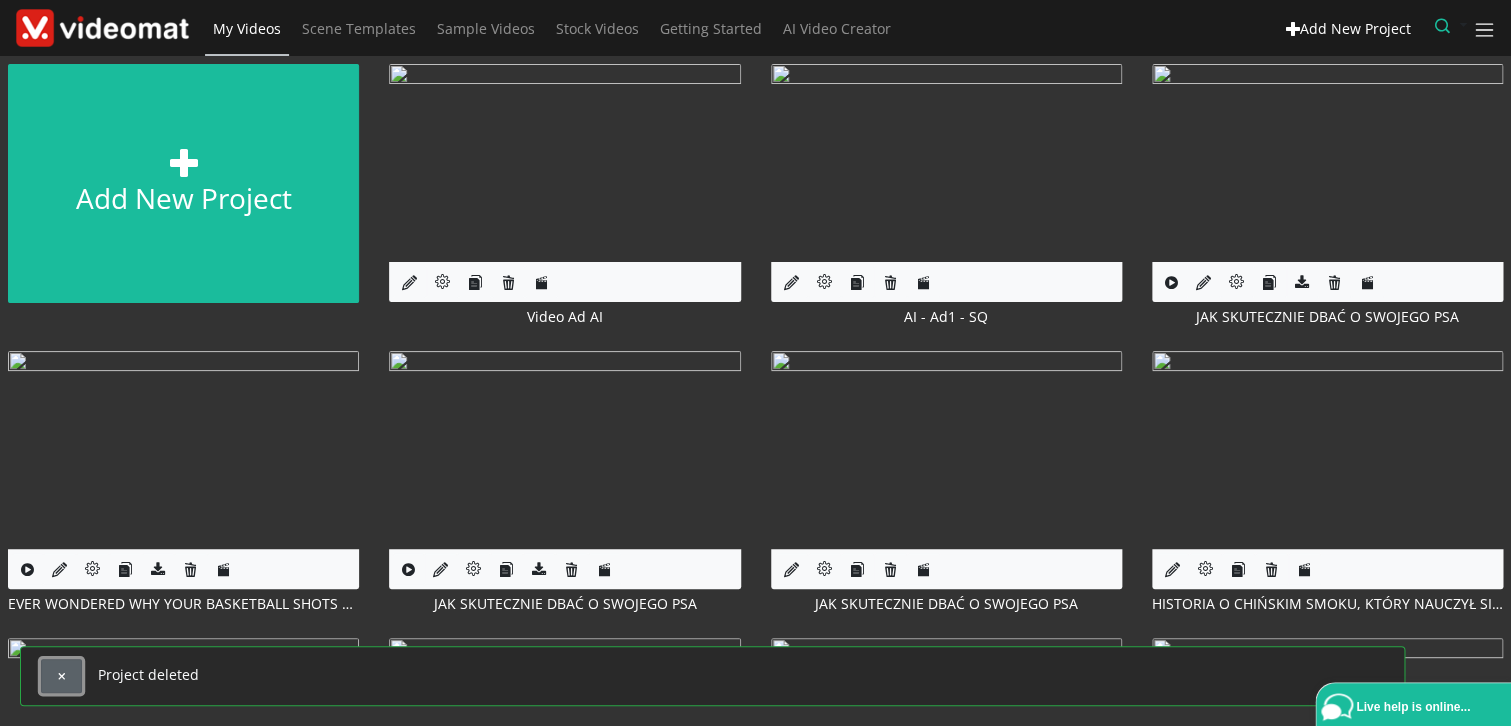 click at bounding box center [61, 676] 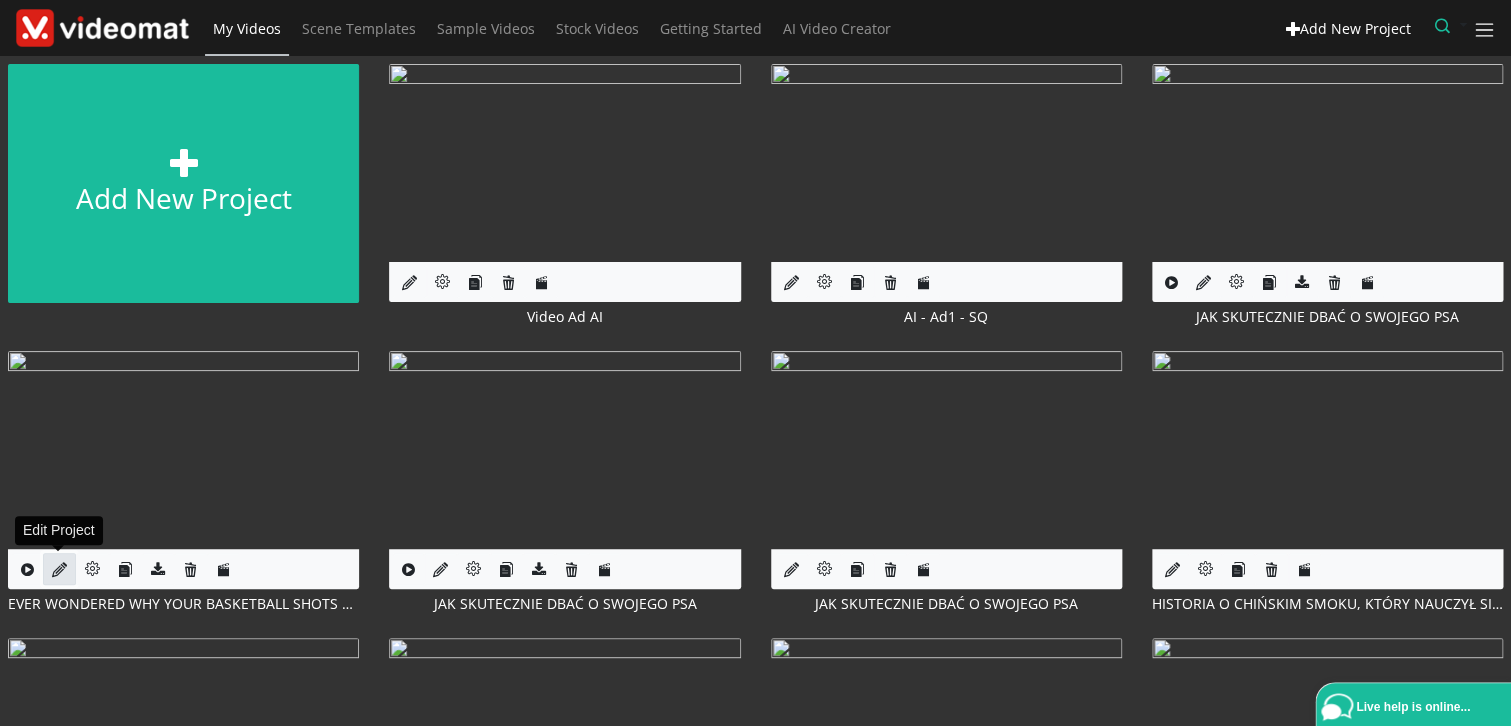 click at bounding box center [59, 569] 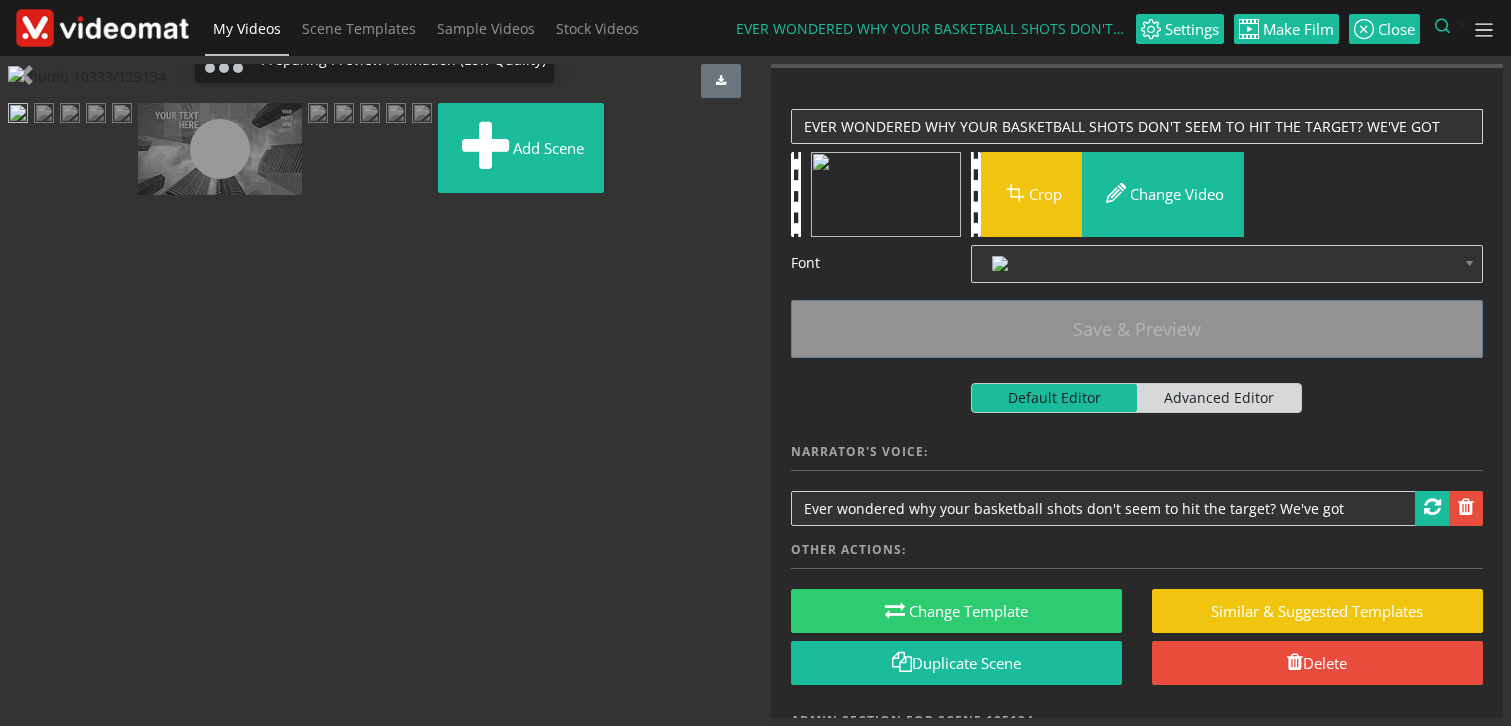 scroll, scrollTop: 0, scrollLeft: 0, axis: both 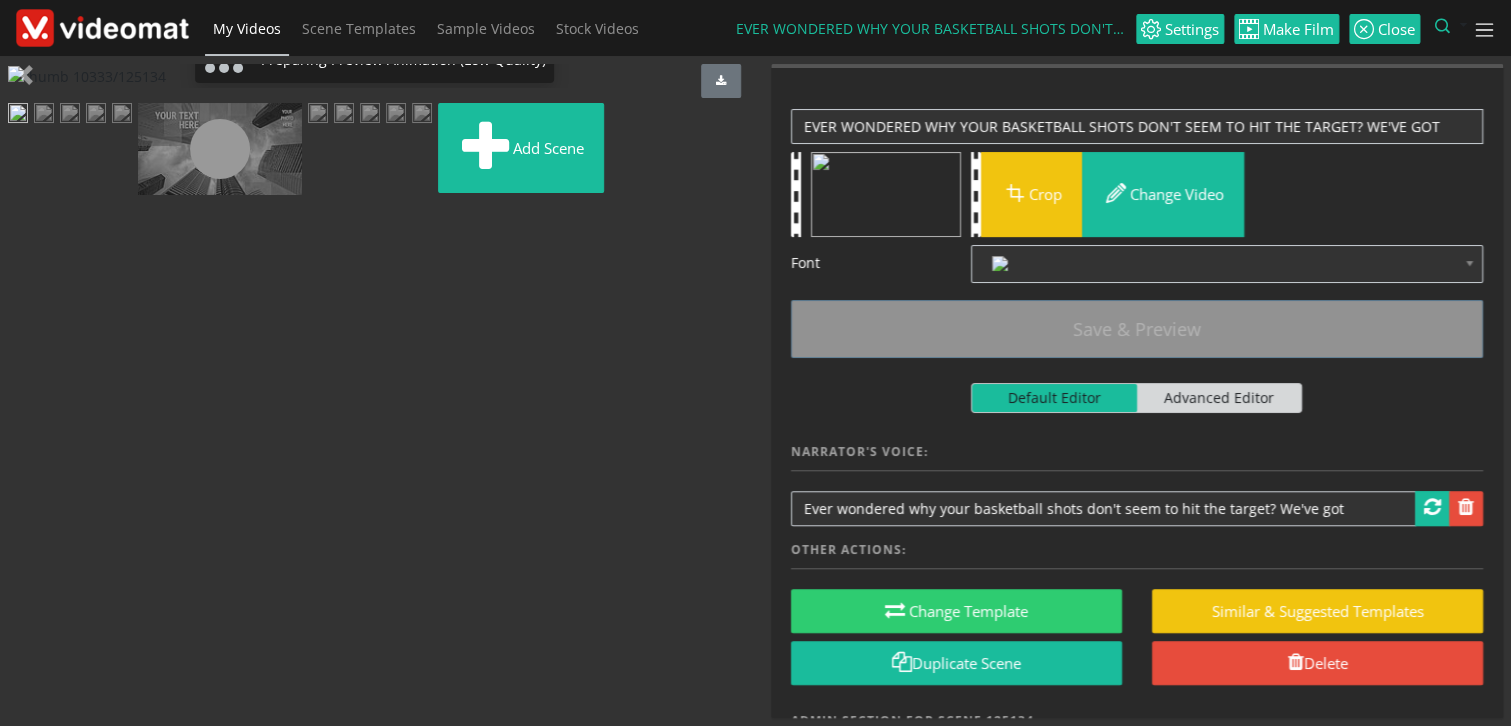 click at bounding box center (102, 27) 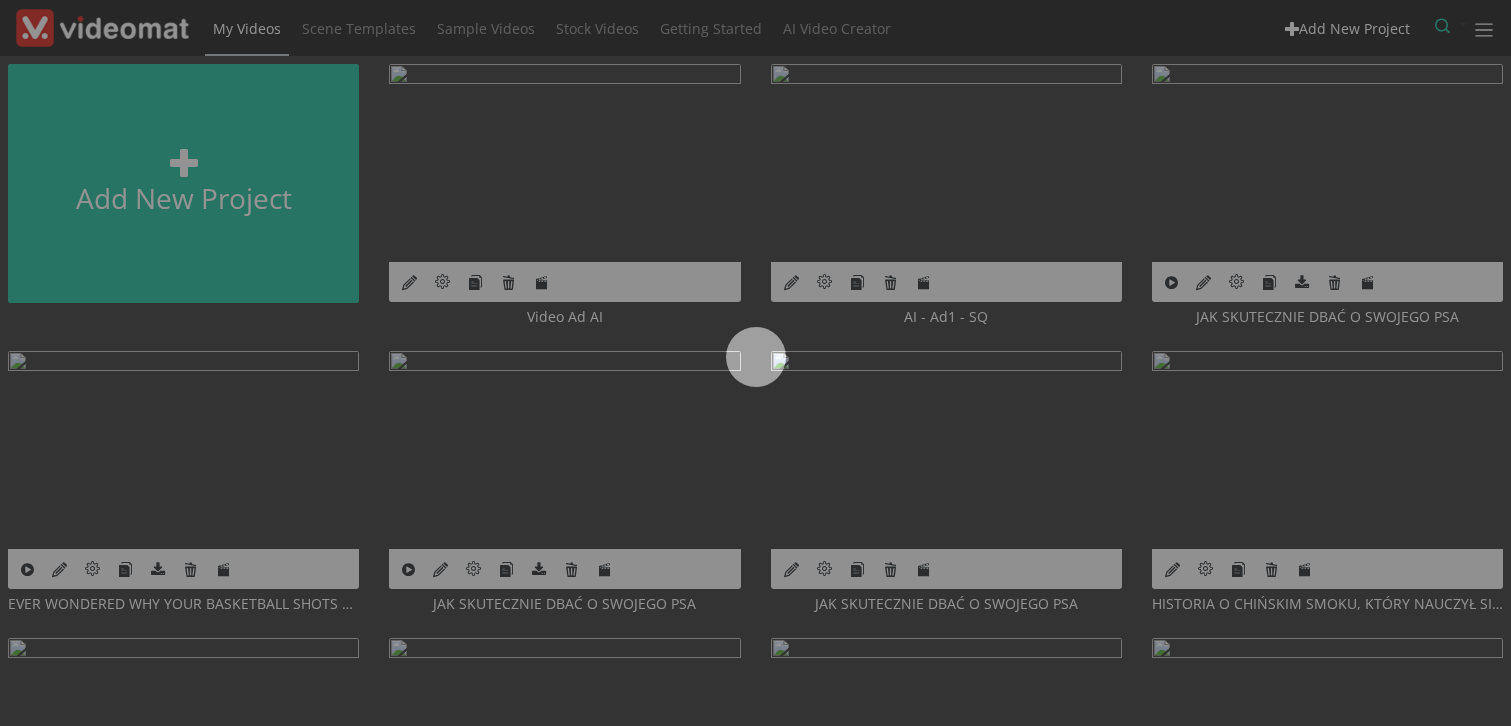 scroll, scrollTop: 0, scrollLeft: 0, axis: both 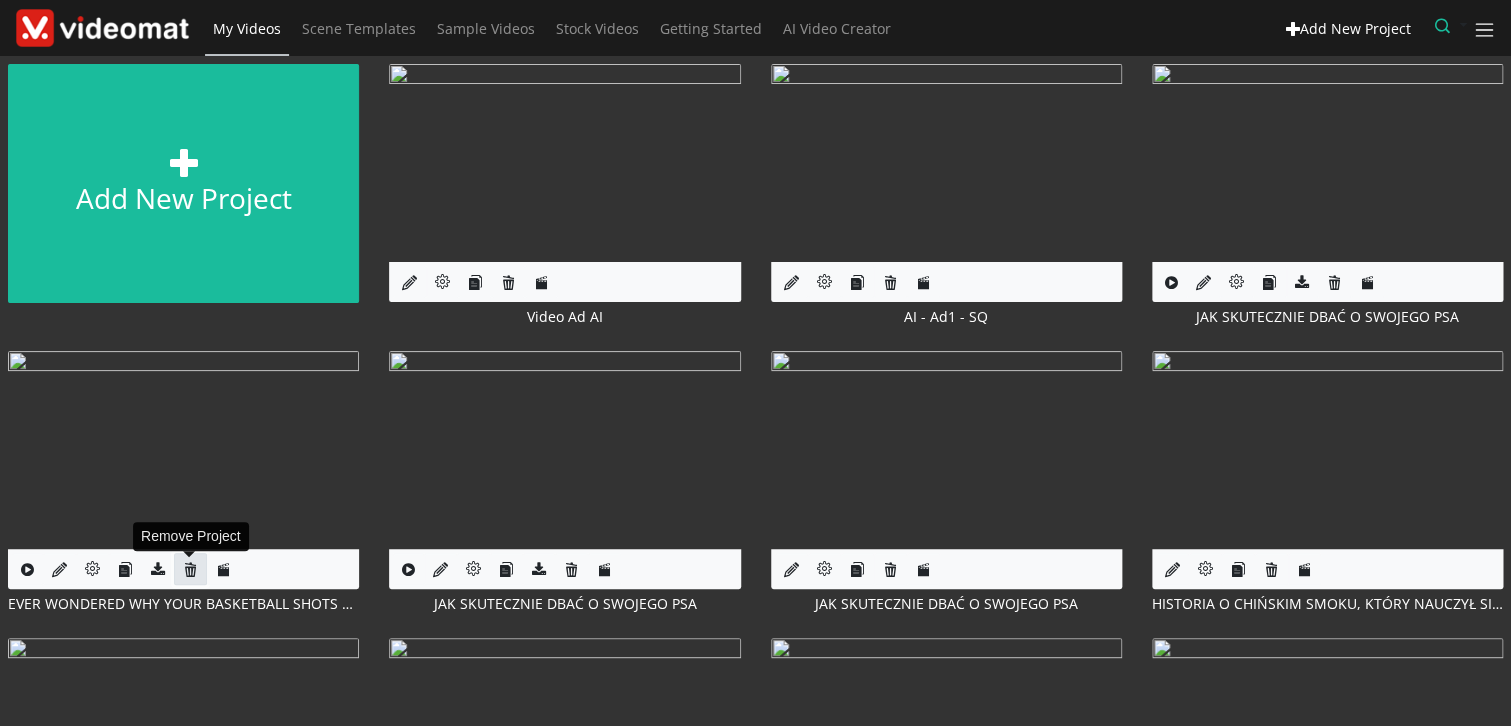 click at bounding box center [190, 569] 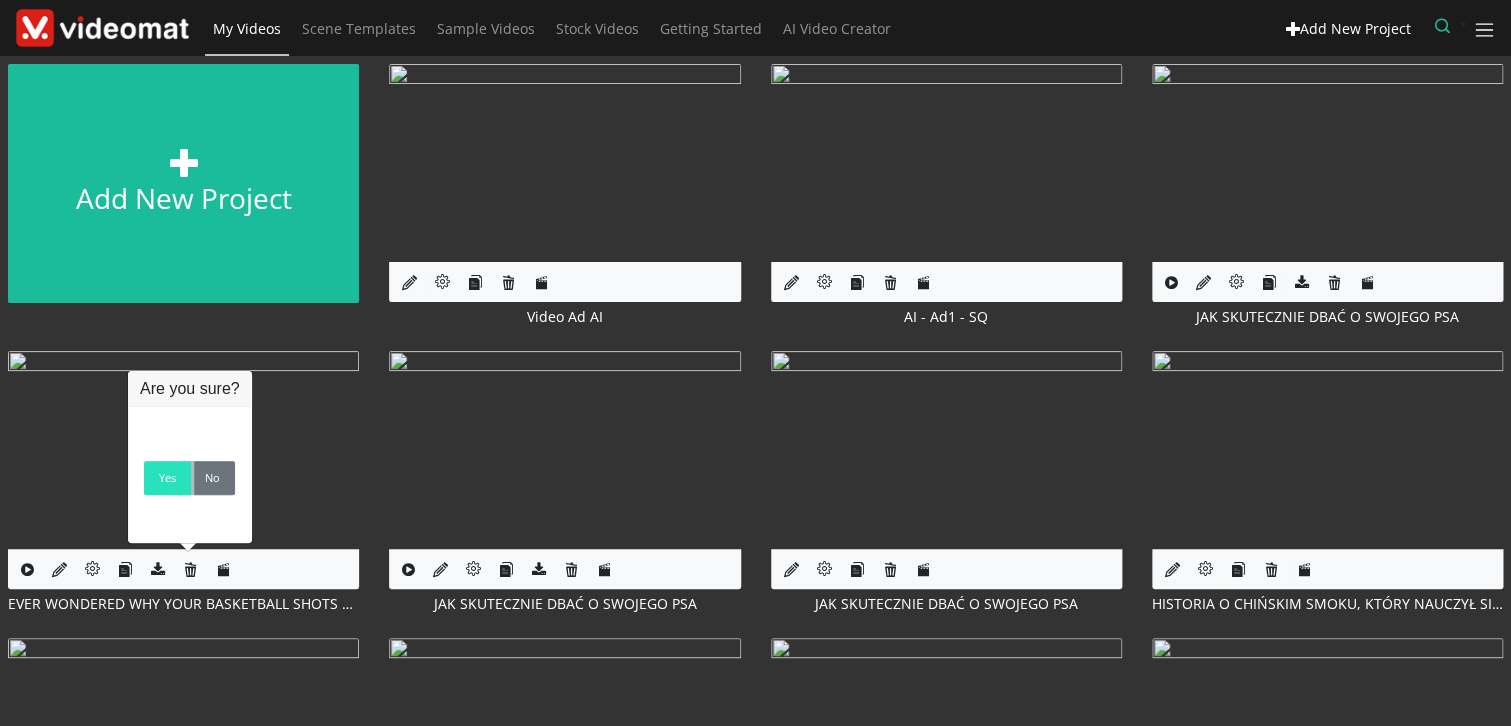 click on "Yes" at bounding box center [167, 478] 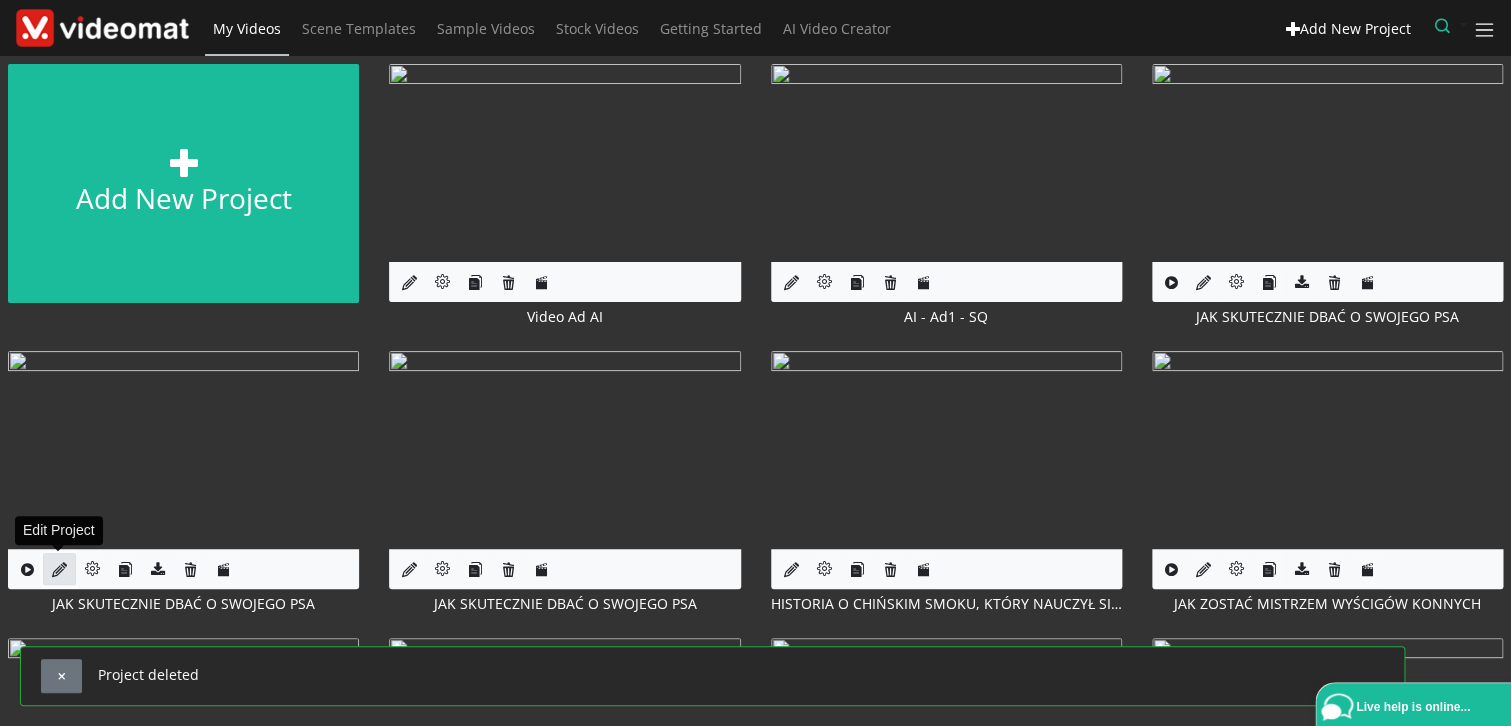 click at bounding box center (59, 569) 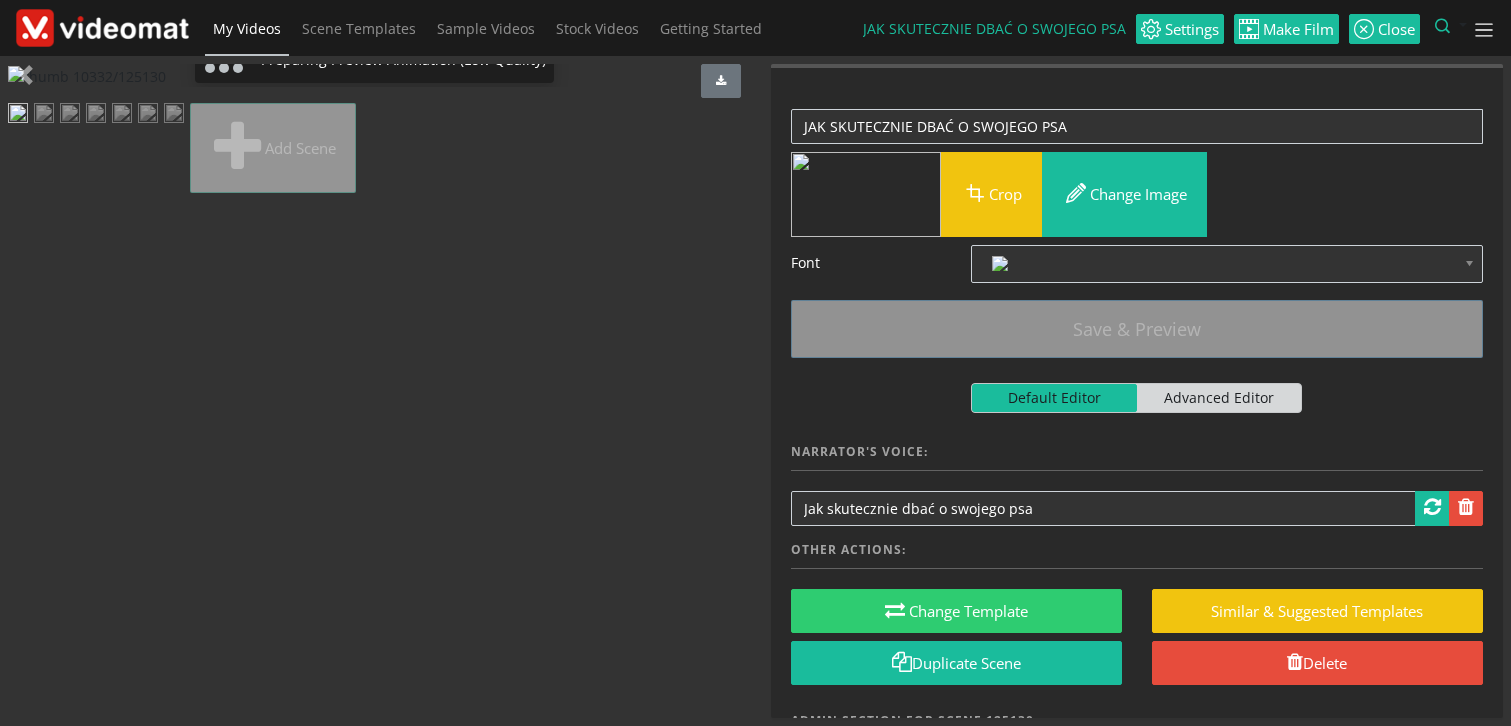 scroll, scrollTop: 0, scrollLeft: 0, axis: both 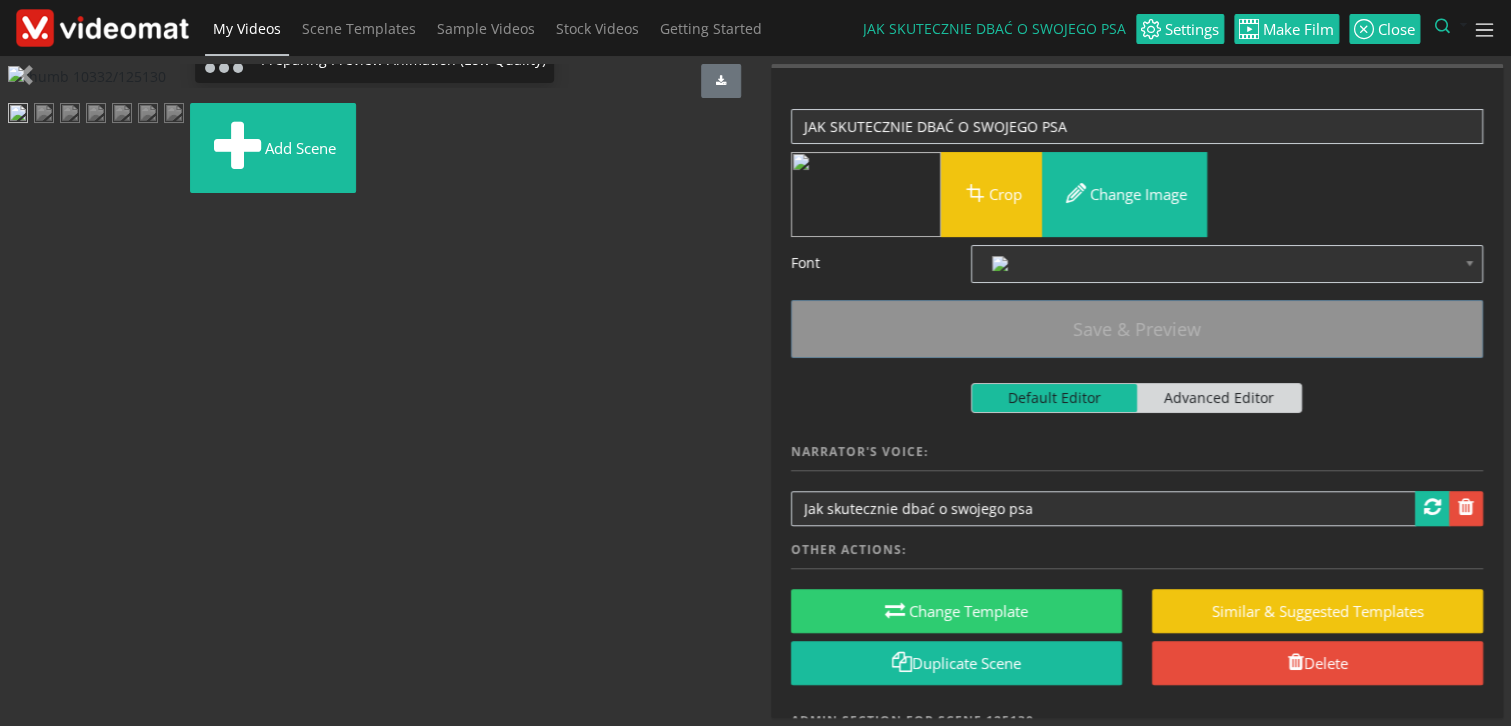 click at bounding box center (70, 115) 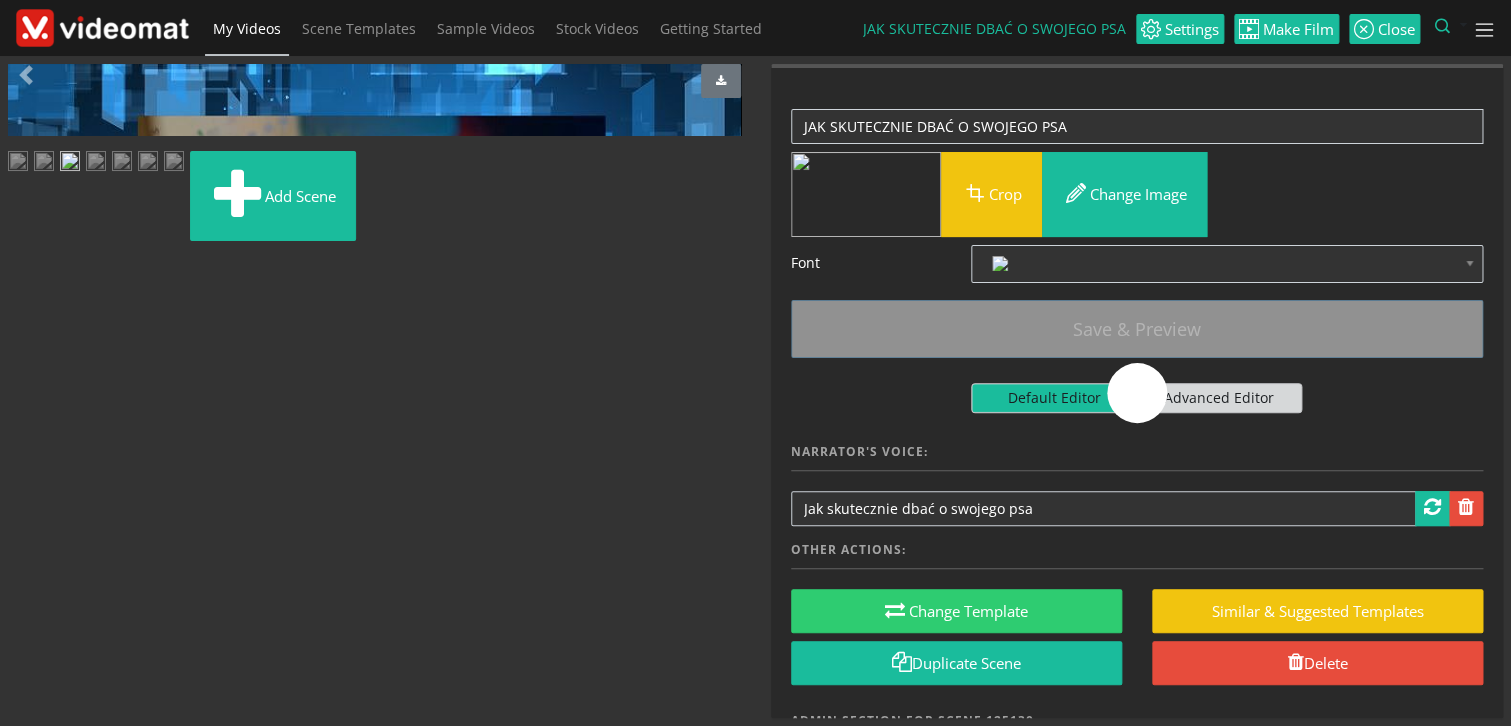 scroll, scrollTop: 19, scrollLeft: 0, axis: vertical 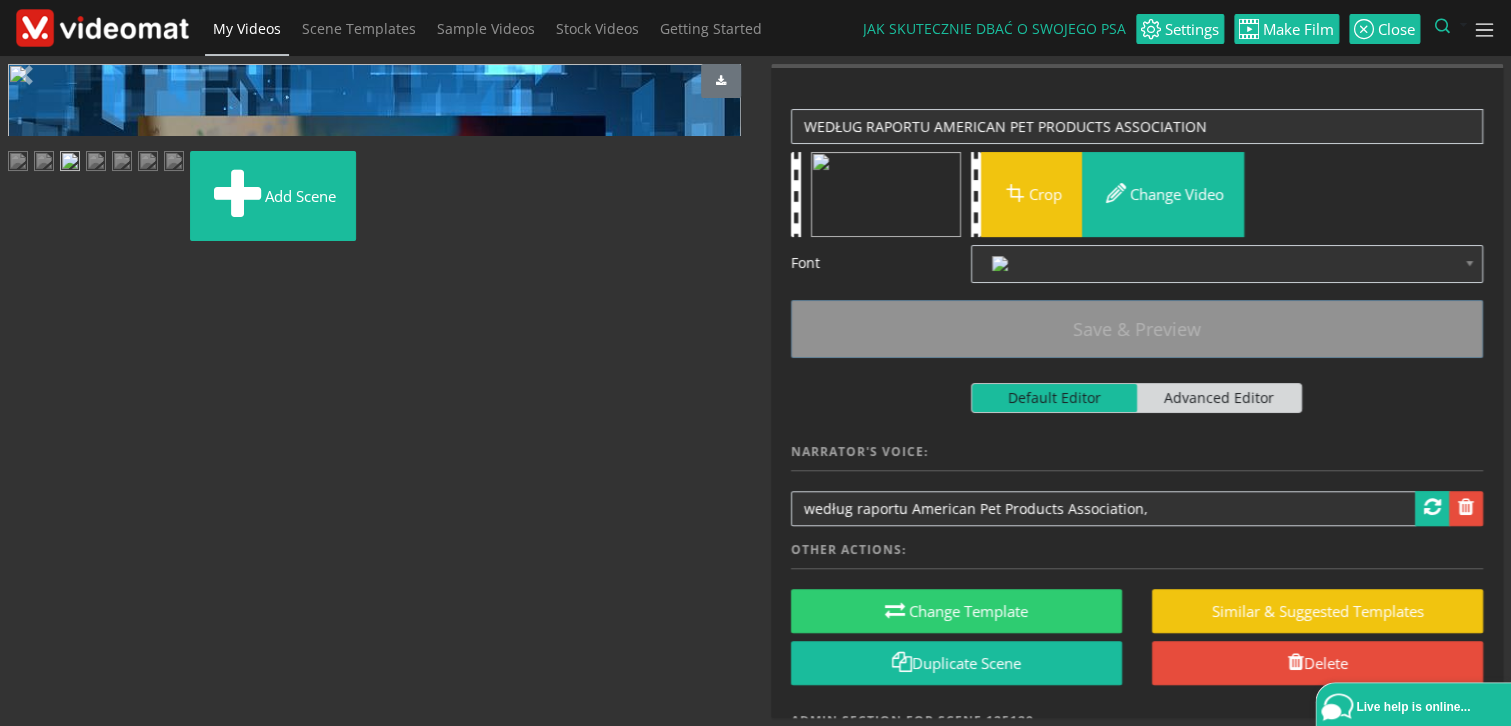 click at bounding box center [102, 27] 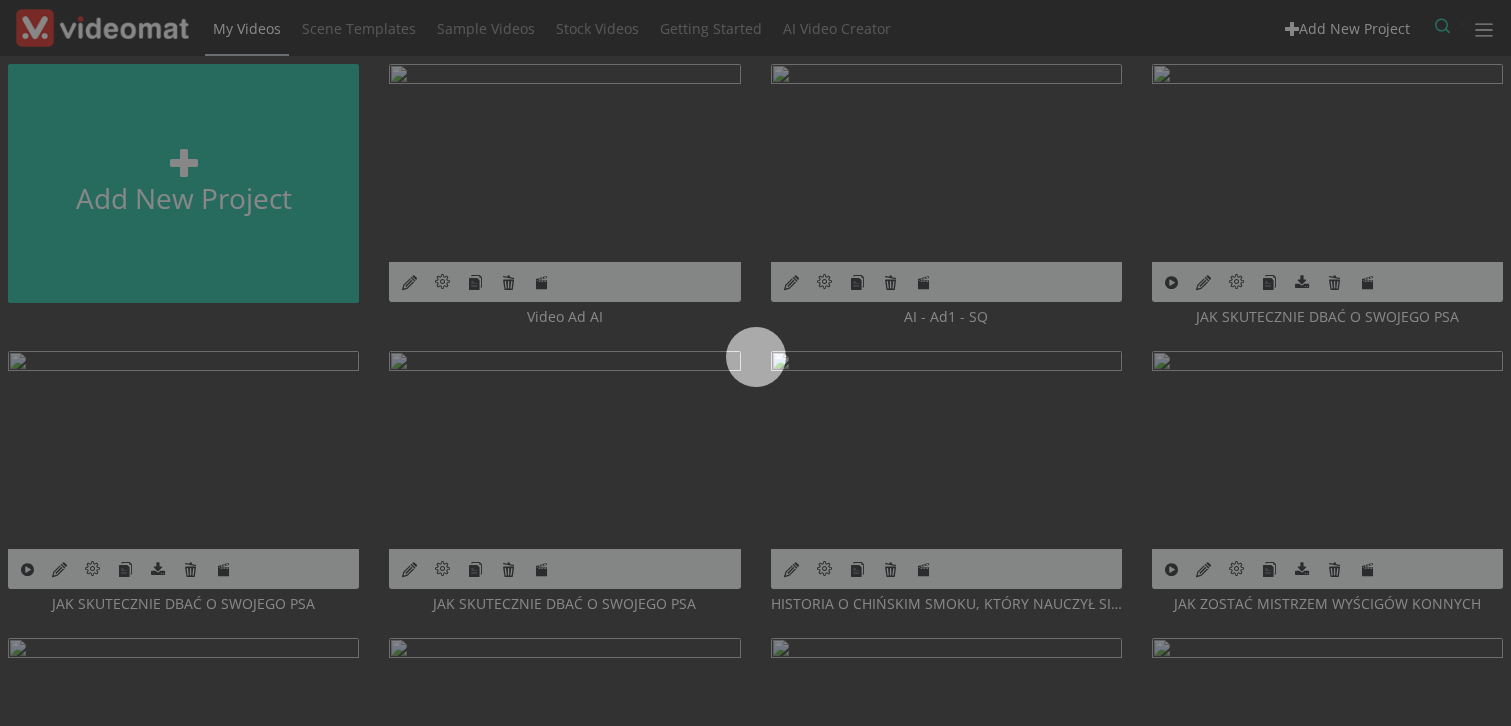 scroll, scrollTop: 0, scrollLeft: 0, axis: both 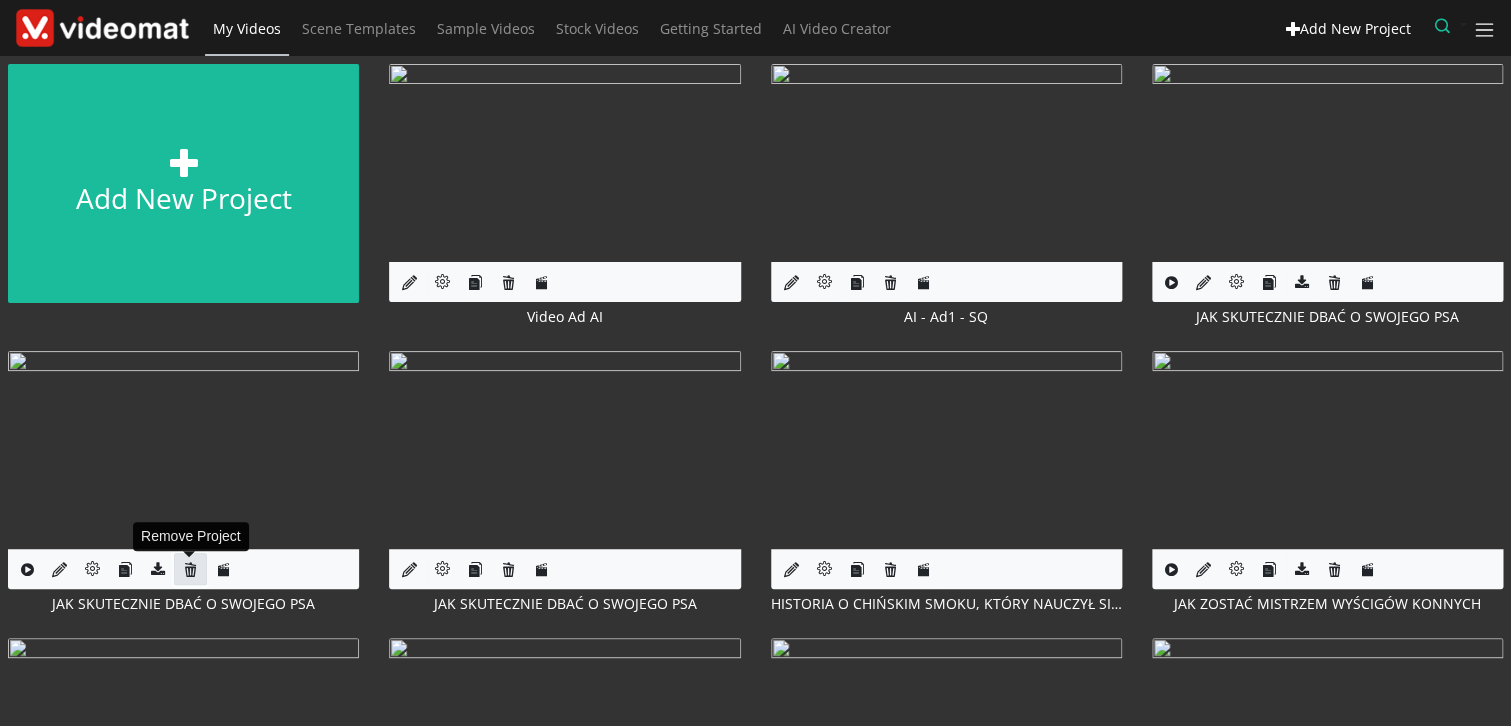 click at bounding box center (190, 569) 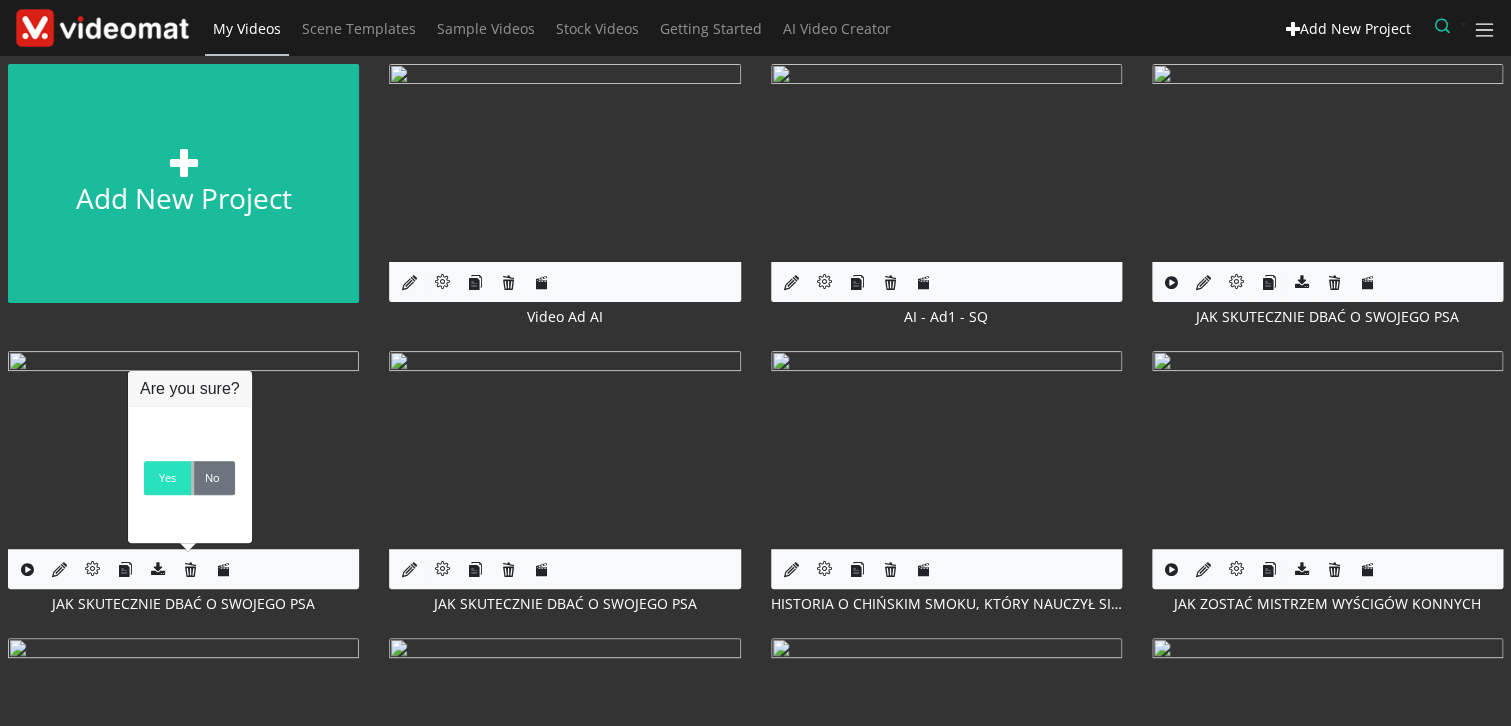 click on "Yes" at bounding box center [167, 478] 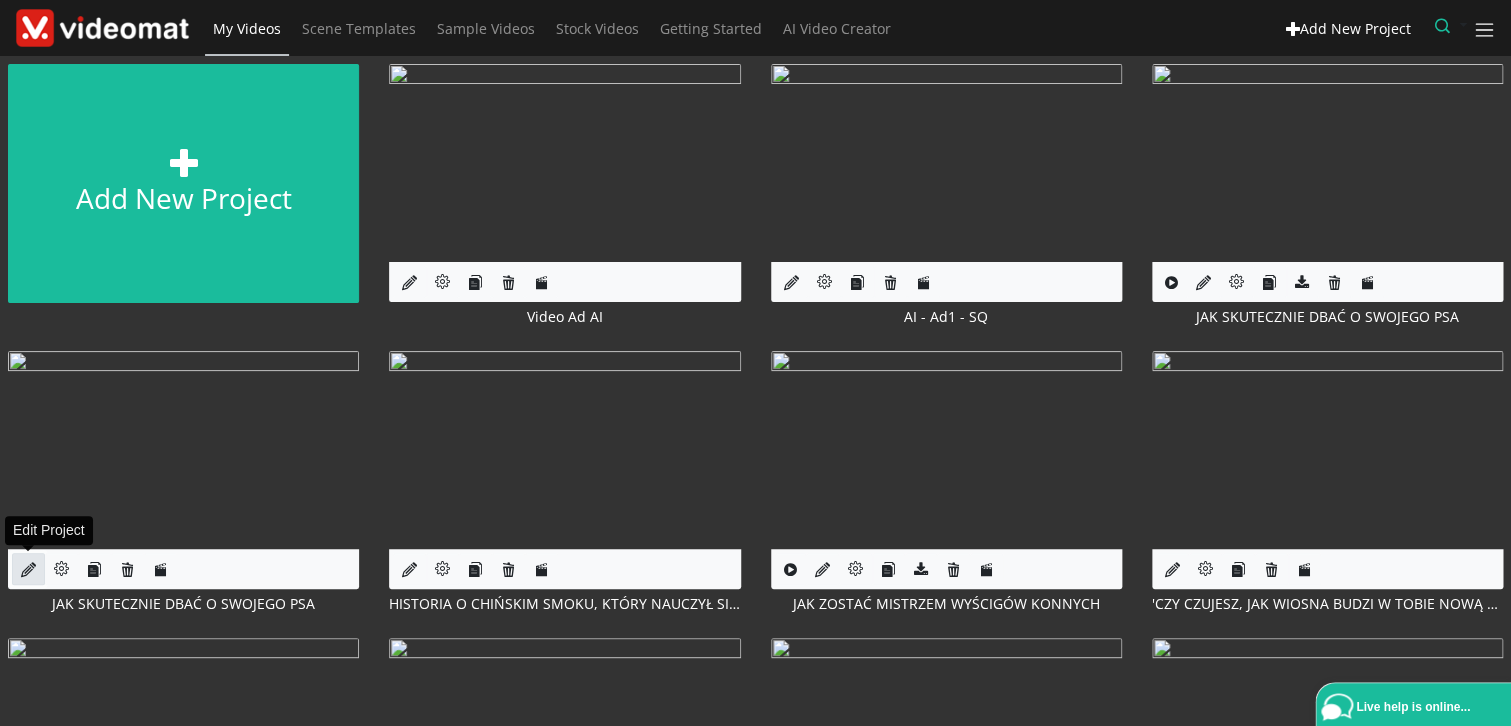 click at bounding box center (28, 569) 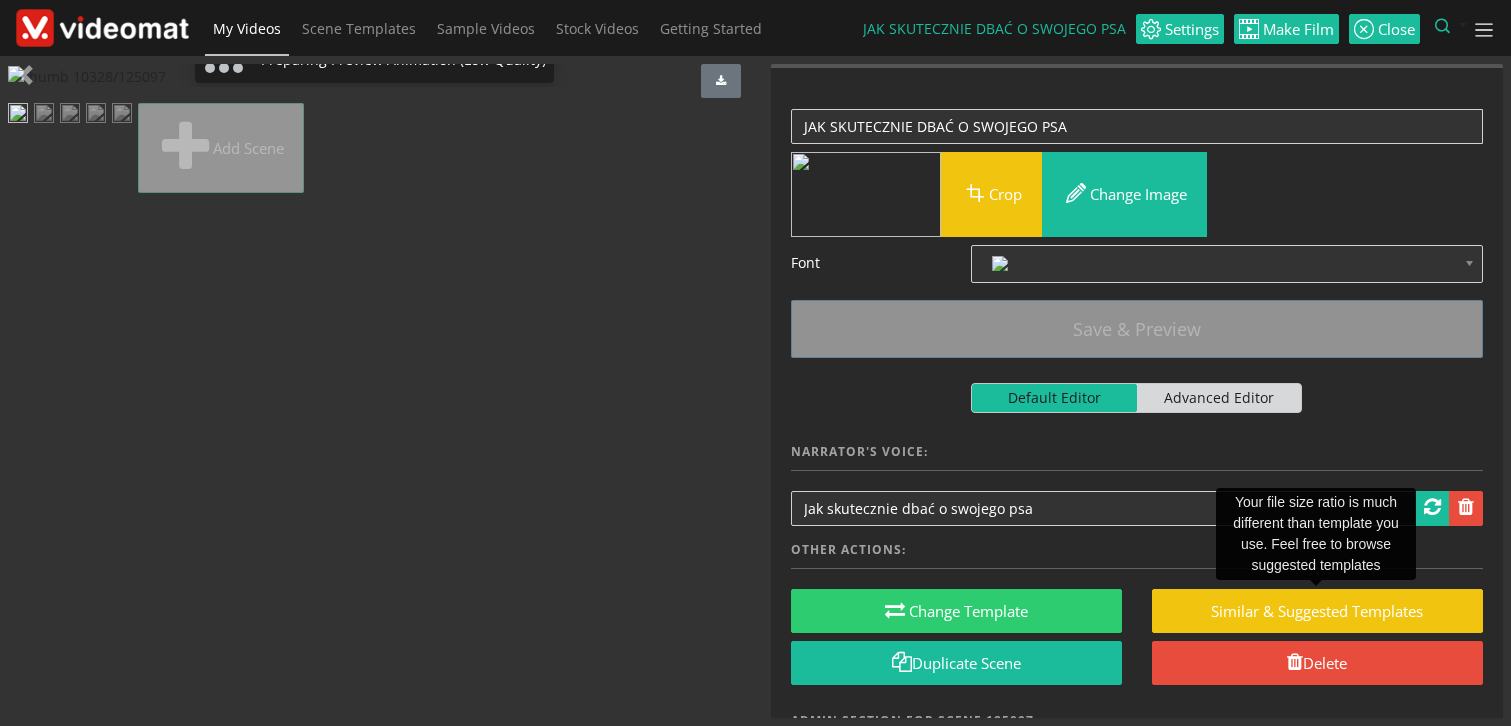 scroll, scrollTop: 0, scrollLeft: 0, axis: both 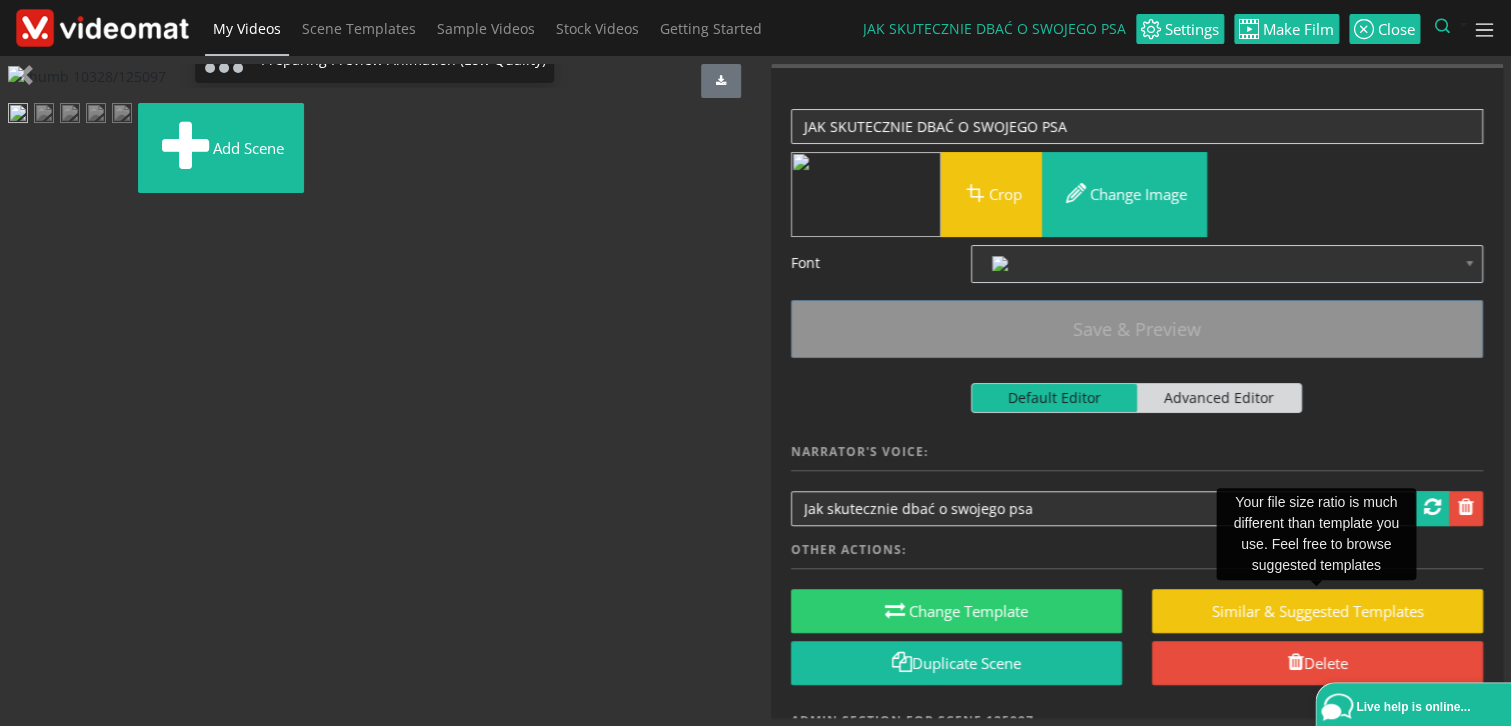 click at bounding box center (96, 115) 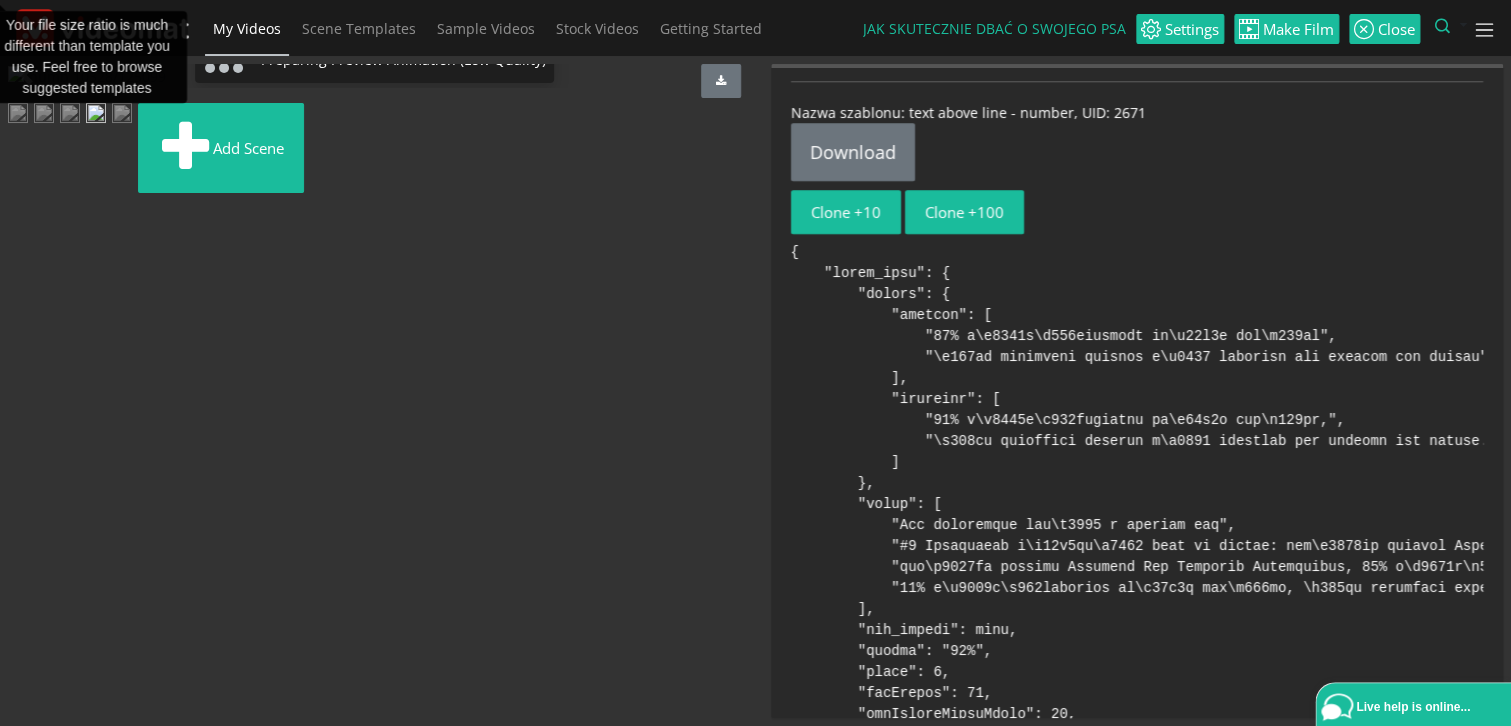 scroll, scrollTop: 233, scrollLeft: 0, axis: vertical 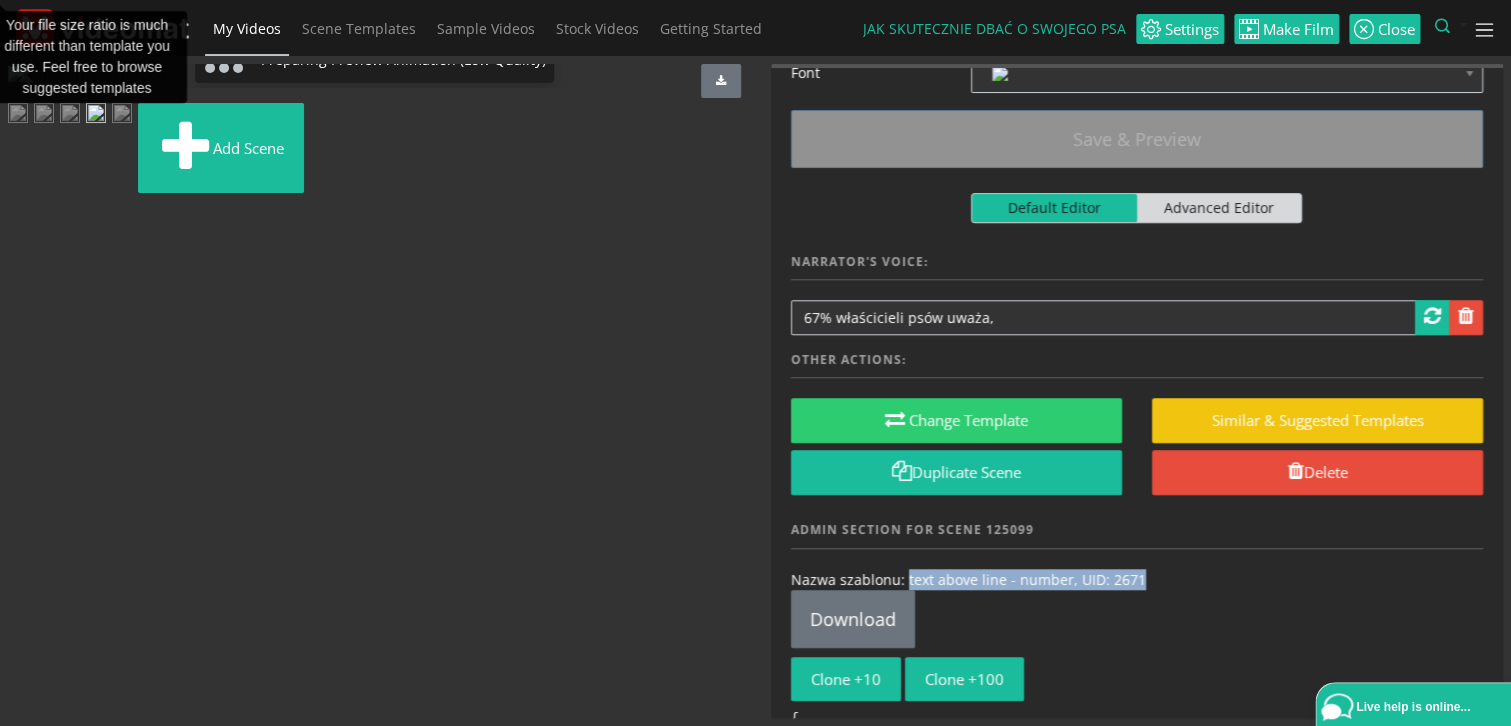 drag, startPoint x: 1157, startPoint y: 573, endPoint x: 905, endPoint y: 577, distance: 252.03174 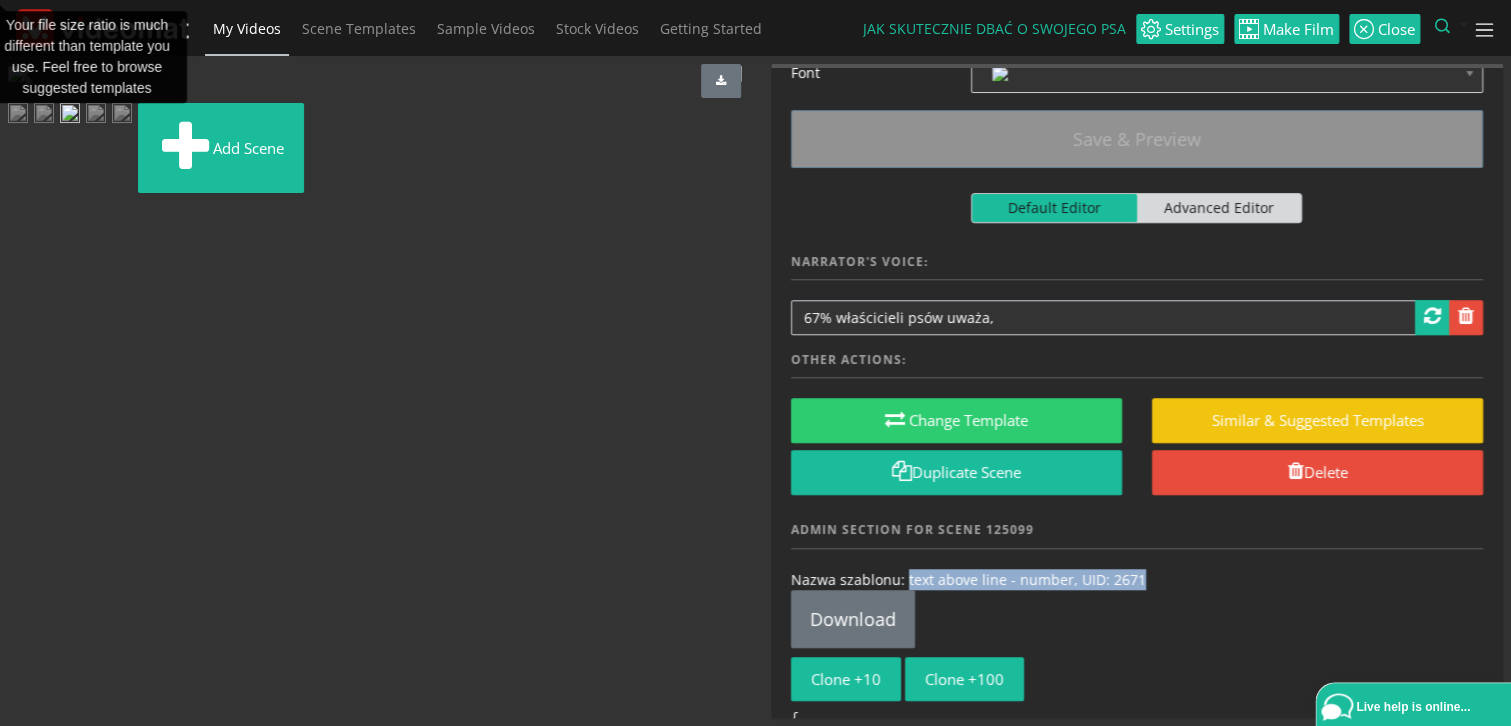 scroll, scrollTop: 0, scrollLeft: 0, axis: both 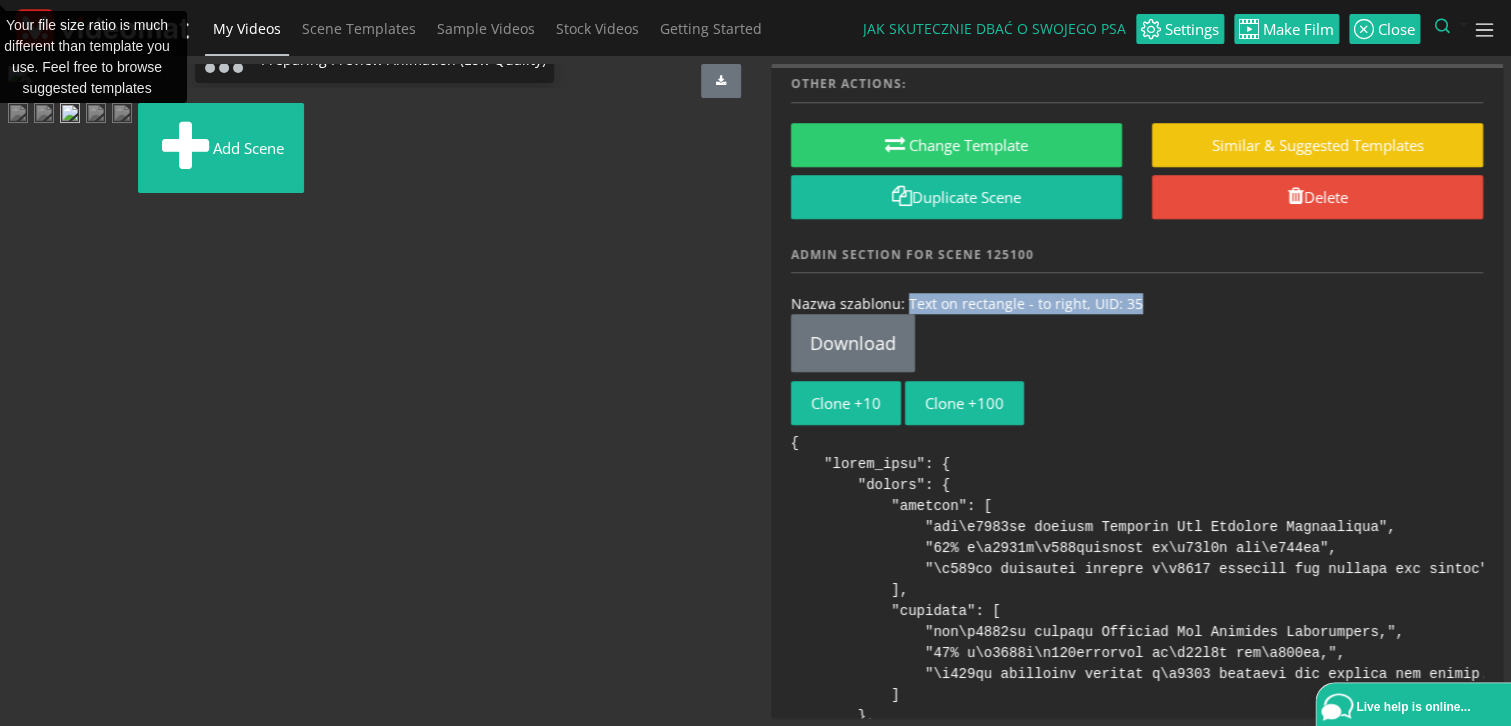 drag, startPoint x: 1145, startPoint y: 301, endPoint x: 902, endPoint y: 299, distance: 243.00822 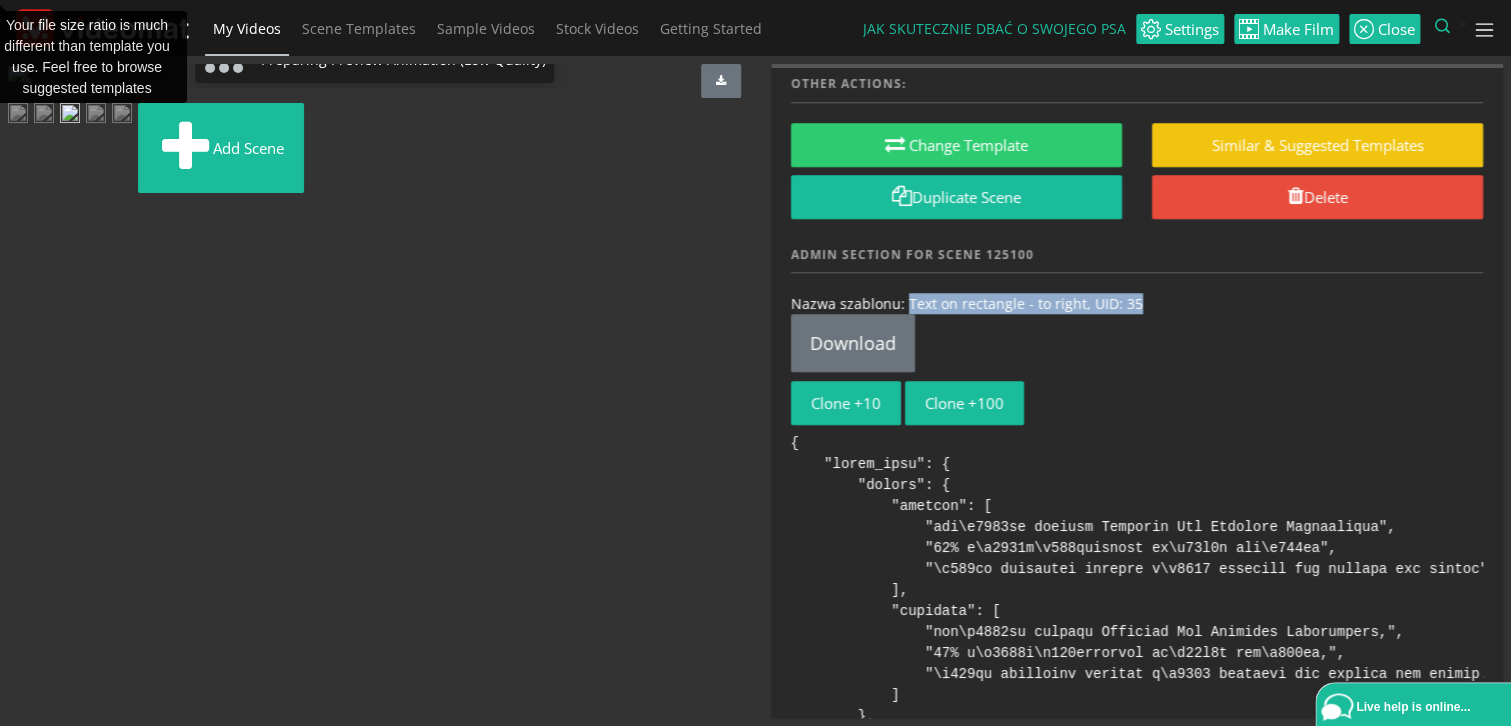 click at bounding box center (122, 115) 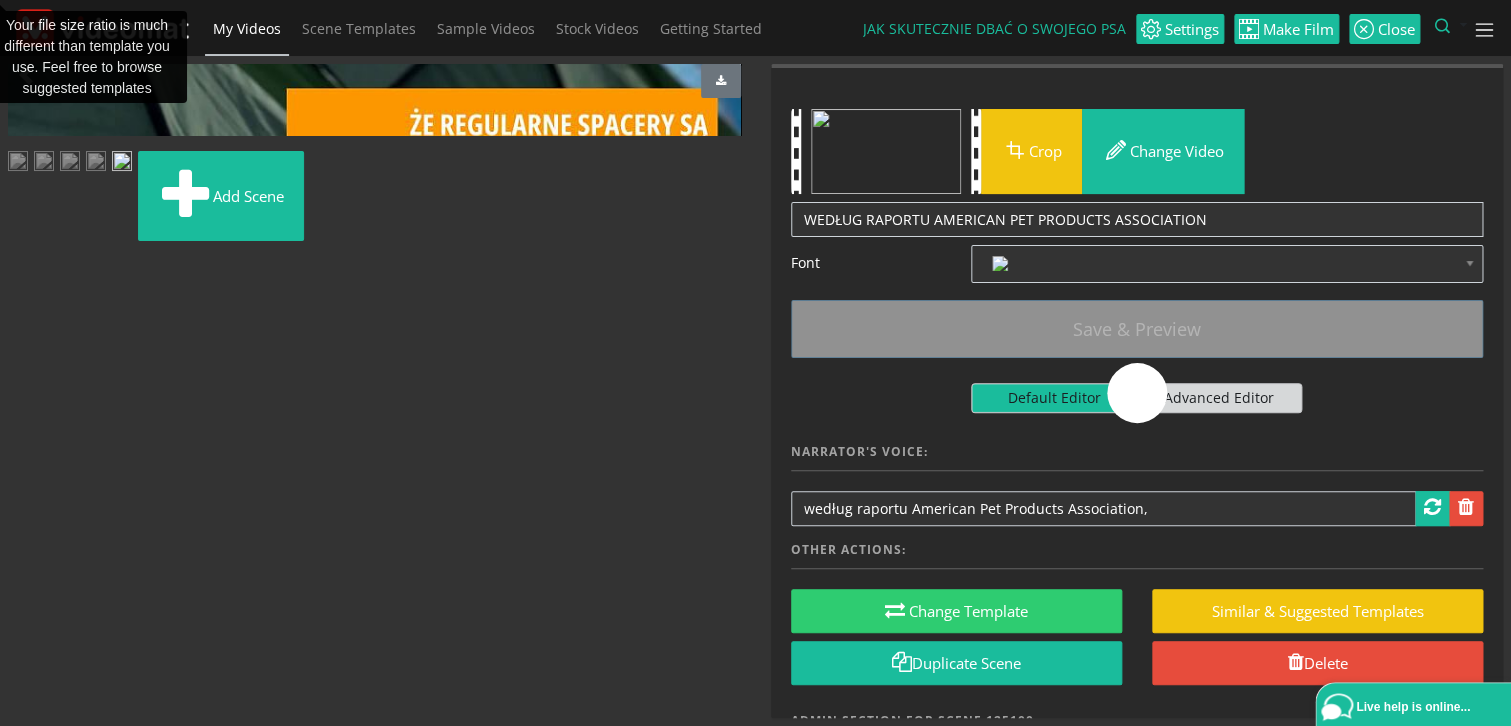 scroll, scrollTop: 0, scrollLeft: 0, axis: both 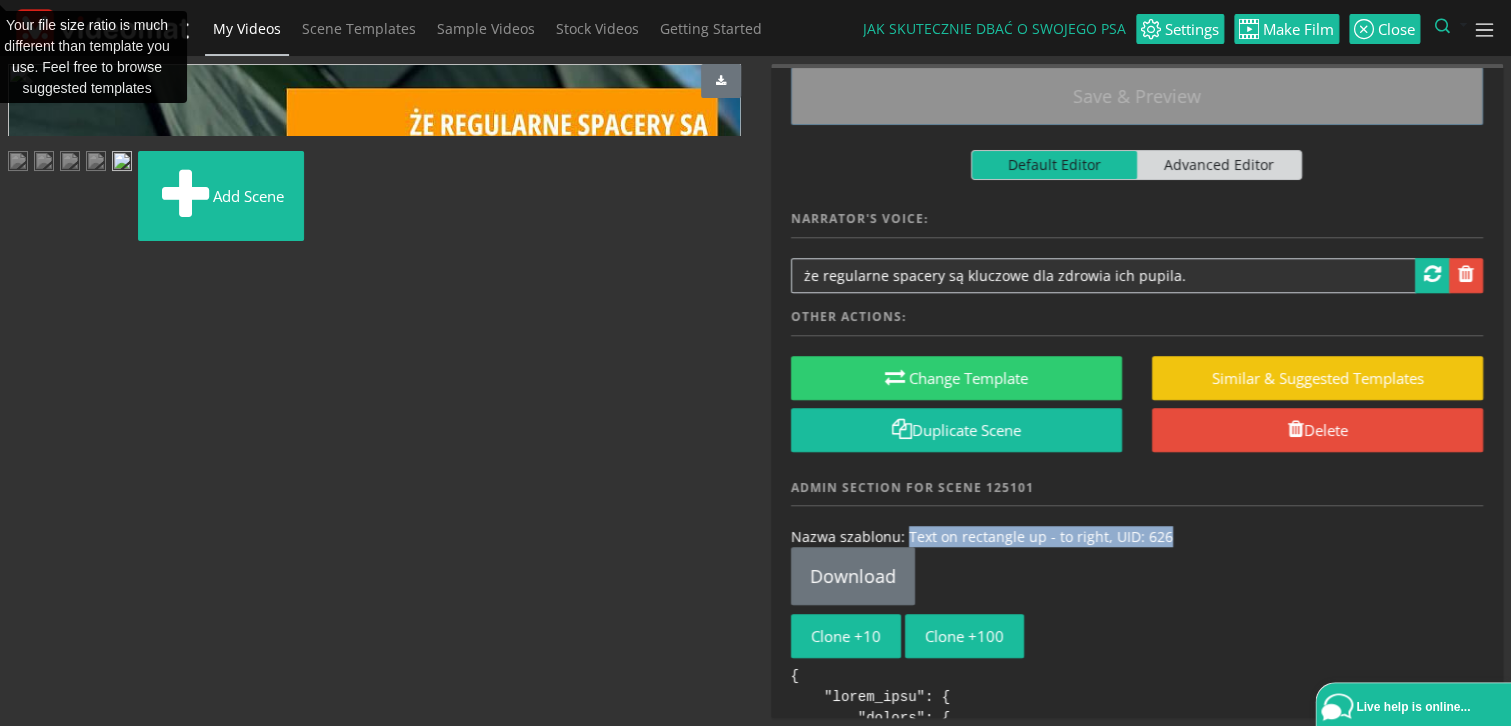 drag, startPoint x: 1175, startPoint y: 540, endPoint x: 902, endPoint y: 528, distance: 273.2636 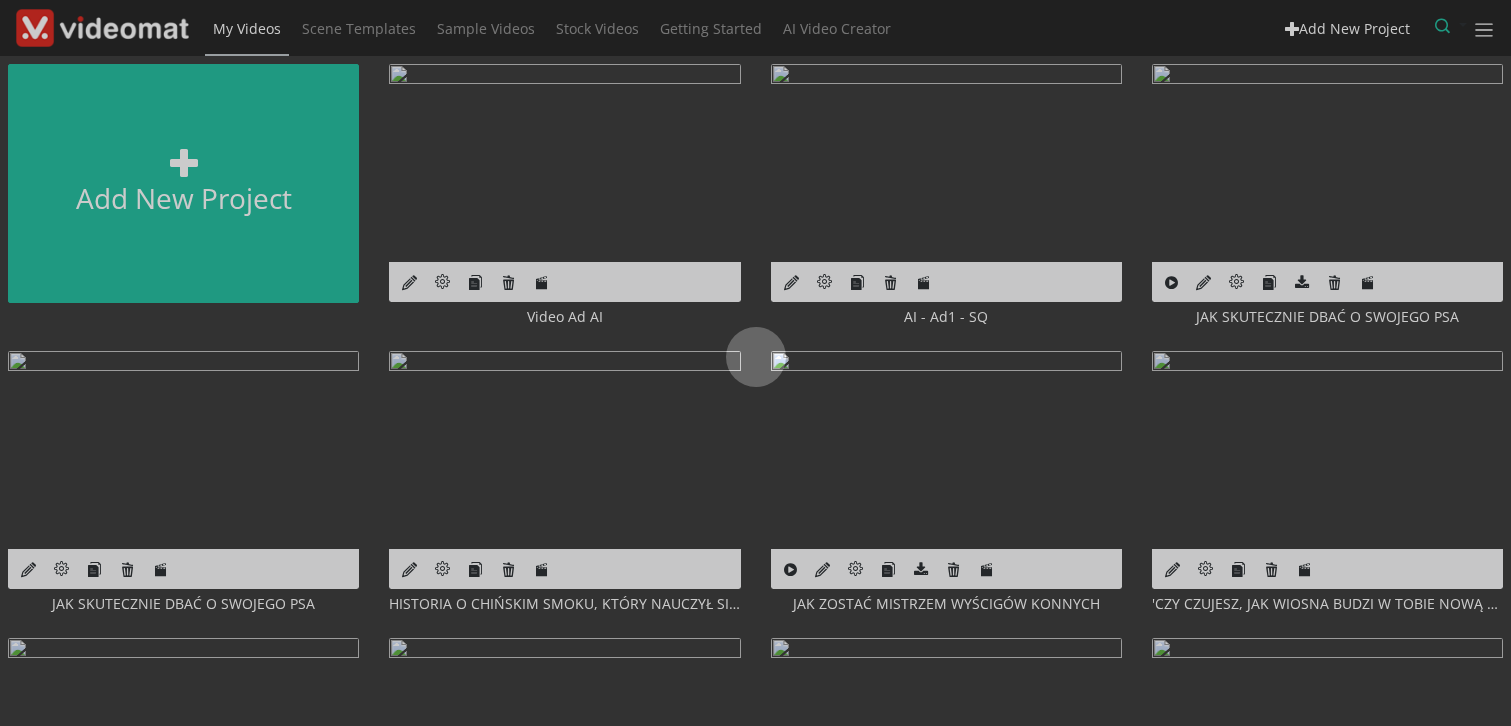 scroll, scrollTop: 0, scrollLeft: 0, axis: both 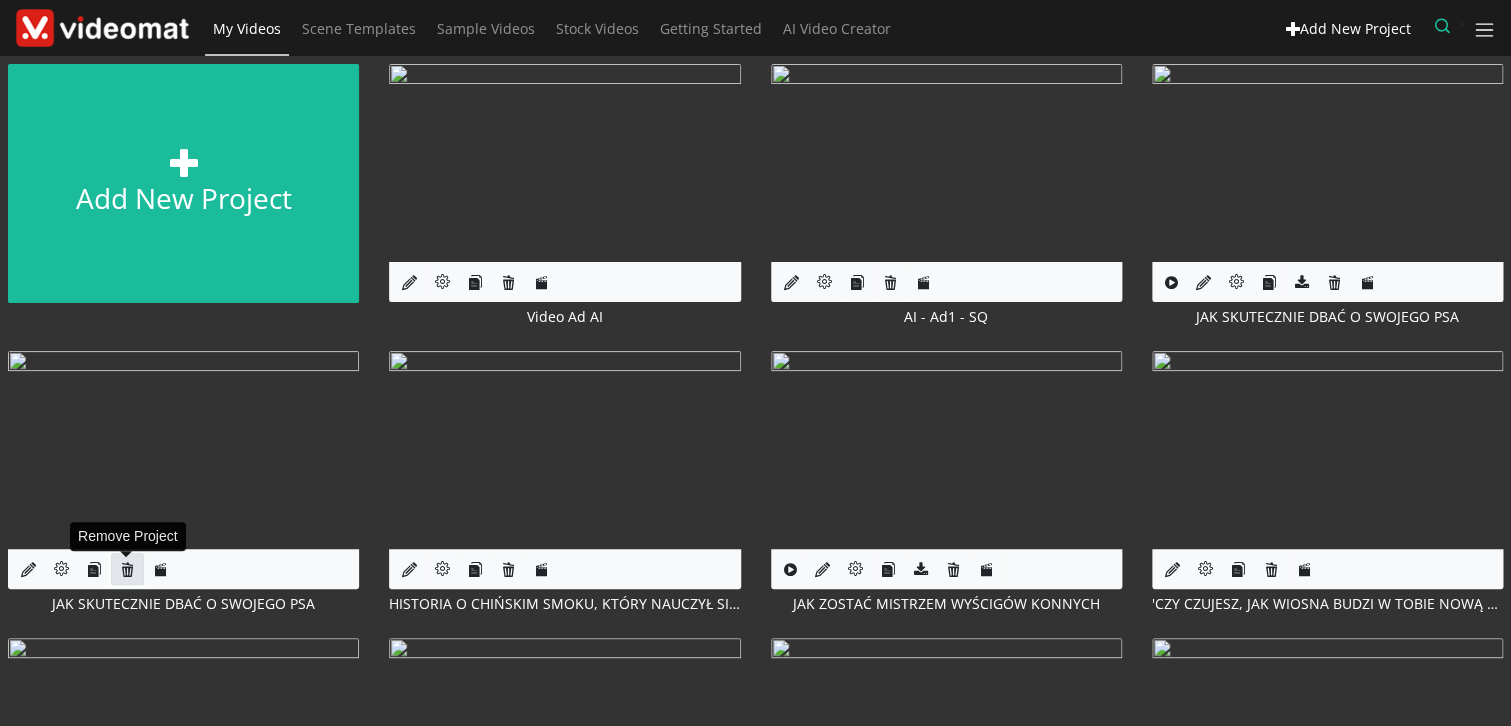 click at bounding box center [127, 569] 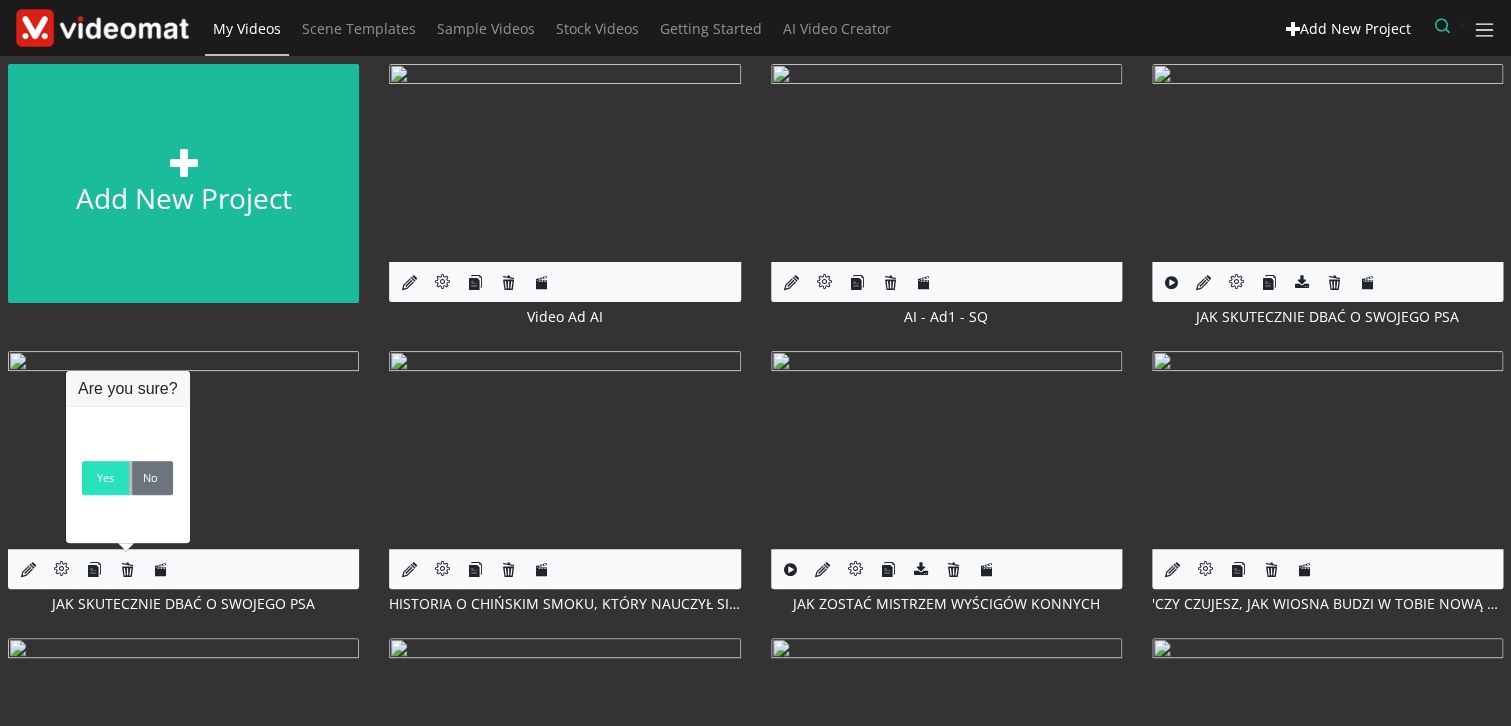 click on "Yes" at bounding box center (105, 478) 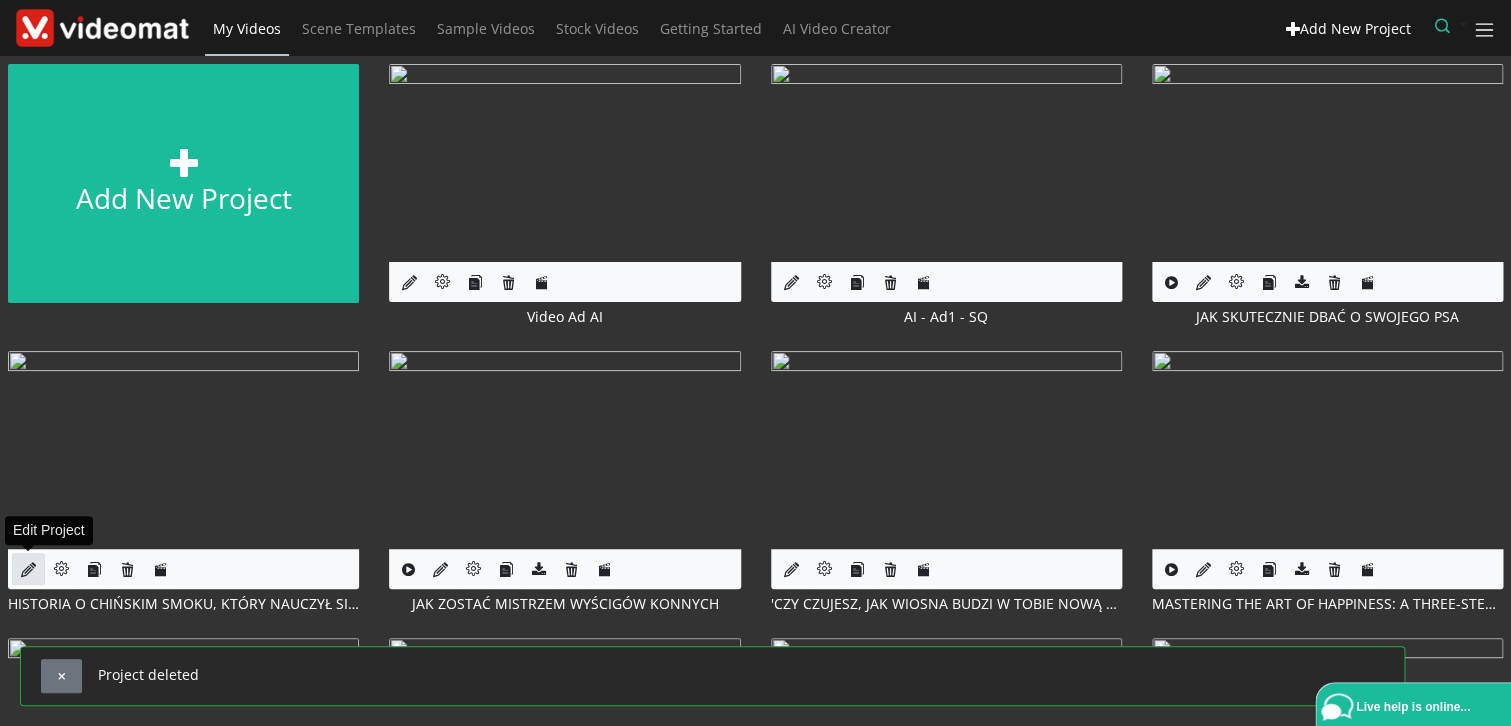 click at bounding box center (28, 569) 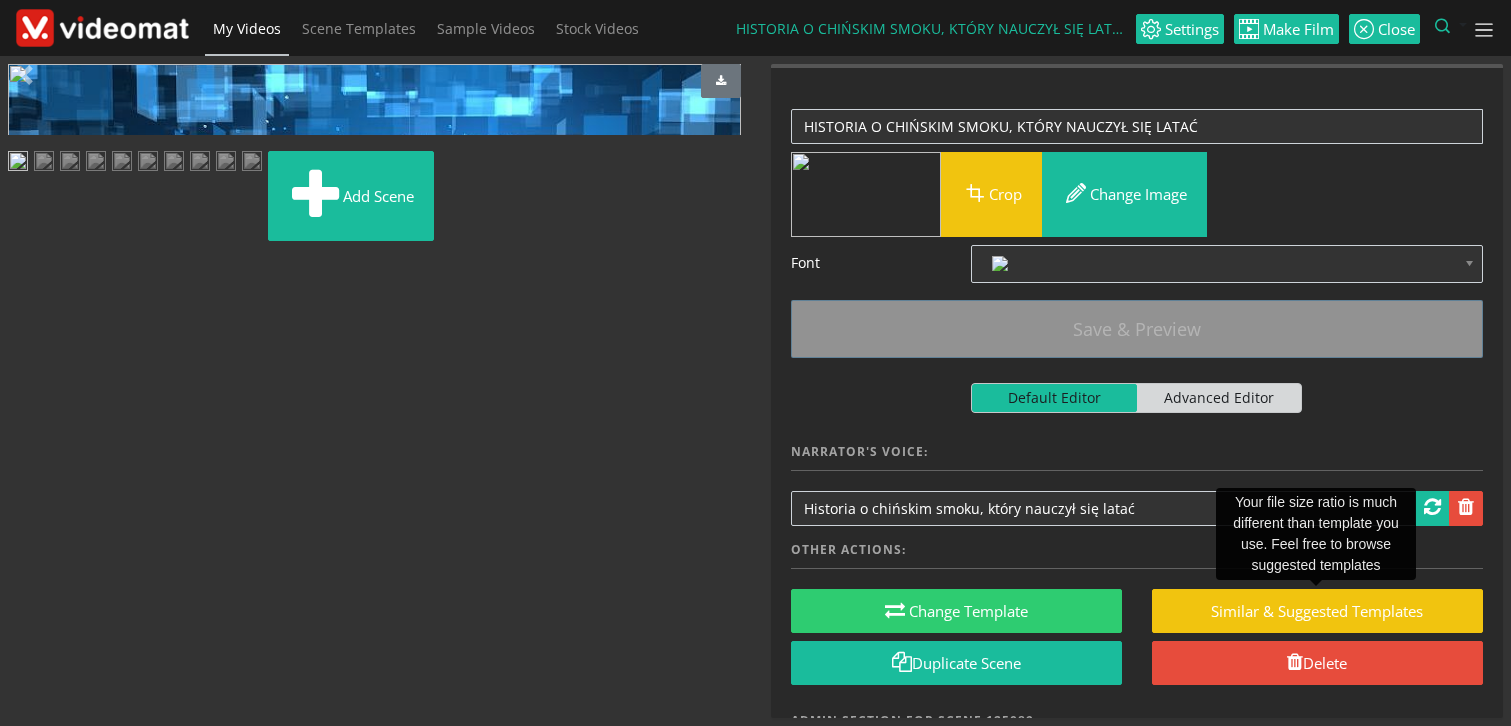 scroll, scrollTop: 0, scrollLeft: 0, axis: both 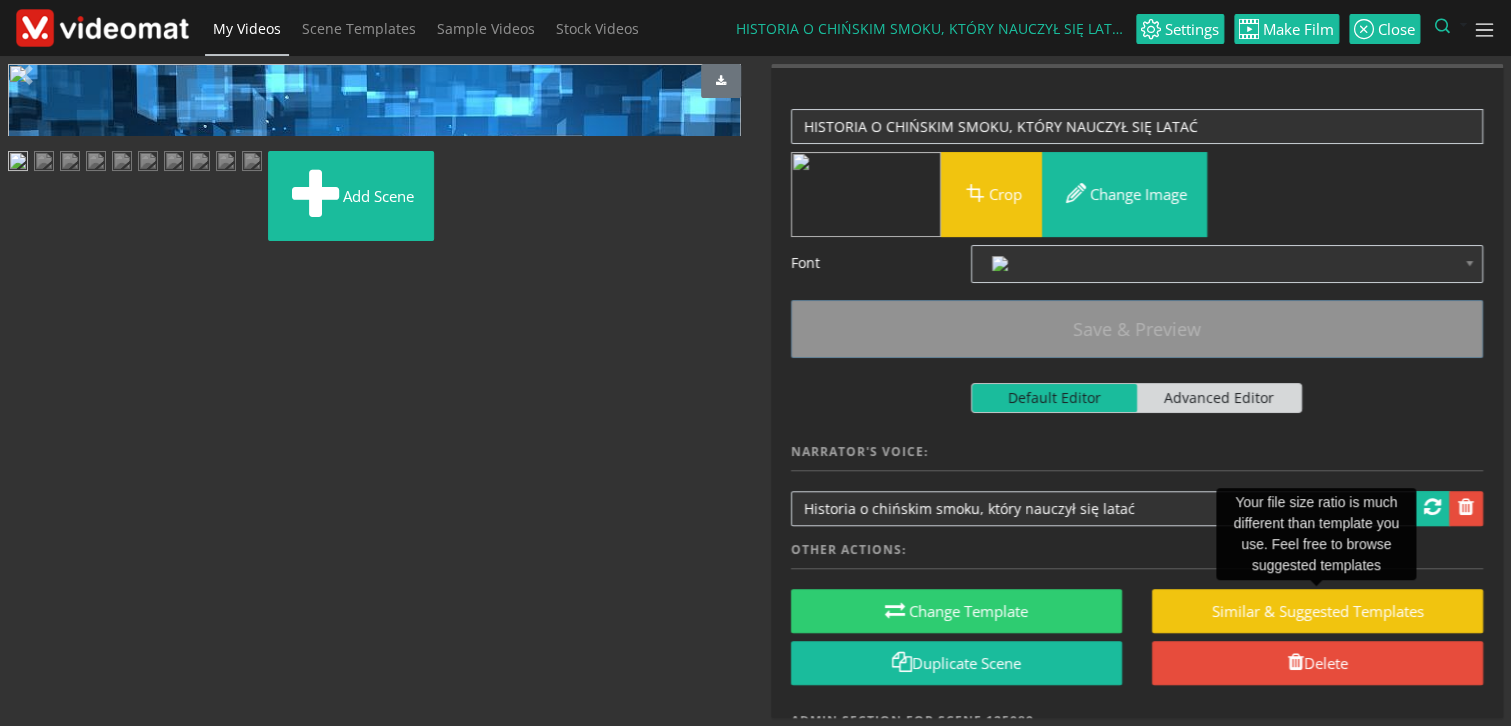 click at bounding box center [102, 27] 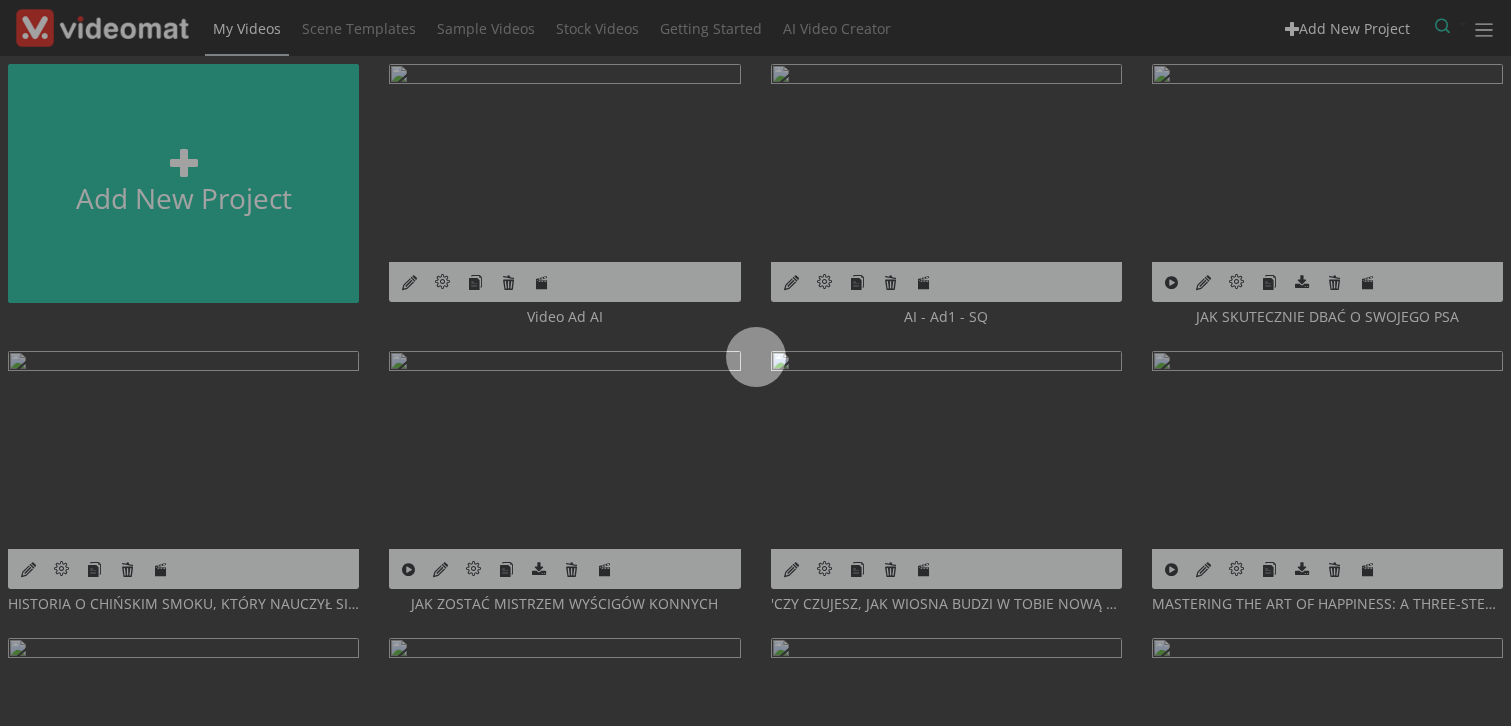 scroll, scrollTop: 0, scrollLeft: 0, axis: both 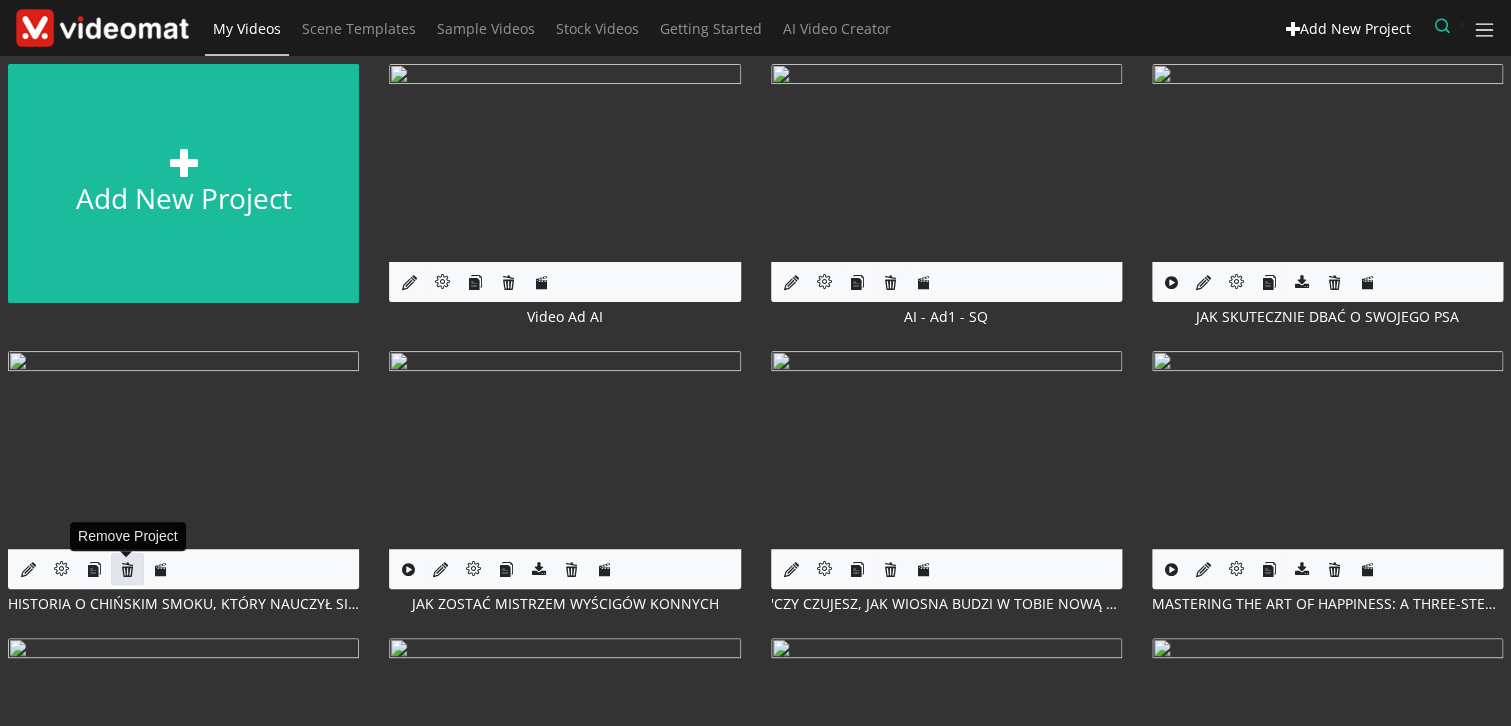 click at bounding box center [127, 569] 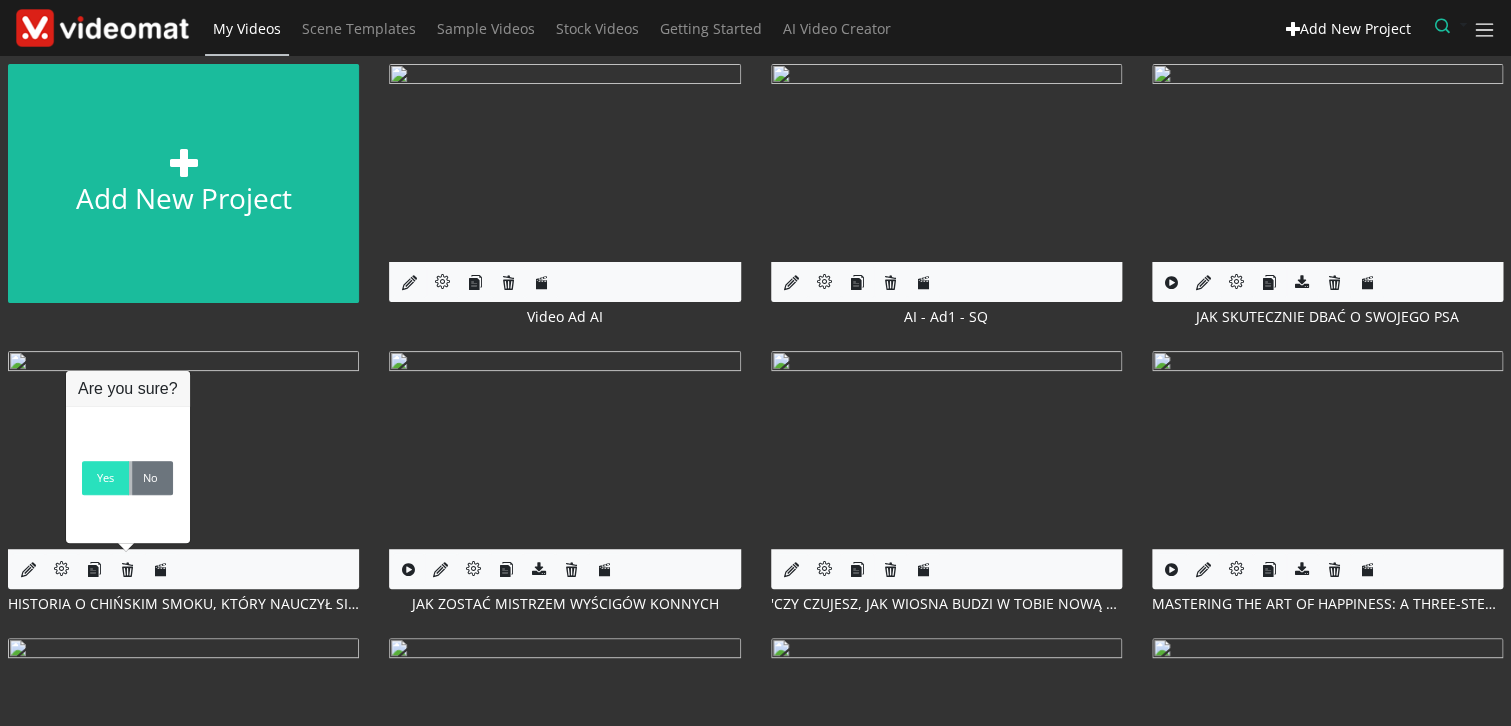 click on "Yes" at bounding box center (105, 478) 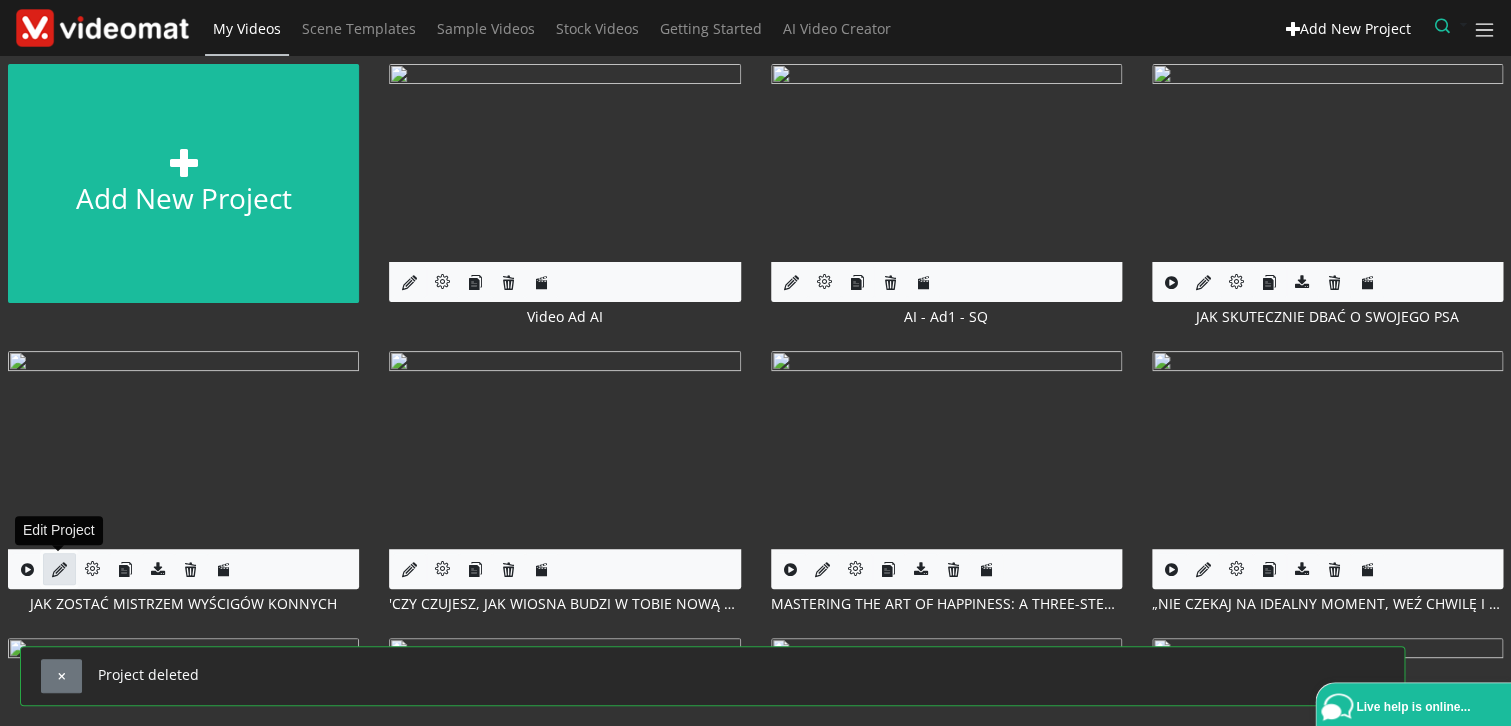 click at bounding box center [59, 569] 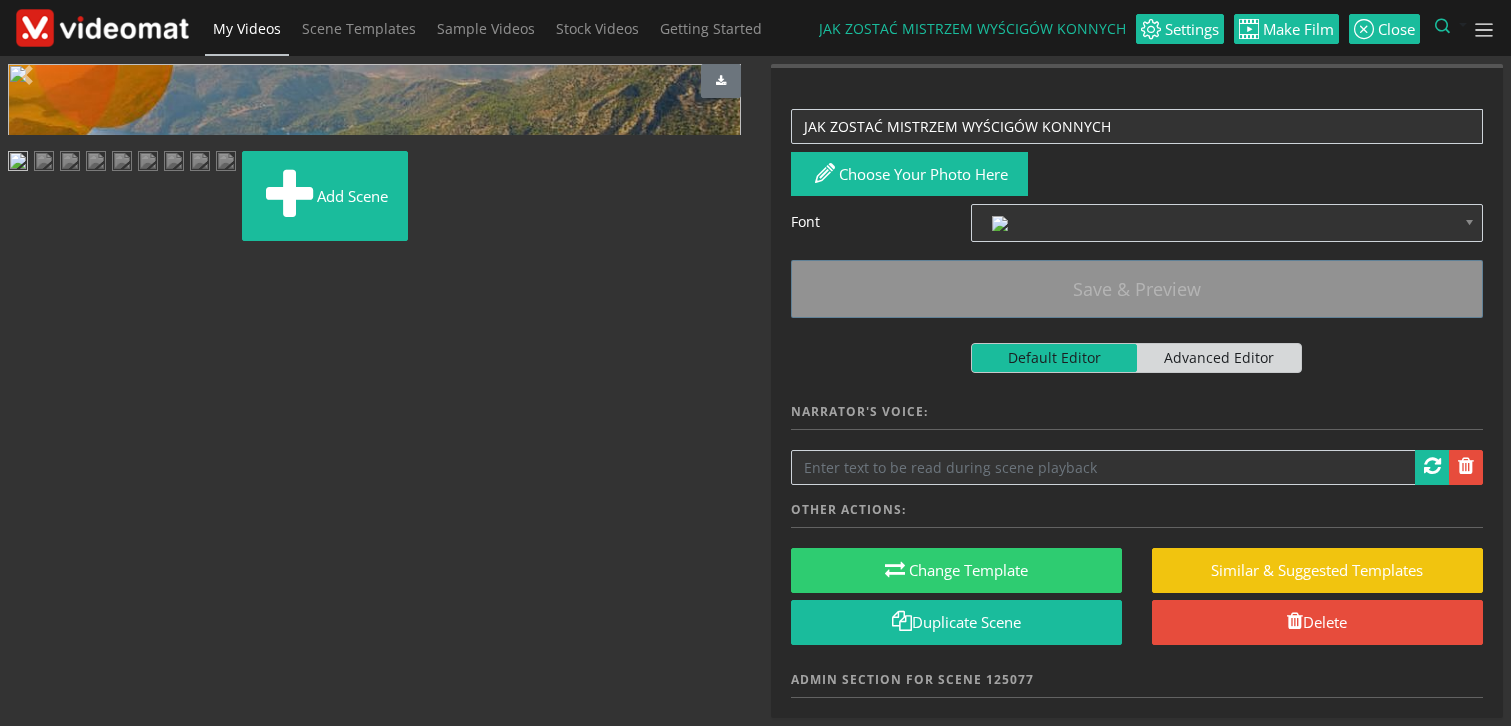 click at bounding box center (70, 163) 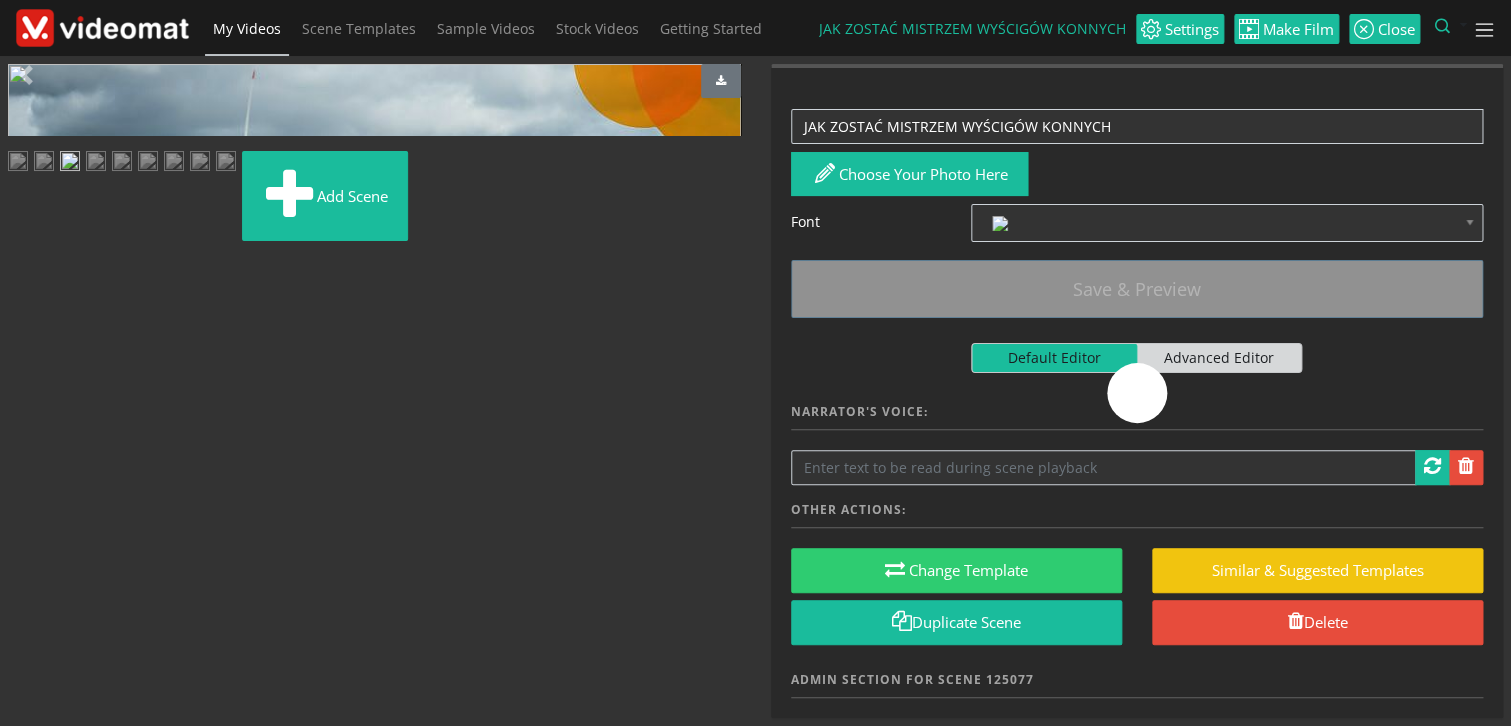 scroll, scrollTop: 117, scrollLeft: 0, axis: vertical 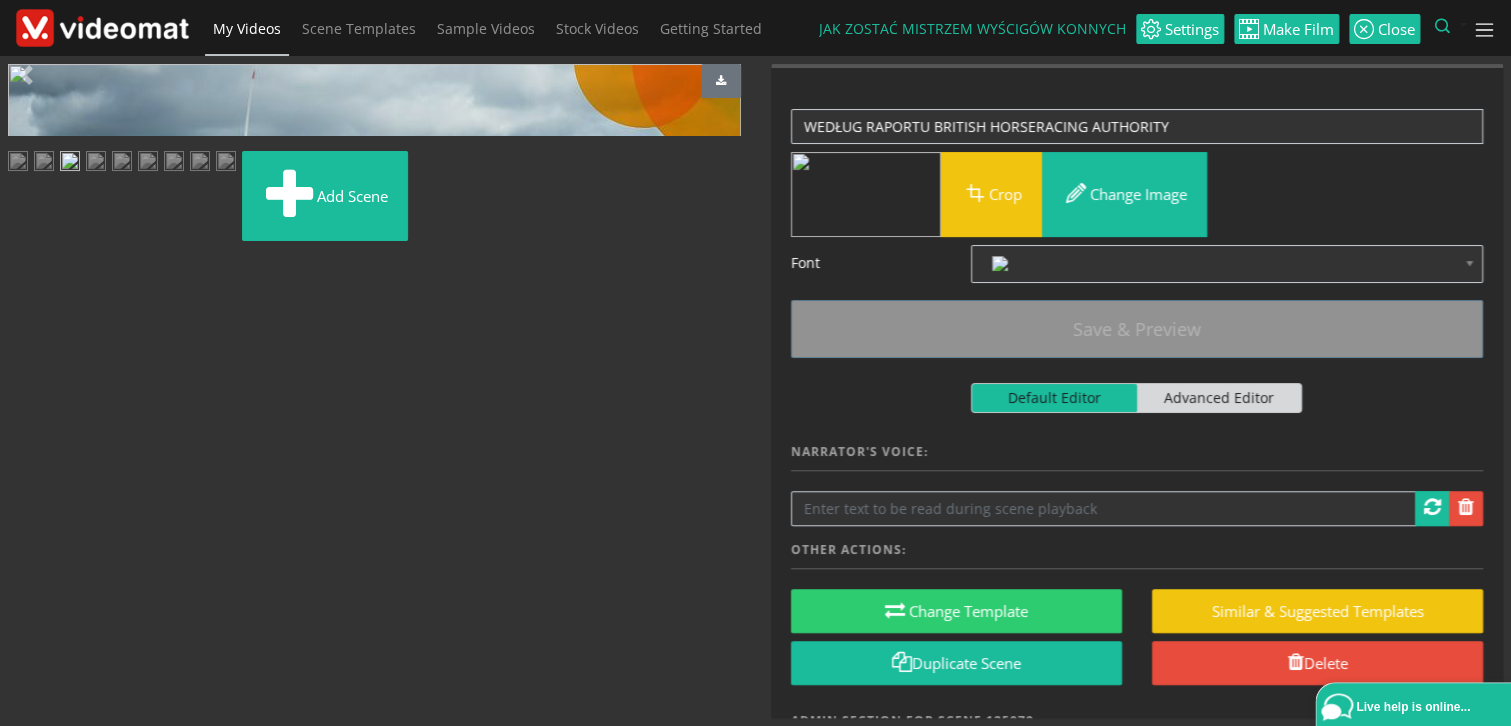 click at bounding box center (102, 27) 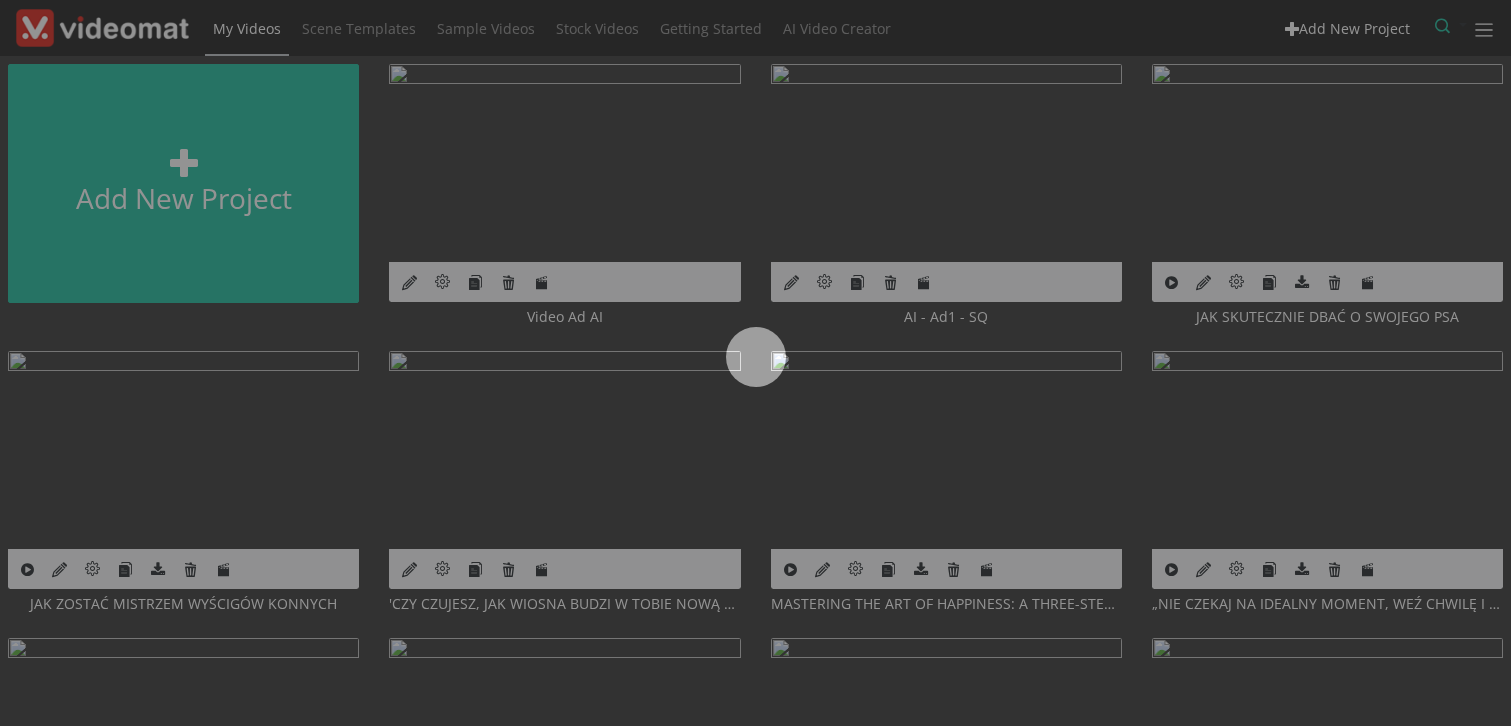 scroll, scrollTop: 0, scrollLeft: 0, axis: both 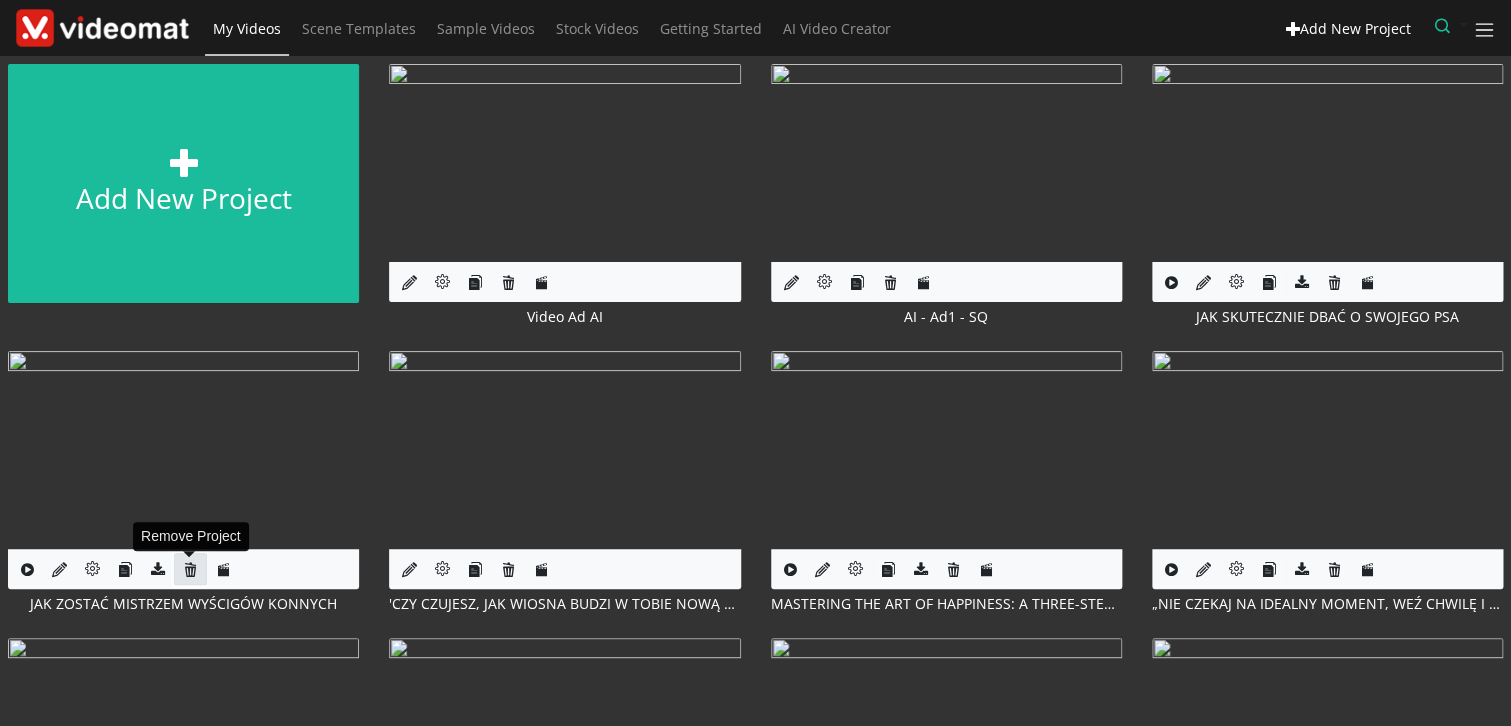 click at bounding box center [190, 569] 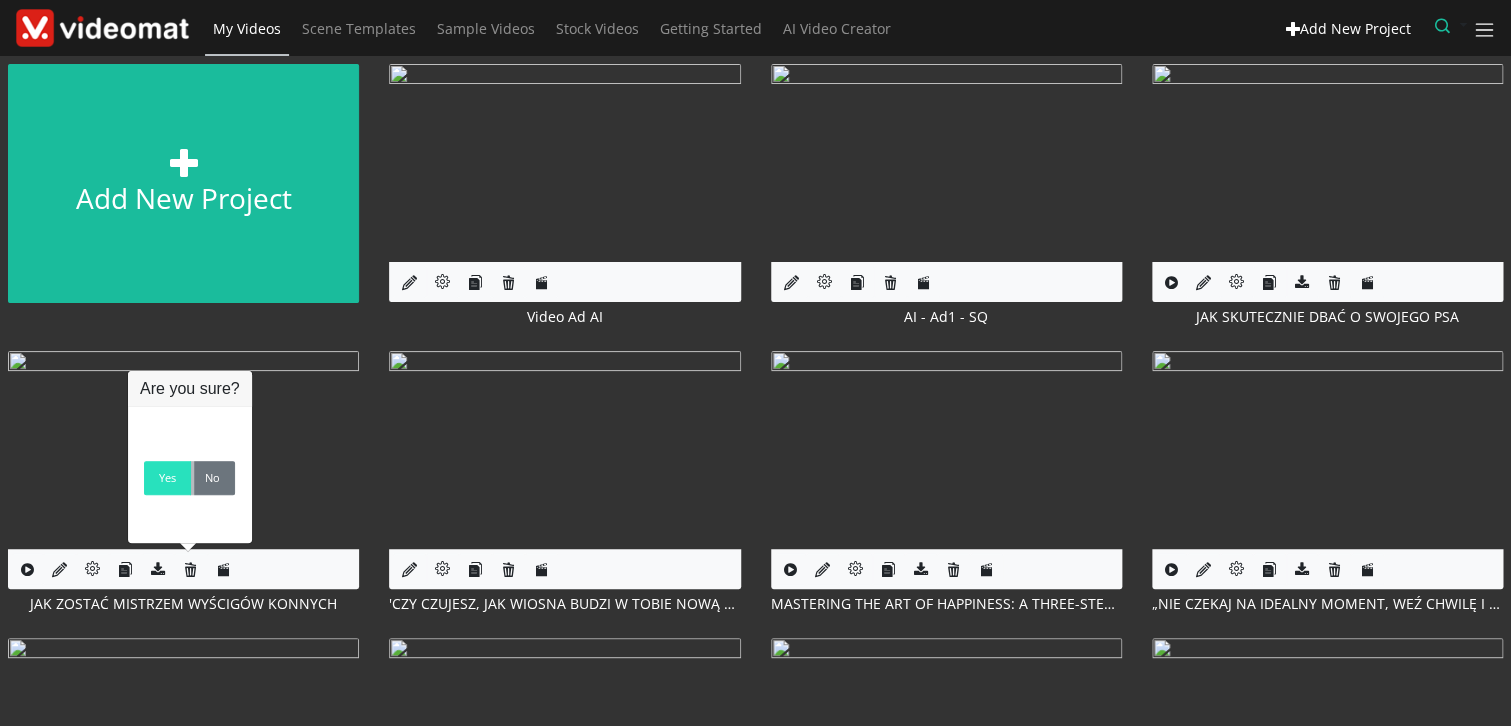 click on "Yes" at bounding box center [167, 478] 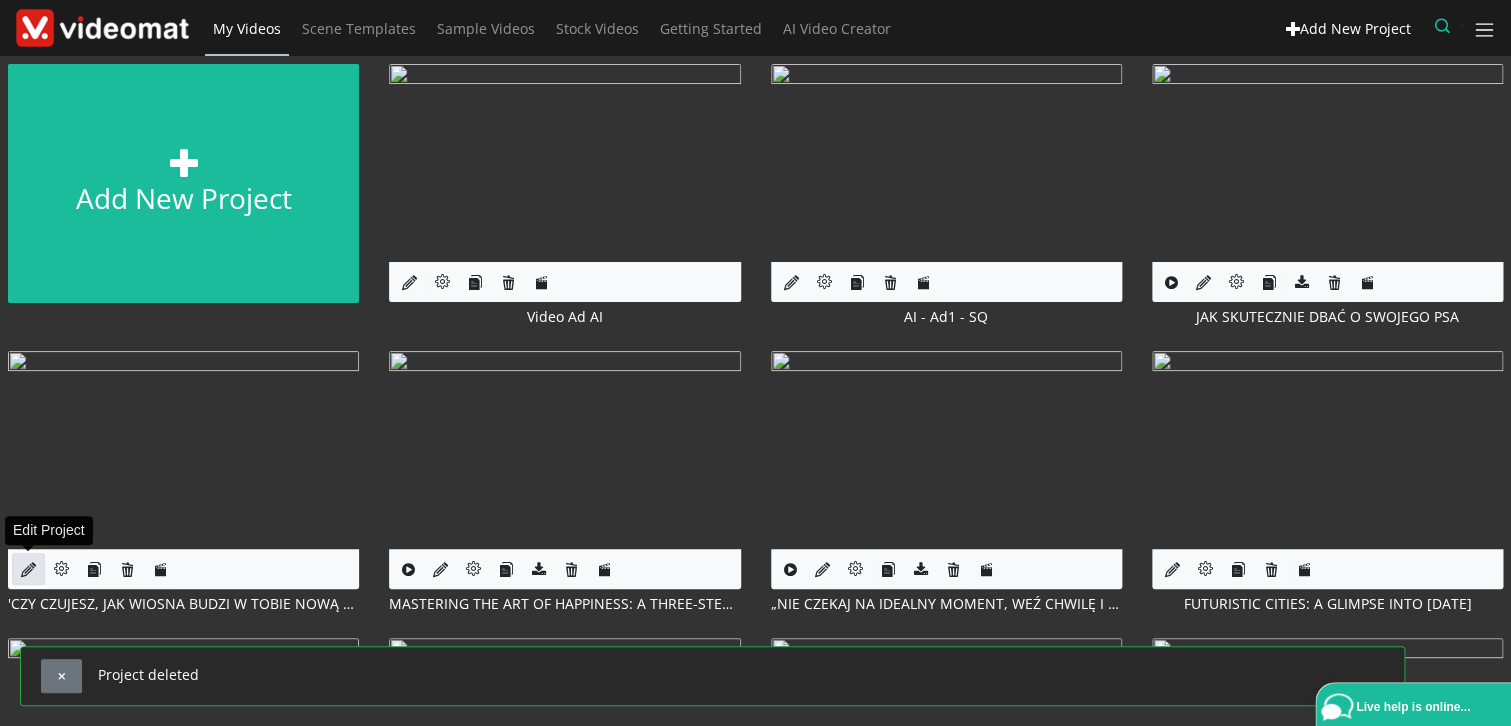 click at bounding box center (28, 569) 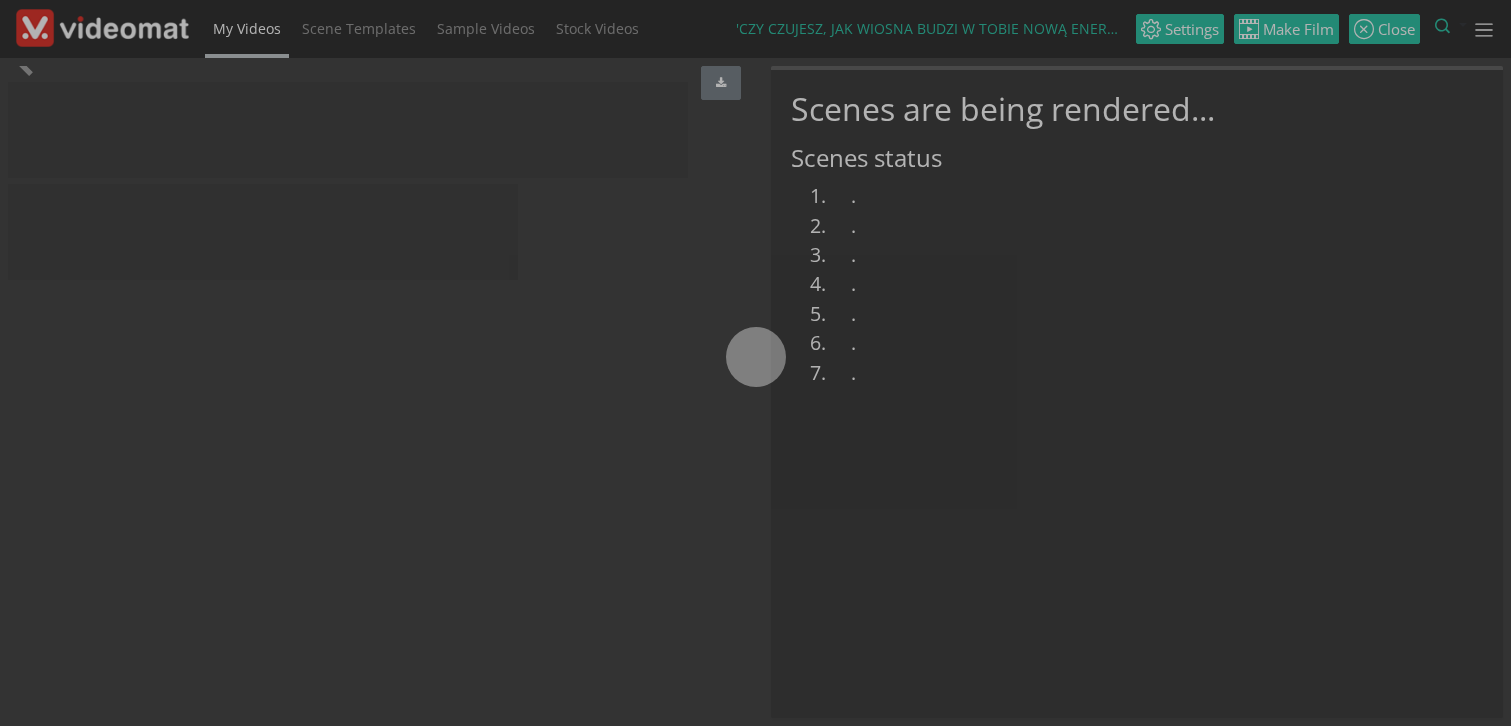 scroll, scrollTop: 0, scrollLeft: 0, axis: both 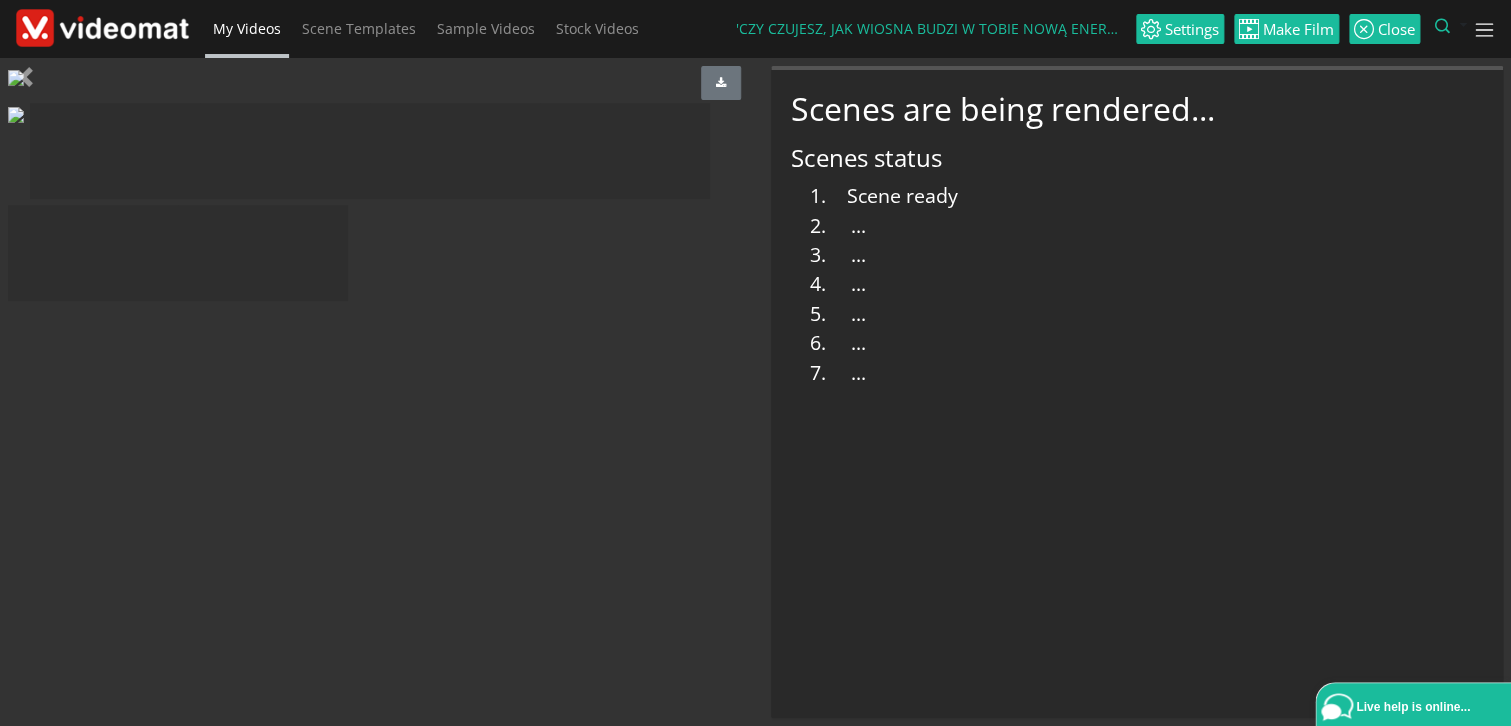 click at bounding box center (102, 27) 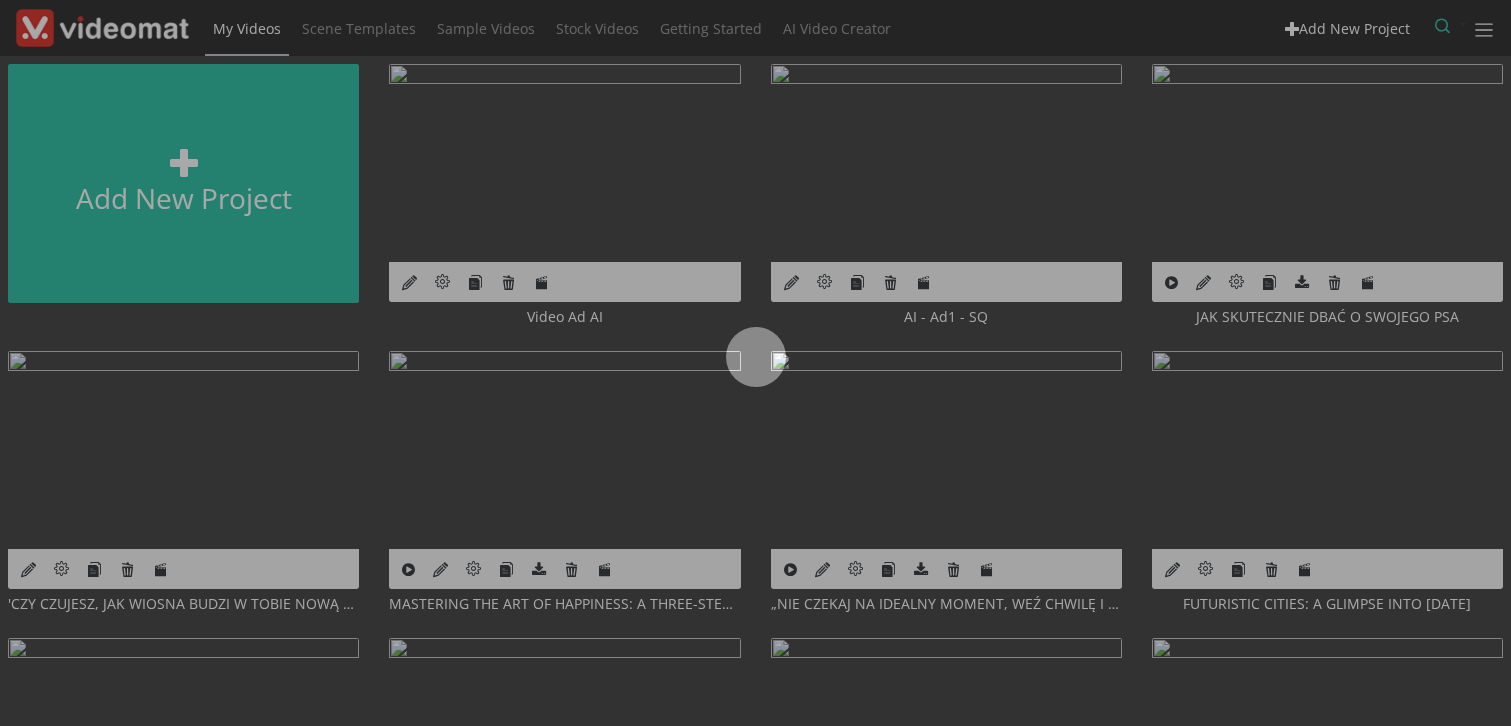 scroll, scrollTop: 0, scrollLeft: 0, axis: both 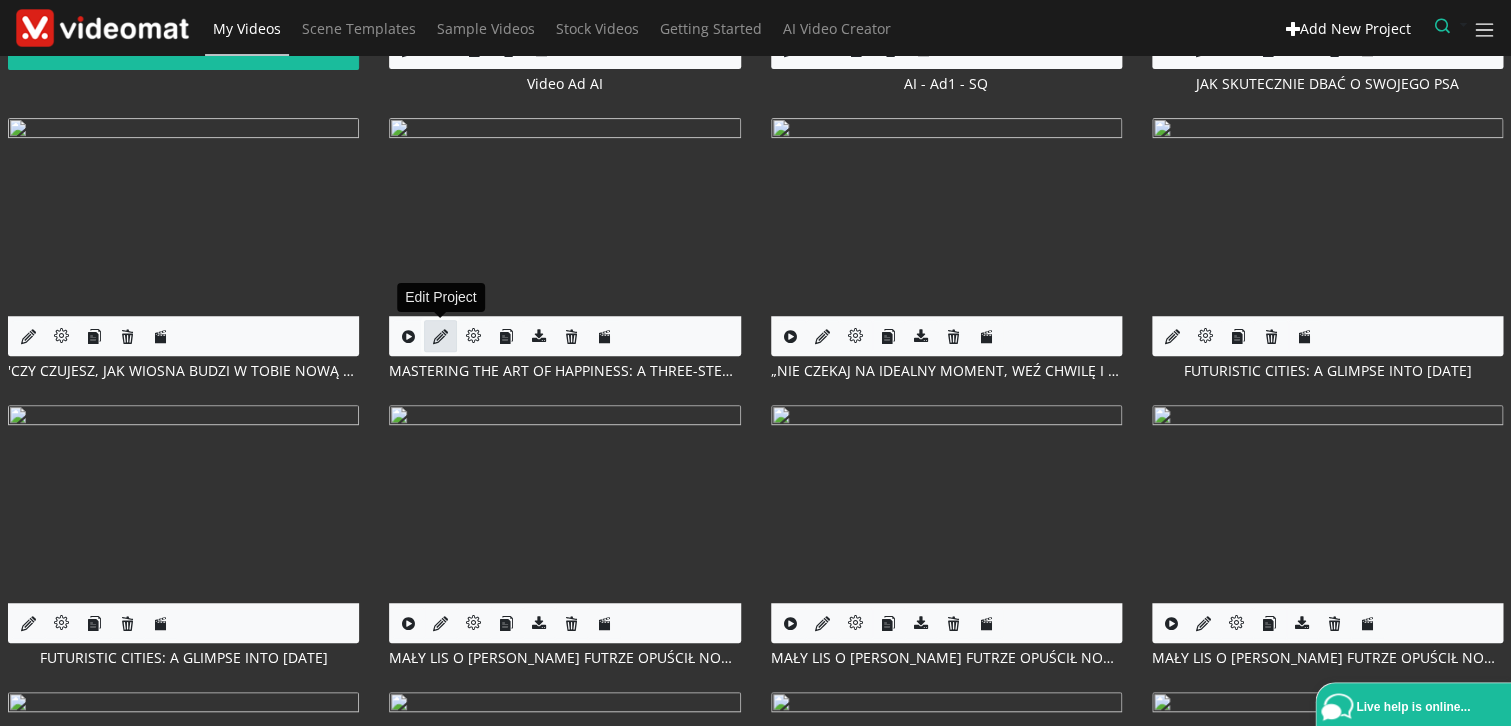 click at bounding box center [440, 336] 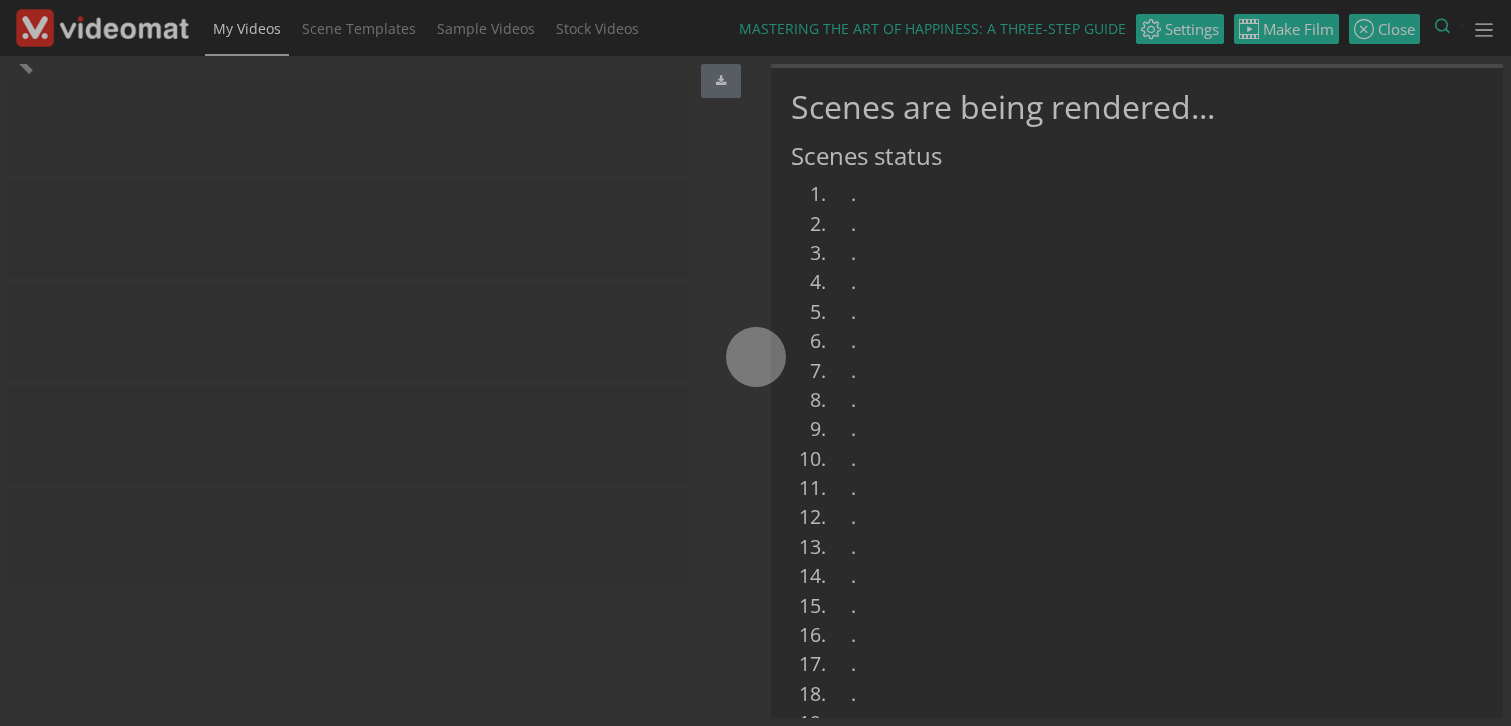 scroll, scrollTop: 0, scrollLeft: 0, axis: both 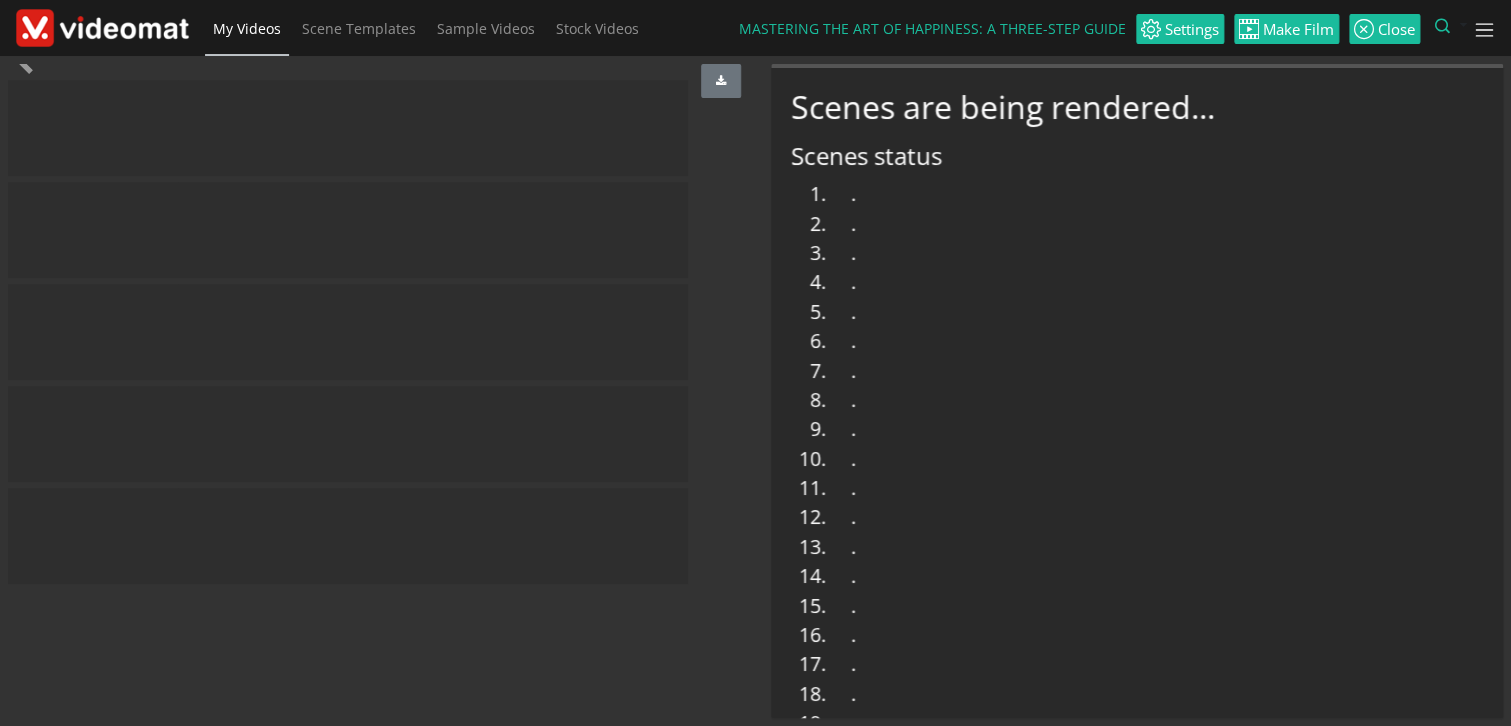 click at bounding box center [102, 27] 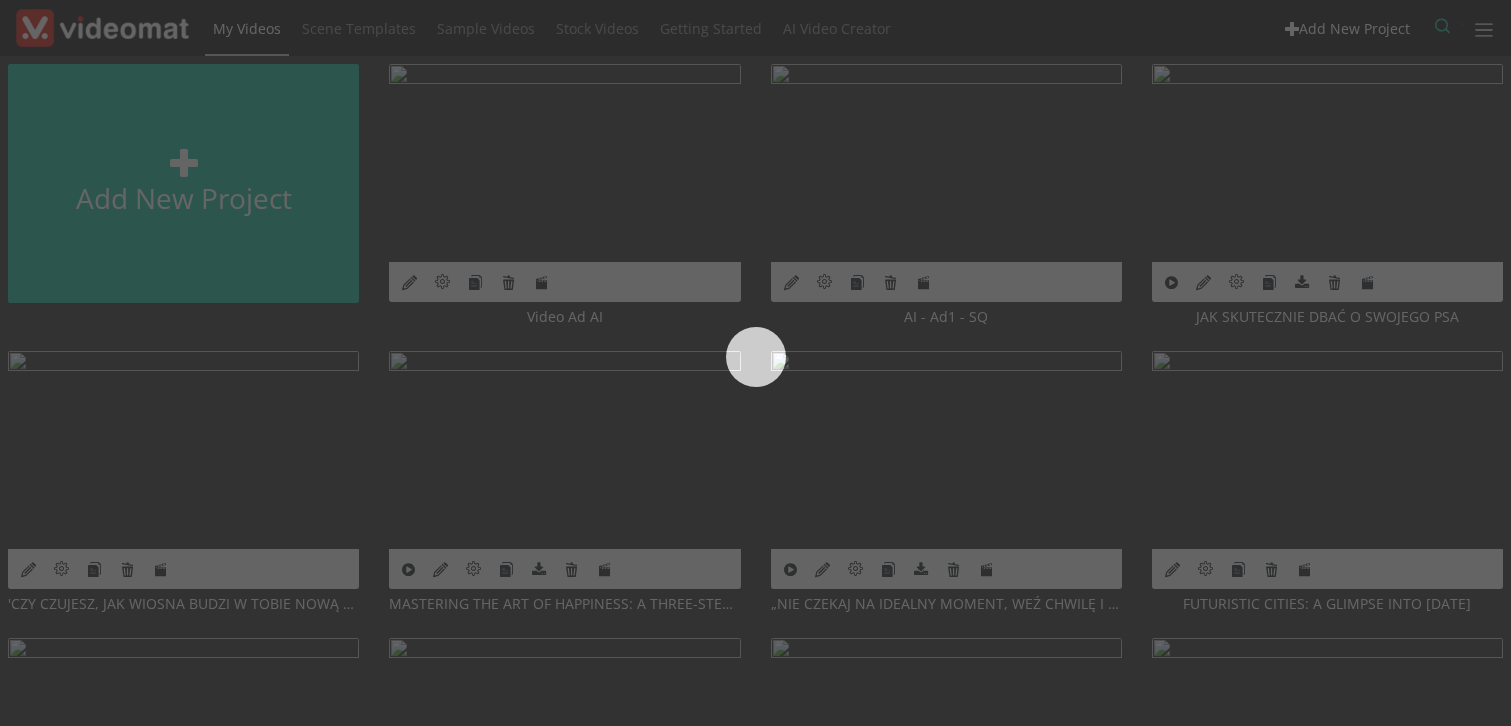 scroll, scrollTop: 0, scrollLeft: 0, axis: both 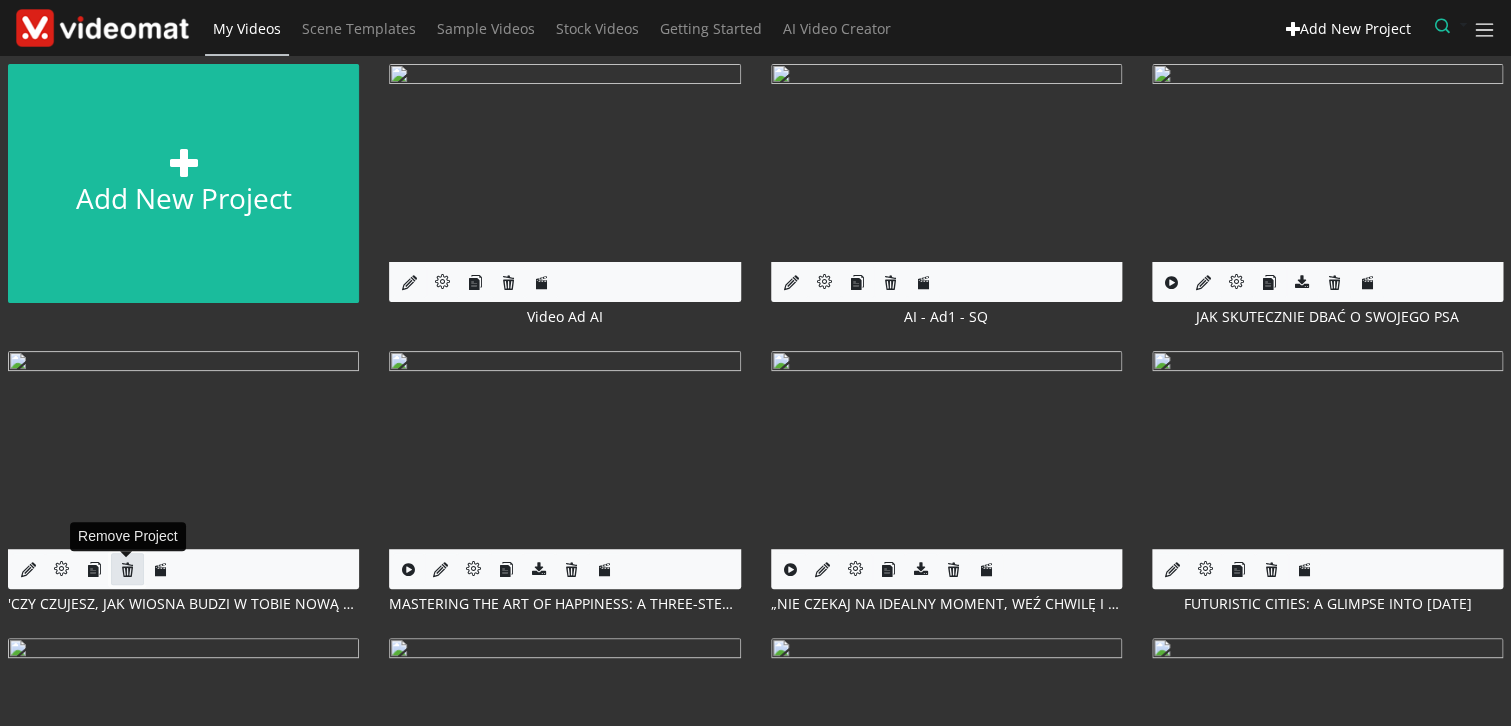 click at bounding box center (127, 569) 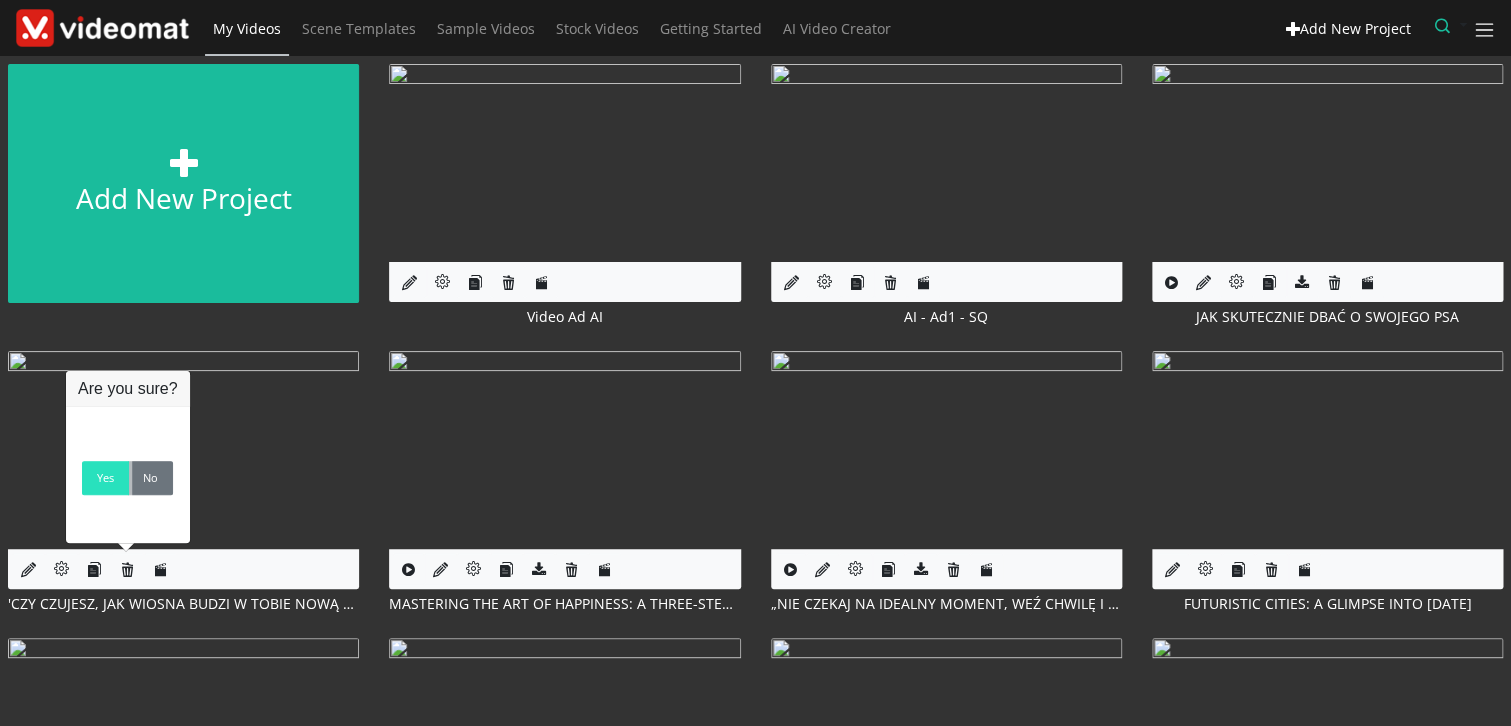 click on "Yes" at bounding box center [105, 478] 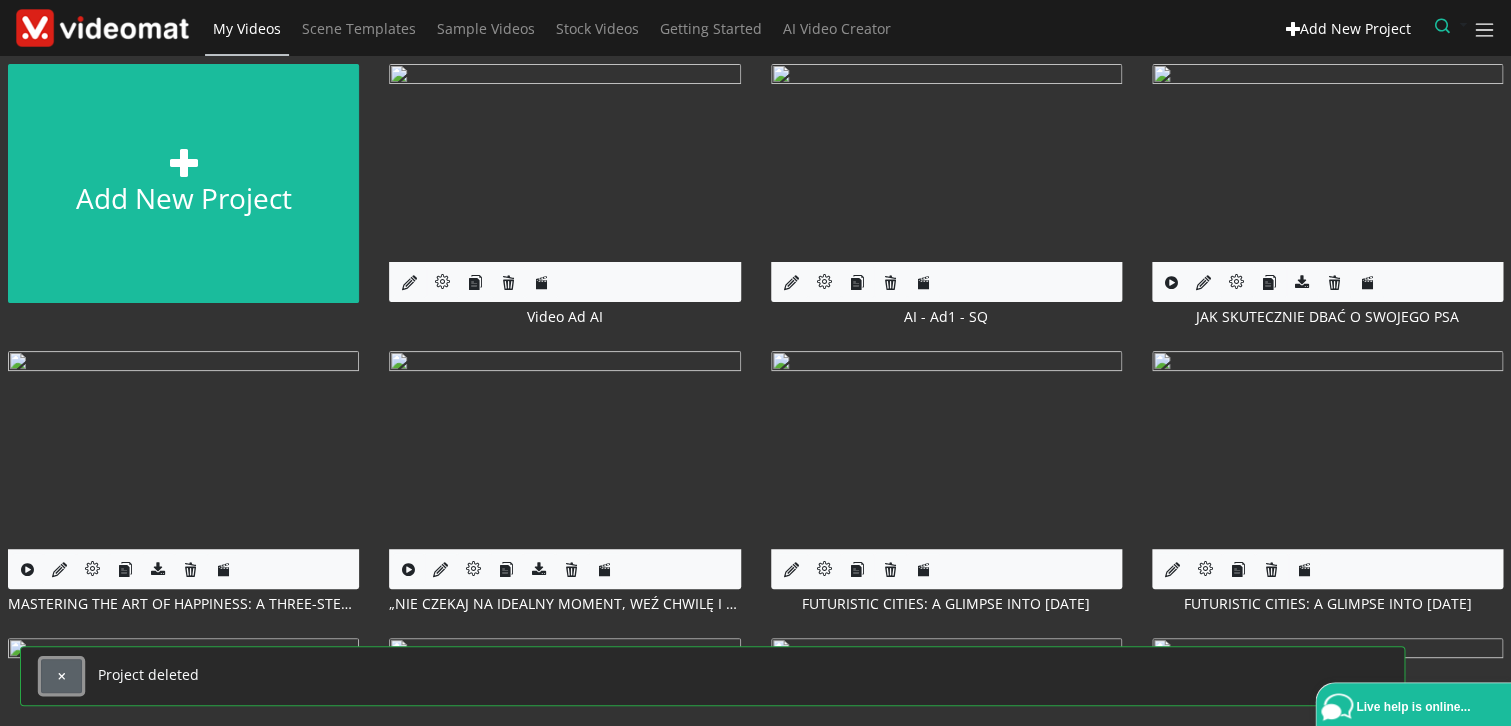 click at bounding box center (61, 676) 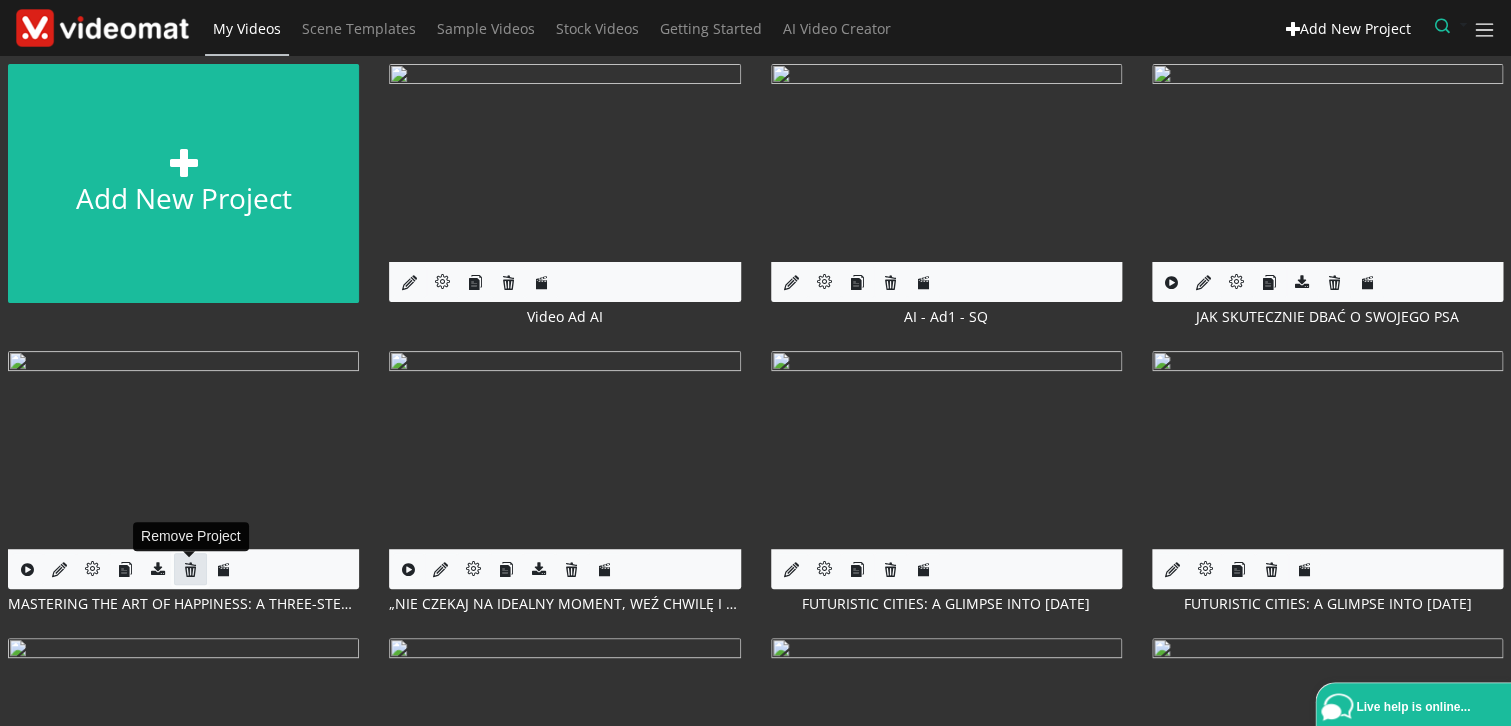 click at bounding box center (190, 569) 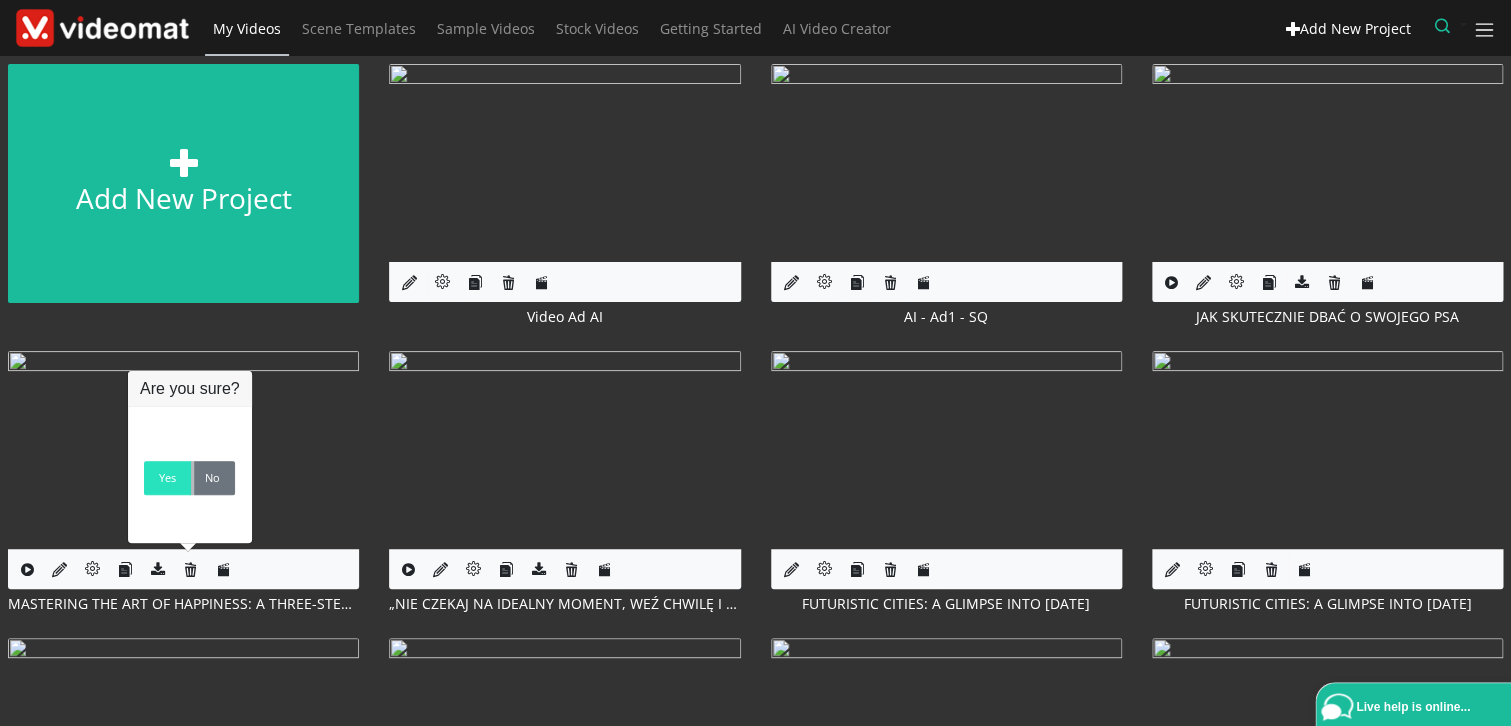 click on "Yes" at bounding box center [167, 478] 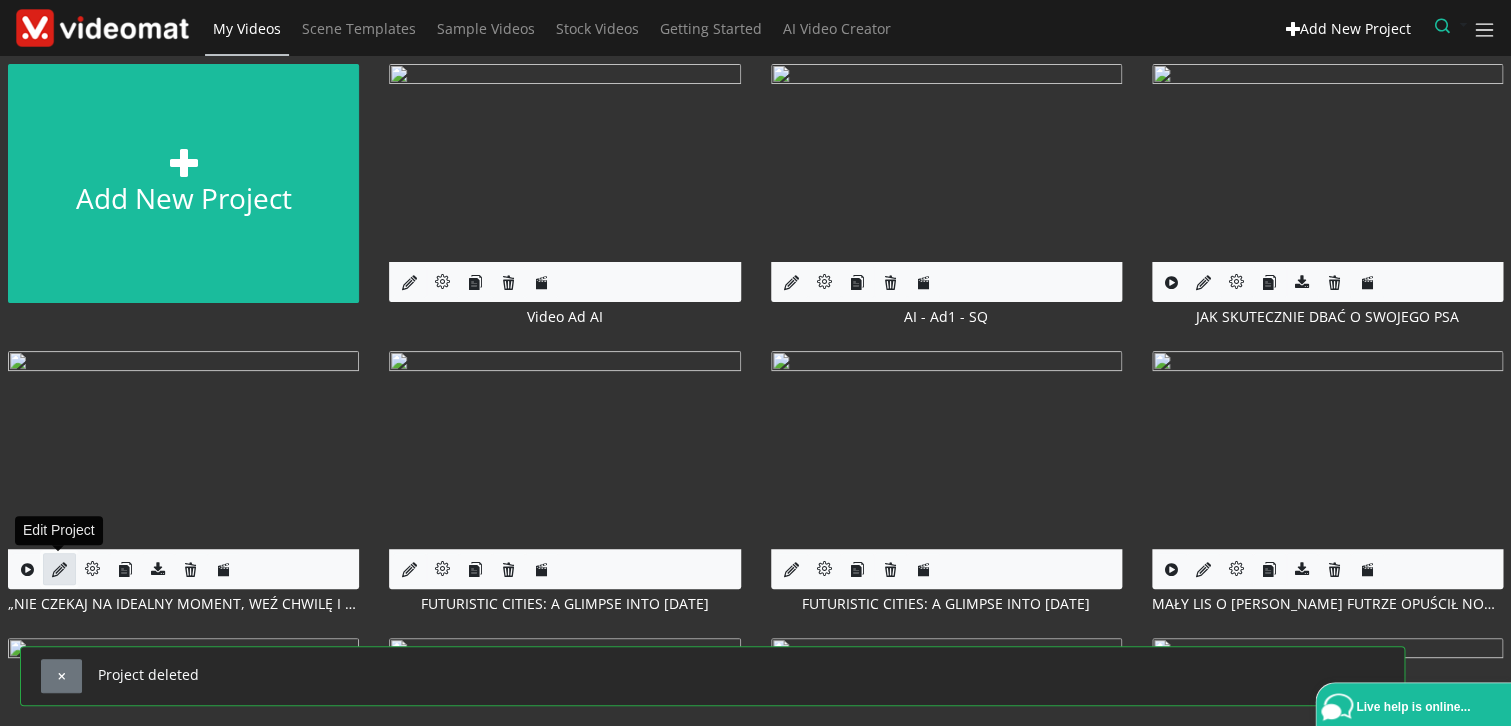 click at bounding box center (59, 569) 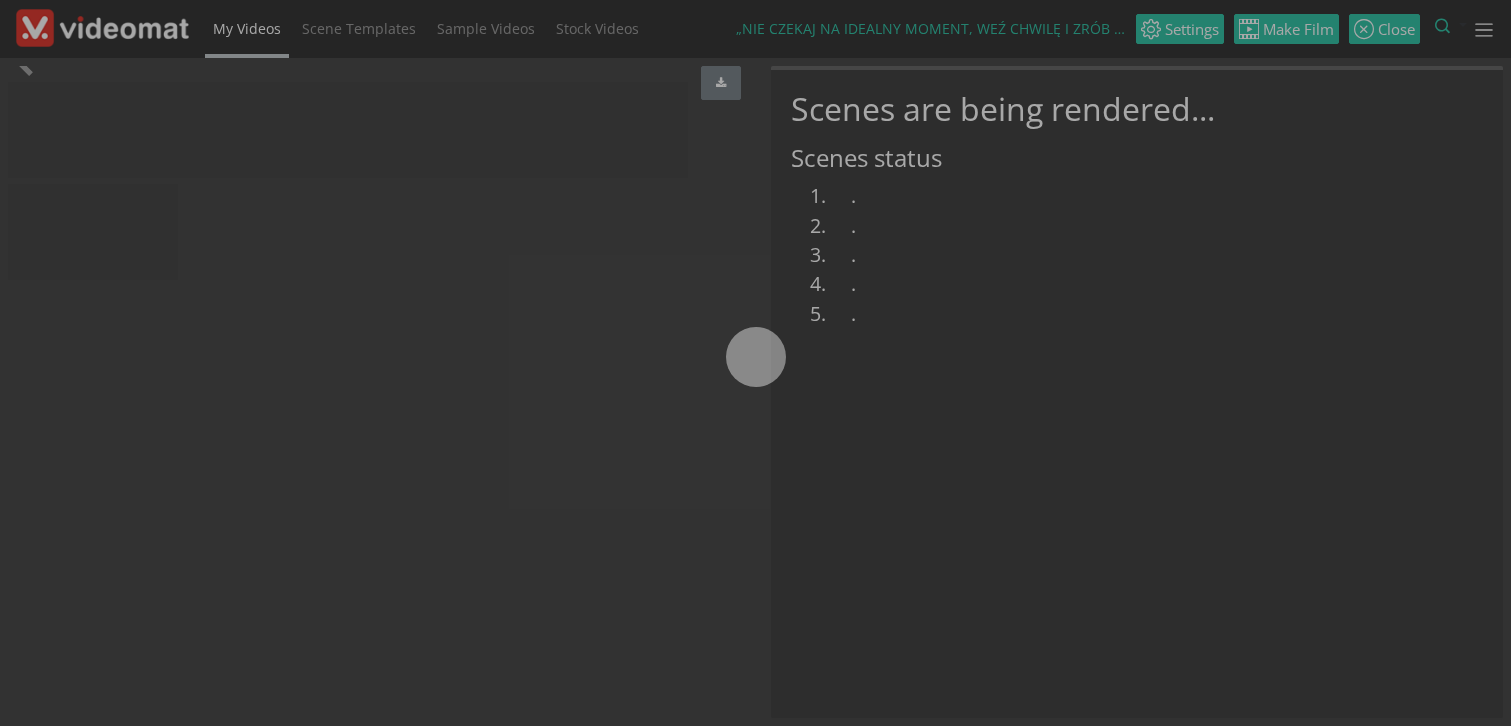 scroll, scrollTop: 0, scrollLeft: 0, axis: both 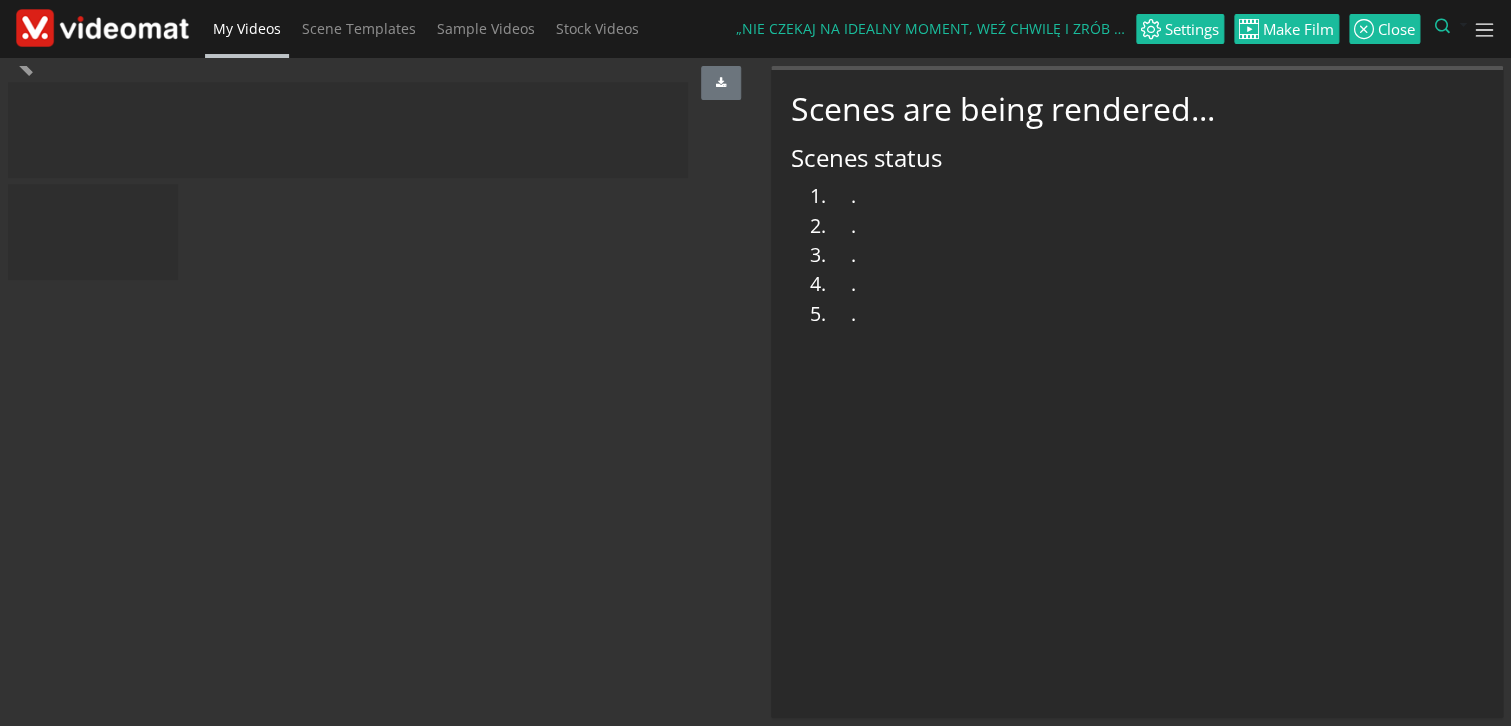click at bounding box center [102, 27] 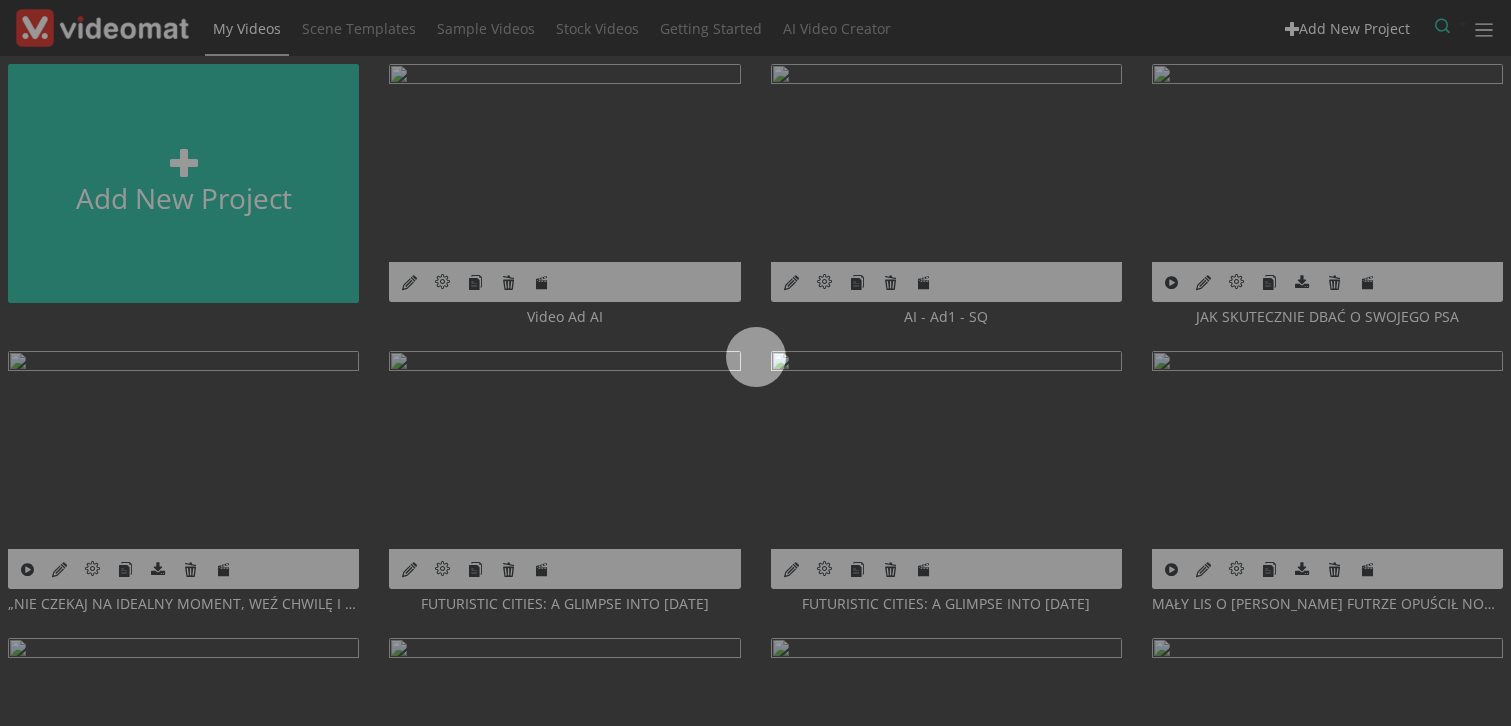 scroll, scrollTop: 0, scrollLeft: 0, axis: both 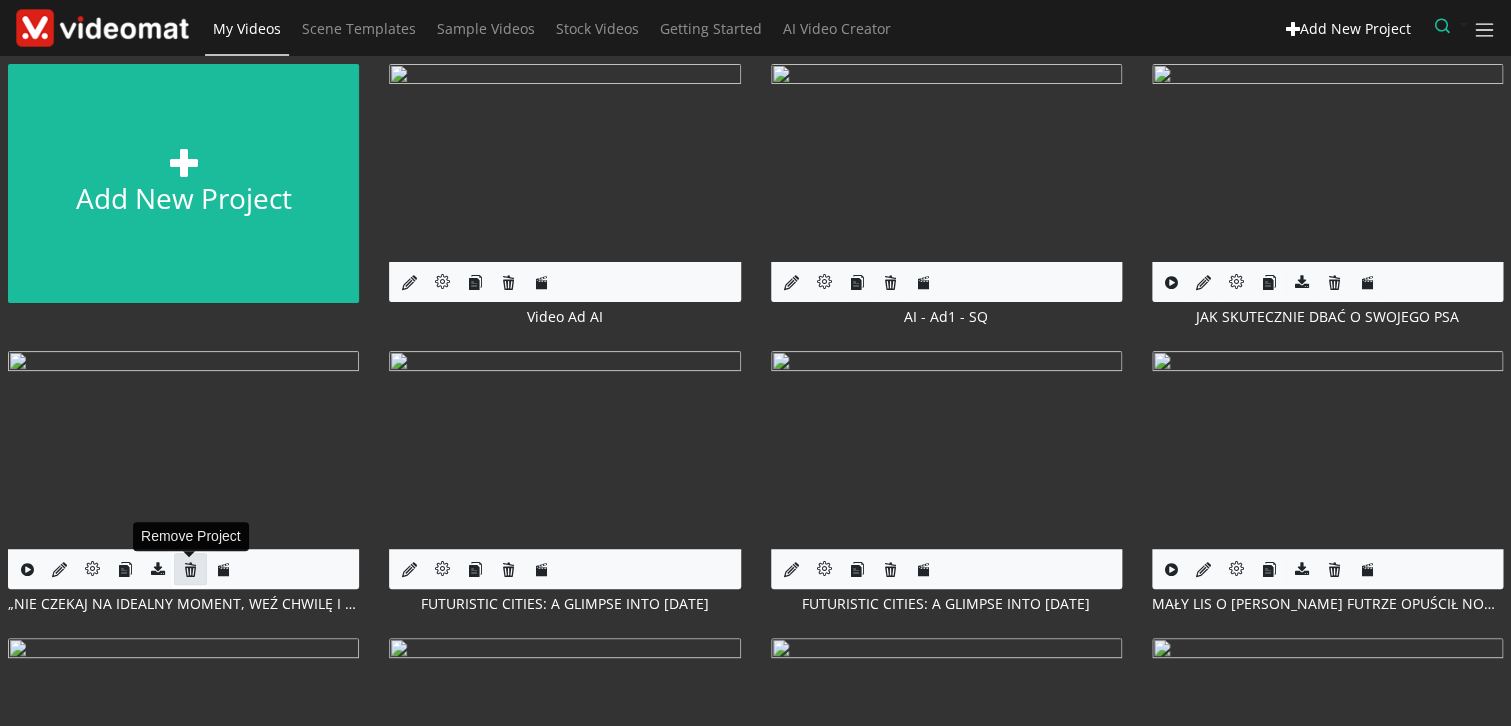 click at bounding box center (190, 569) 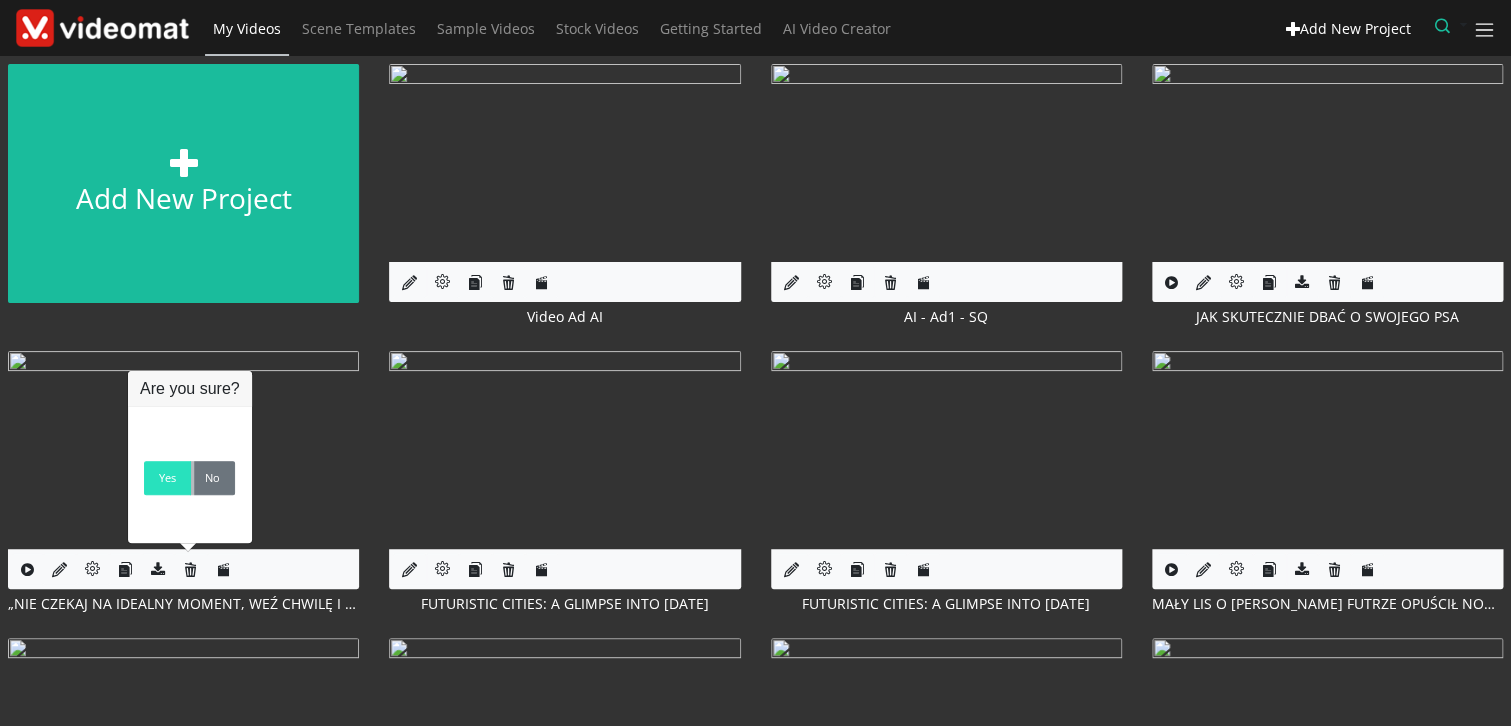 click on "Yes" at bounding box center [167, 478] 